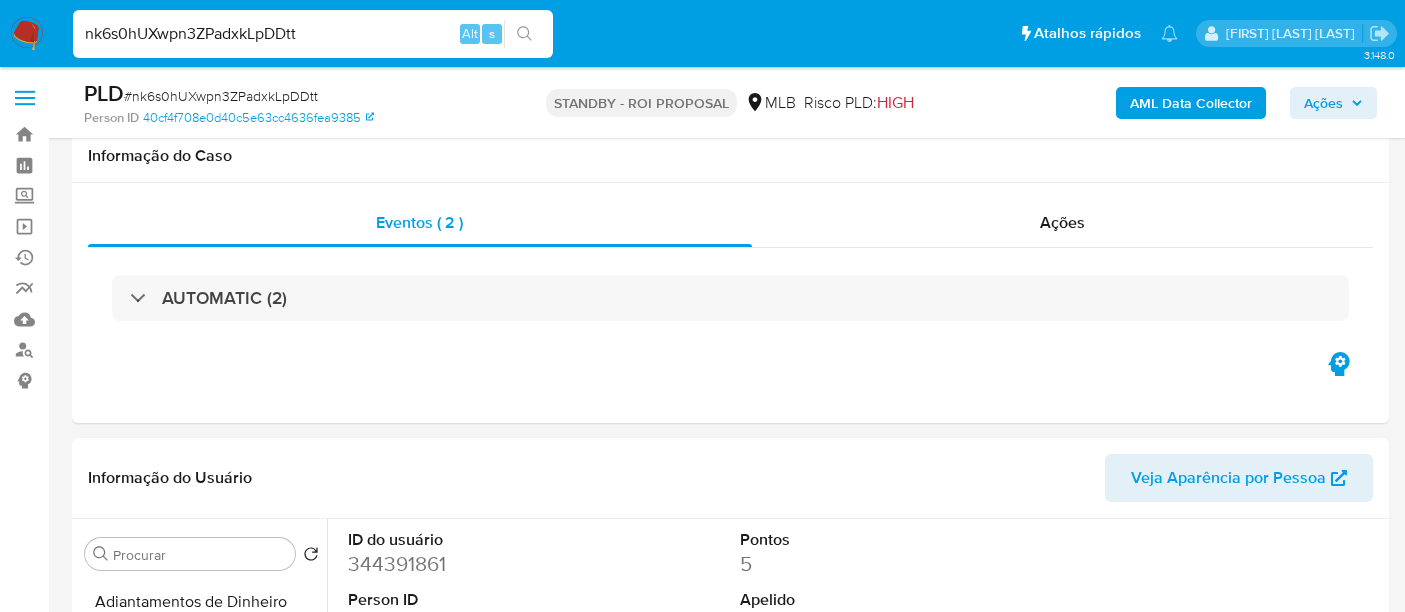 select on "10" 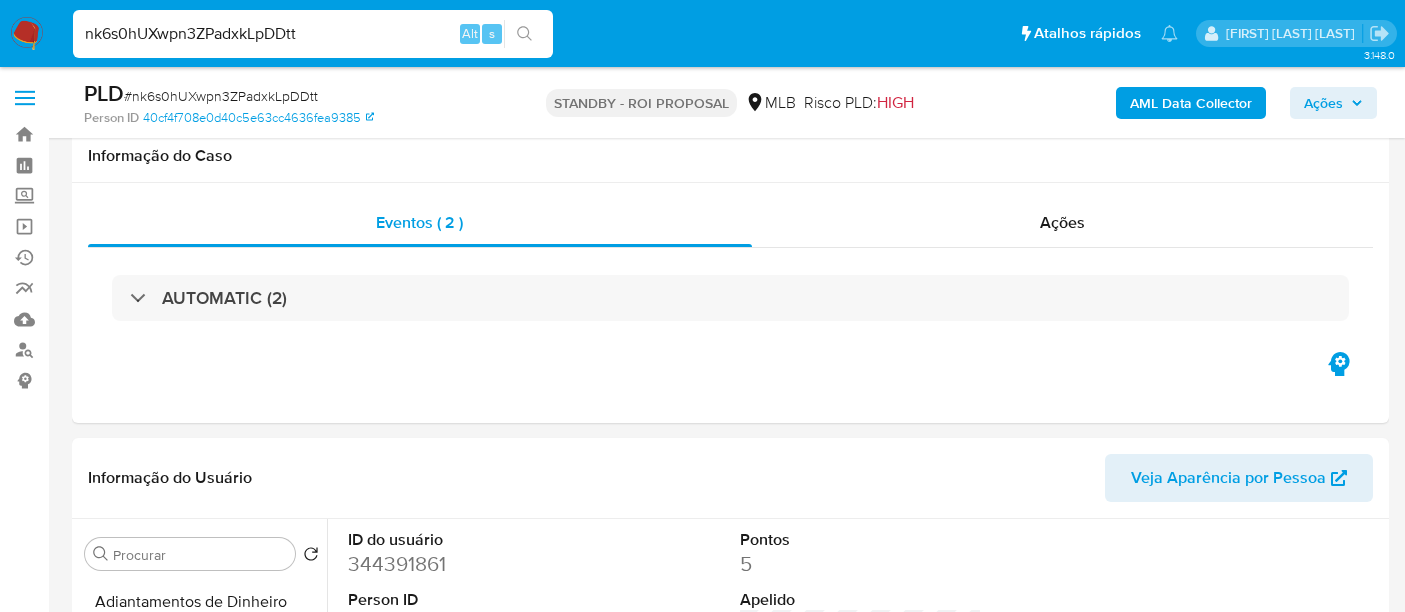 scroll, scrollTop: 444, scrollLeft: 0, axis: vertical 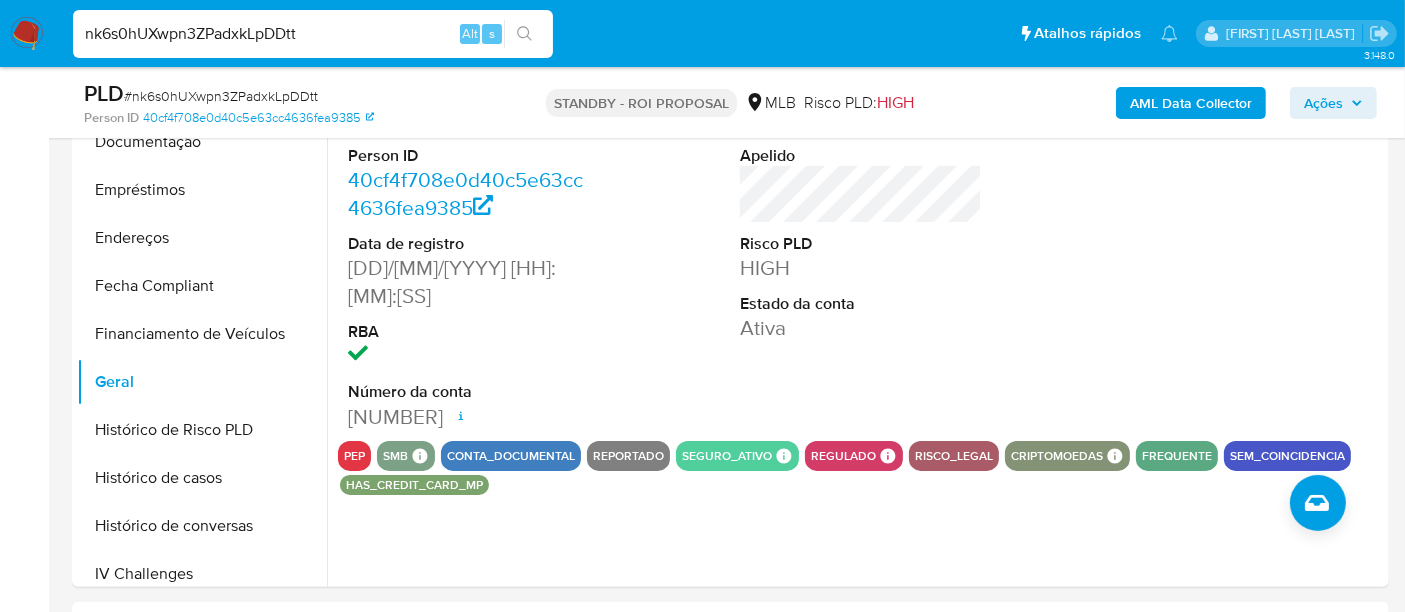 click on "nk6s0hUXwpn3ZPadxkLpDDtt" at bounding box center (313, 34) 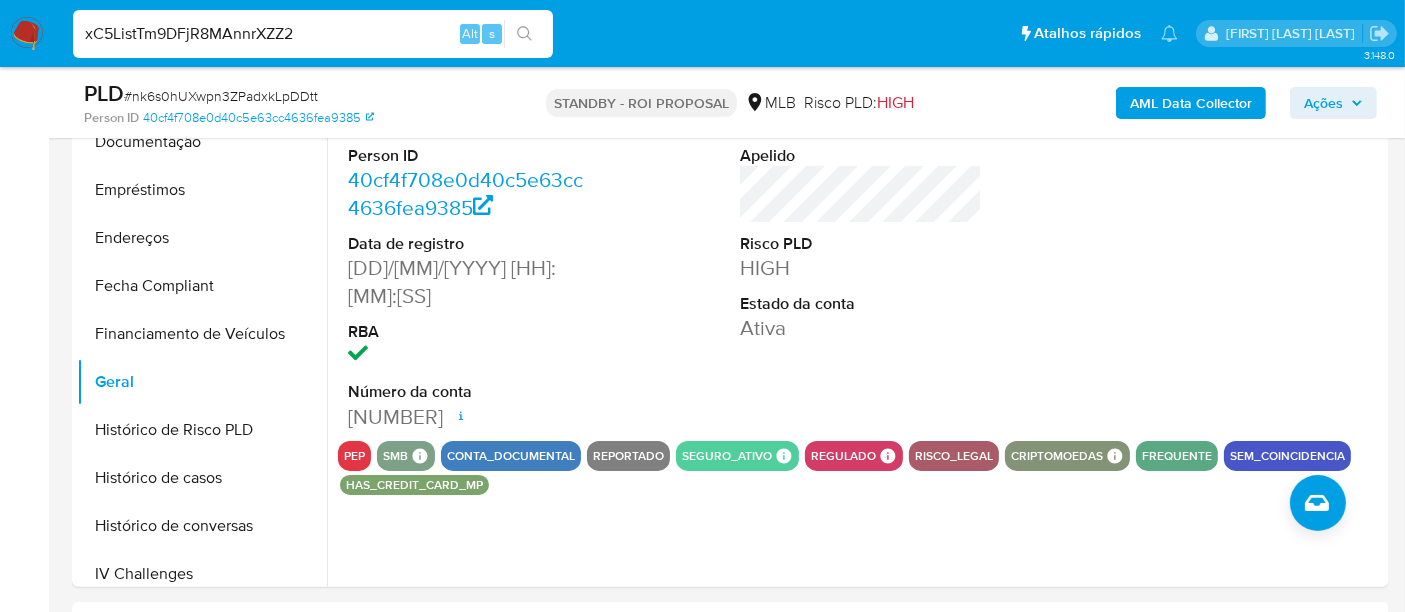 type on "xC5ListTm9DFjR8MAnnrXZZ2" 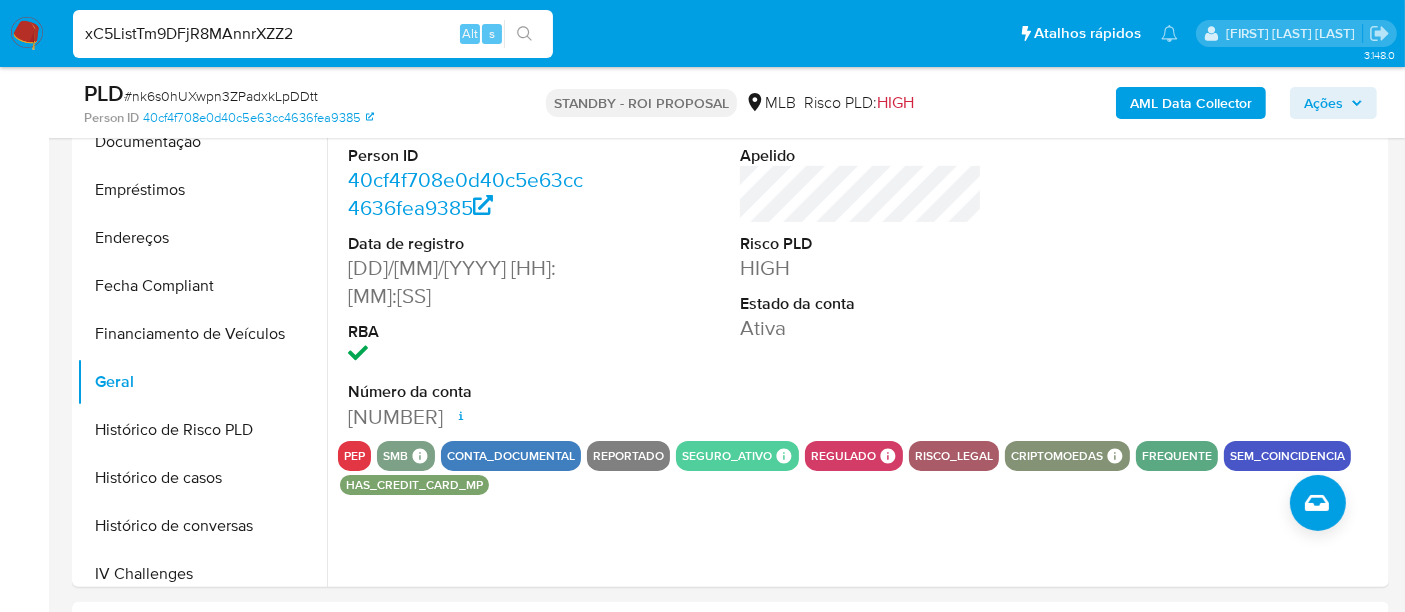 click on "xC5ListTm9DFjR8MAnnrXZZ2" at bounding box center [313, 34] 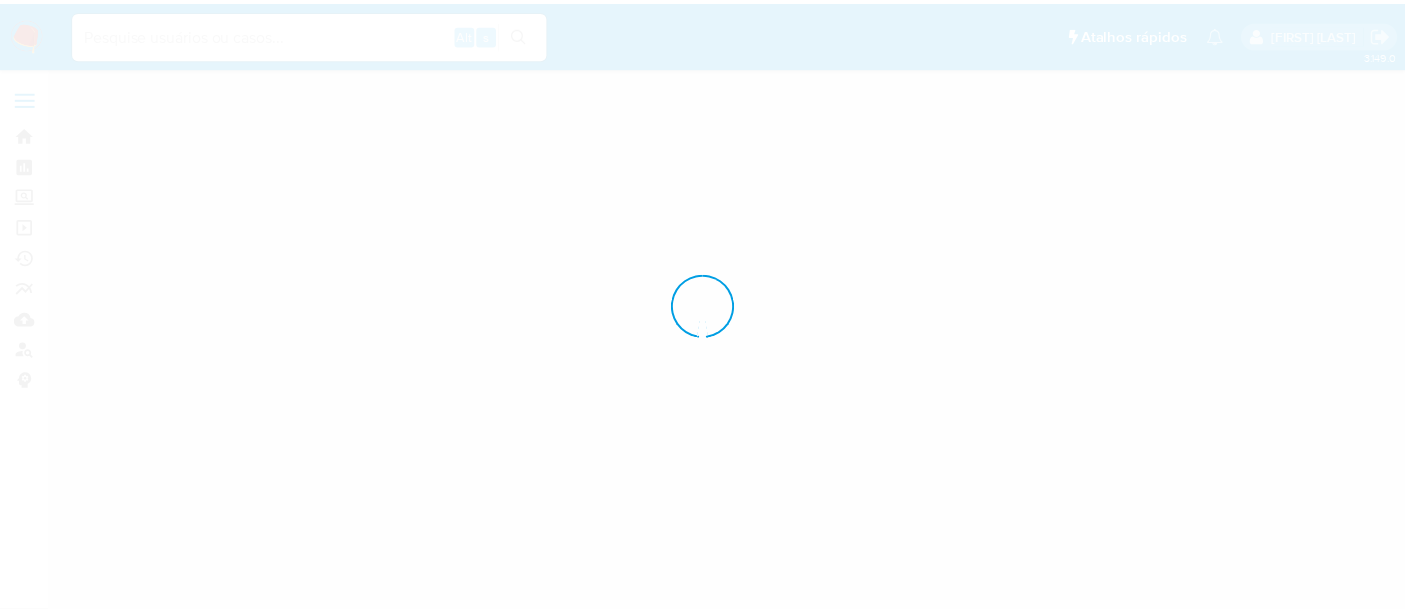 scroll, scrollTop: 0, scrollLeft: 0, axis: both 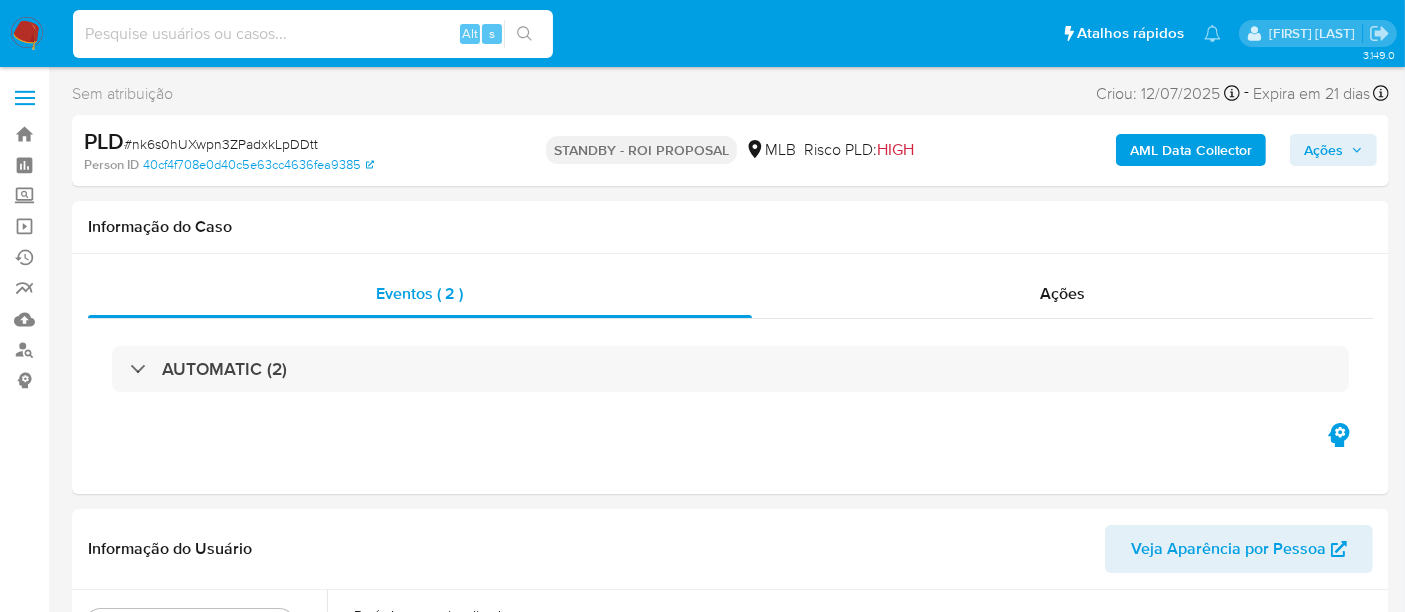 click at bounding box center [313, 34] 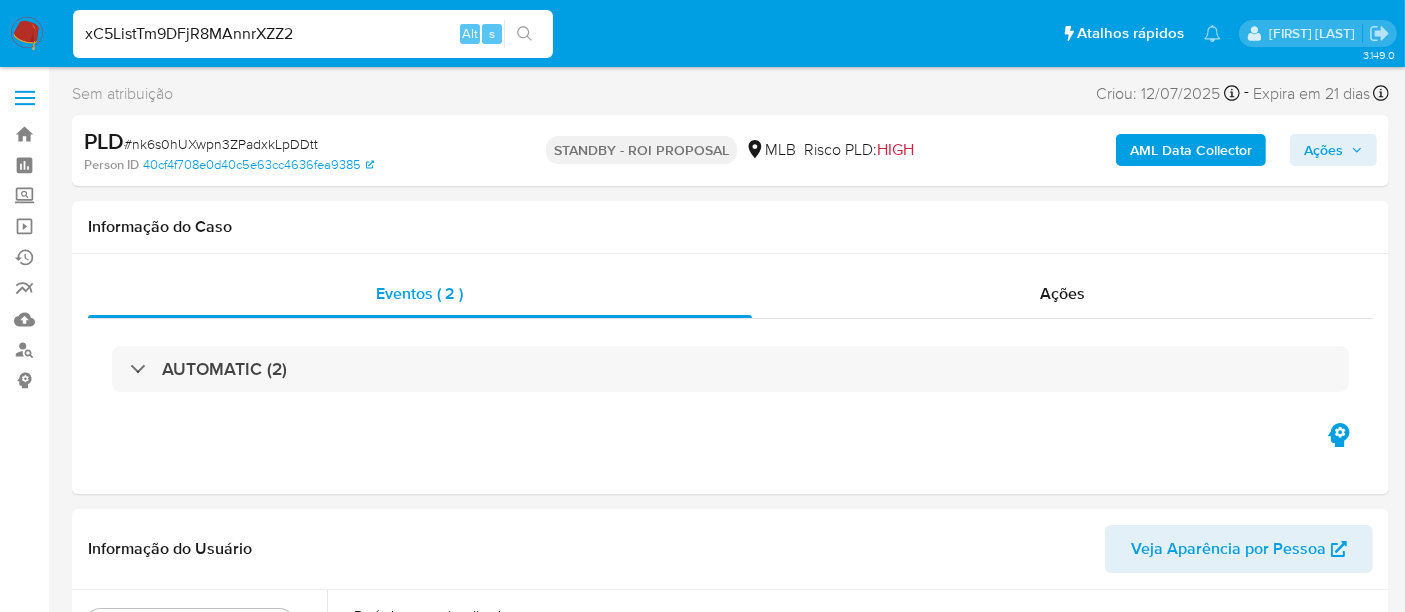 type on "xC5ListTm9DFjR8MAnnrXZZ2" 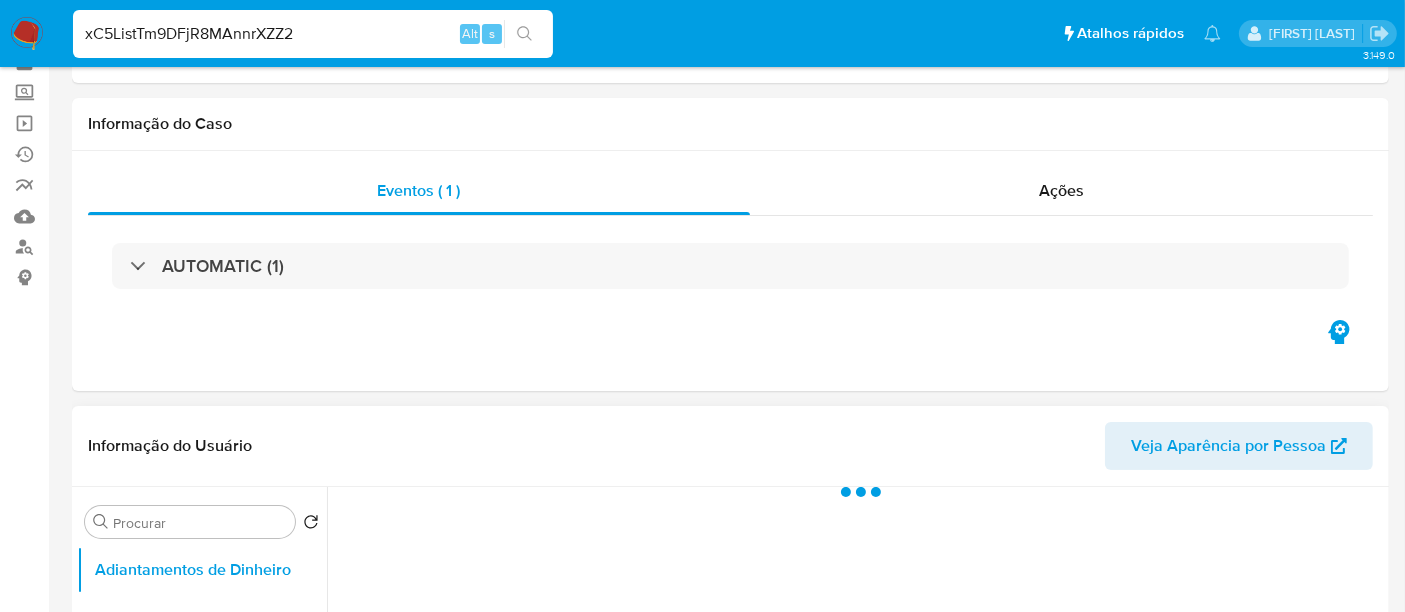 scroll, scrollTop: 222, scrollLeft: 0, axis: vertical 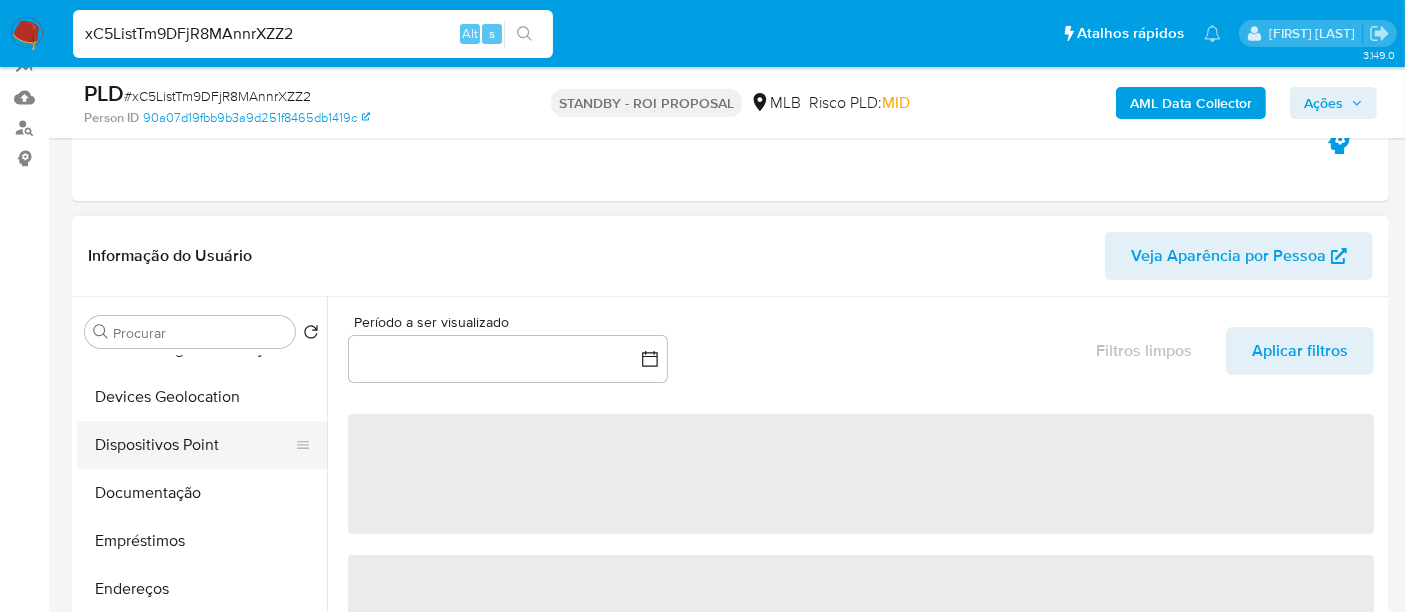 select on "10" 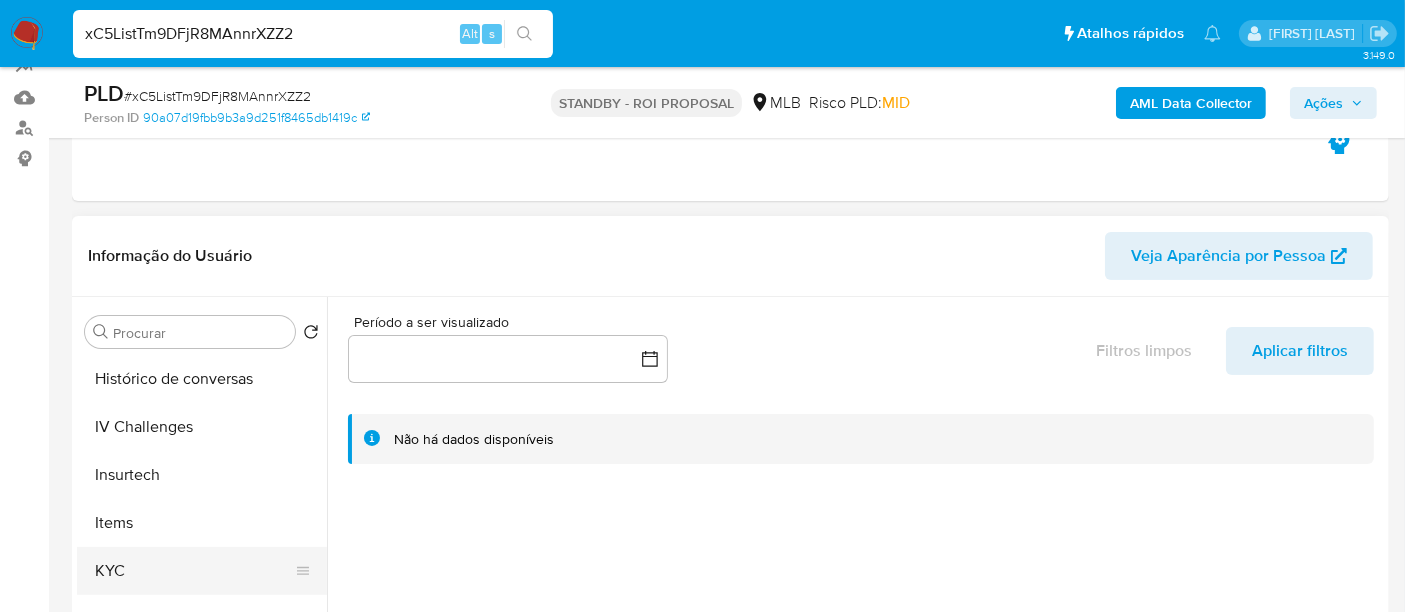 scroll, scrollTop: 844, scrollLeft: 0, axis: vertical 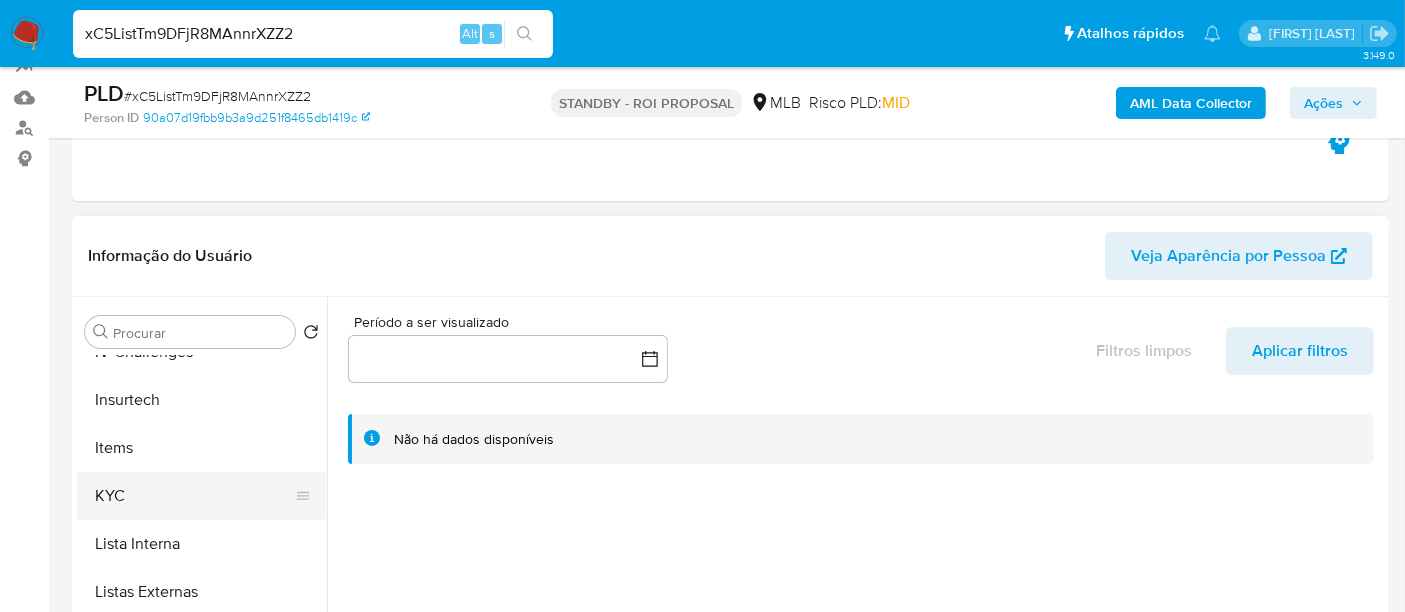 click on "KYC" at bounding box center (194, 496) 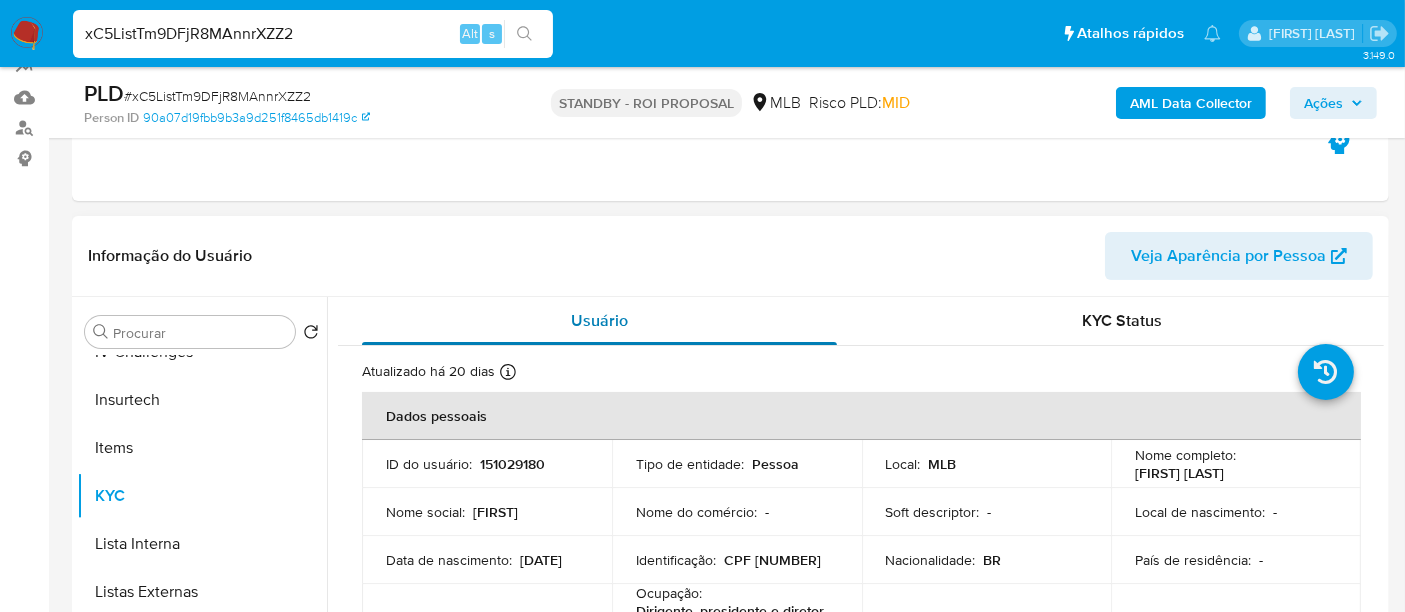 type 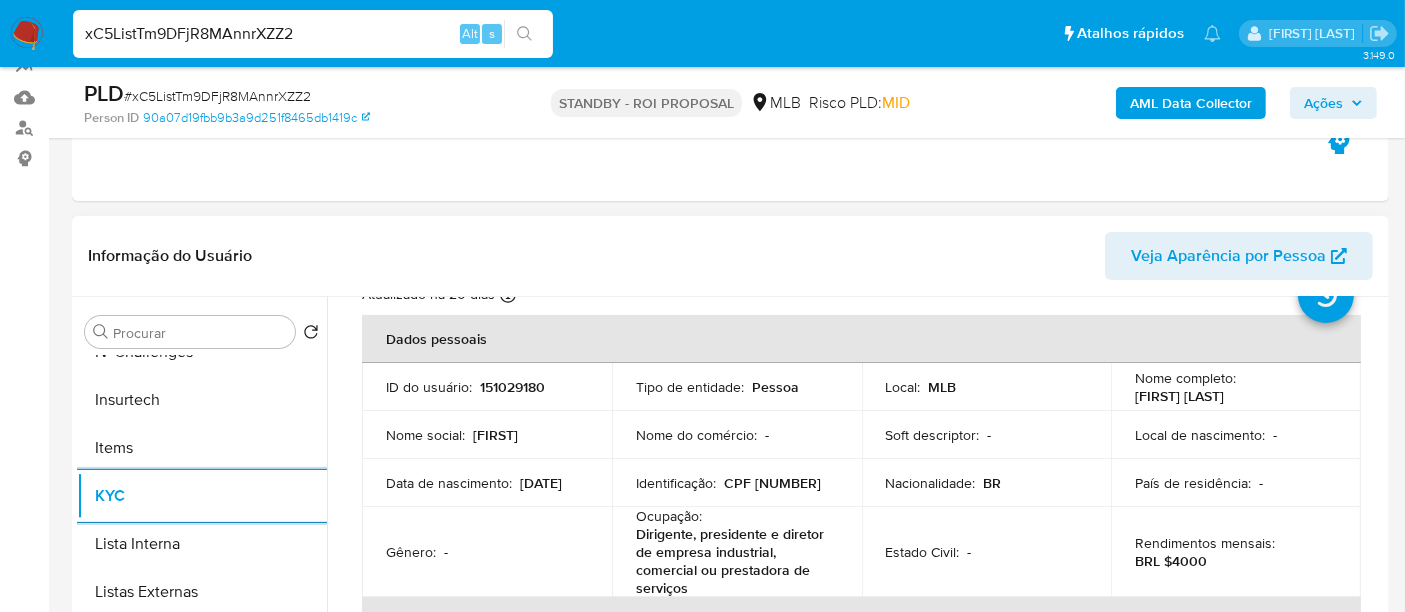 scroll, scrollTop: 111, scrollLeft: 0, axis: vertical 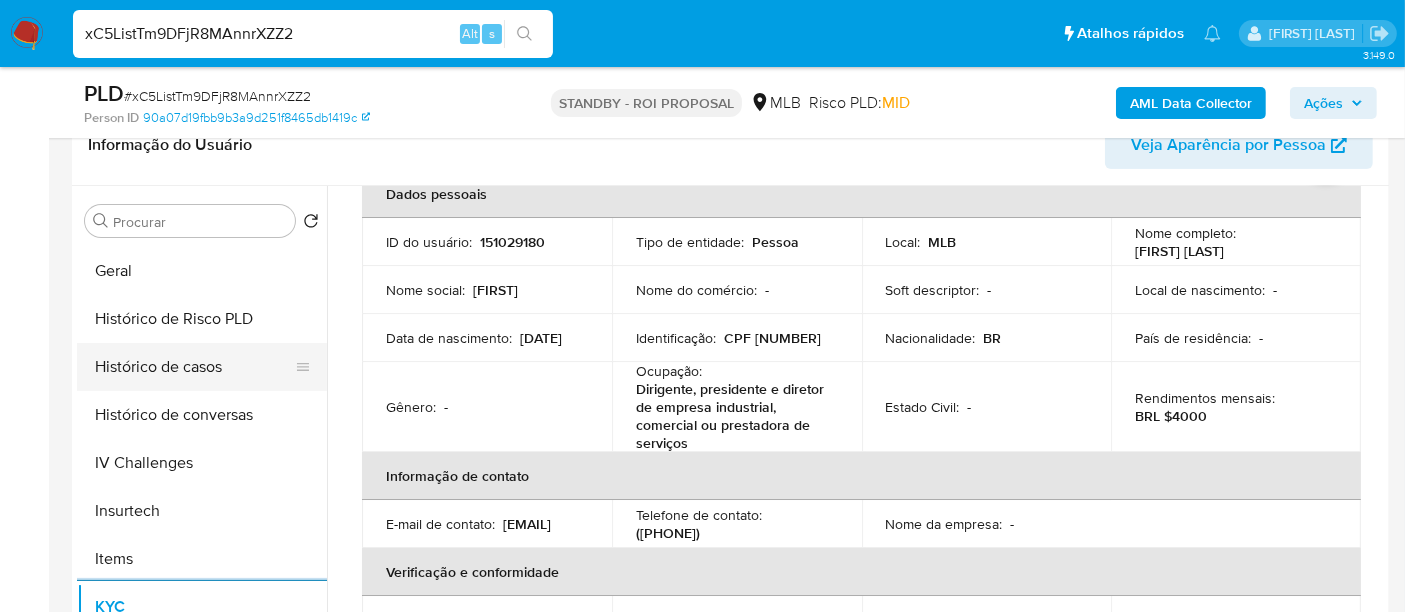 click on "Histórico de casos" at bounding box center [194, 367] 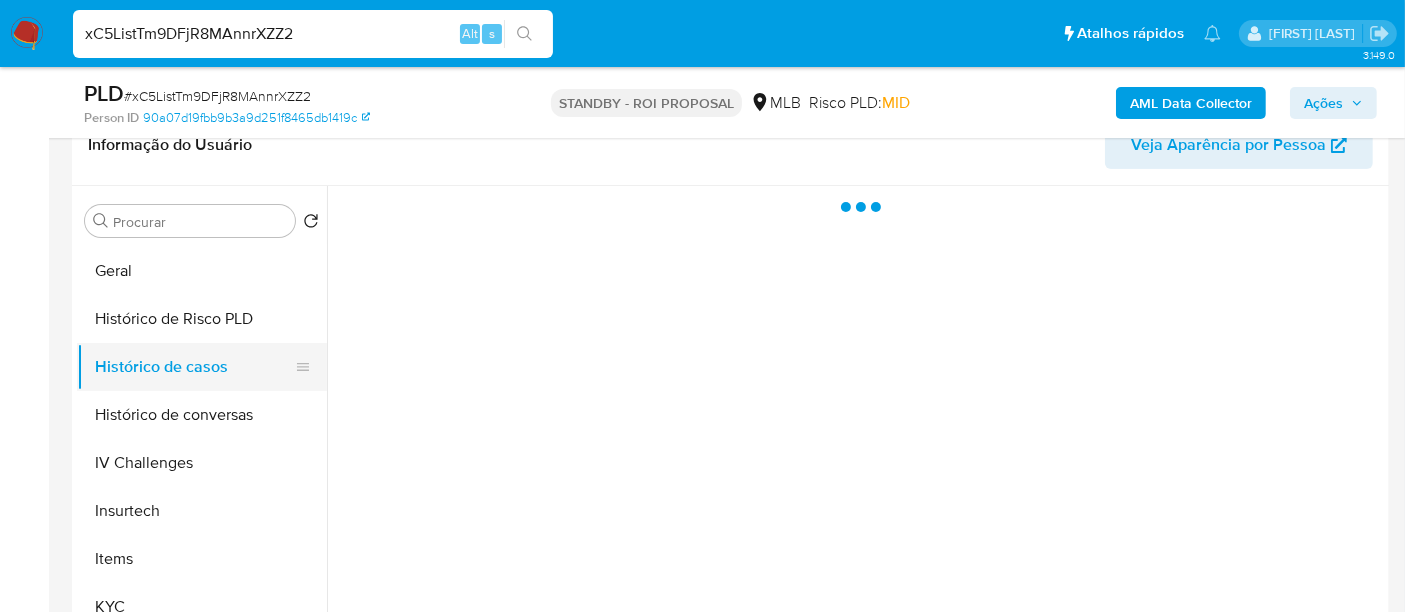 scroll, scrollTop: 0, scrollLeft: 0, axis: both 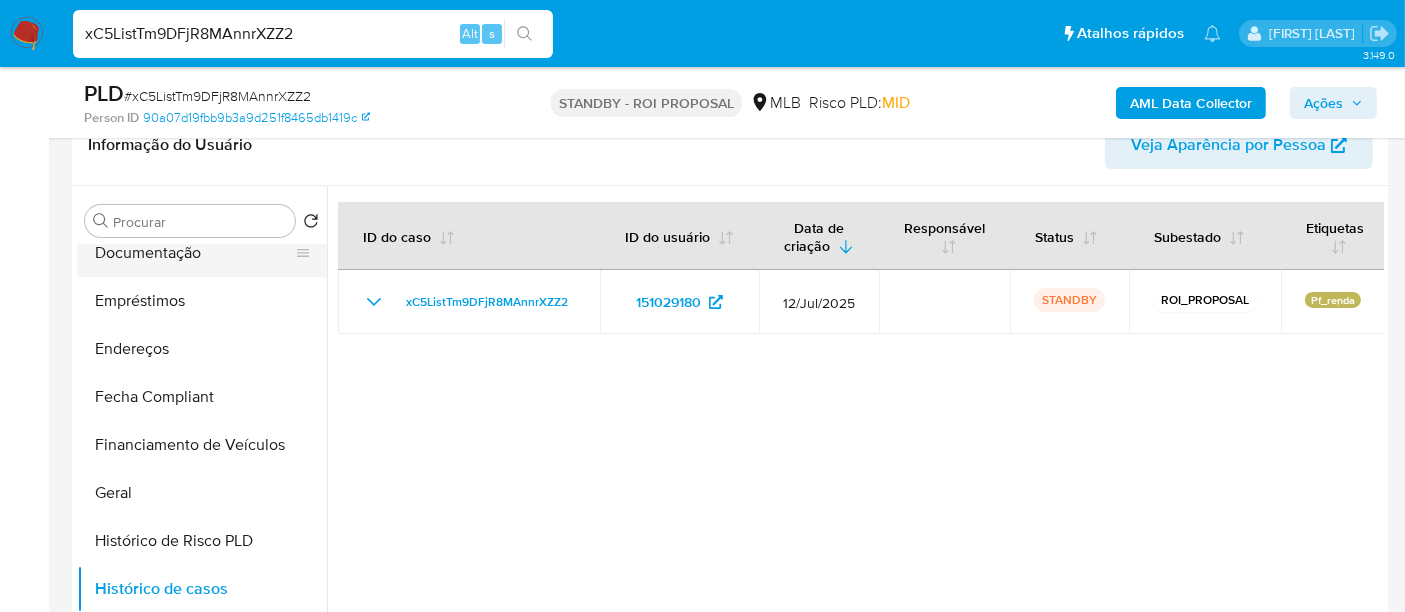 click on "Documentação" at bounding box center (194, 253) 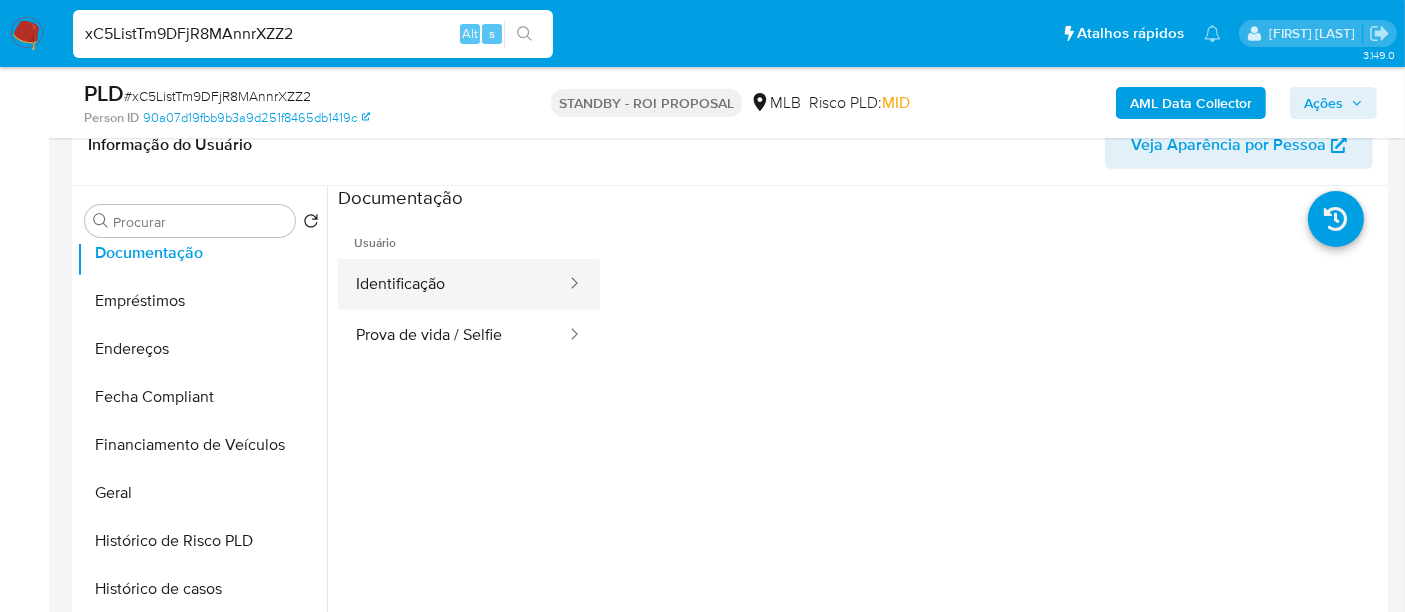 click on "Identificação" at bounding box center (453, 284) 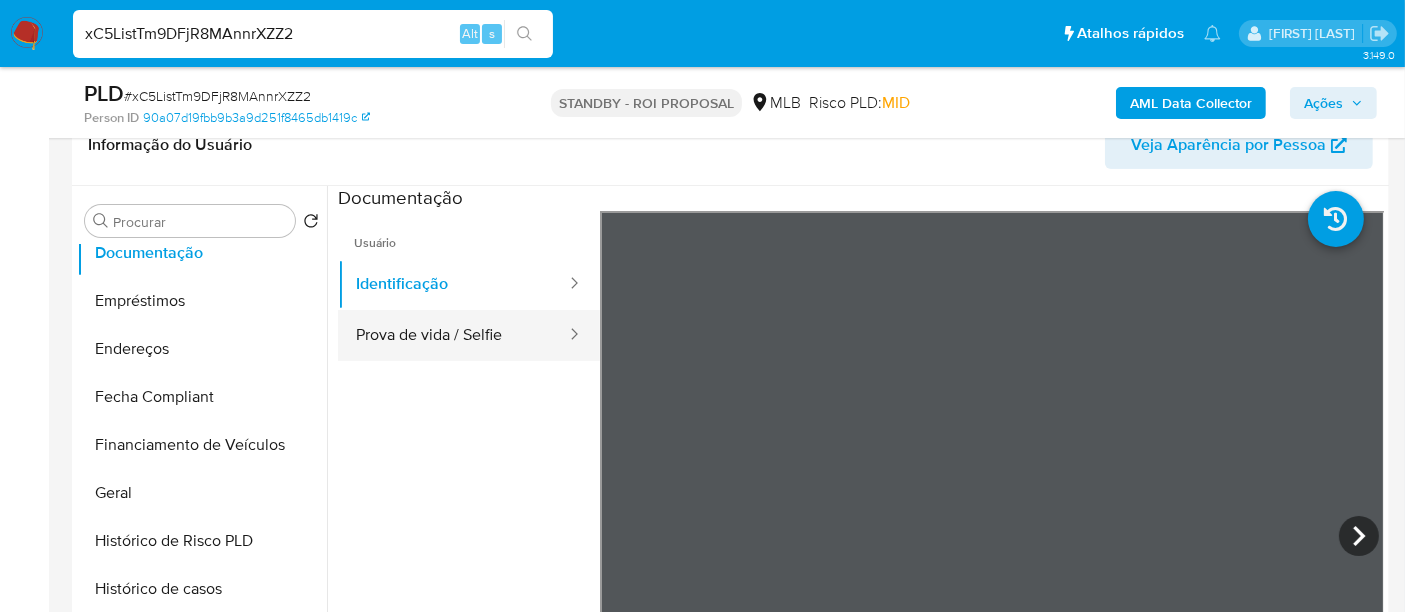 click on "Prova de vida / Selfie" at bounding box center (453, 335) 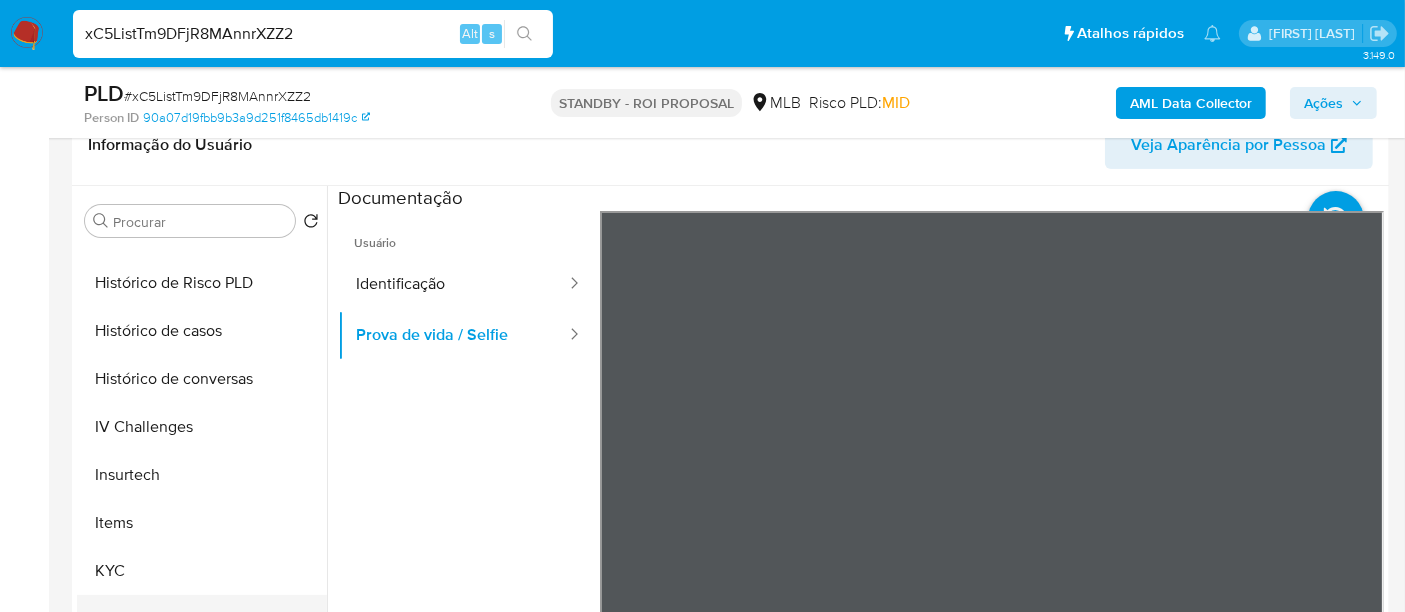 scroll, scrollTop: 844, scrollLeft: 0, axis: vertical 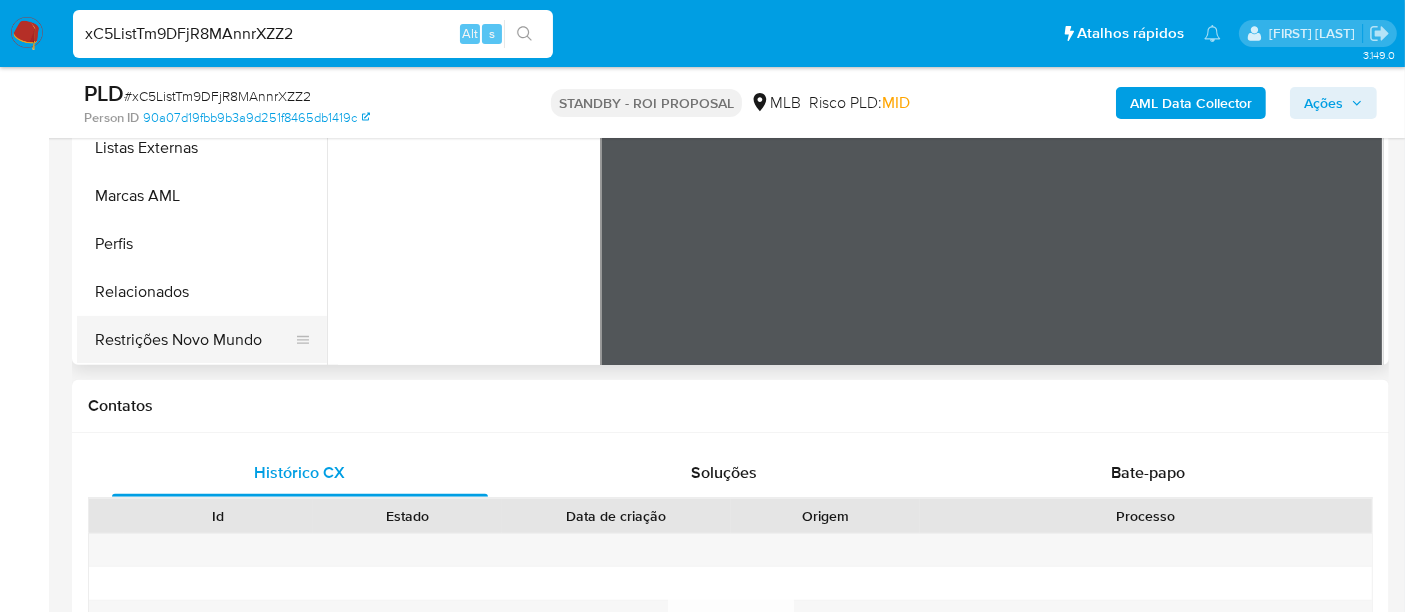 click on "Restrições Novo Mundo" at bounding box center (194, 340) 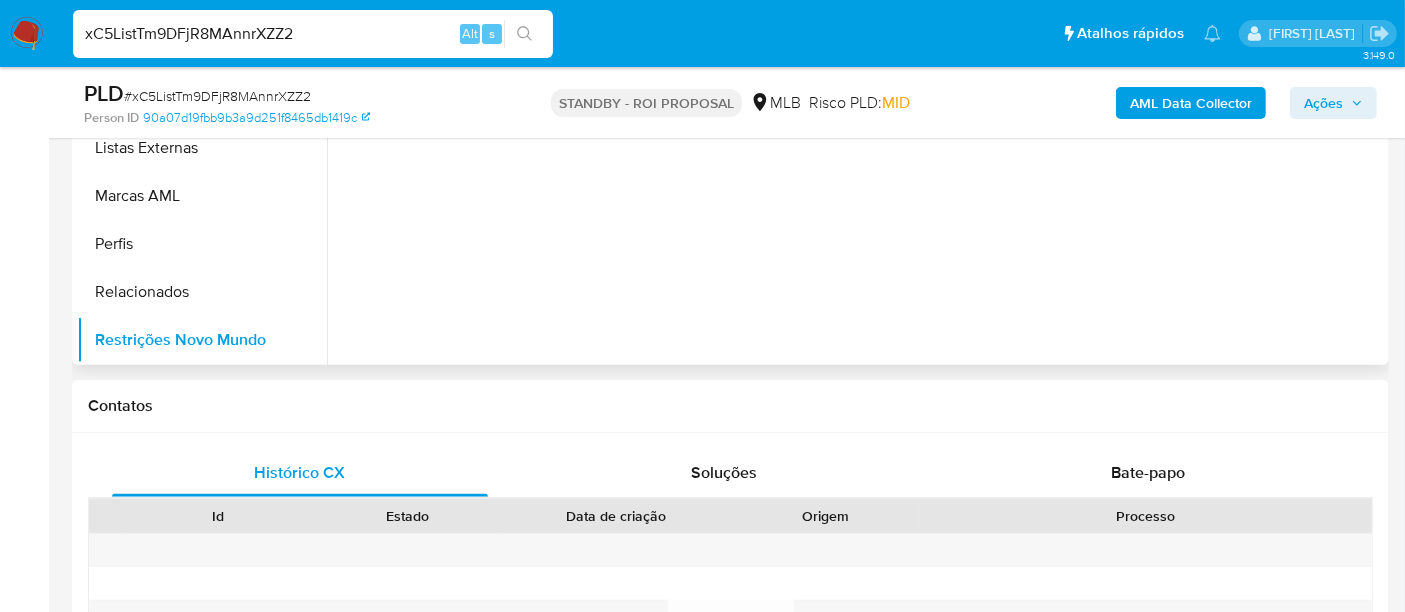 type 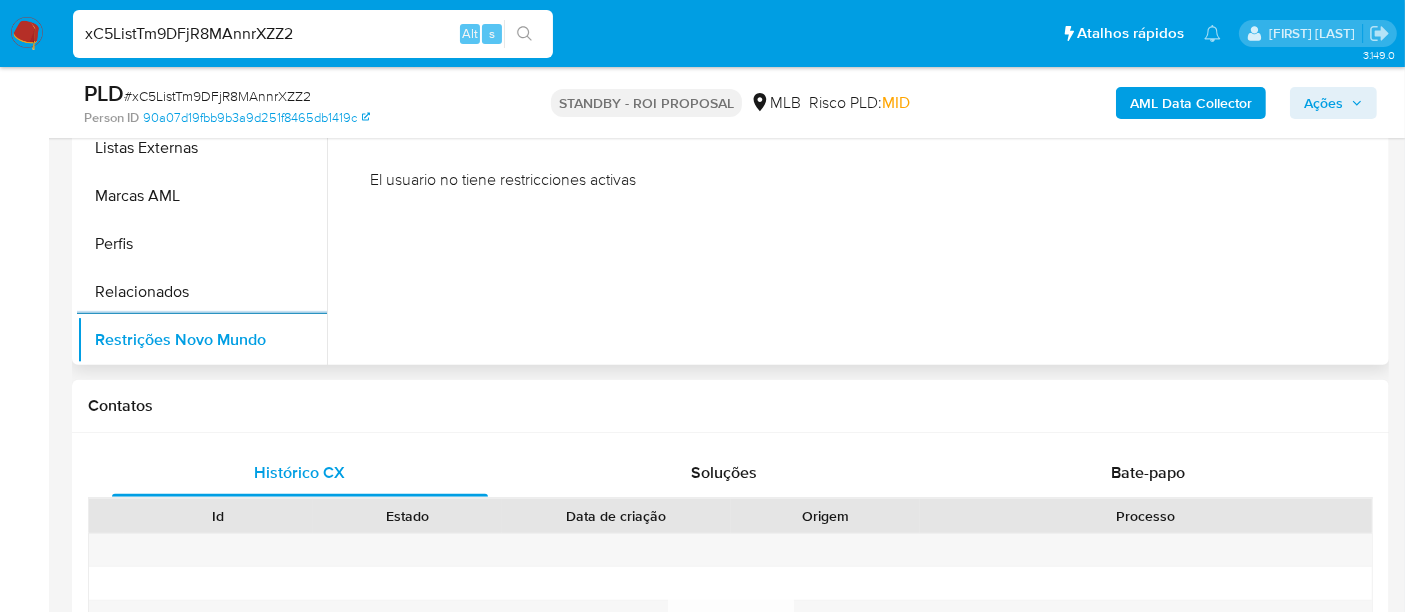 scroll, scrollTop: 333, scrollLeft: 0, axis: vertical 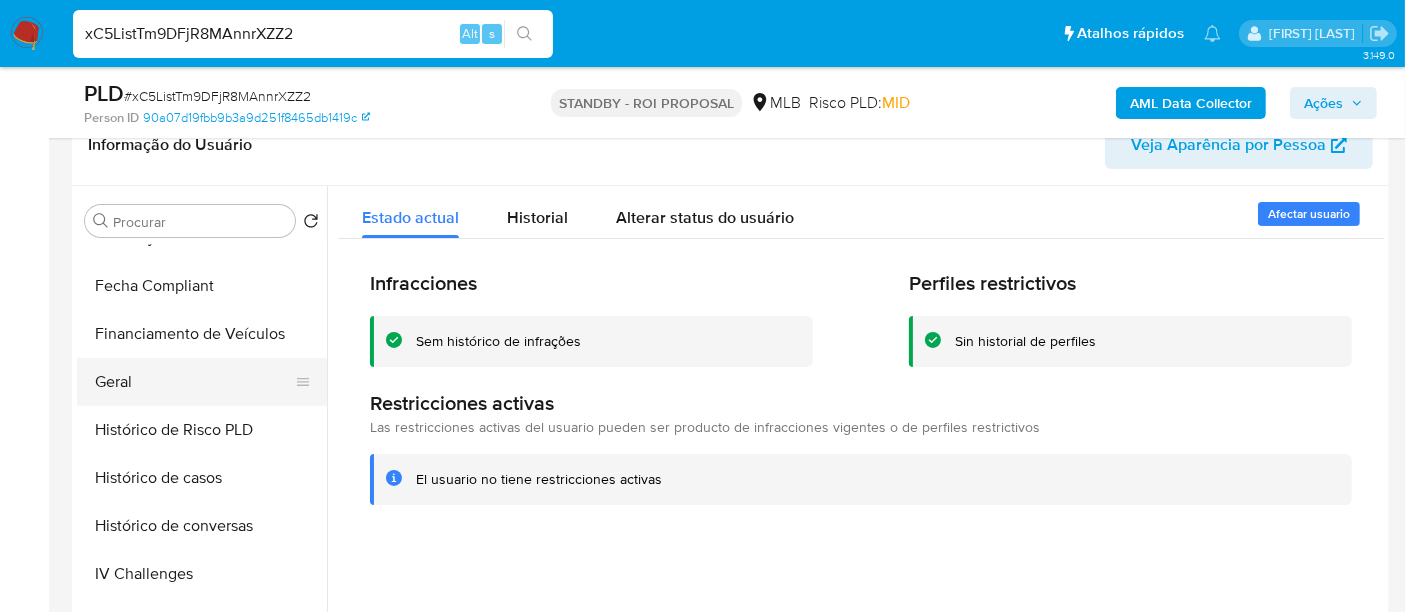 click on "Geral" at bounding box center [194, 382] 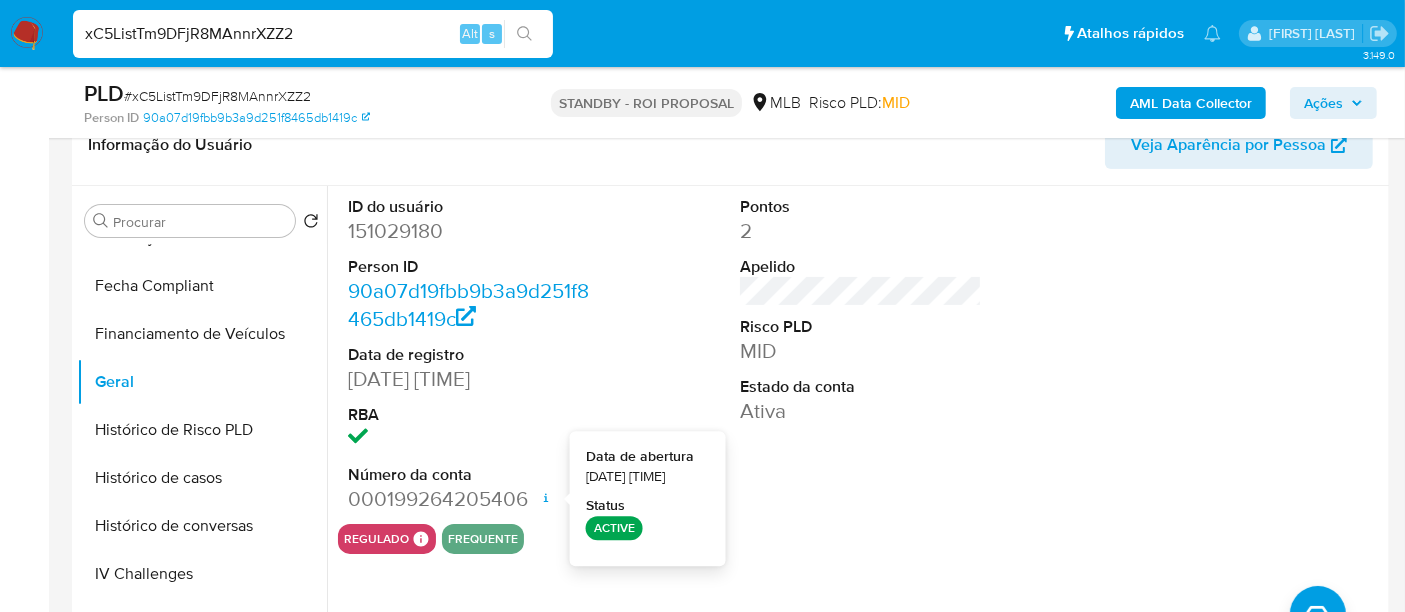 type 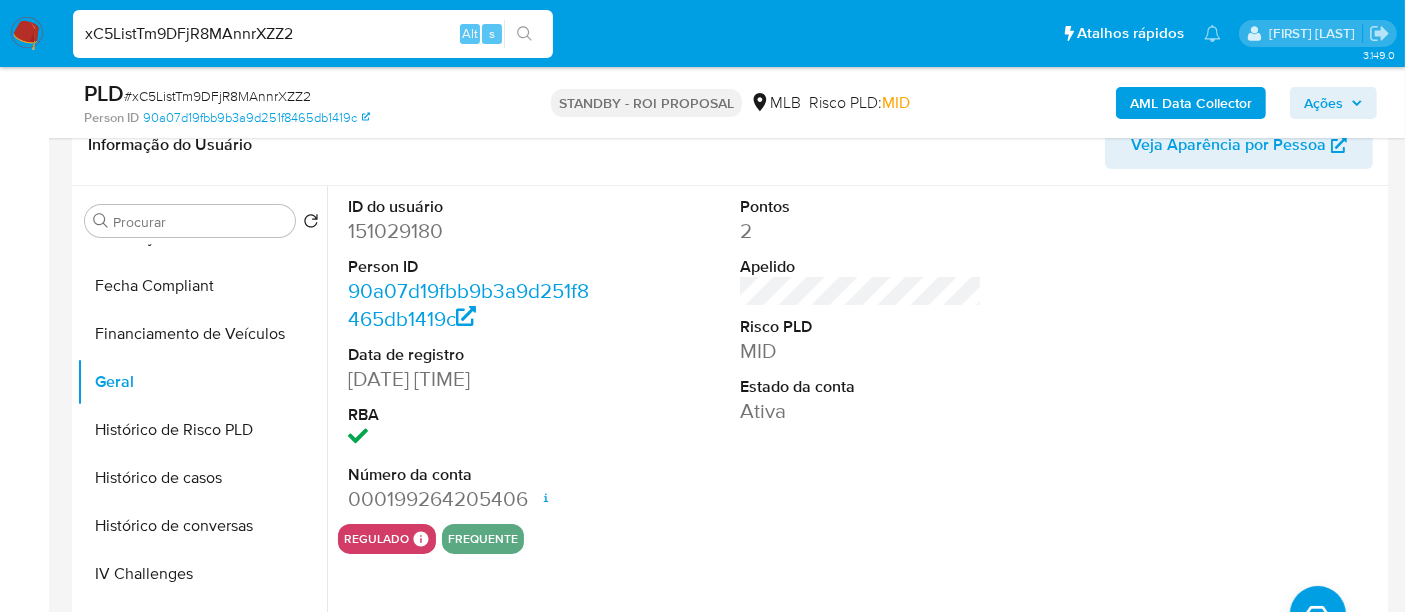 click on "xC5ListTm9DFjR8MAnnrXZZ2" at bounding box center (313, 34) 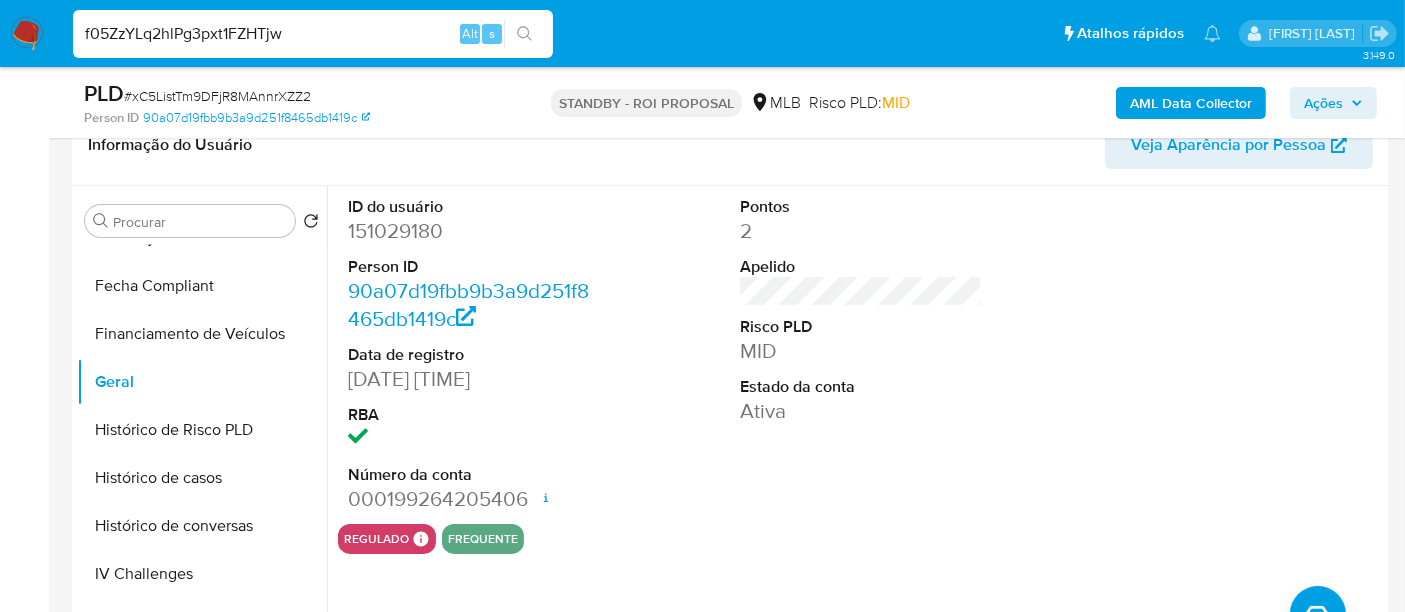 type on "f05ZzYLq2hlPg3pxt1FZHTjw" 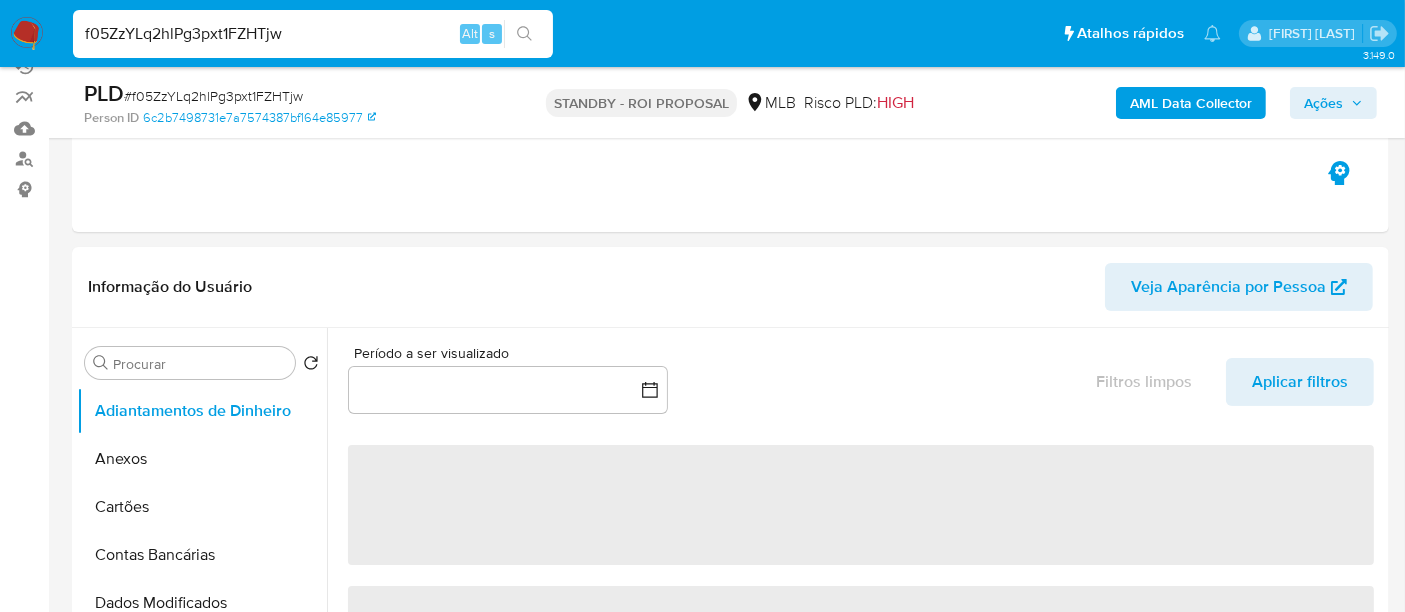 scroll, scrollTop: 333, scrollLeft: 0, axis: vertical 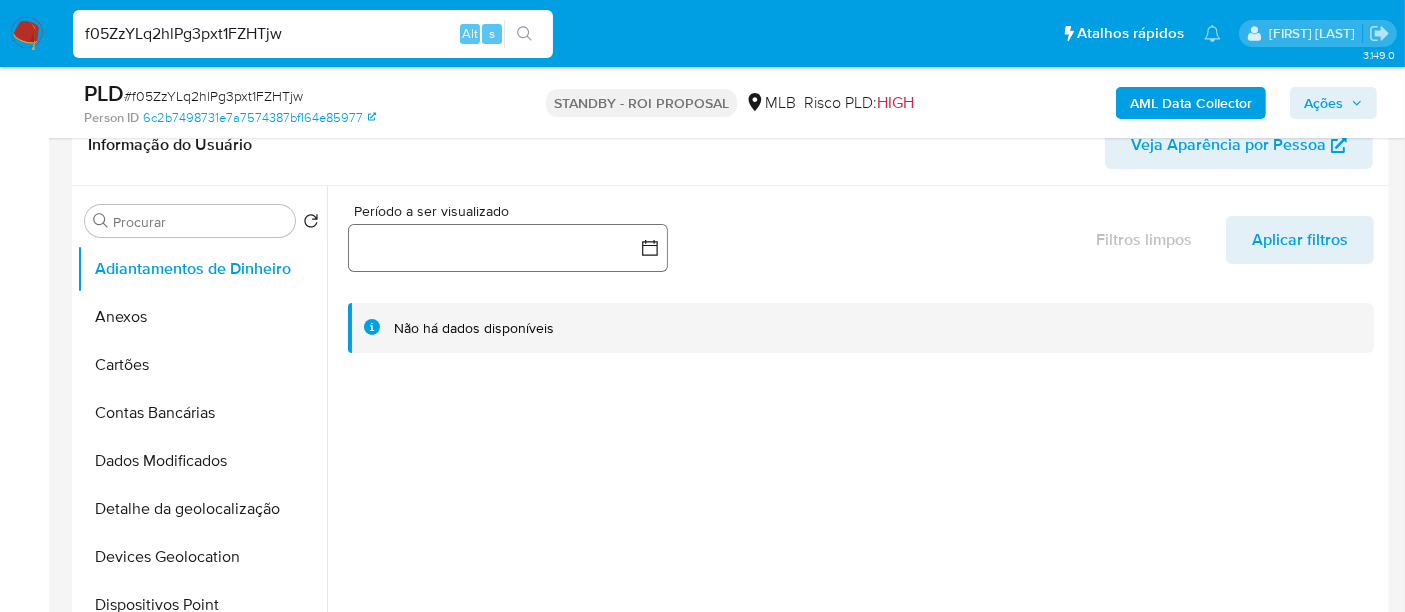 select on "10" 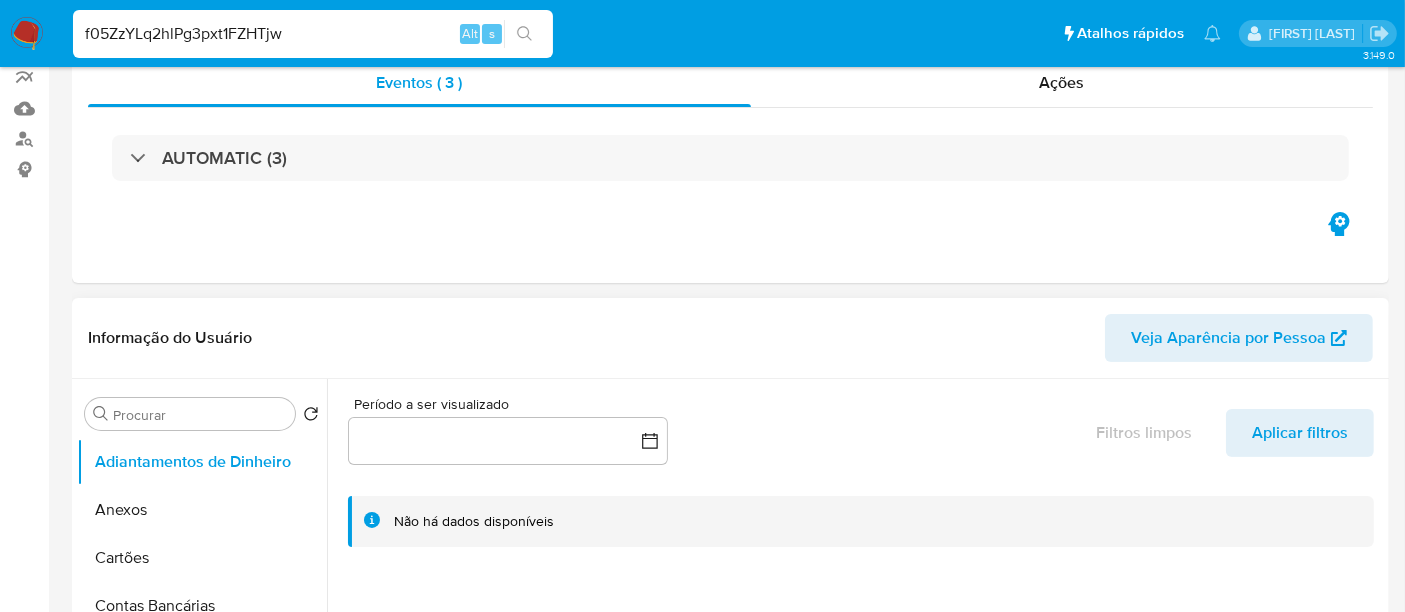 scroll, scrollTop: 444, scrollLeft: 0, axis: vertical 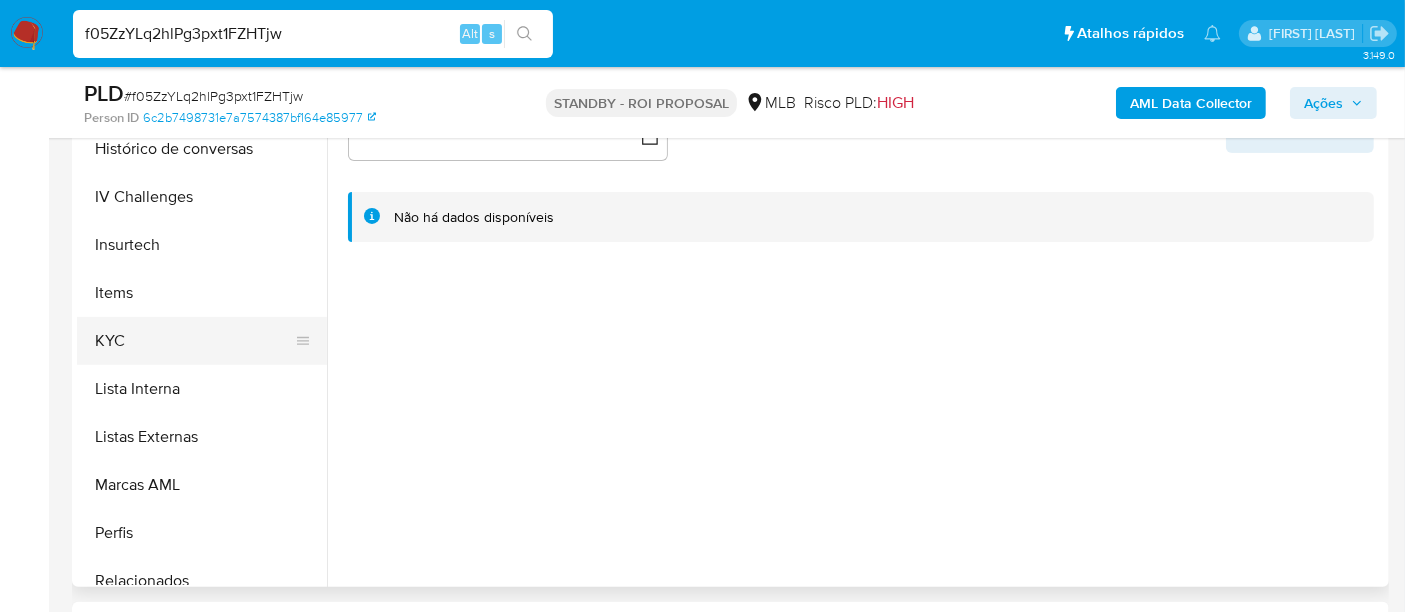 click on "KYC" at bounding box center (194, 341) 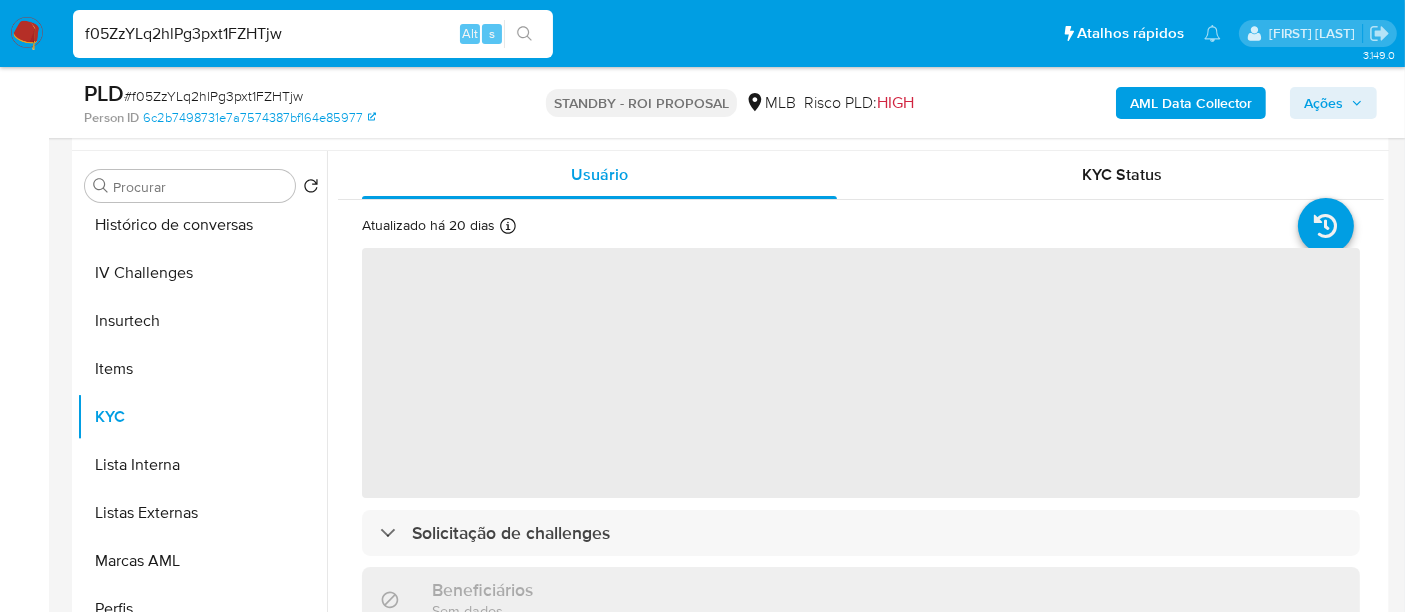 scroll, scrollTop: 333, scrollLeft: 0, axis: vertical 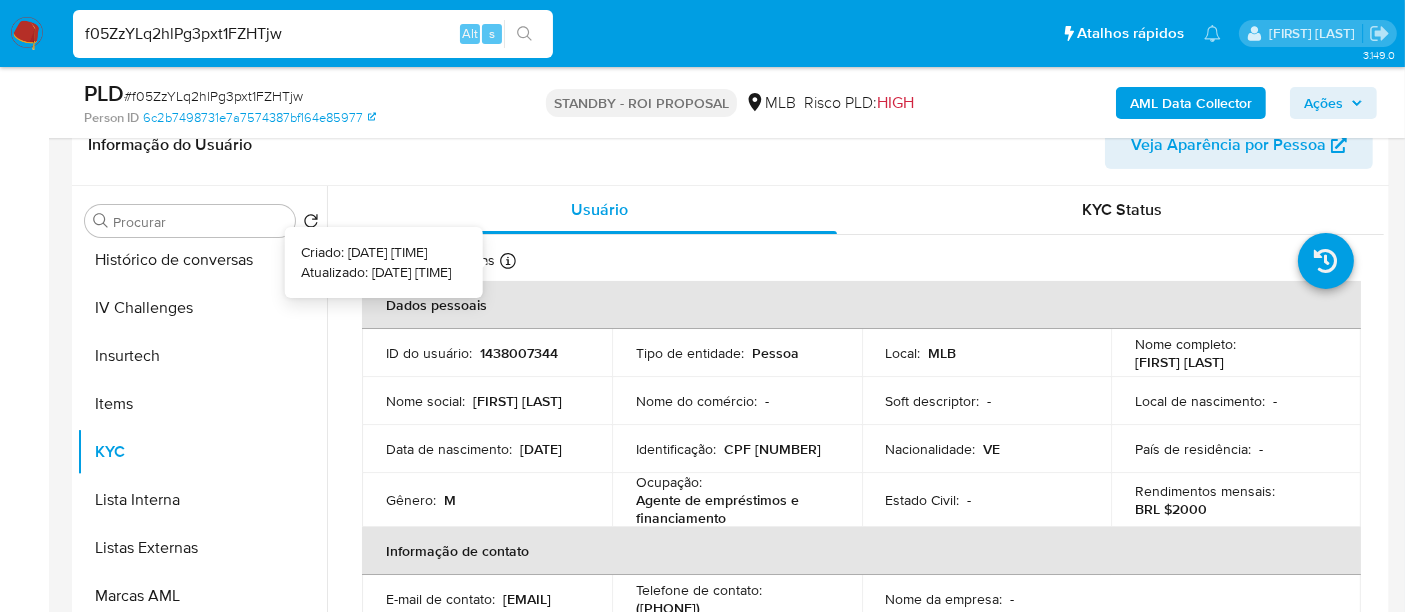 type 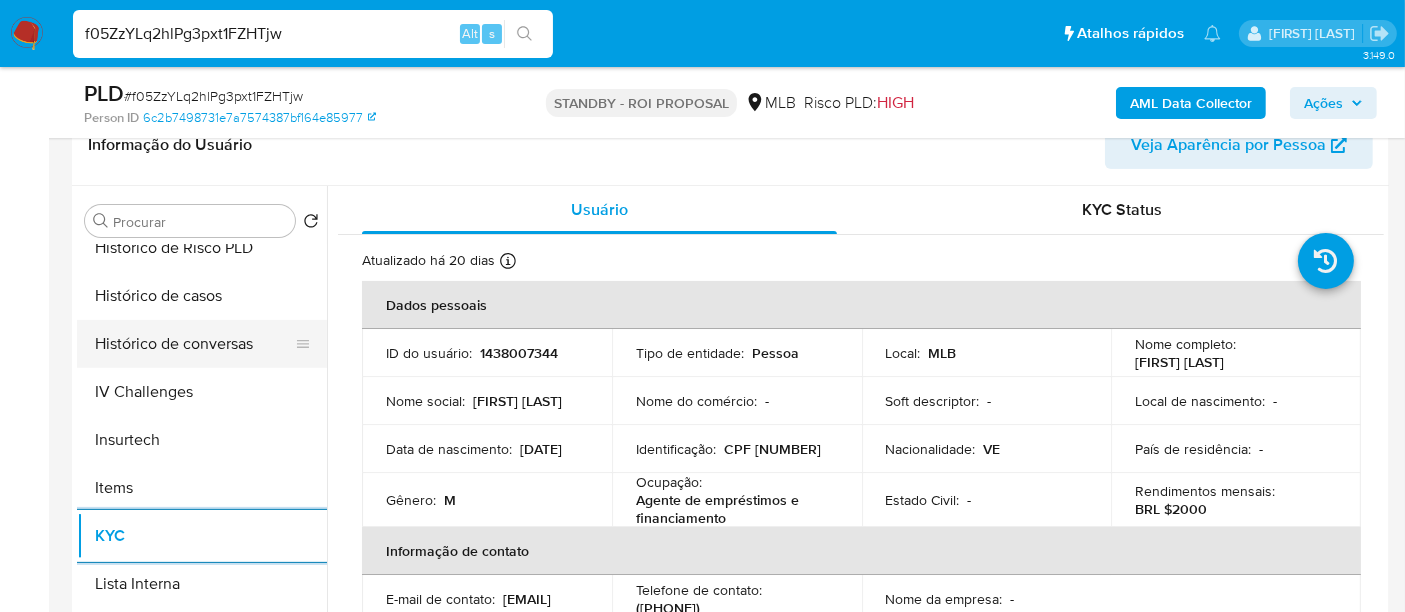 scroll, scrollTop: 555, scrollLeft: 0, axis: vertical 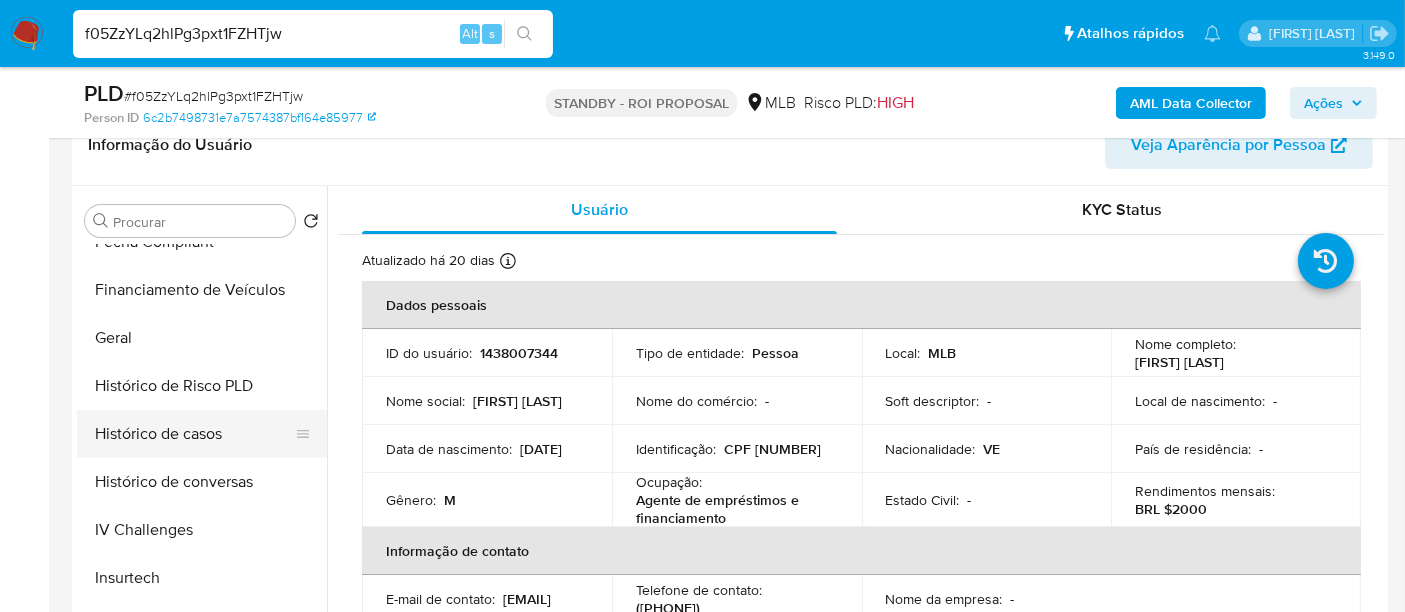 click on "Histórico de casos" at bounding box center (194, 434) 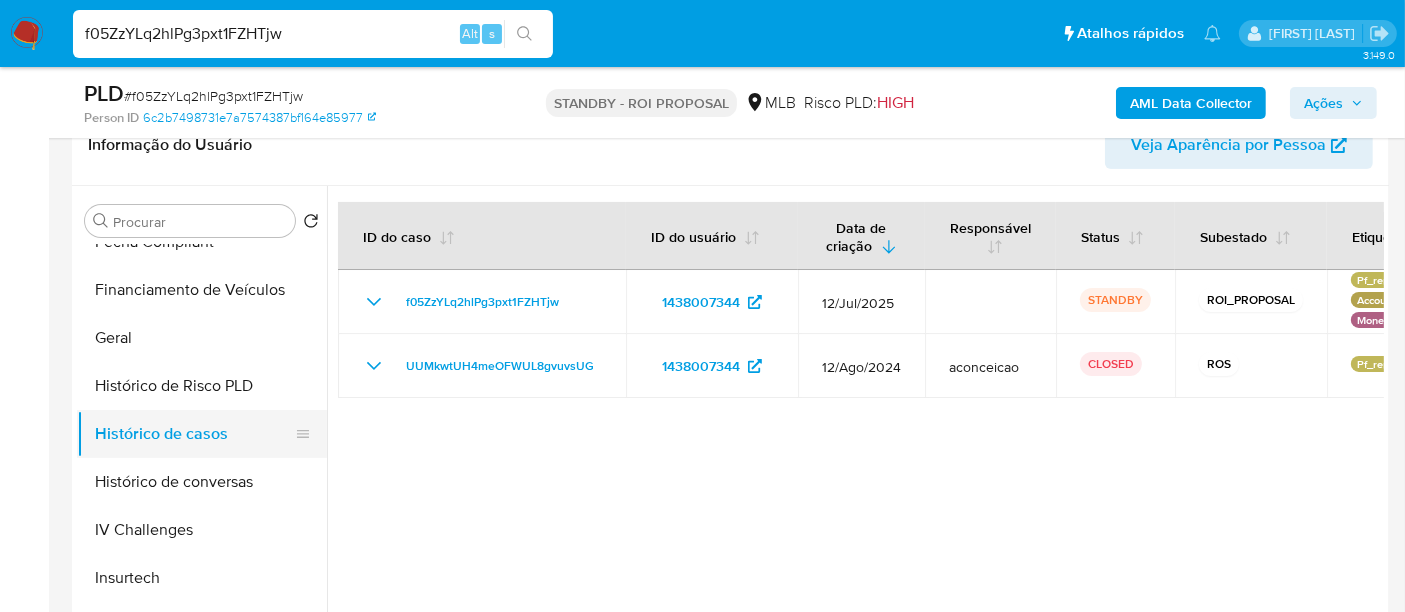 type 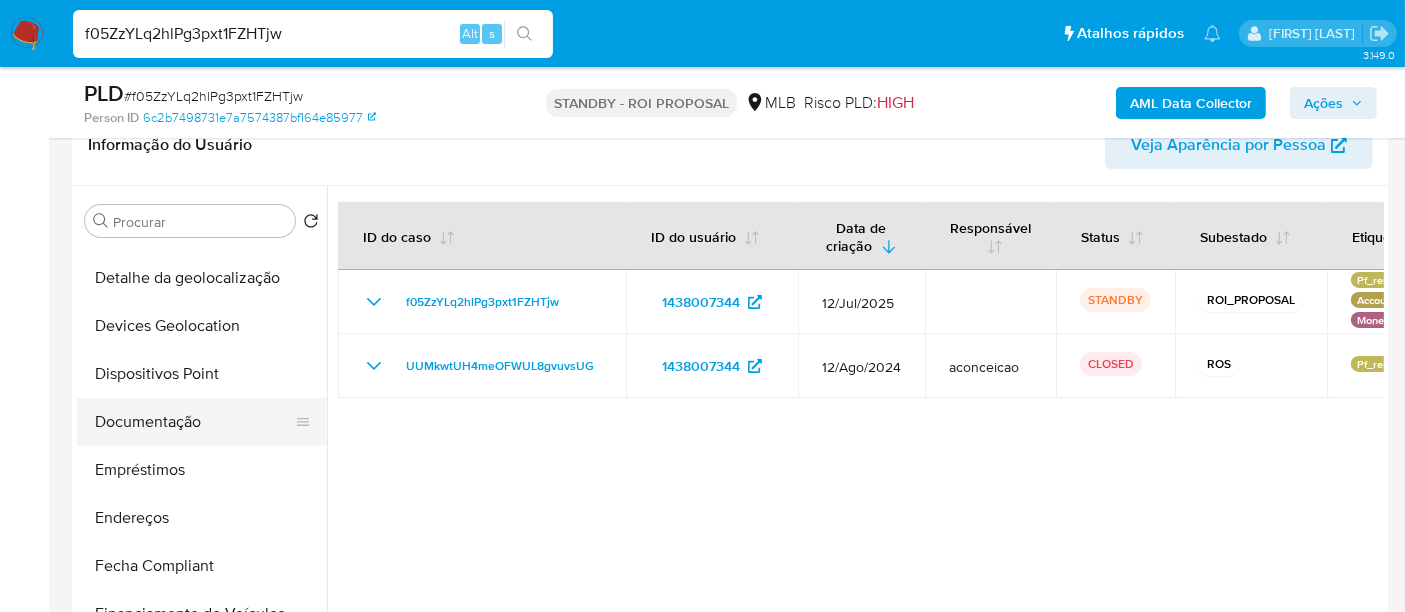 scroll, scrollTop: 222, scrollLeft: 0, axis: vertical 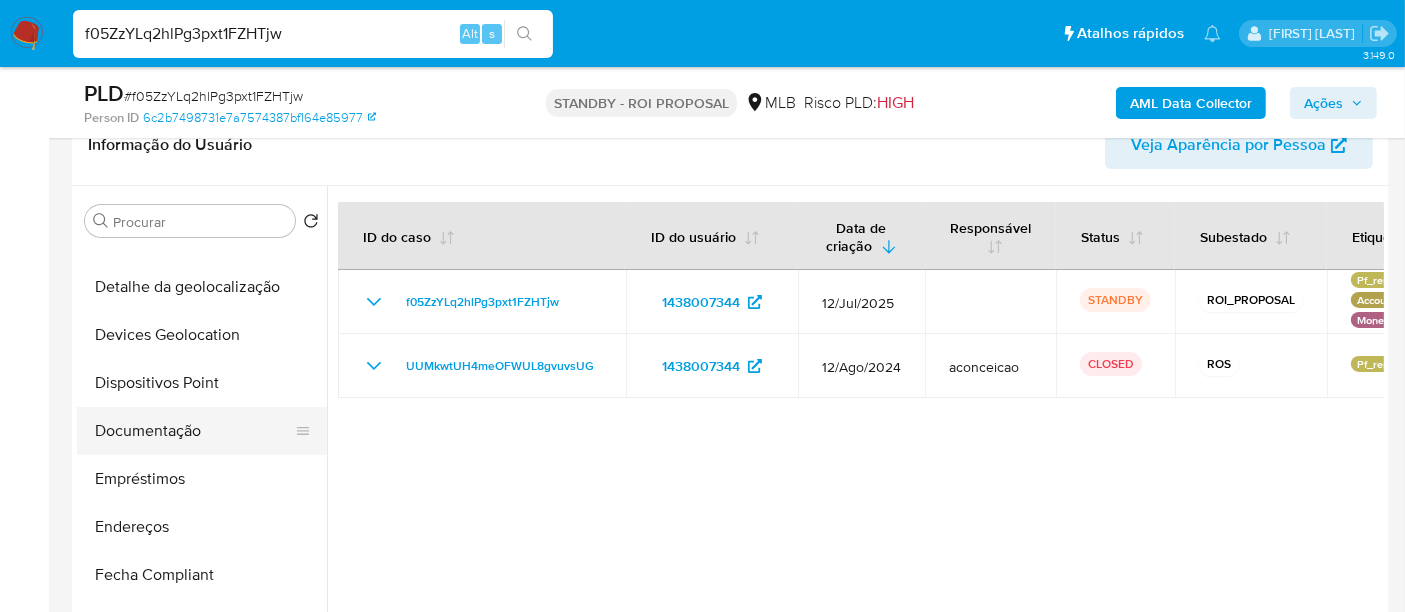 click on "Documentação" at bounding box center (194, 431) 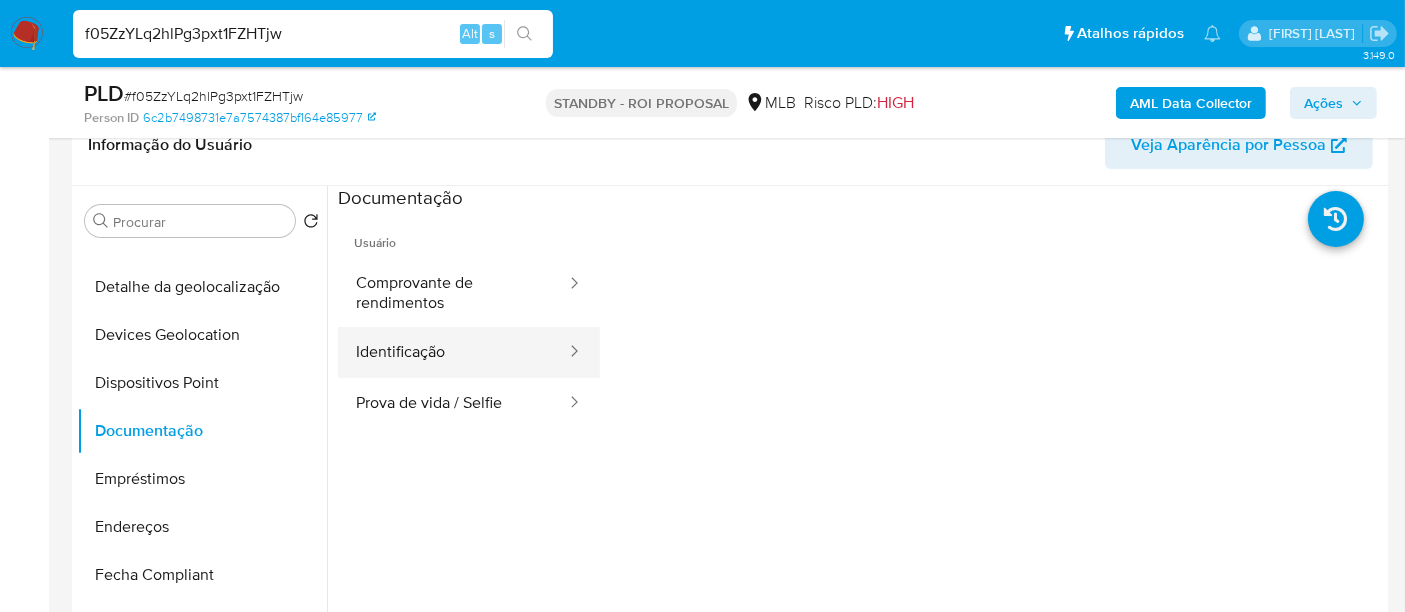 click on "Identificação" at bounding box center [453, 352] 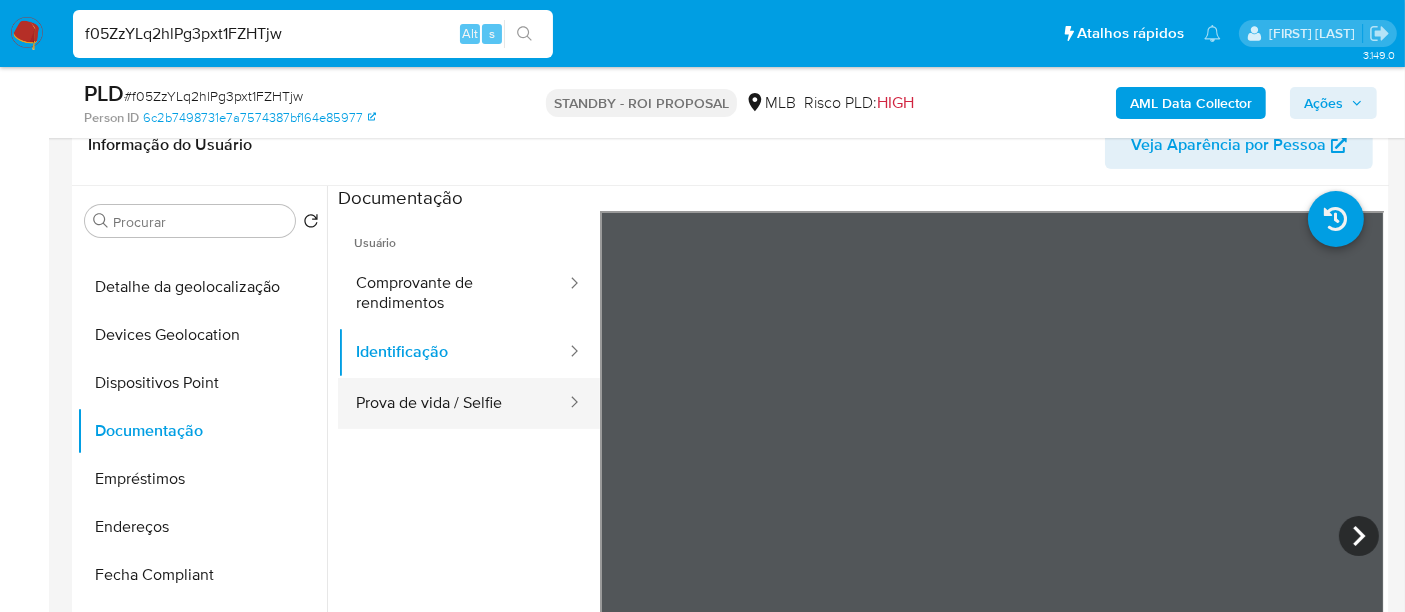 click on "Prova de vida / Selfie" at bounding box center (453, 403) 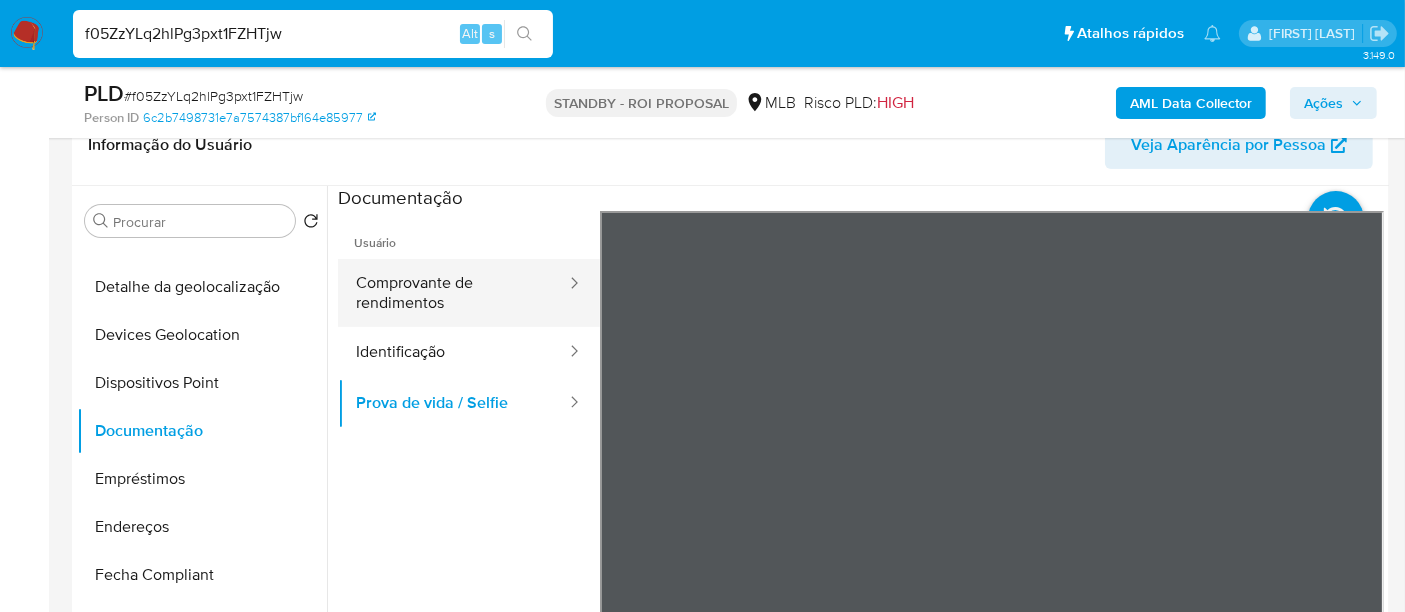 click on "Comprovante de rendimentos" at bounding box center [453, 293] 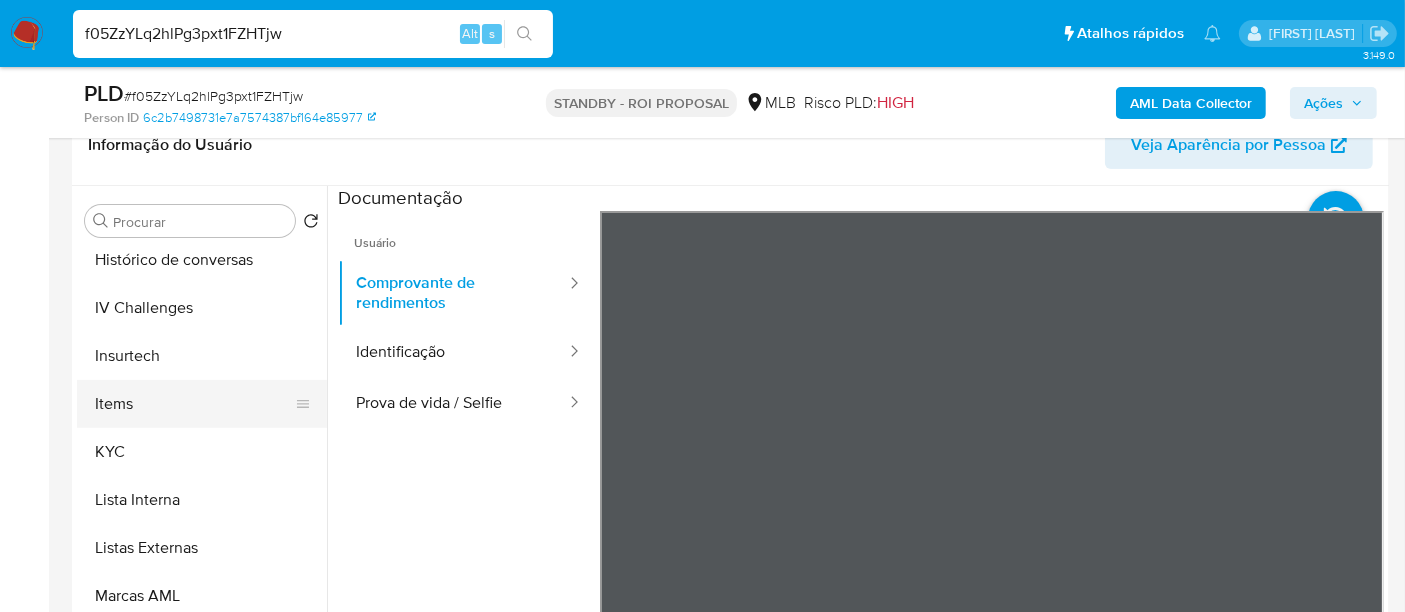 scroll, scrollTop: 844, scrollLeft: 0, axis: vertical 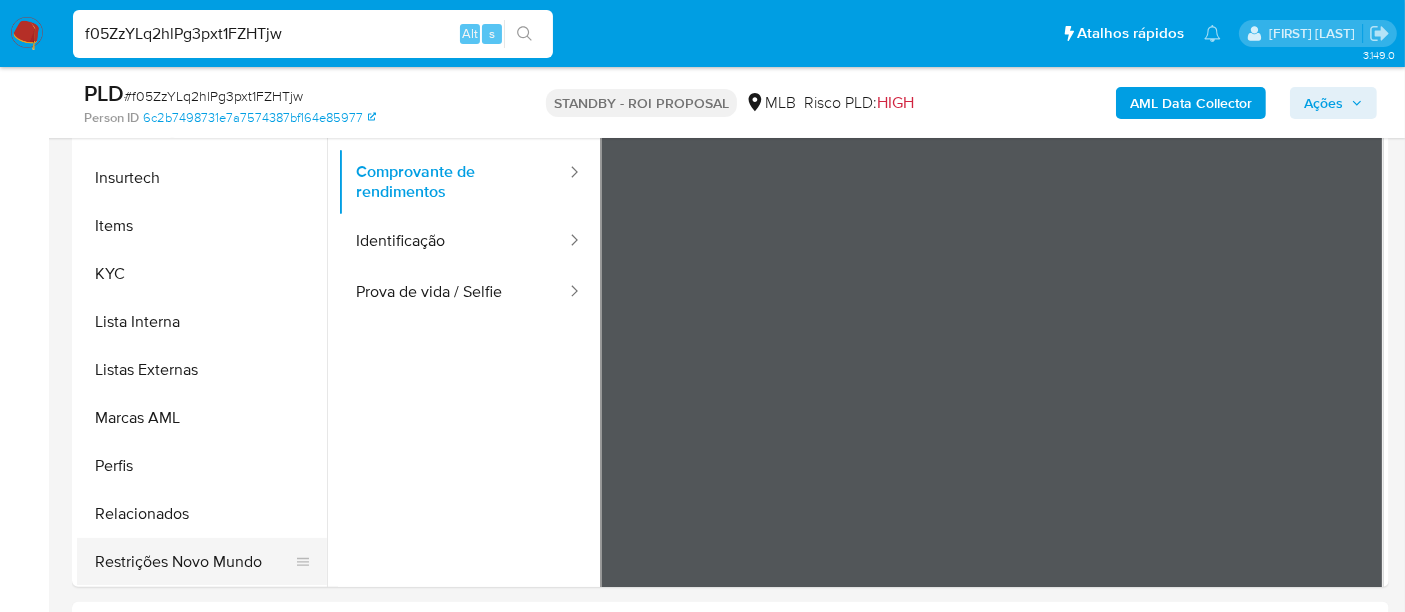 click on "Restrições Novo Mundo" at bounding box center (194, 562) 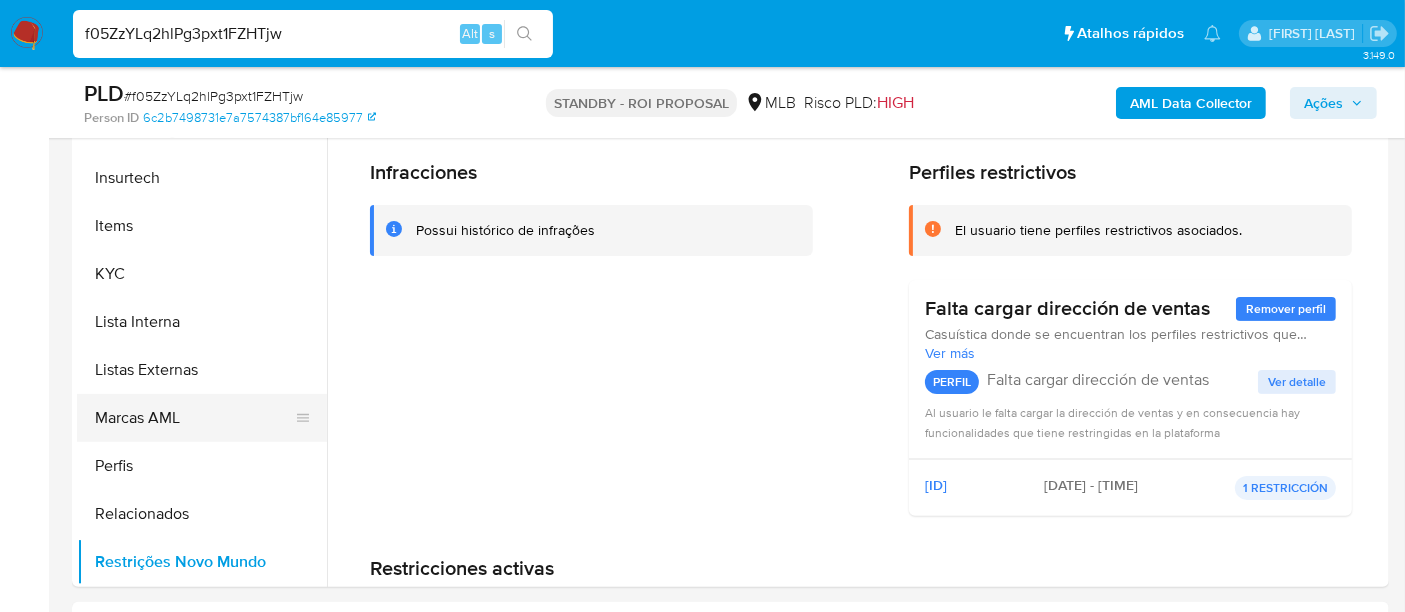 scroll, scrollTop: 511, scrollLeft: 0, axis: vertical 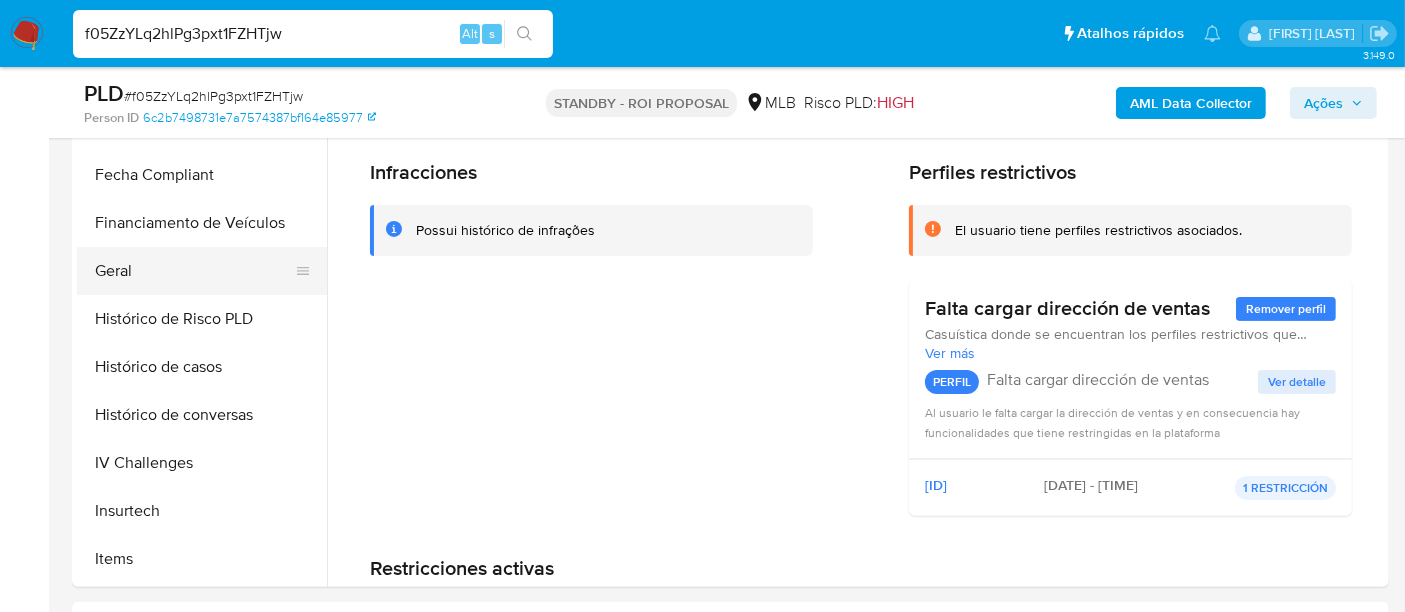 click on "Geral" at bounding box center (194, 271) 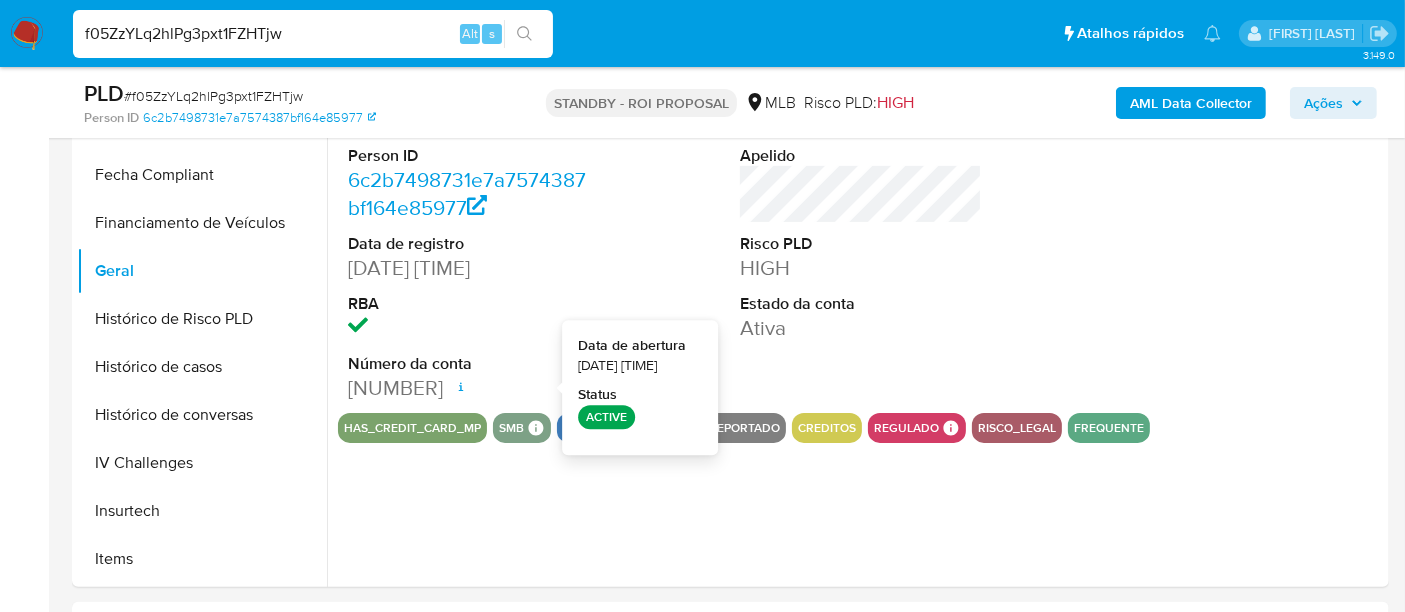 type 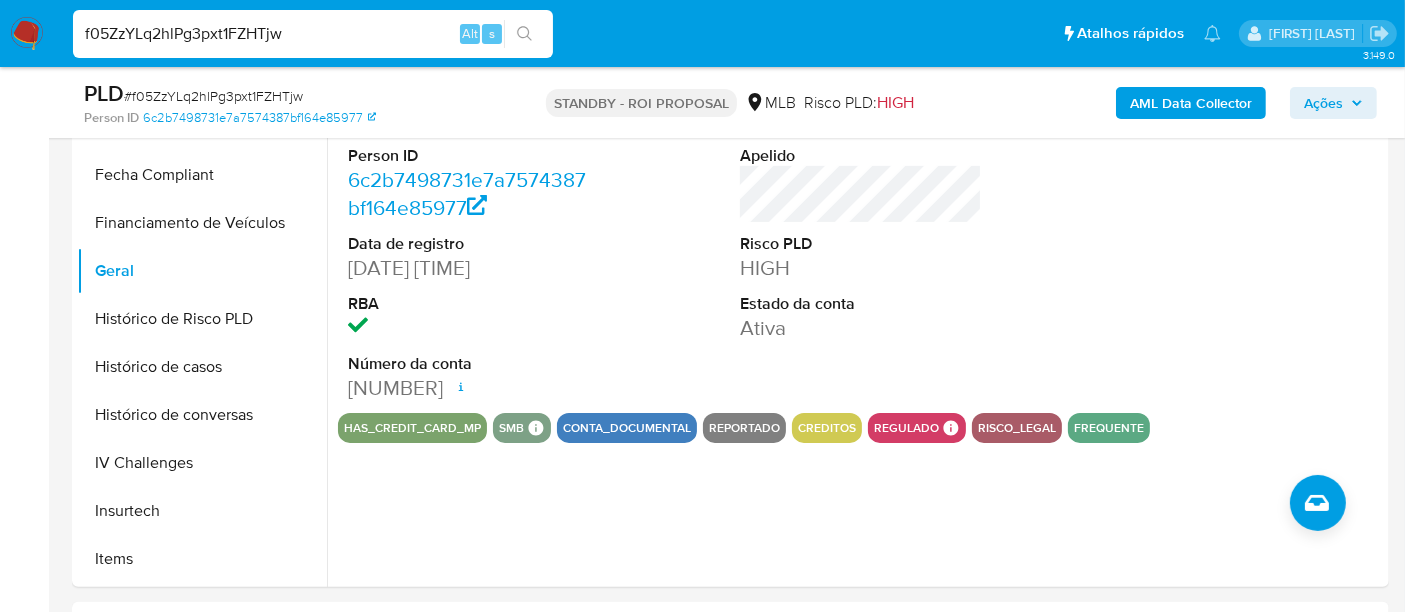 click on "f05ZzYLq2hlPg3pxt1FZHTjw" at bounding box center [313, 34] 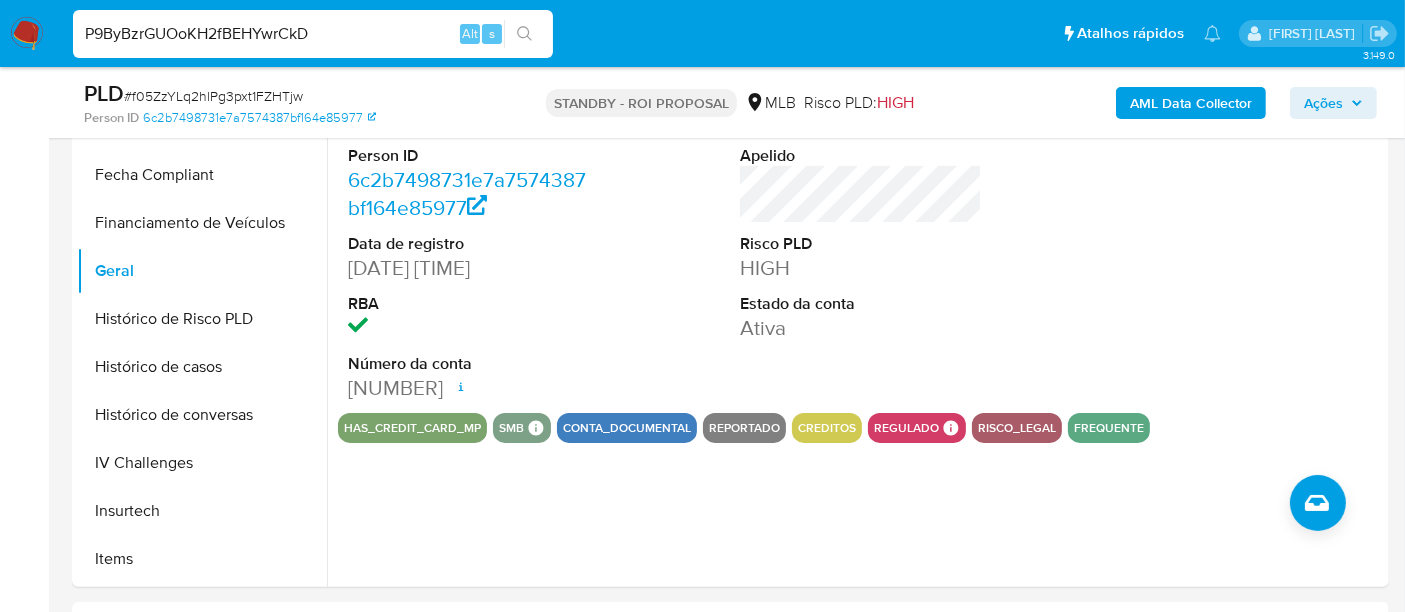 type on "P9ByBzrGUOoKH2fBEHYwrCkD" 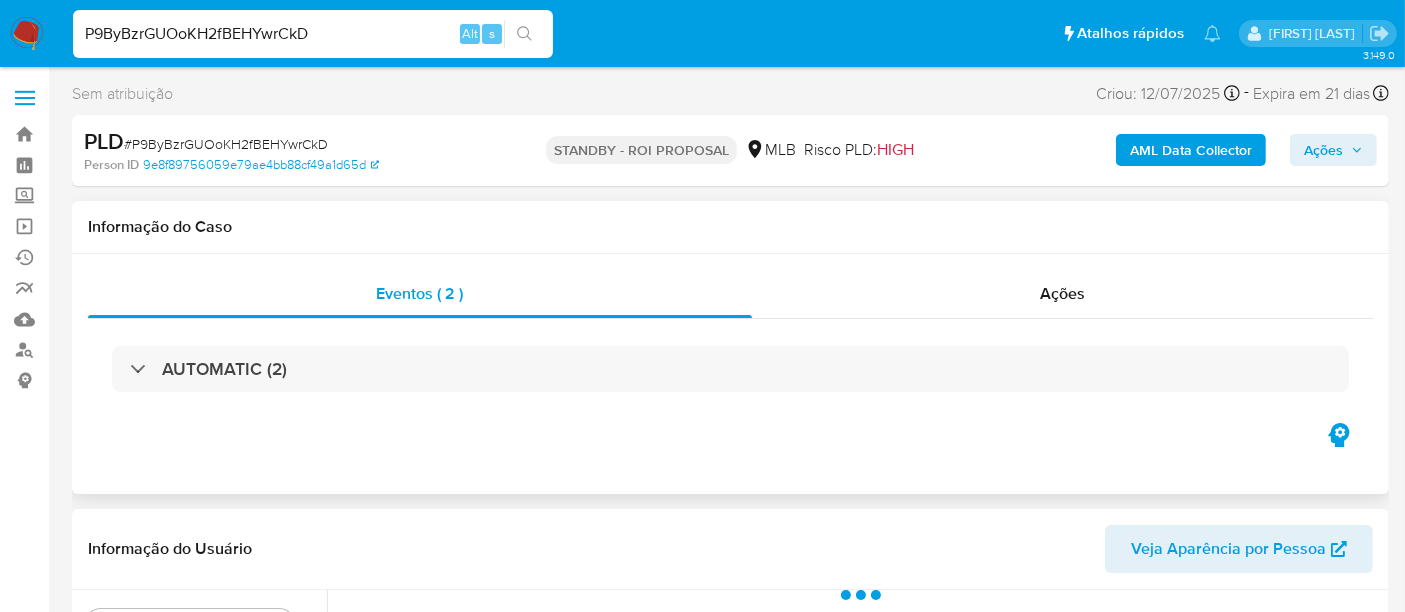 scroll, scrollTop: 333, scrollLeft: 0, axis: vertical 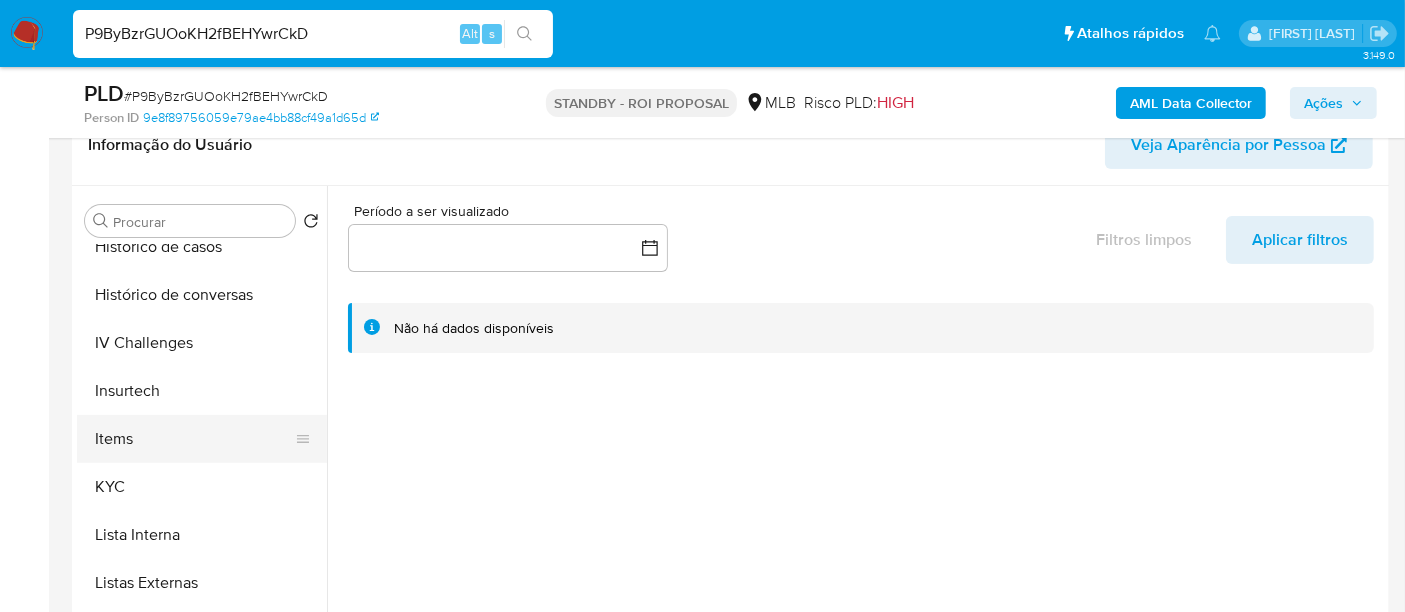 select on "10" 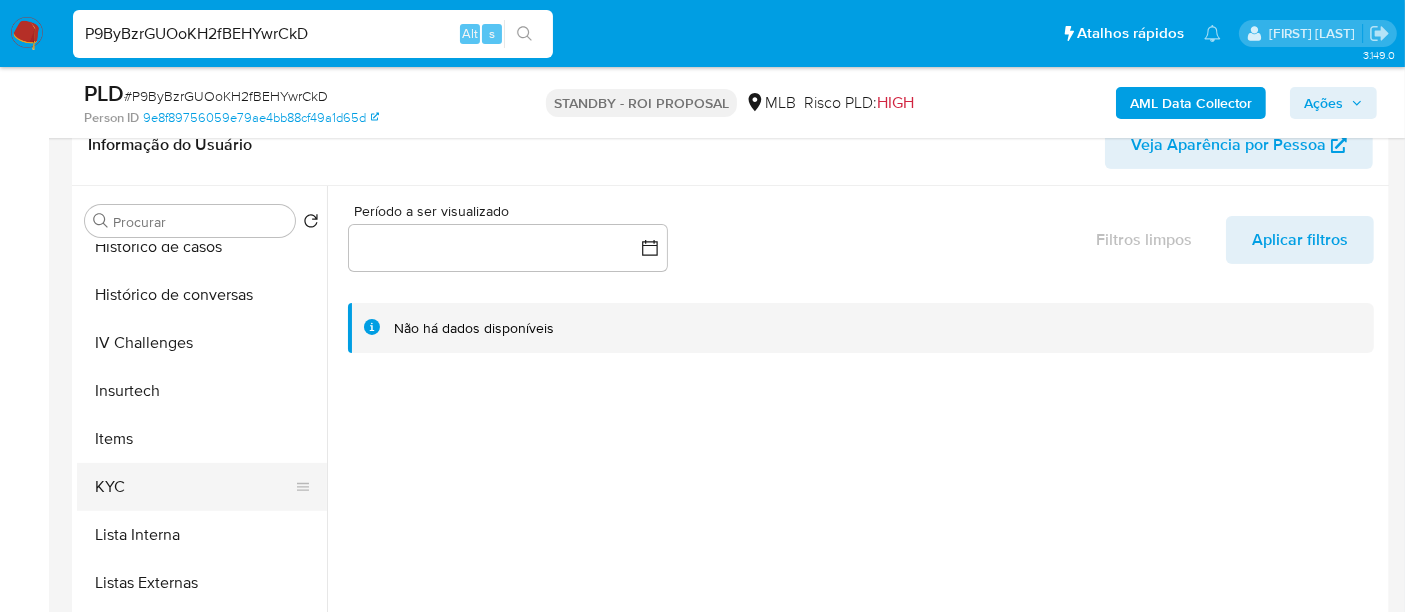 scroll, scrollTop: 777, scrollLeft: 0, axis: vertical 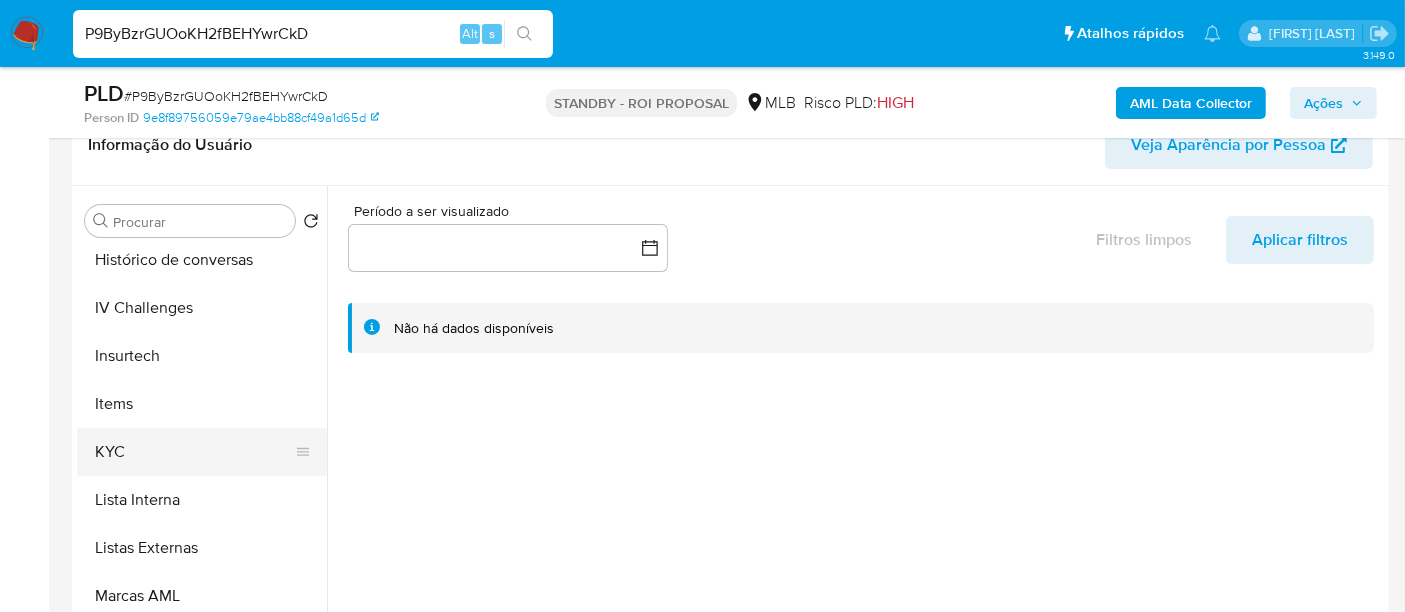 click on "KYC" at bounding box center (194, 452) 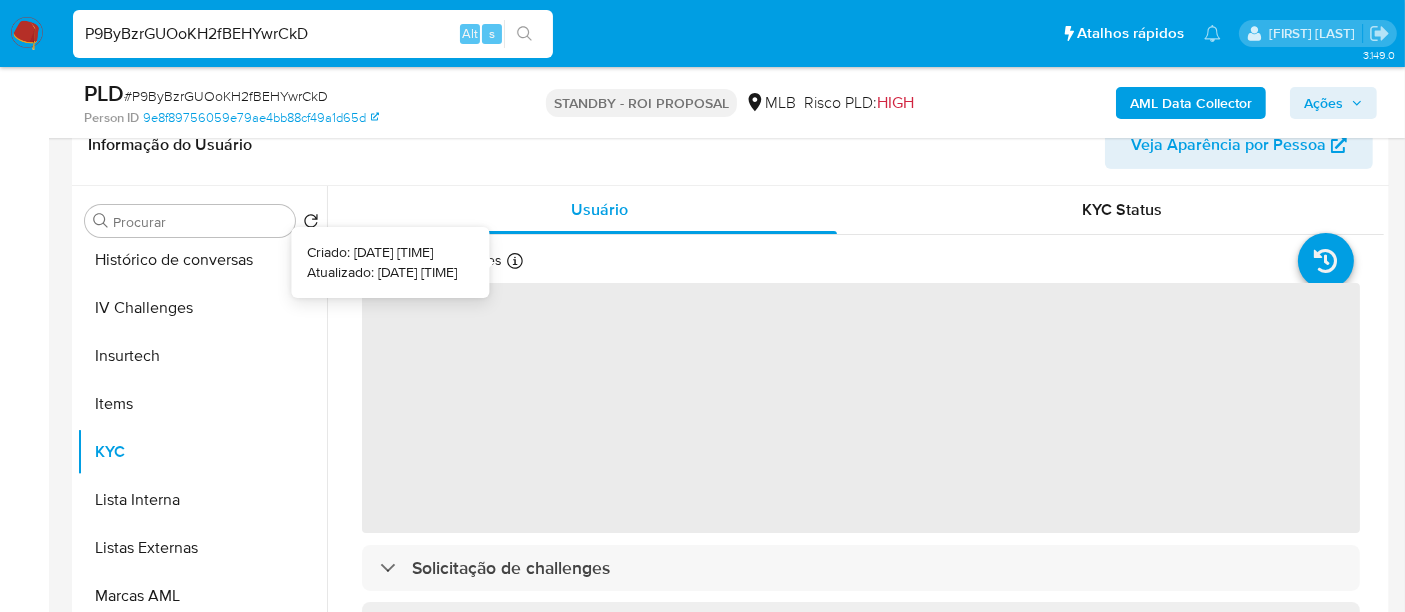 type 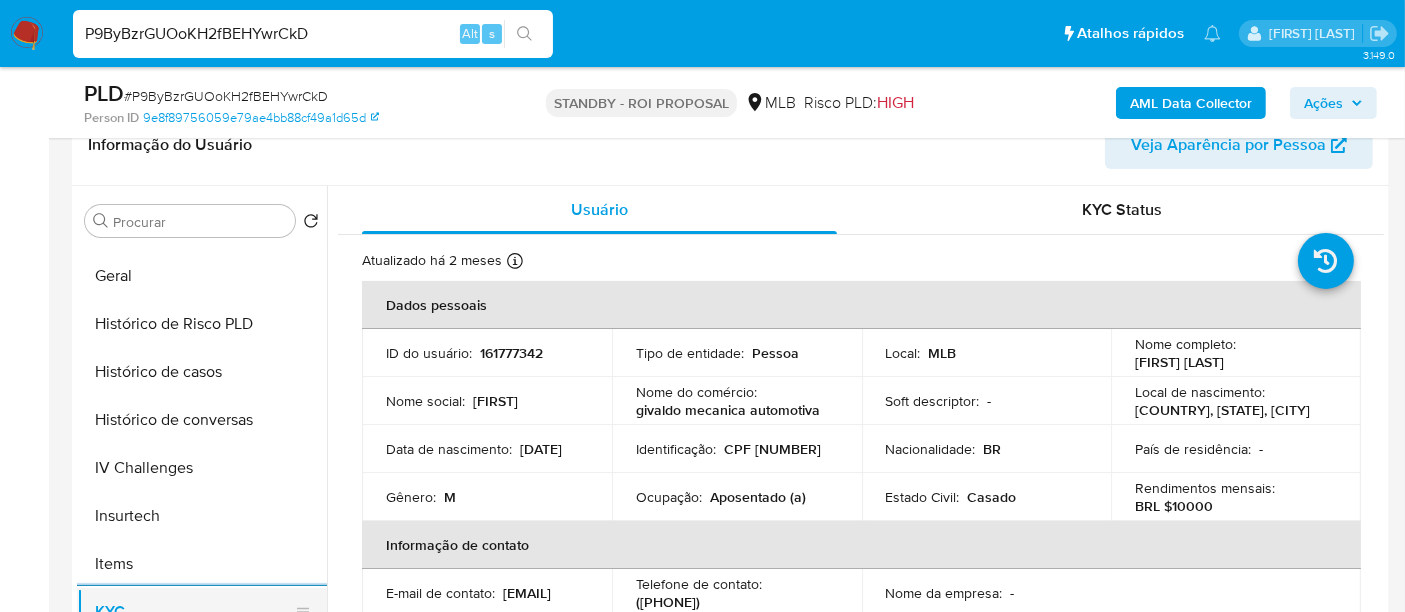 scroll, scrollTop: 555, scrollLeft: 0, axis: vertical 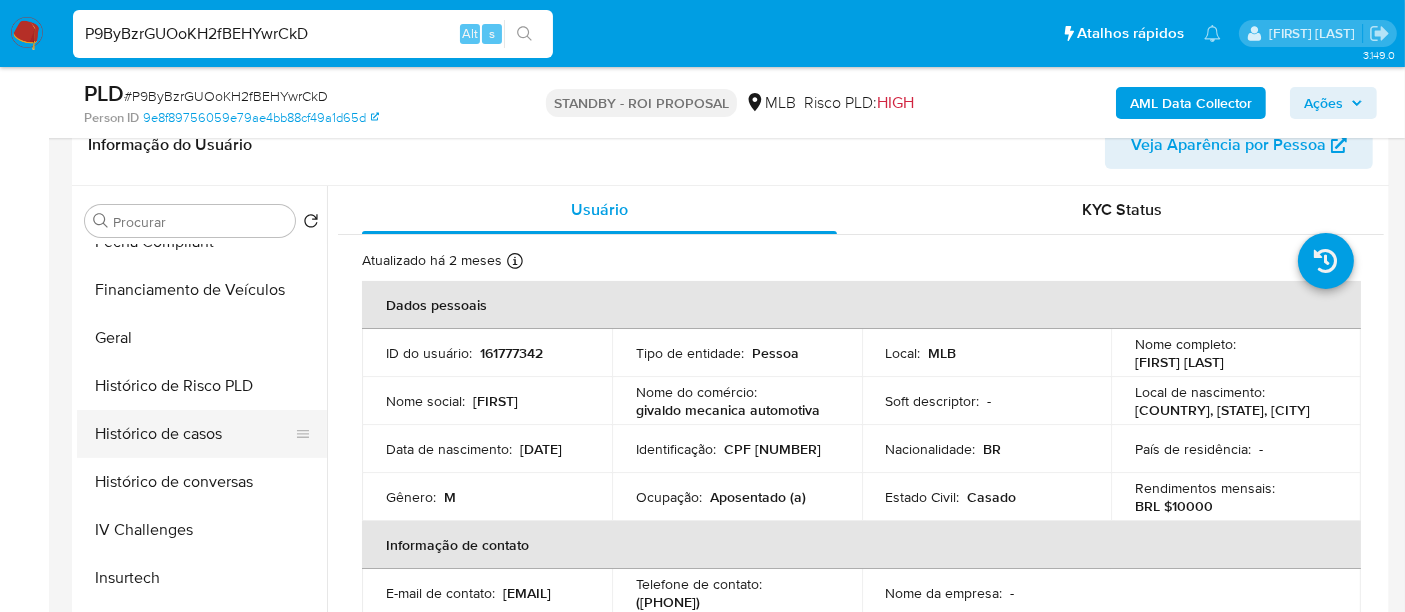 click on "Histórico de casos" at bounding box center (194, 434) 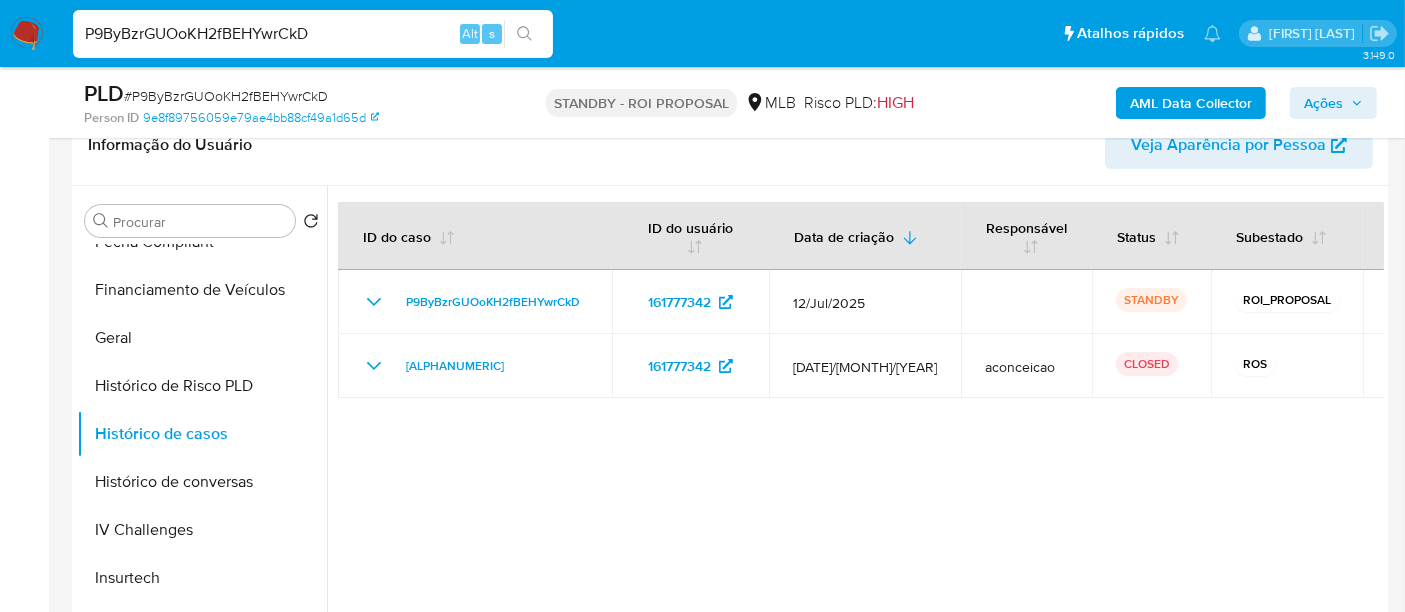 type 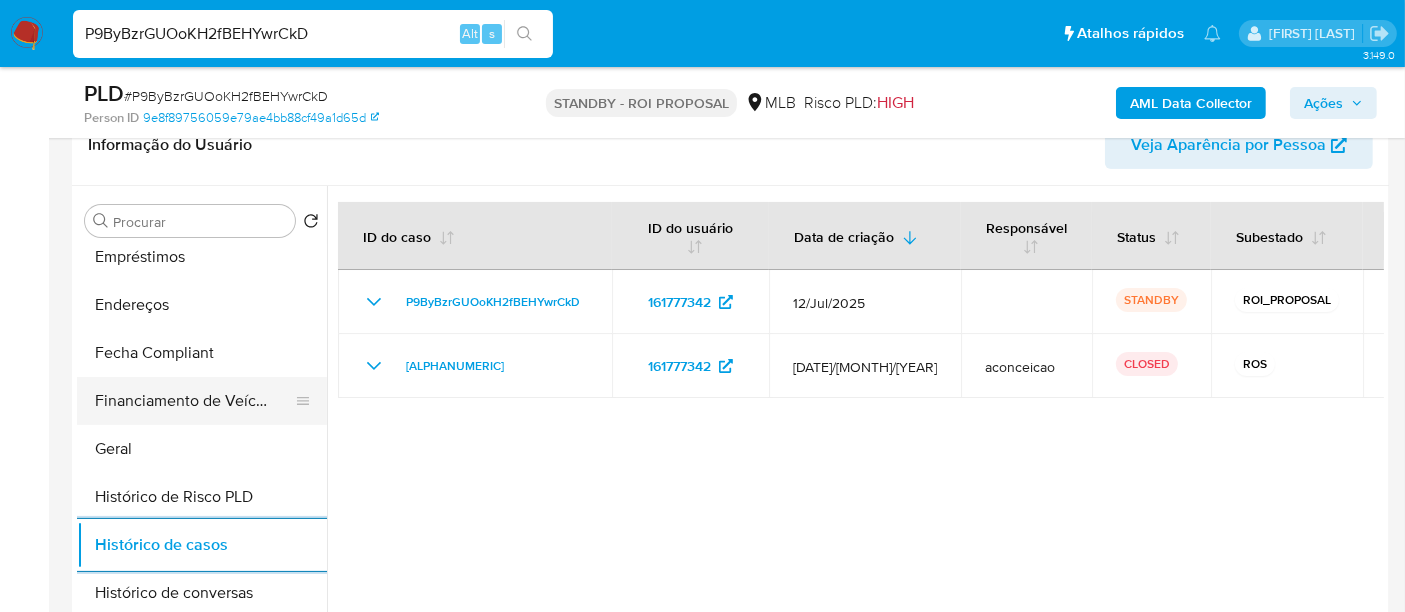 scroll, scrollTop: 333, scrollLeft: 0, axis: vertical 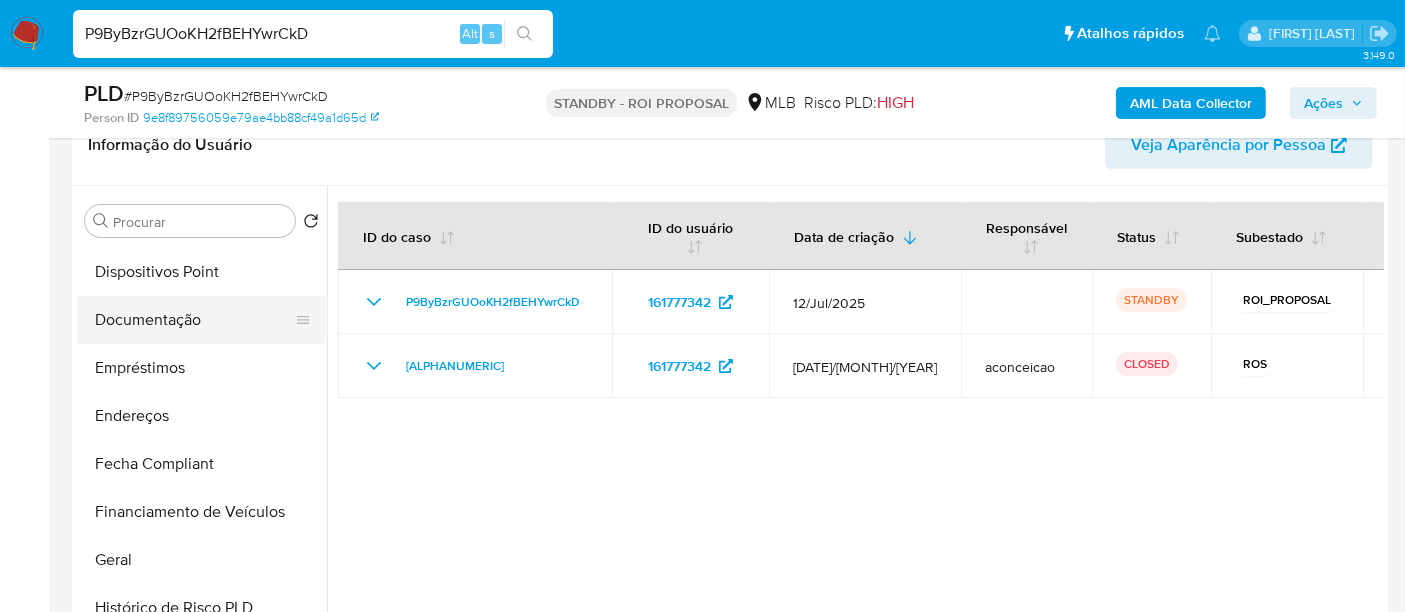 click on "Documentação" at bounding box center (194, 320) 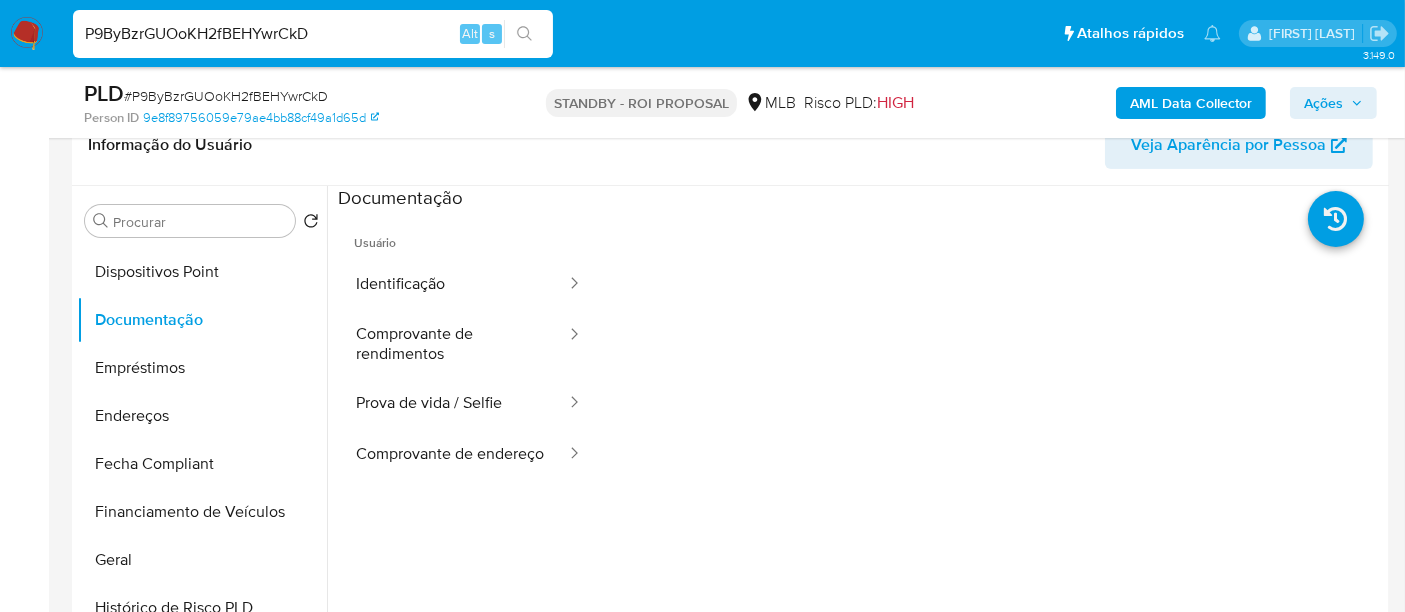 type 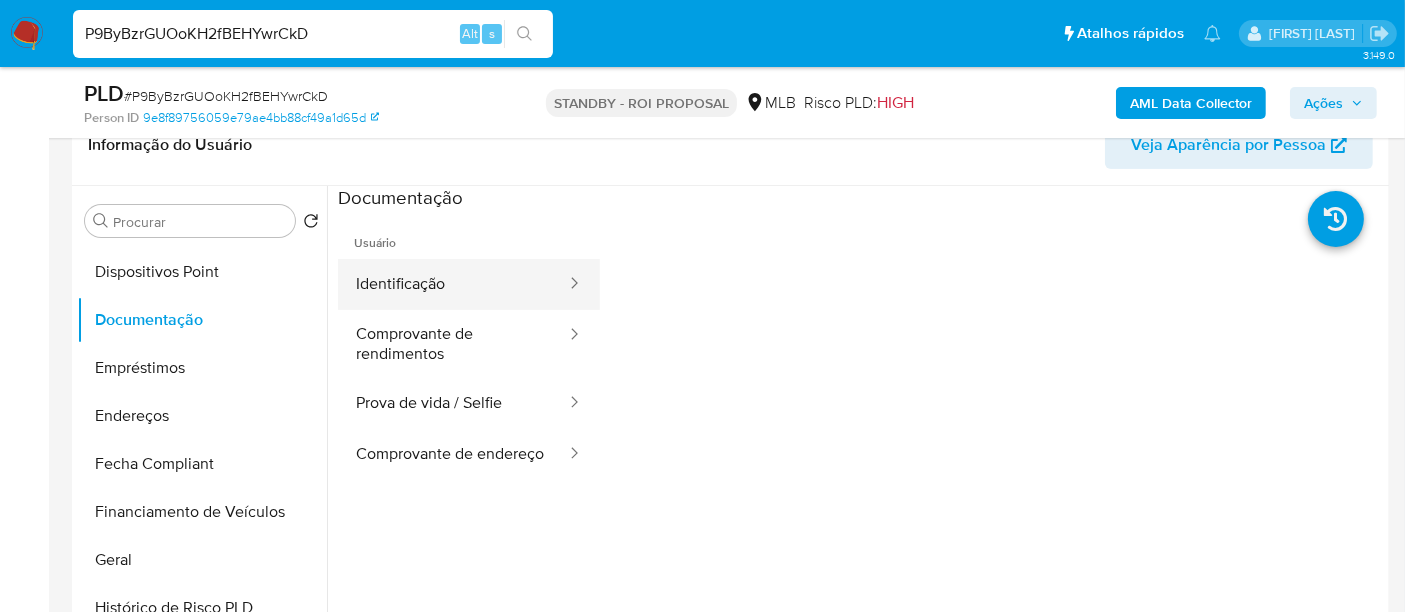 click on "Identificação" at bounding box center [453, 284] 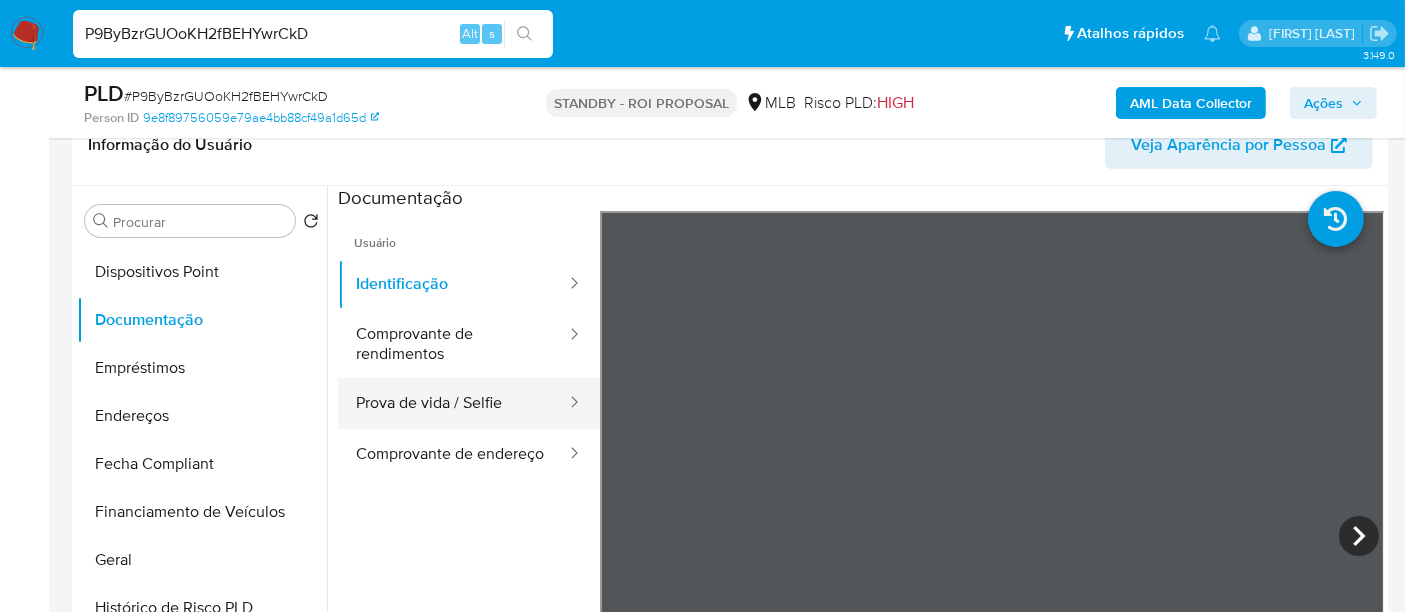 click on "Prova de vida / Selfie" at bounding box center (453, 403) 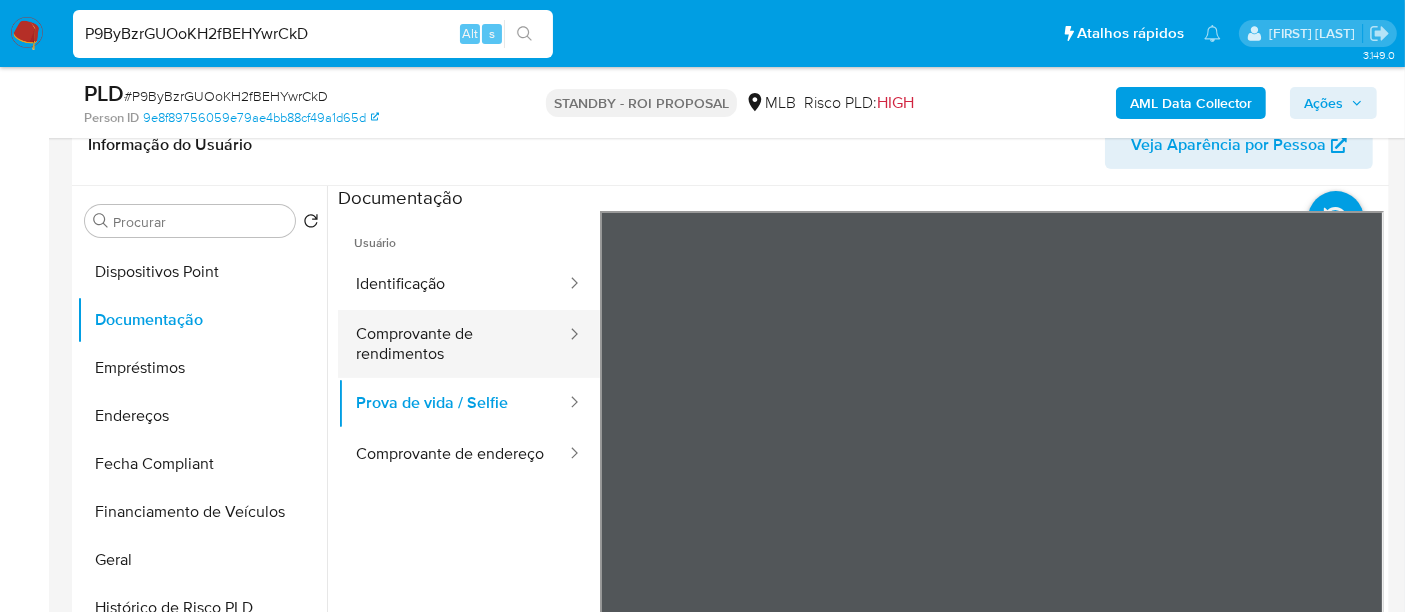 click on "Comprovante de rendimentos" at bounding box center [453, 344] 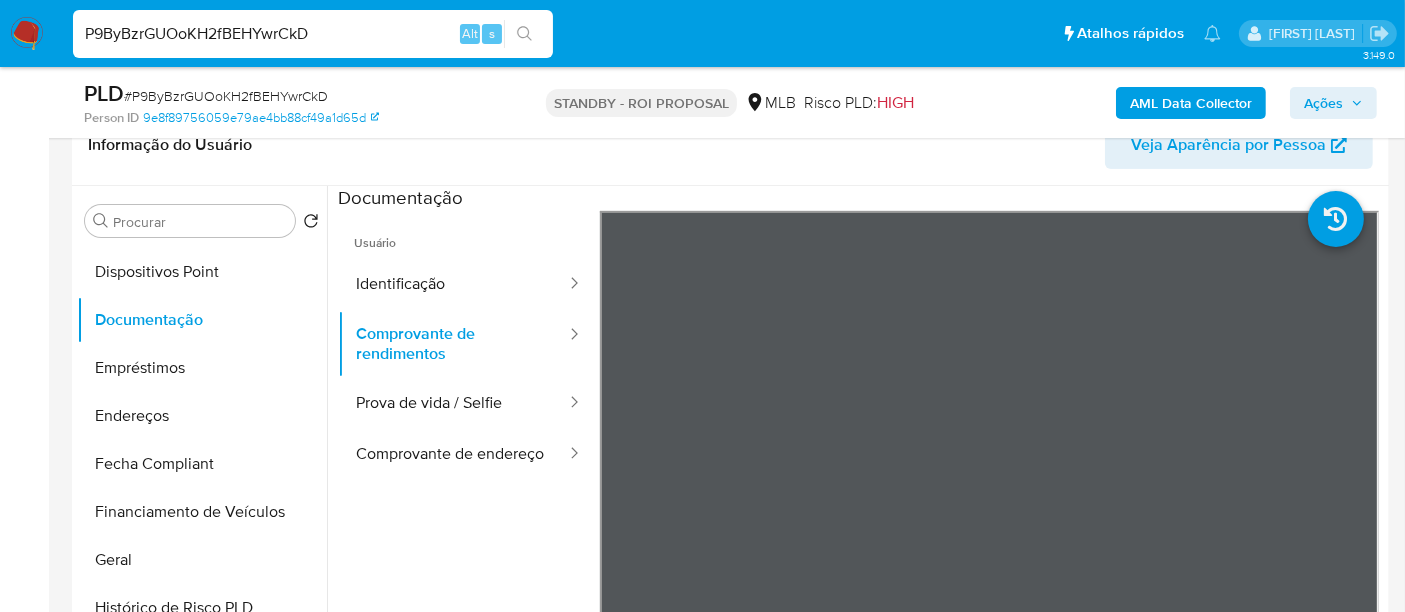 type 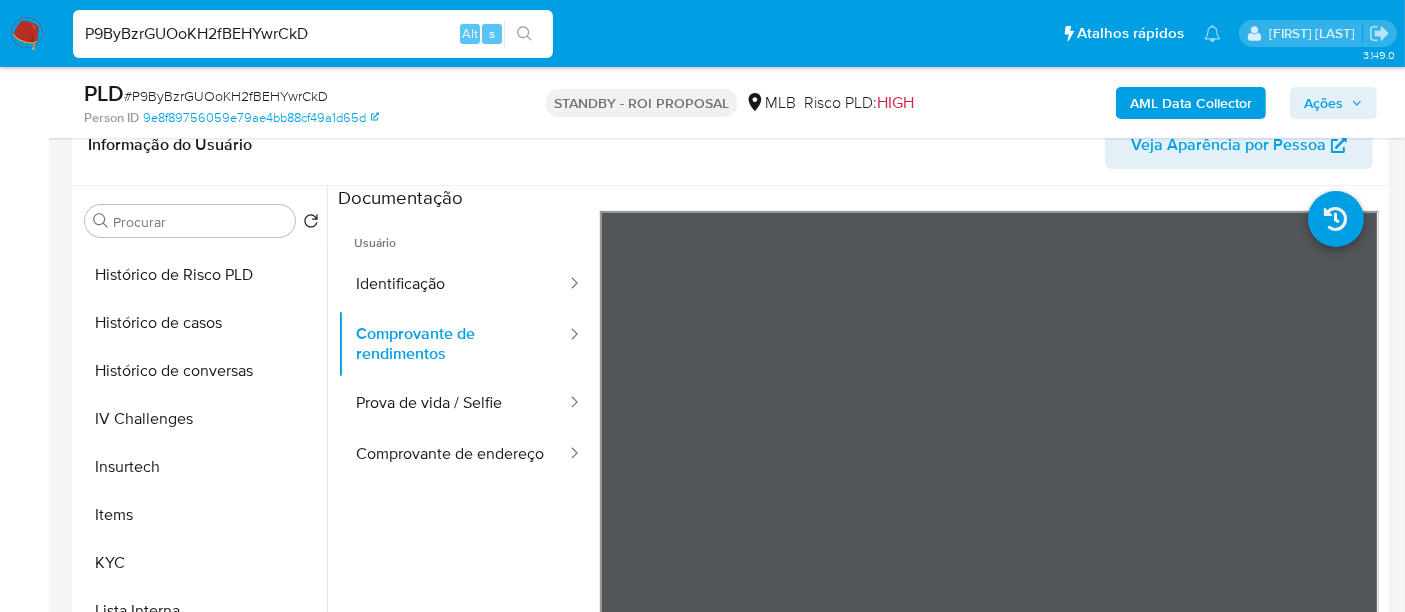 scroll, scrollTop: 844, scrollLeft: 0, axis: vertical 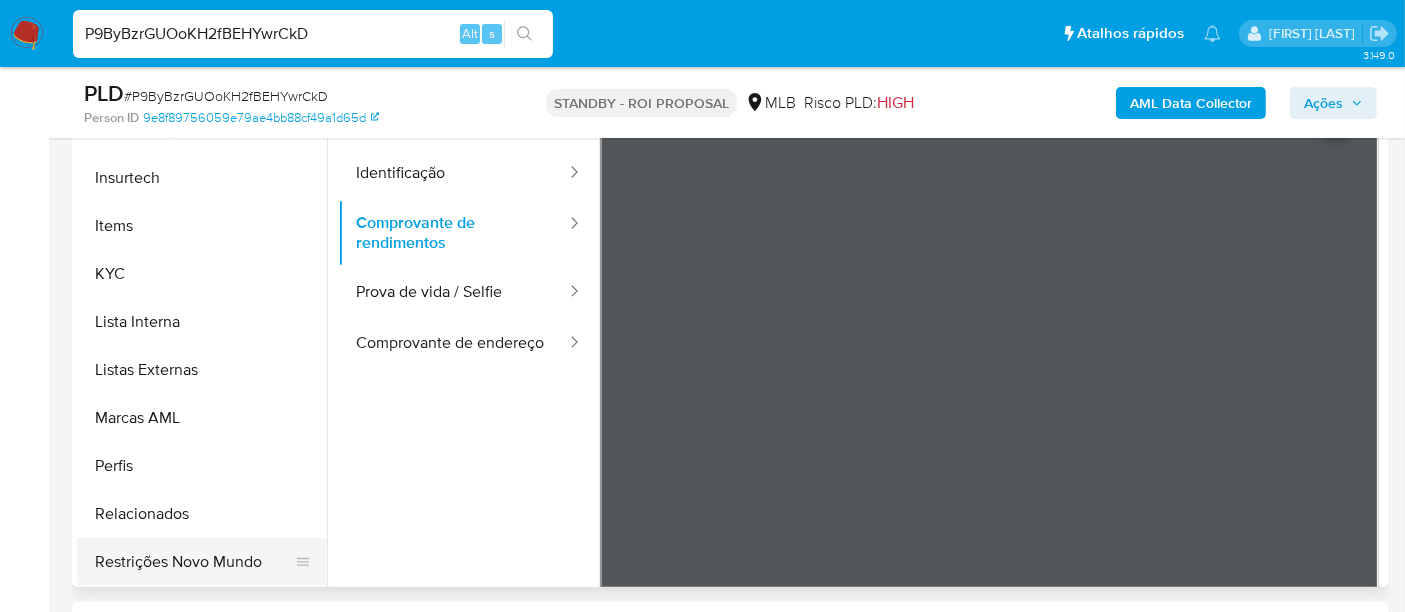 click on "Restrições Novo Mundo" at bounding box center (194, 562) 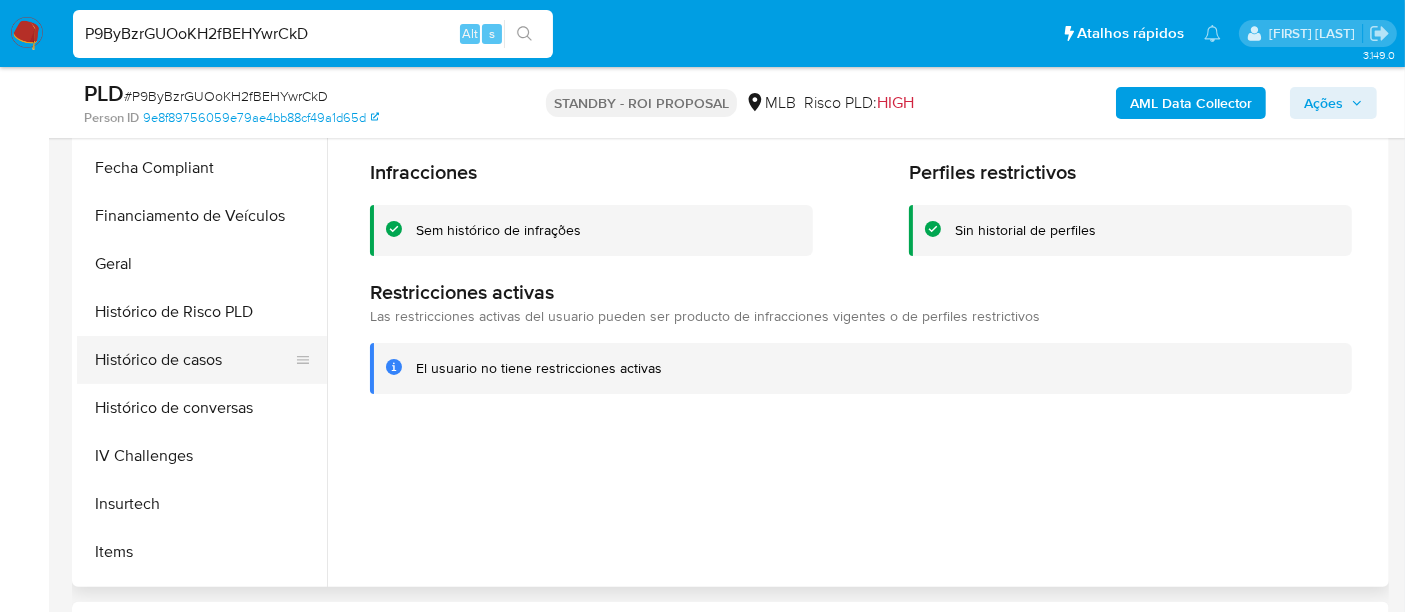 scroll, scrollTop: 511, scrollLeft: 0, axis: vertical 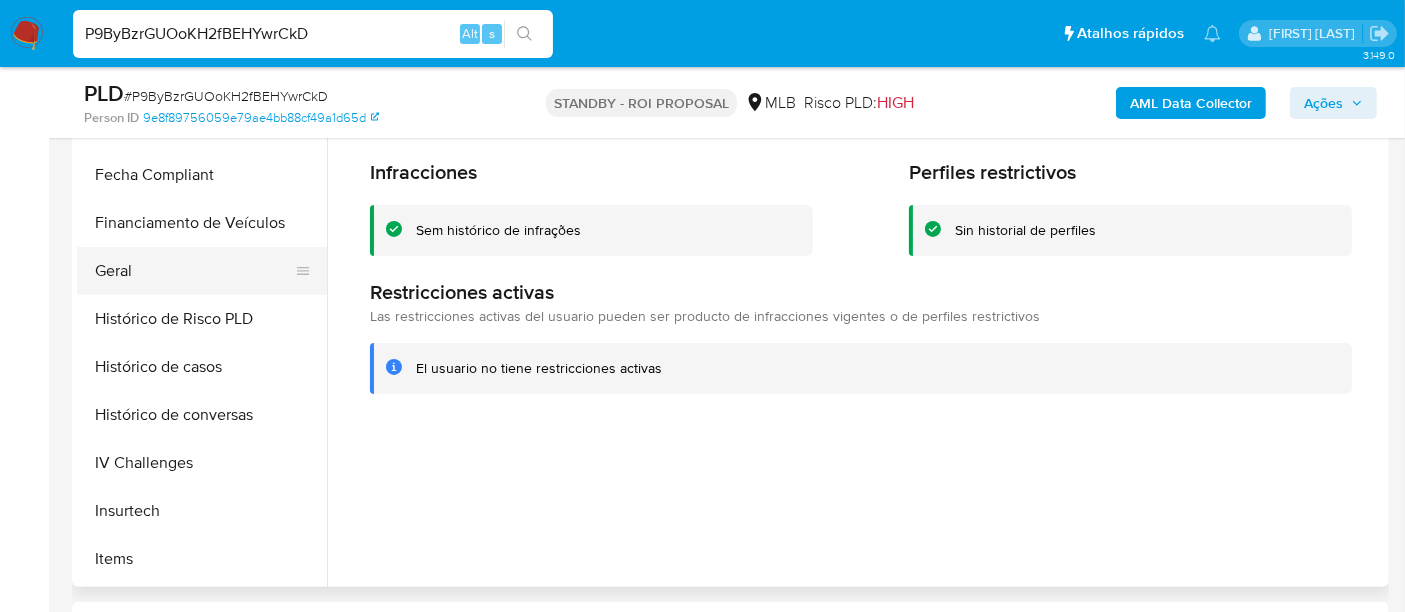 click on "Geral" at bounding box center [194, 271] 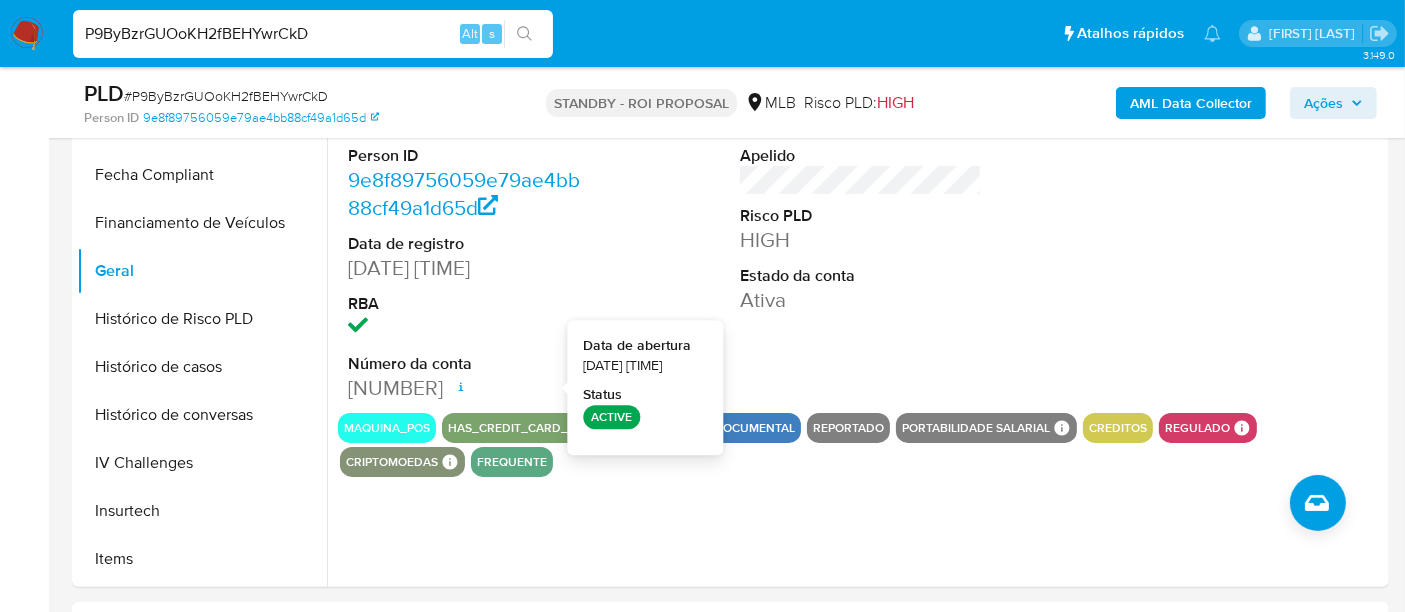 type 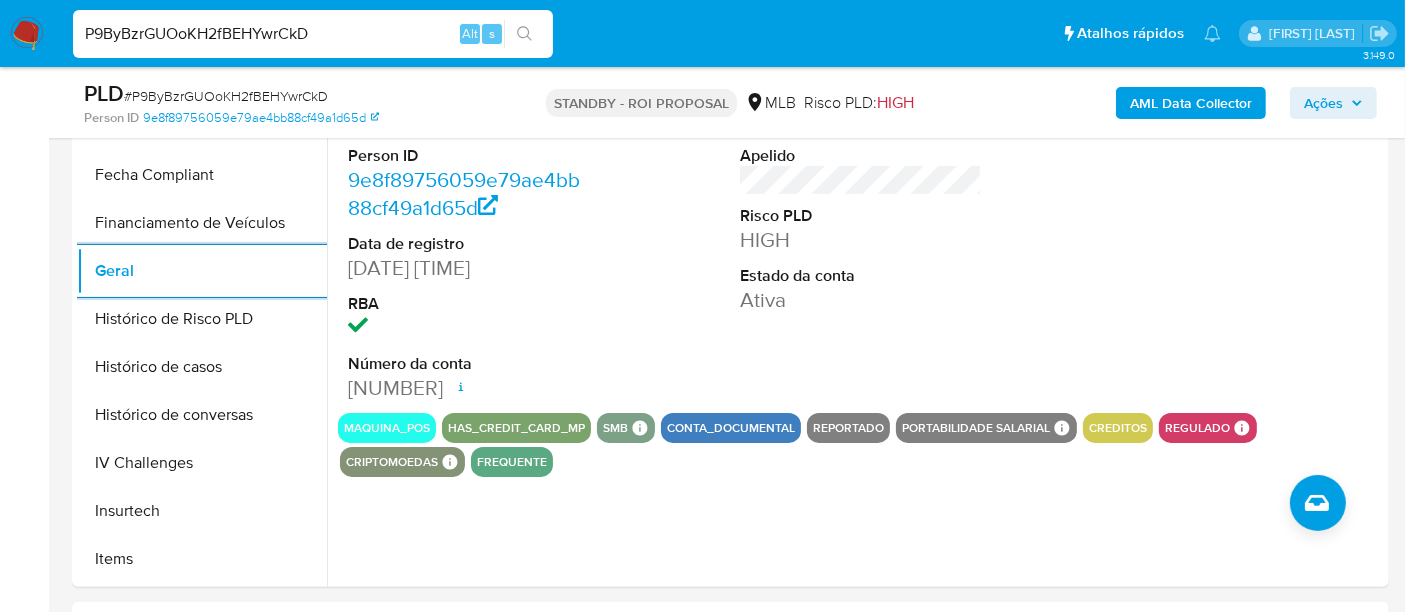 click on "P9ByBzrGUOoKH2fBEHYwrCkD" at bounding box center (313, 34) 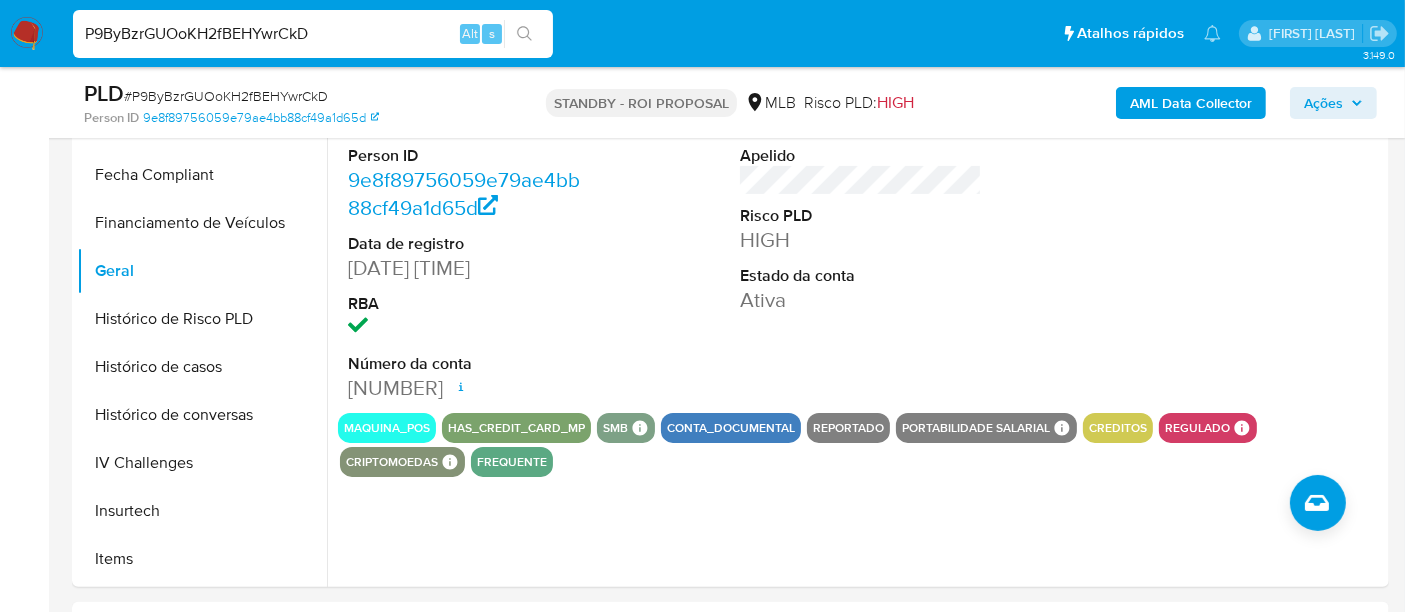 click on "P9ByBzrGUOoKH2fBEHYwrCkD" at bounding box center [313, 34] 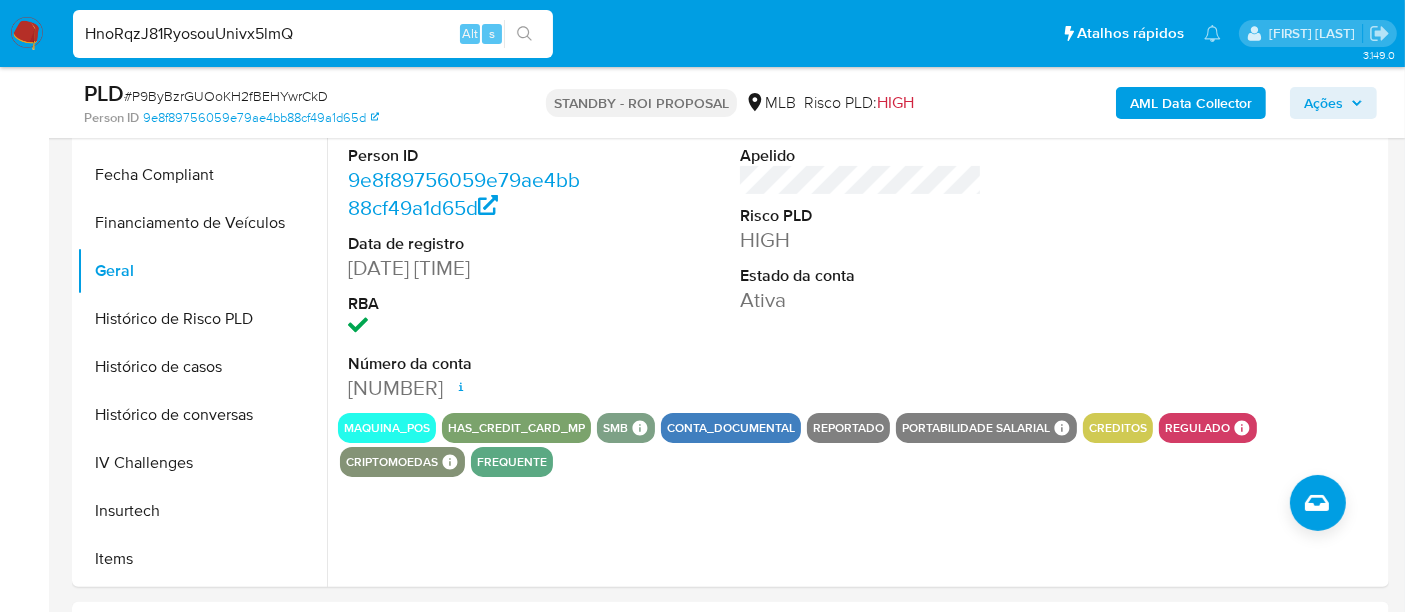 type on "HnoRqzJ81RyosouUnivx5lmQ" 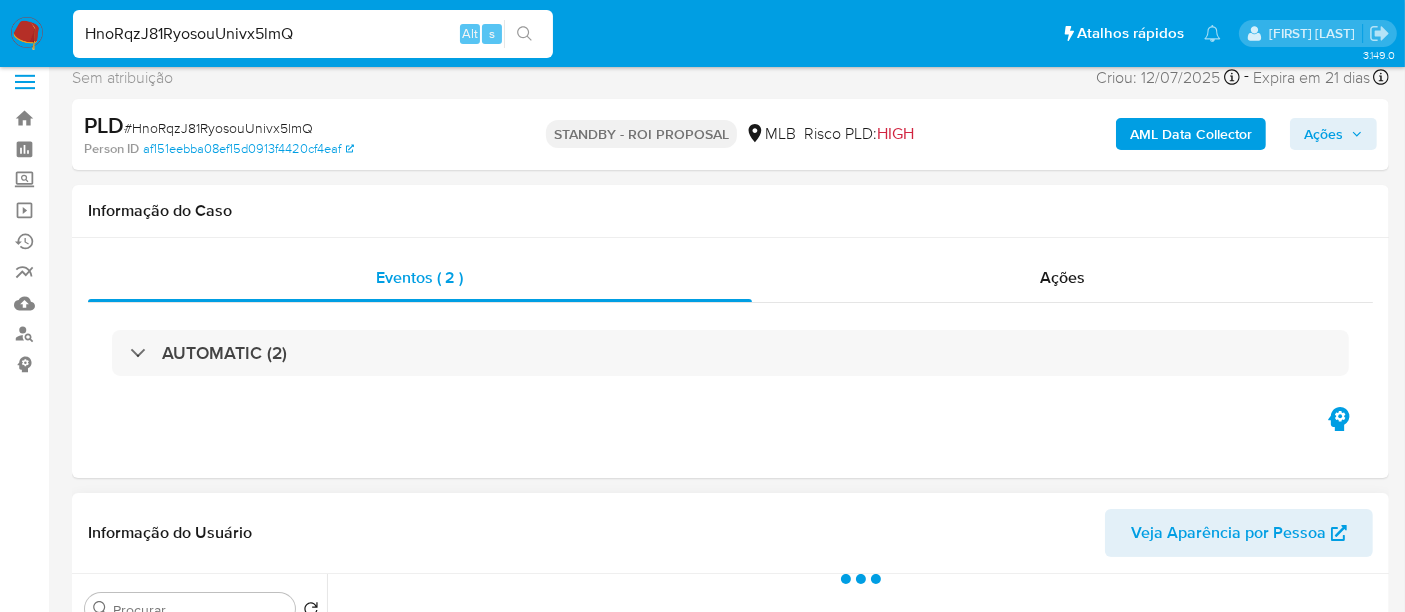 scroll, scrollTop: 444, scrollLeft: 0, axis: vertical 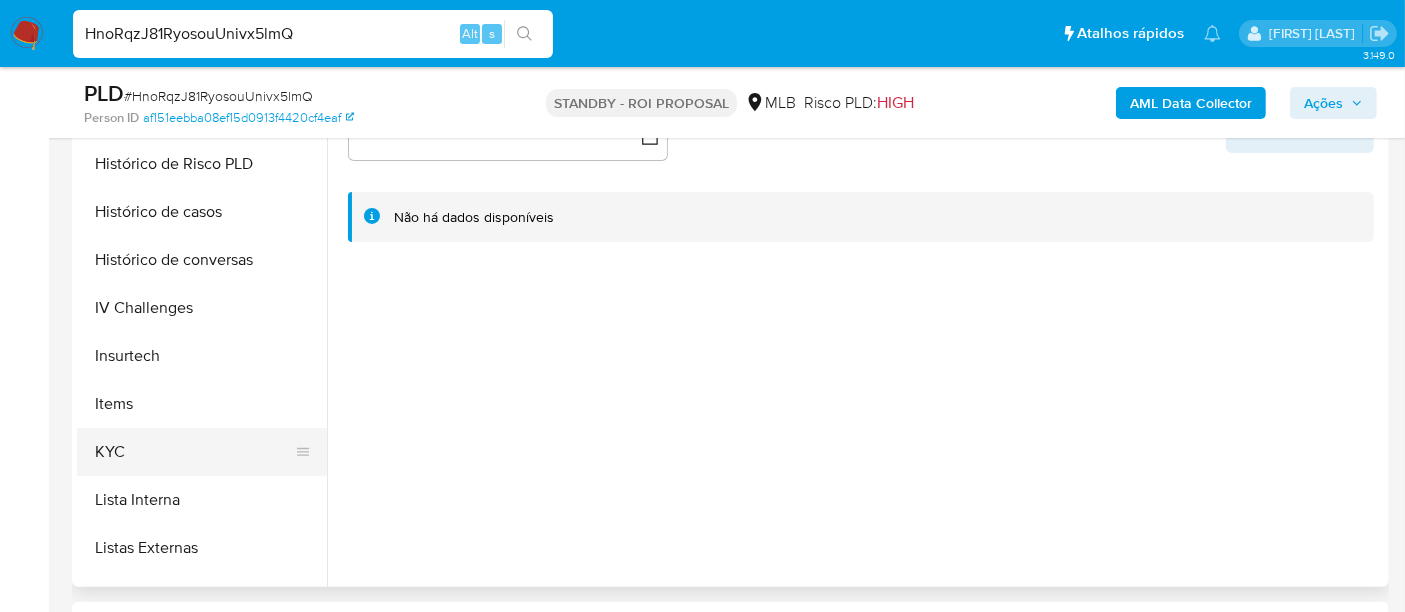 select on "10" 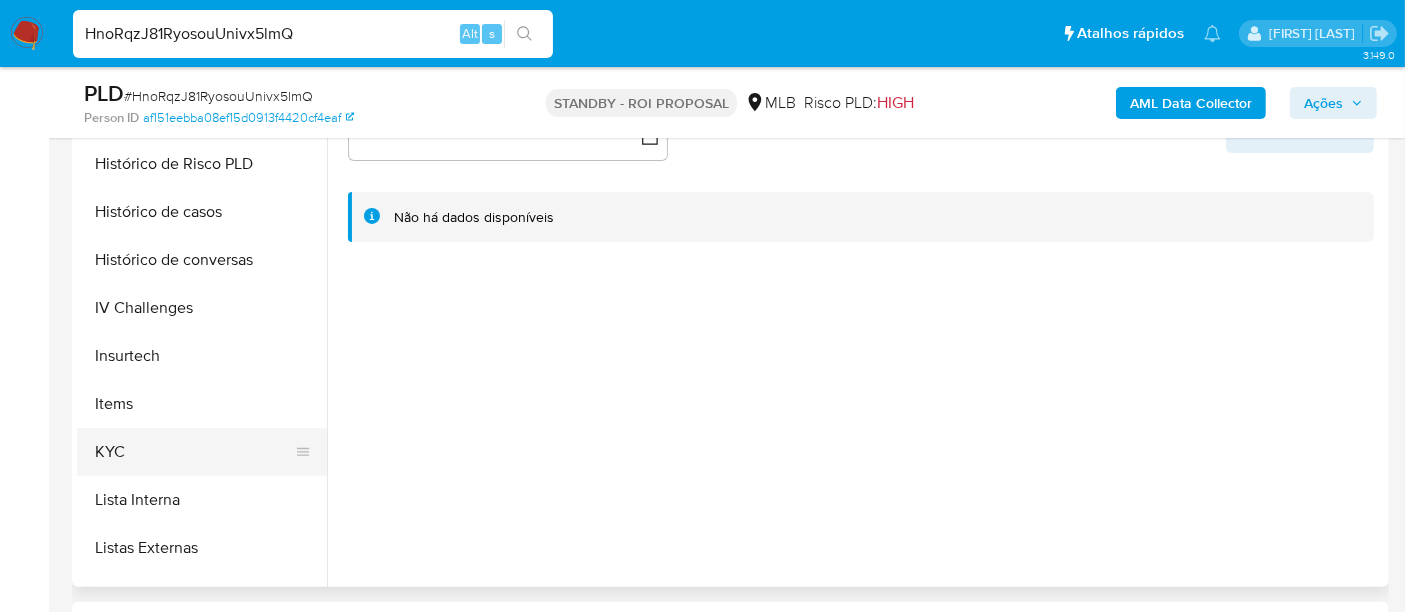 click on "KYC" at bounding box center [194, 452] 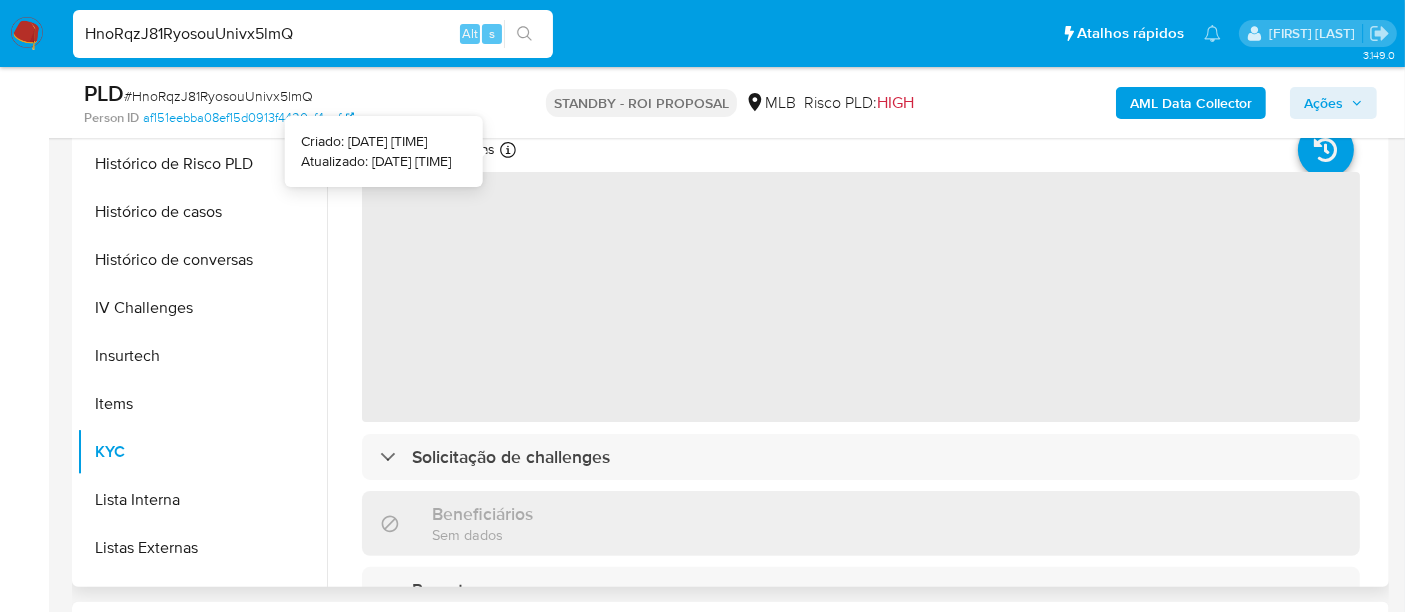 type 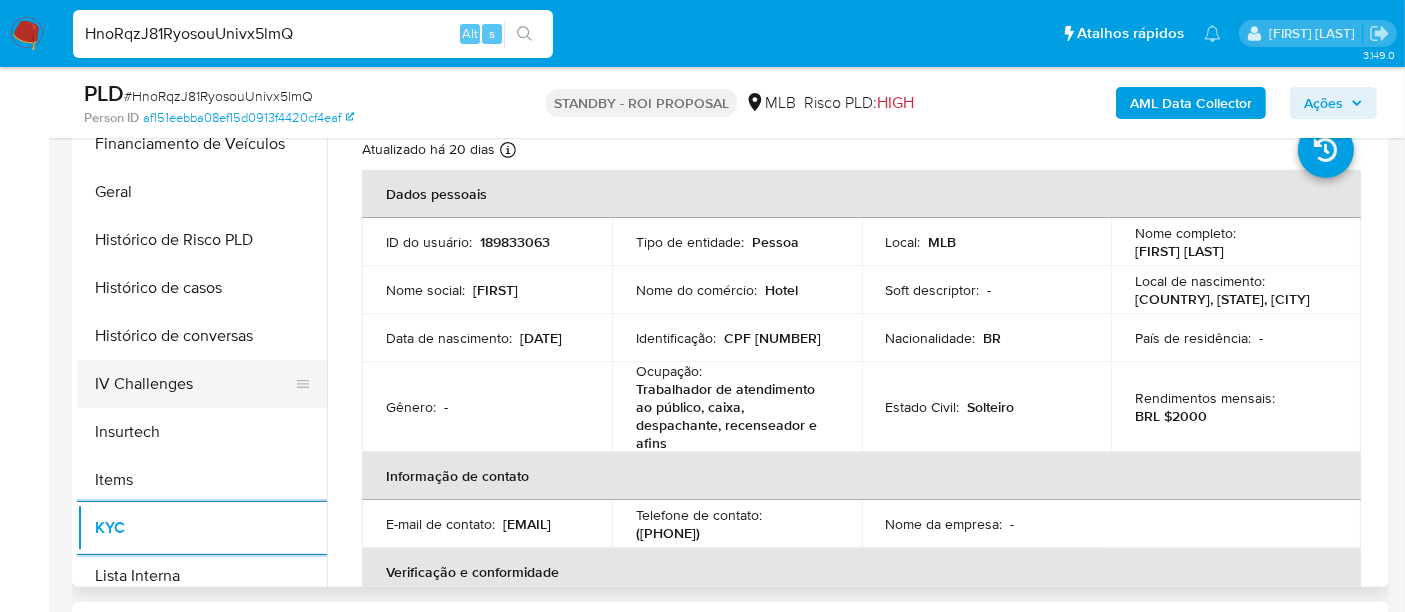 scroll, scrollTop: 555, scrollLeft: 0, axis: vertical 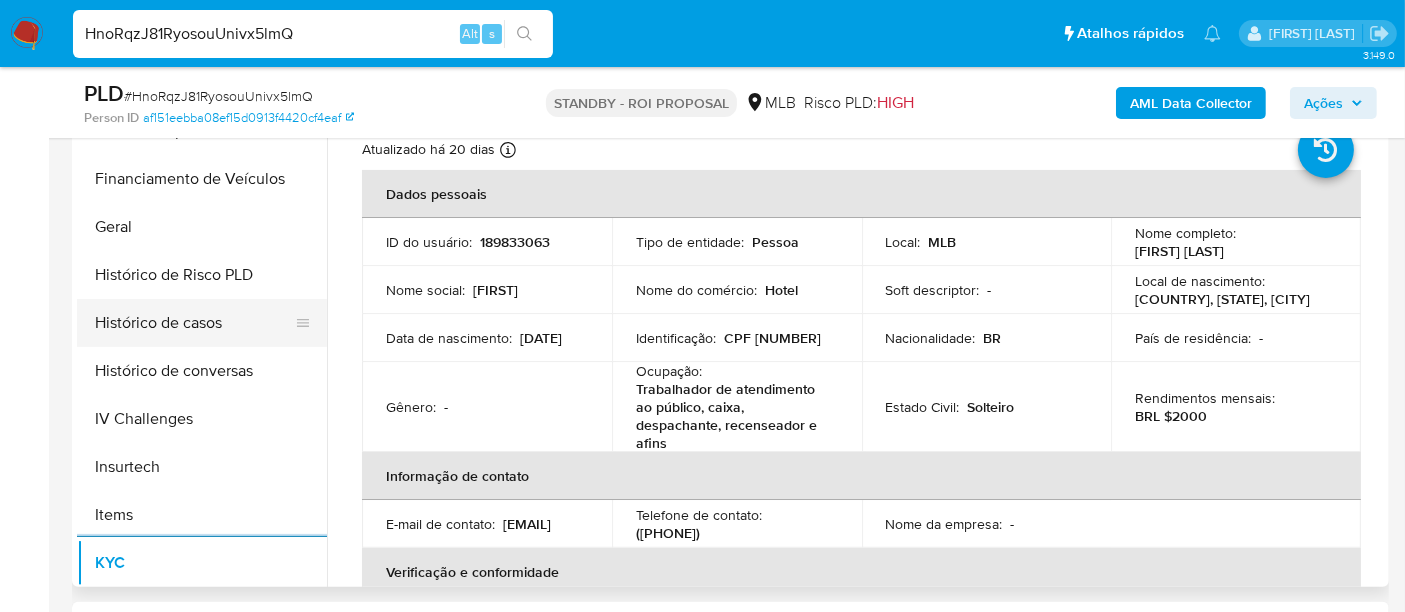 click on "Histórico de casos" at bounding box center [194, 323] 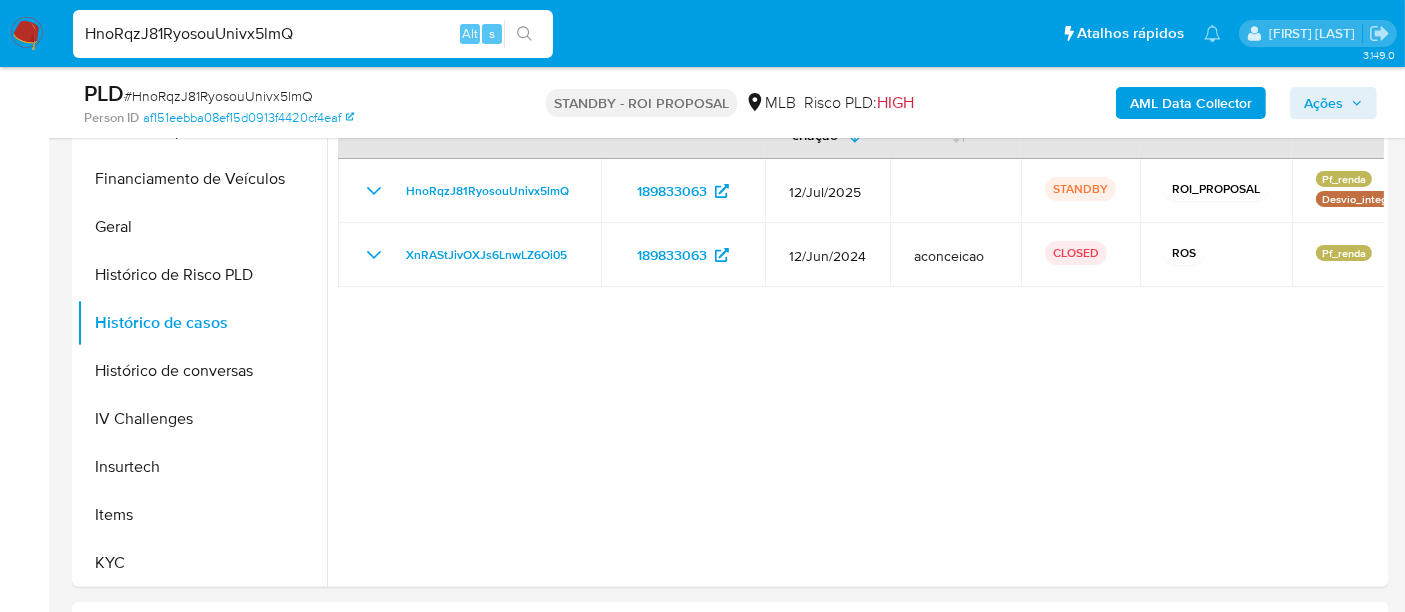 type 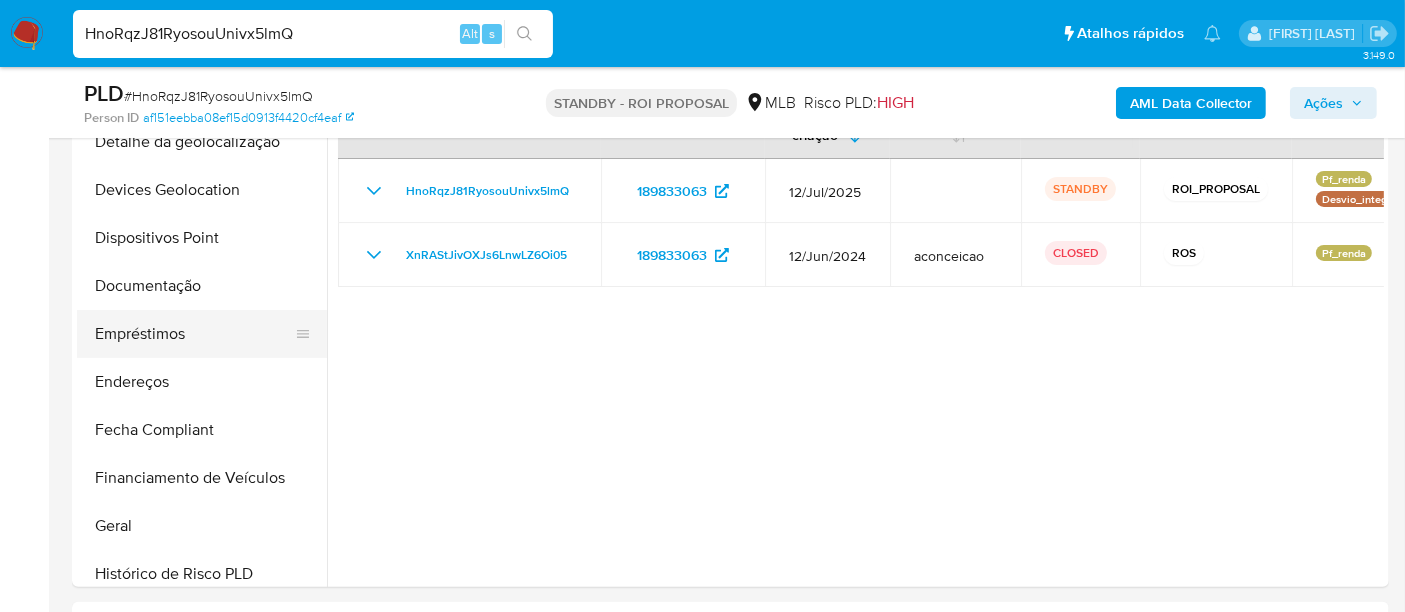 scroll, scrollTop: 222, scrollLeft: 0, axis: vertical 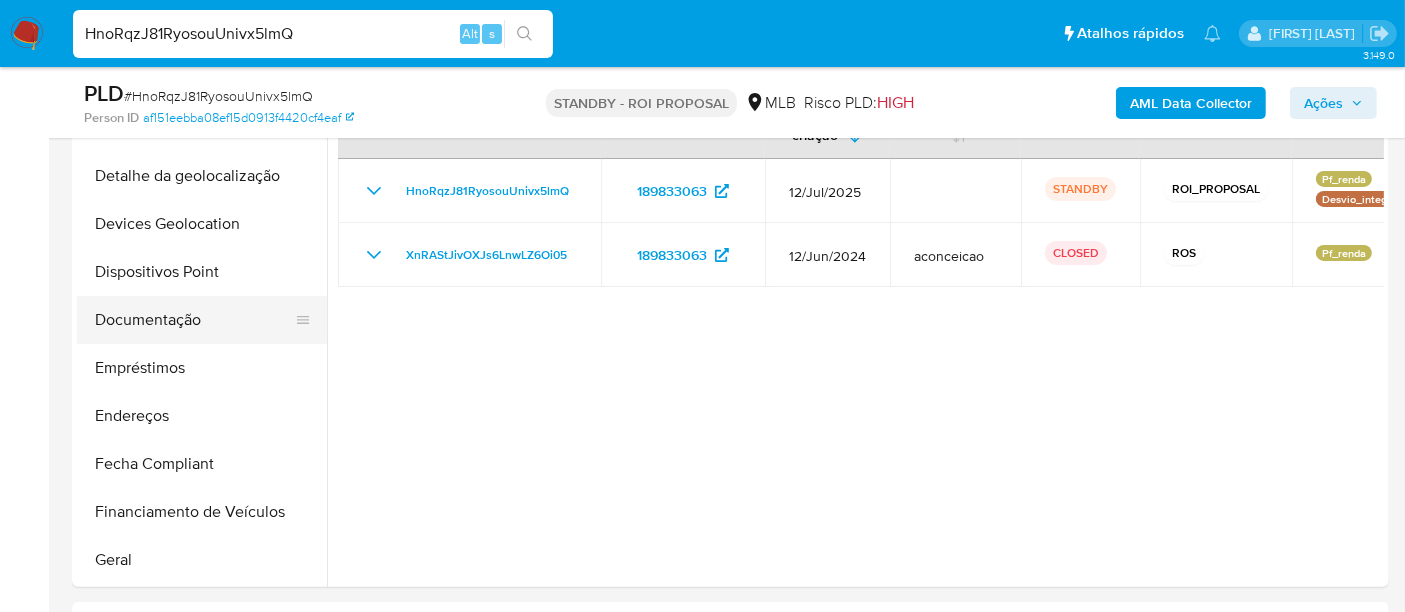 click on "Documentação" at bounding box center [194, 320] 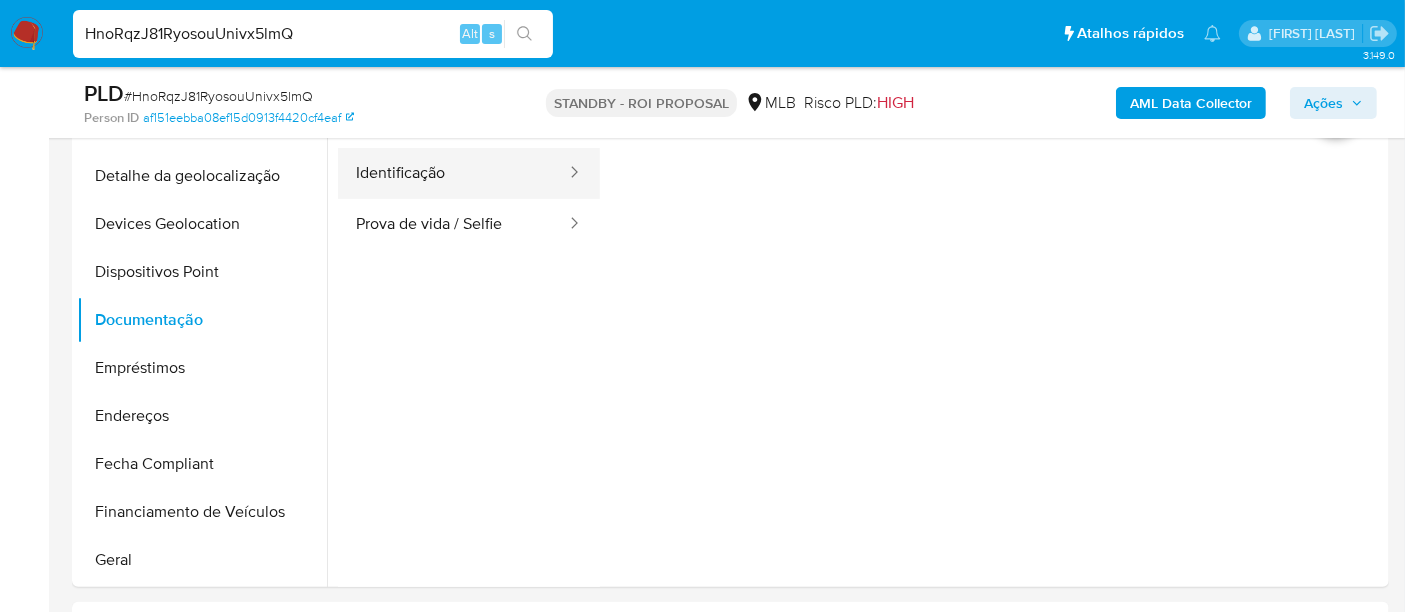 click on "Identificação" at bounding box center (453, 173) 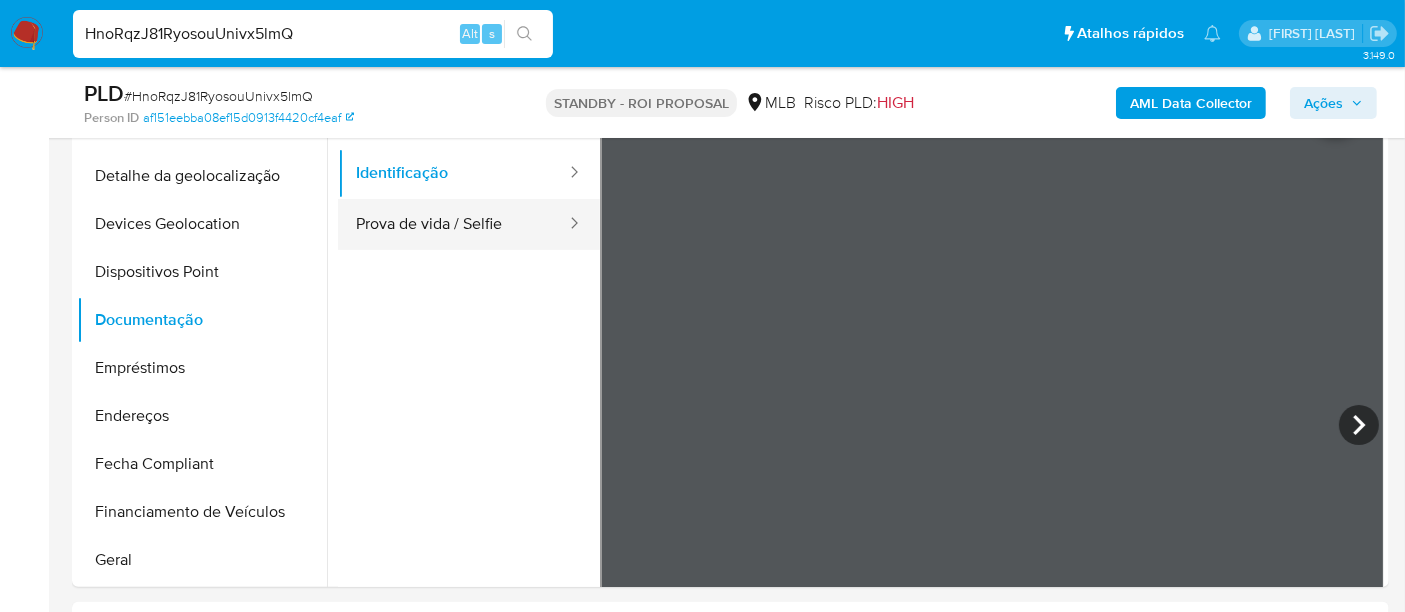 click on "Prova de vida / Selfie" at bounding box center [453, 224] 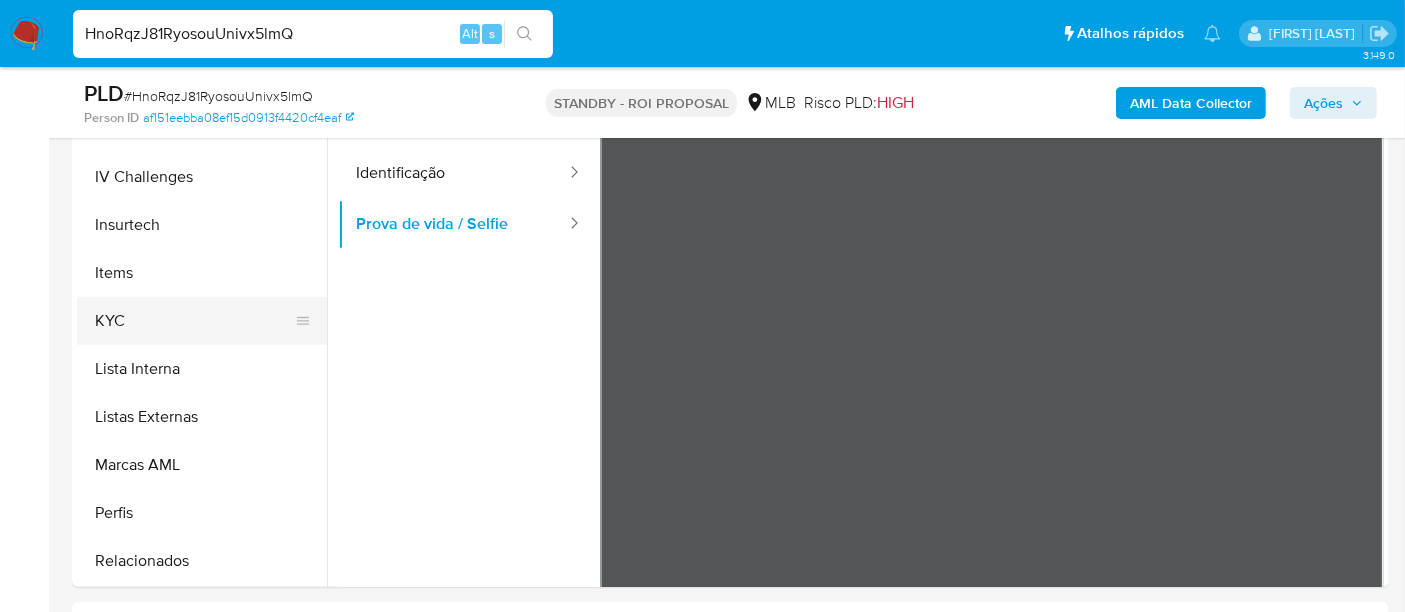 scroll, scrollTop: 844, scrollLeft: 0, axis: vertical 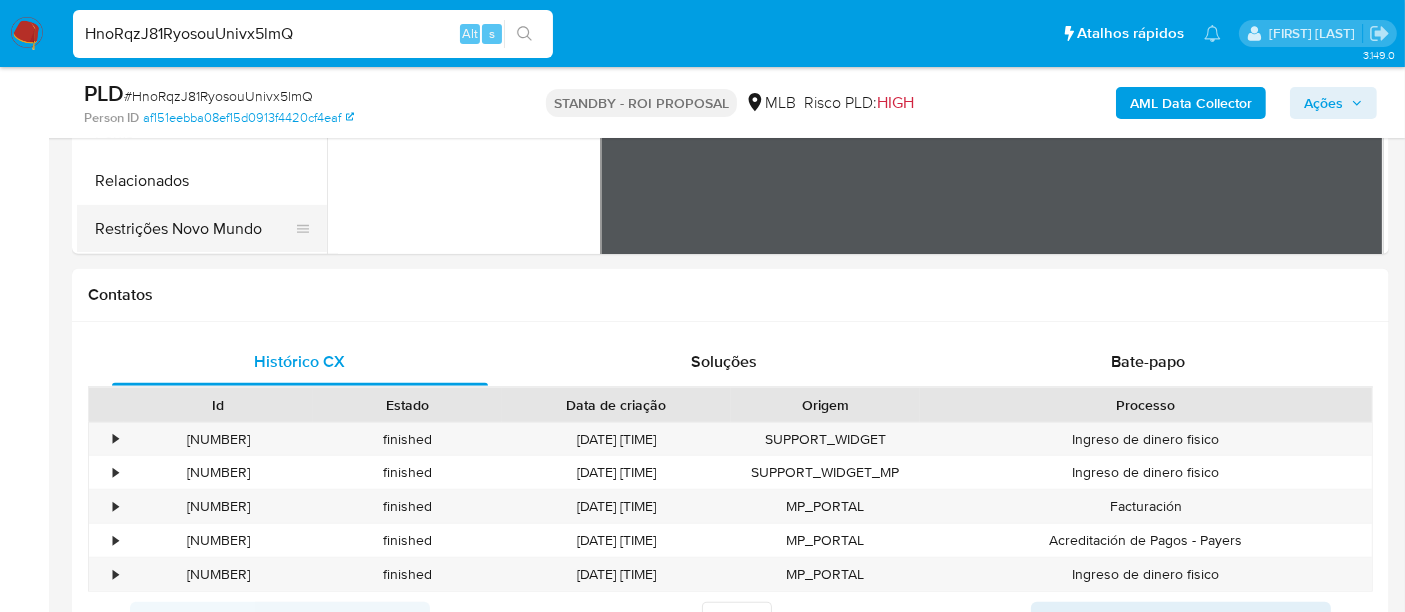 click on "Restrições Novo Mundo" at bounding box center [194, 229] 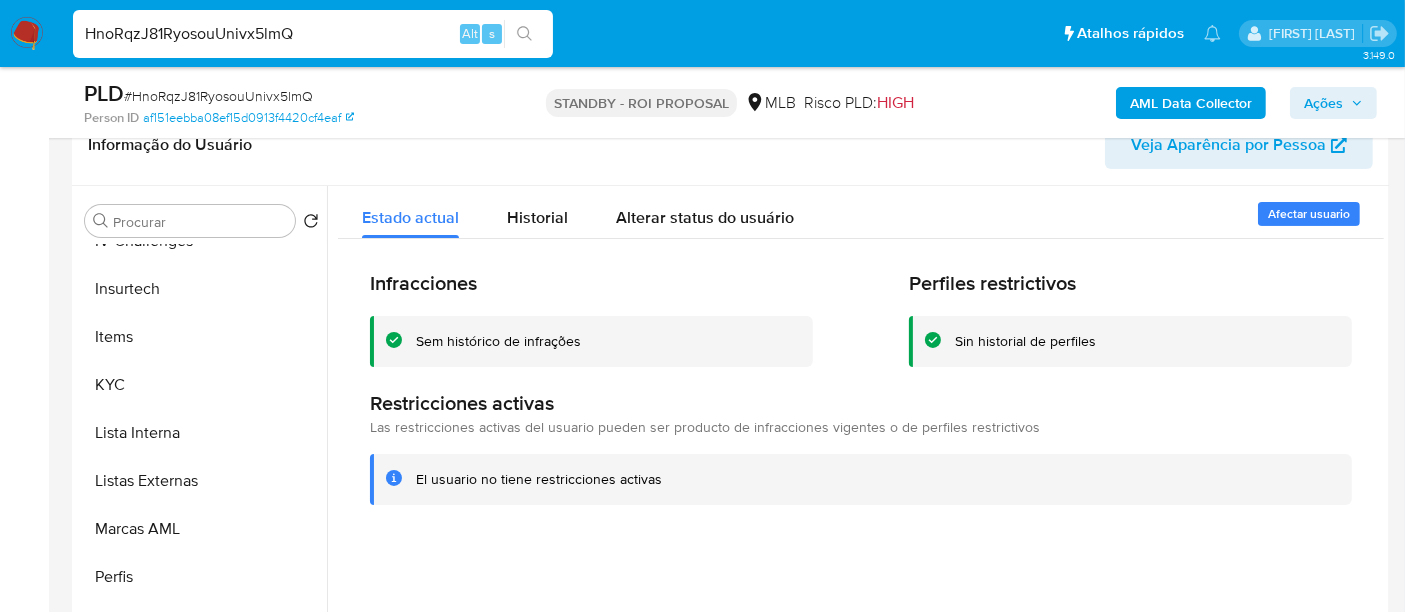 scroll, scrollTop: 444, scrollLeft: 0, axis: vertical 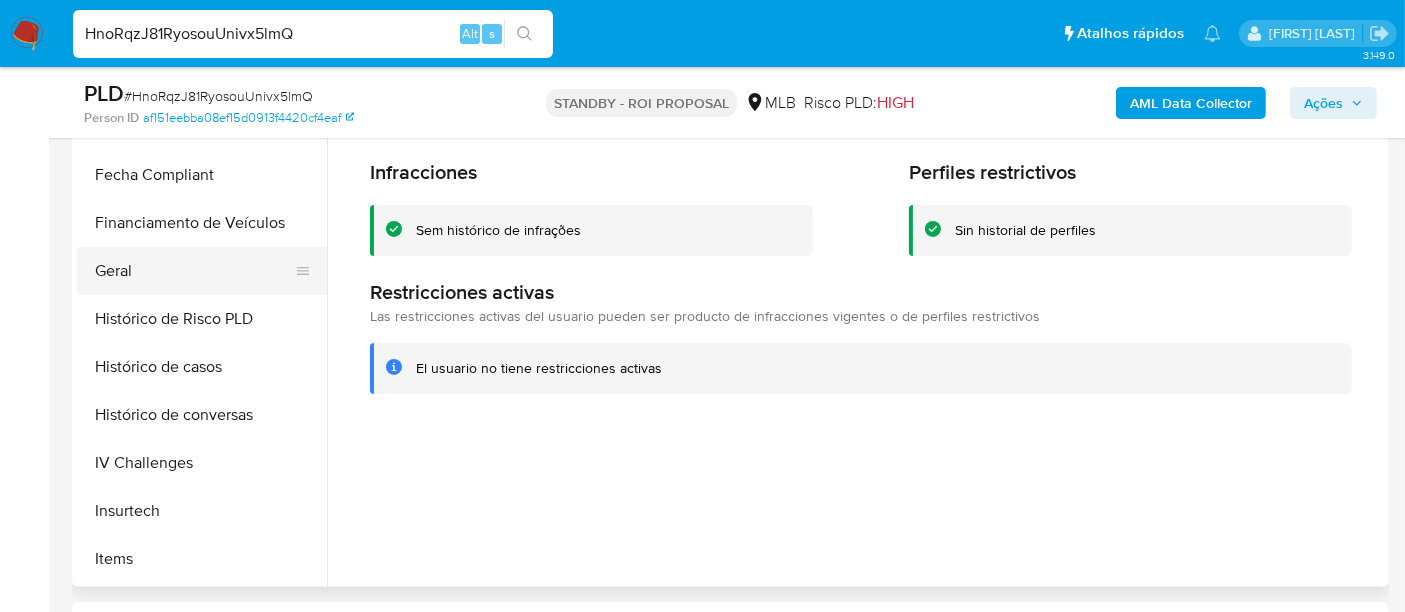 click on "Geral" at bounding box center [194, 271] 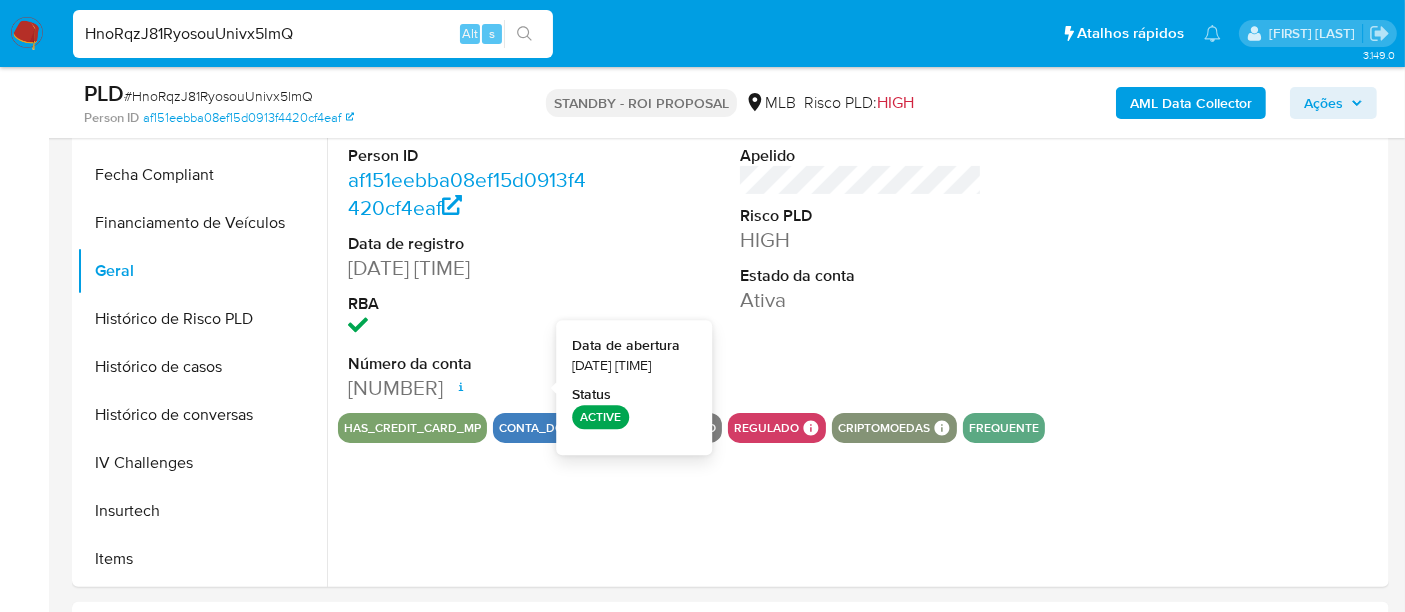 type 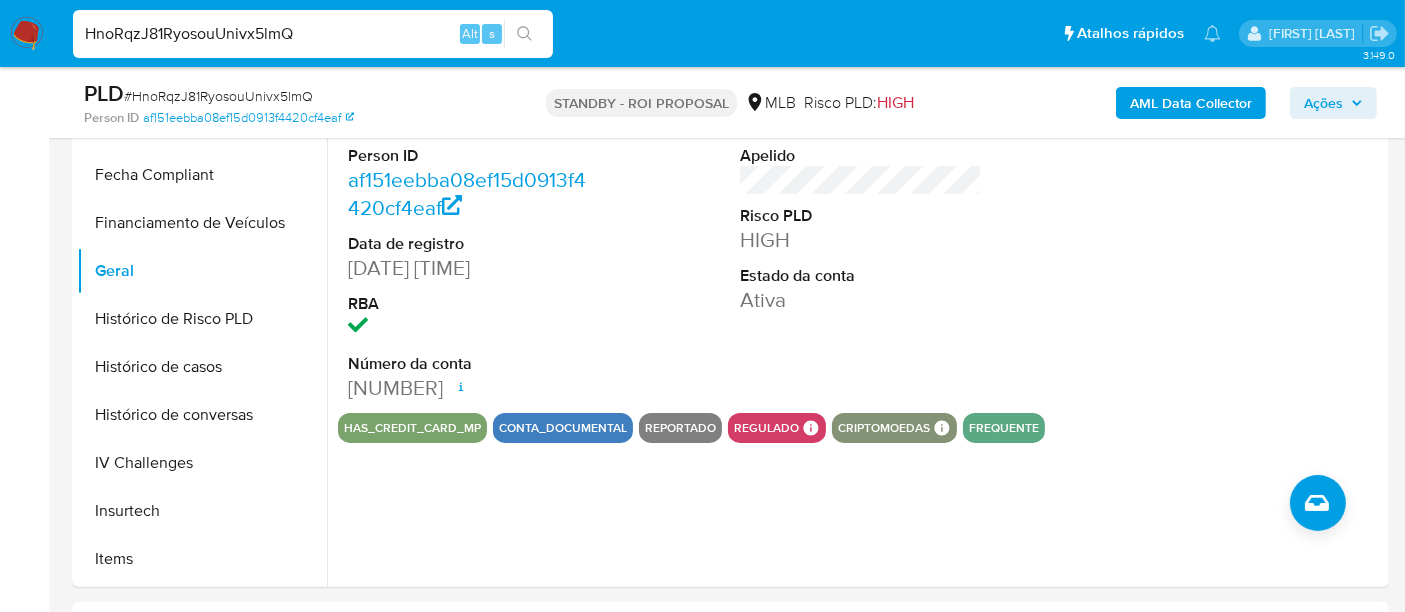 click on "HnoRqzJ81RyosouUnivx5lmQ" at bounding box center [313, 34] 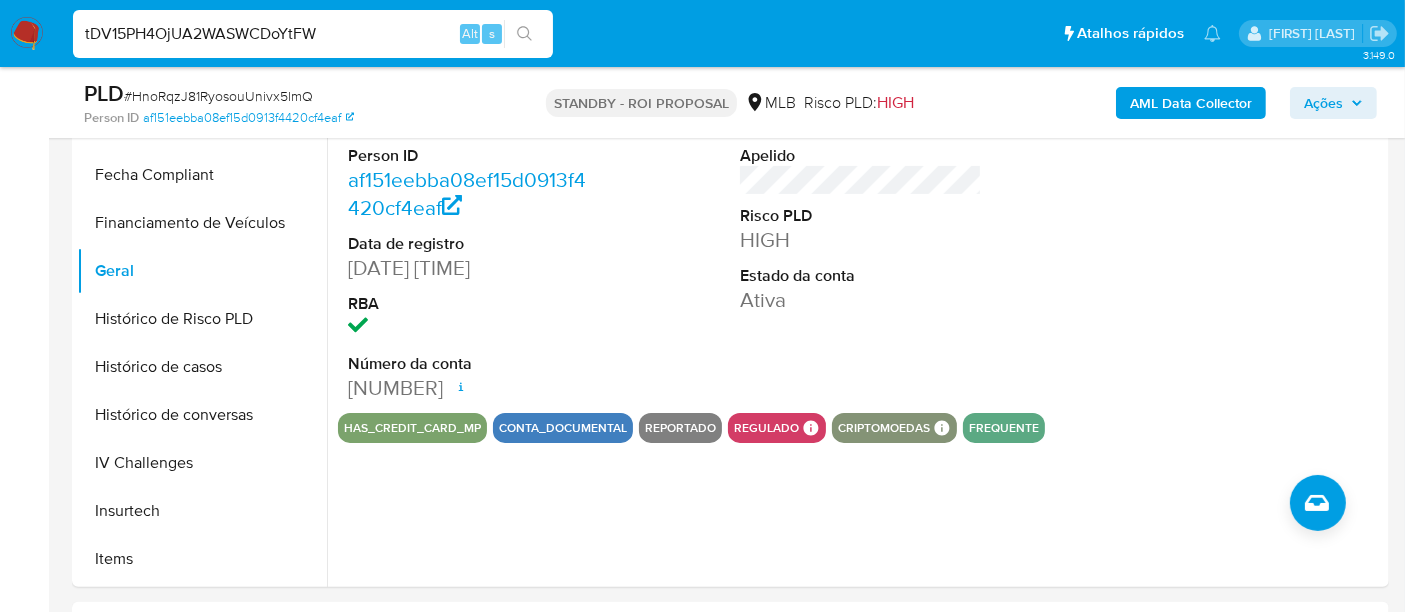 type on "tDV15PH4OjUA2WASWCDoYtFW" 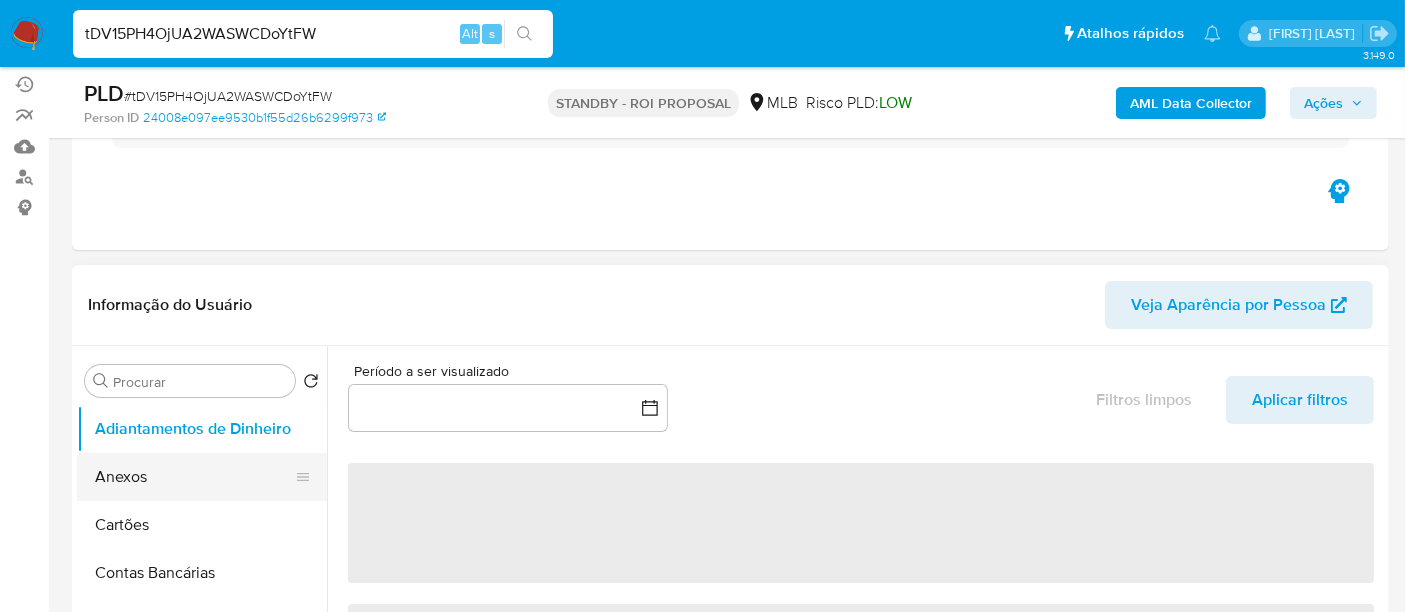 scroll, scrollTop: 333, scrollLeft: 0, axis: vertical 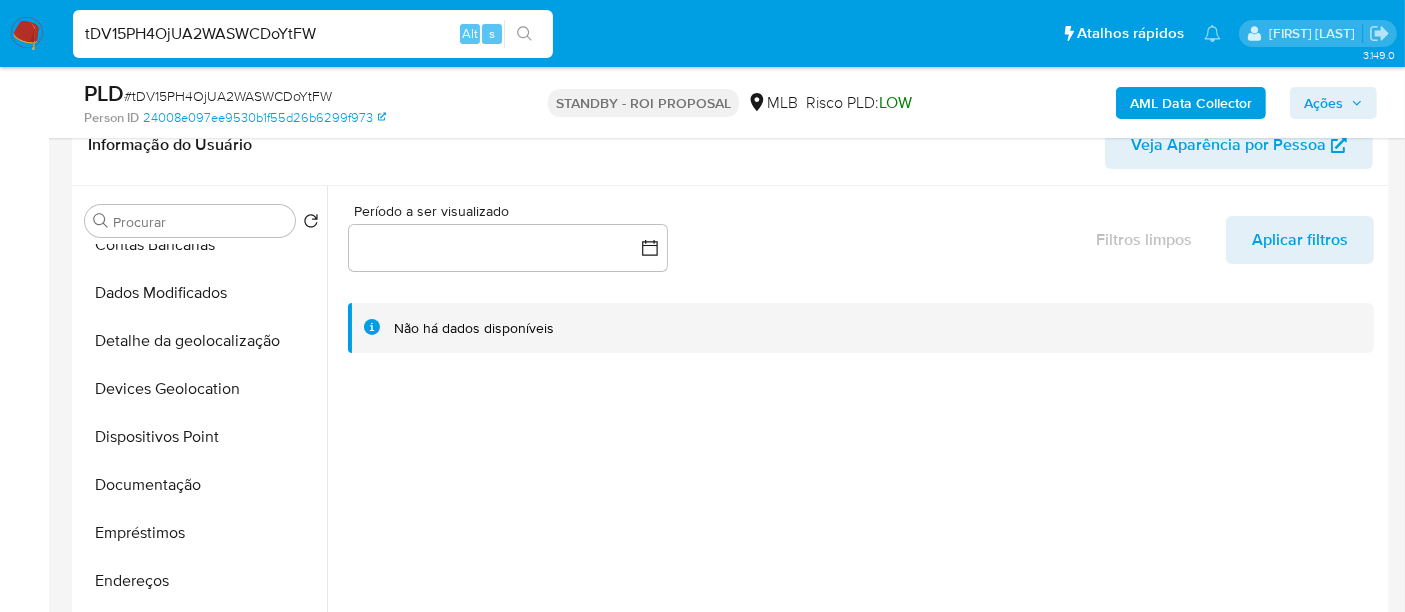 select on "10" 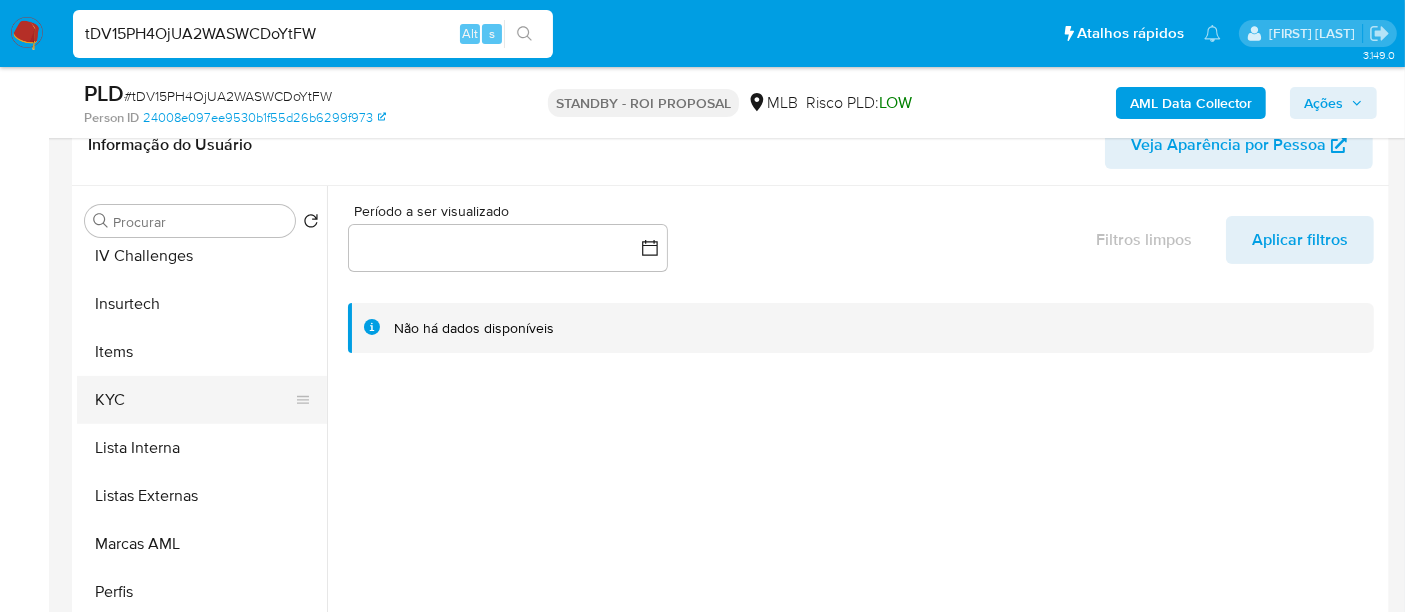 scroll, scrollTop: 844, scrollLeft: 0, axis: vertical 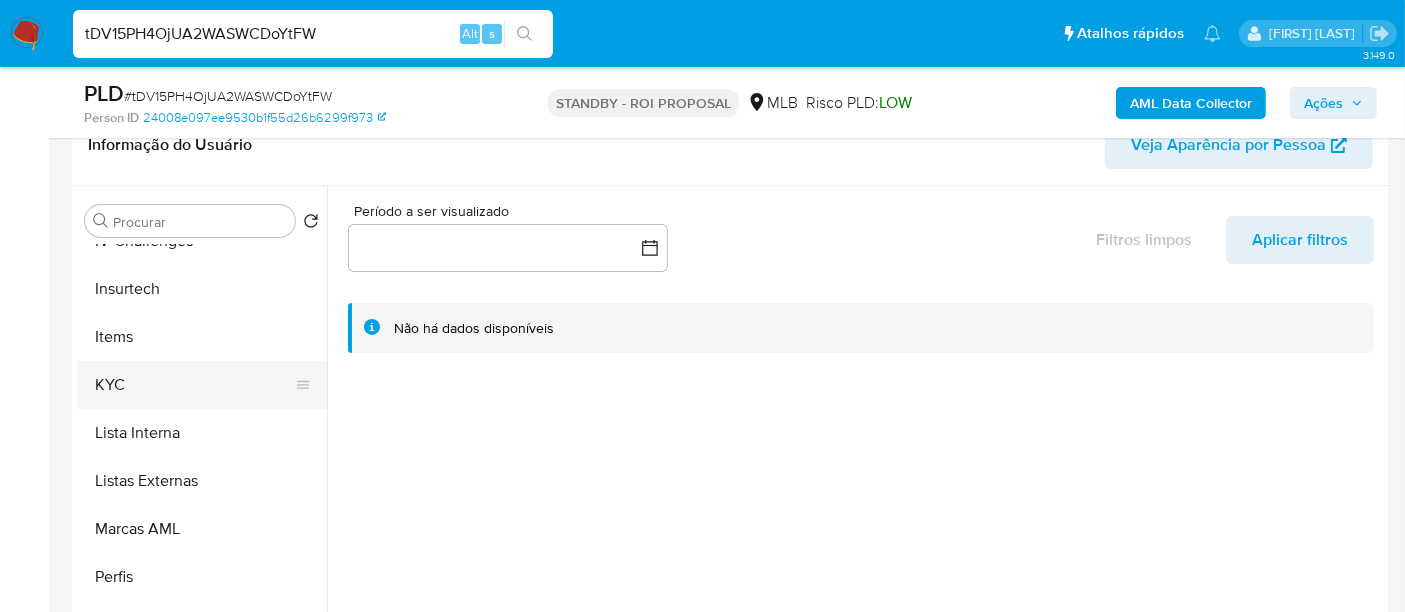 click on "KYC" at bounding box center (194, 385) 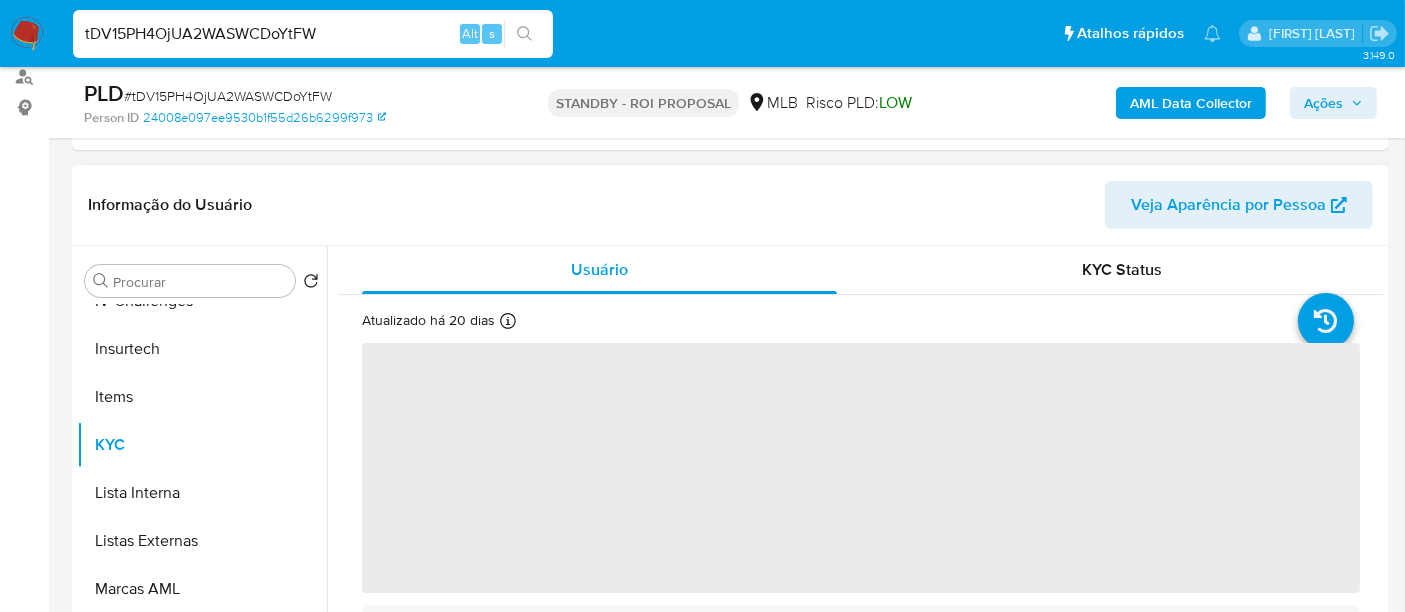 scroll, scrollTop: 222, scrollLeft: 0, axis: vertical 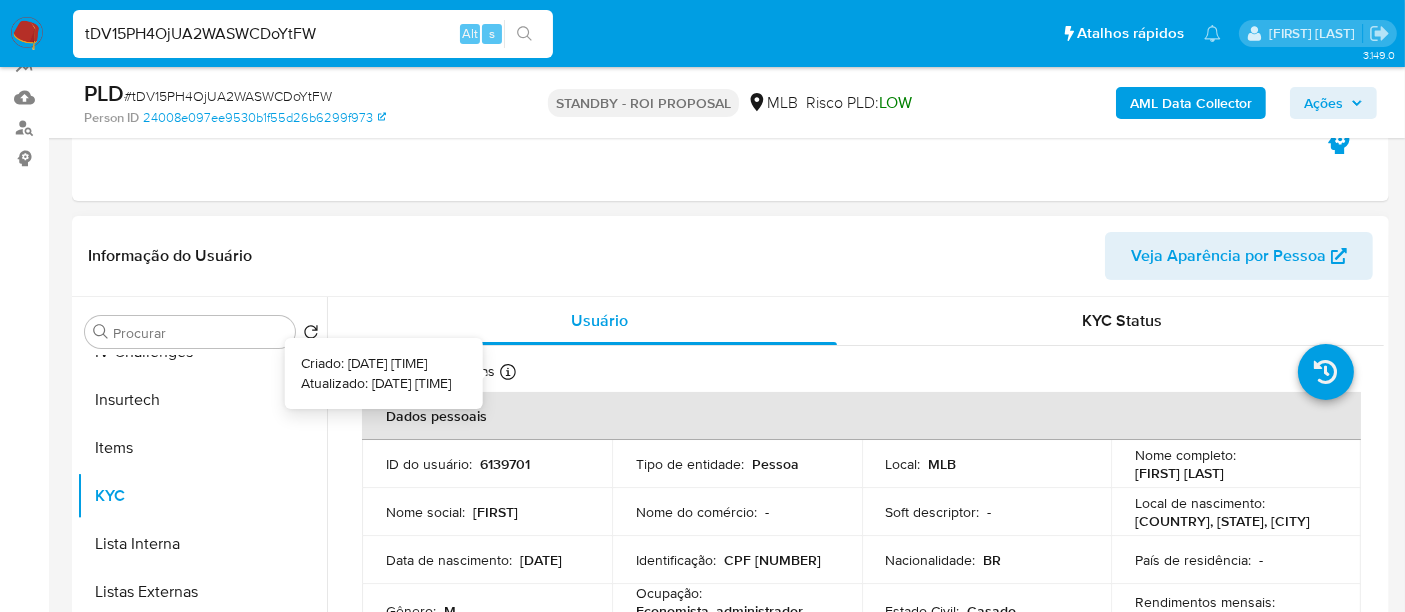 type 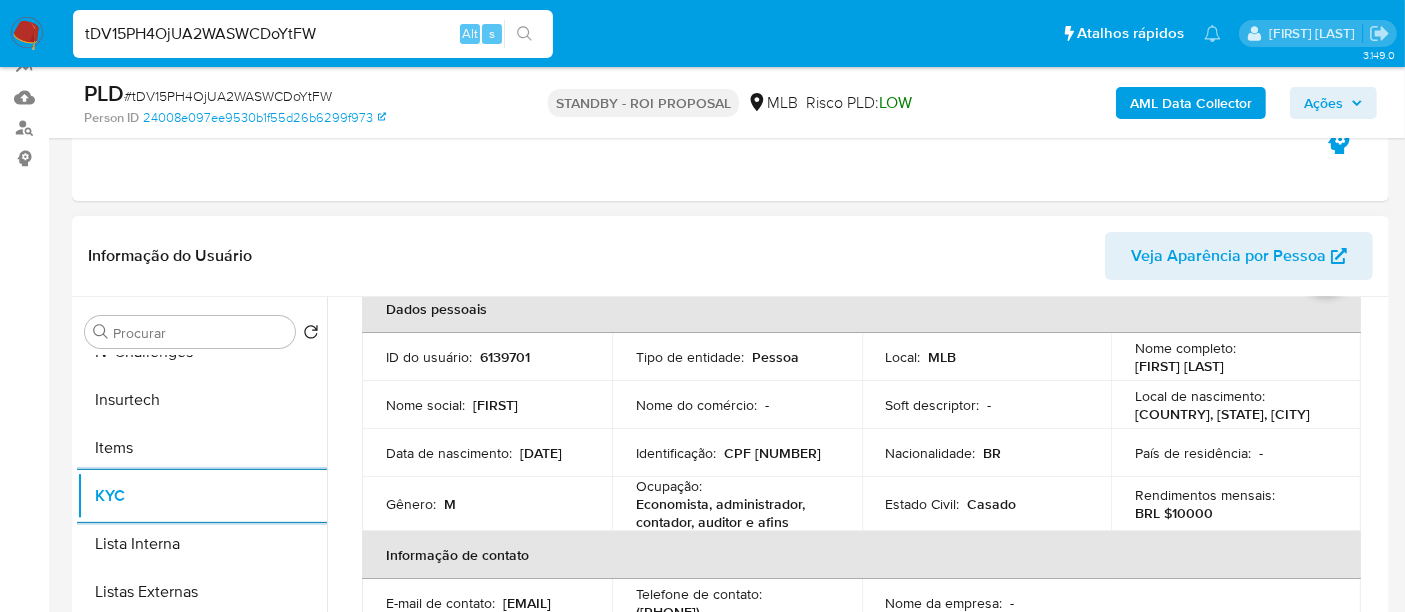 scroll, scrollTop: 222, scrollLeft: 0, axis: vertical 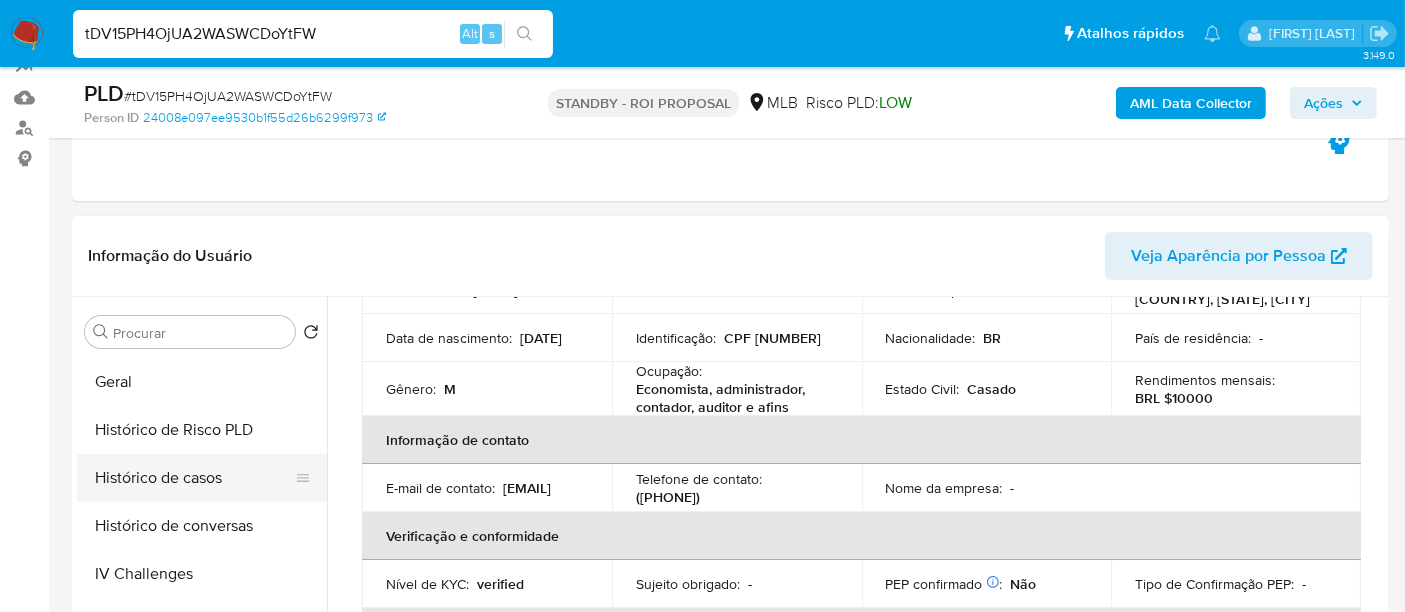 click on "Histórico de casos" at bounding box center (194, 478) 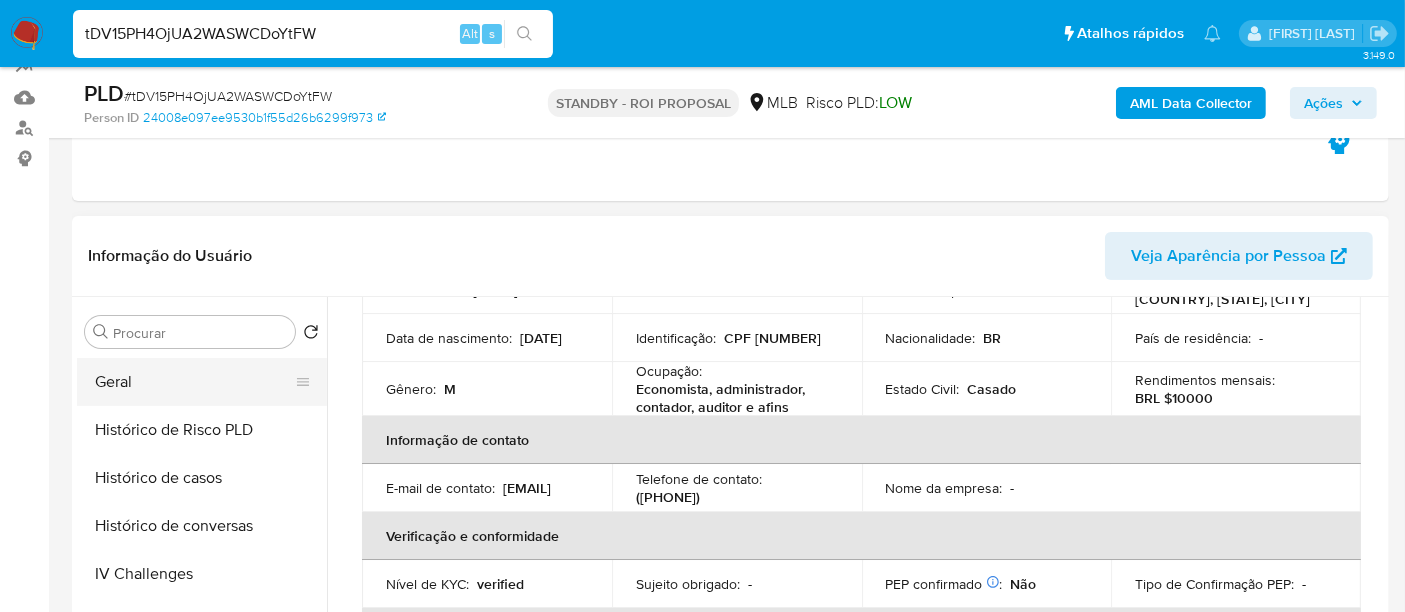 scroll, scrollTop: 0, scrollLeft: 0, axis: both 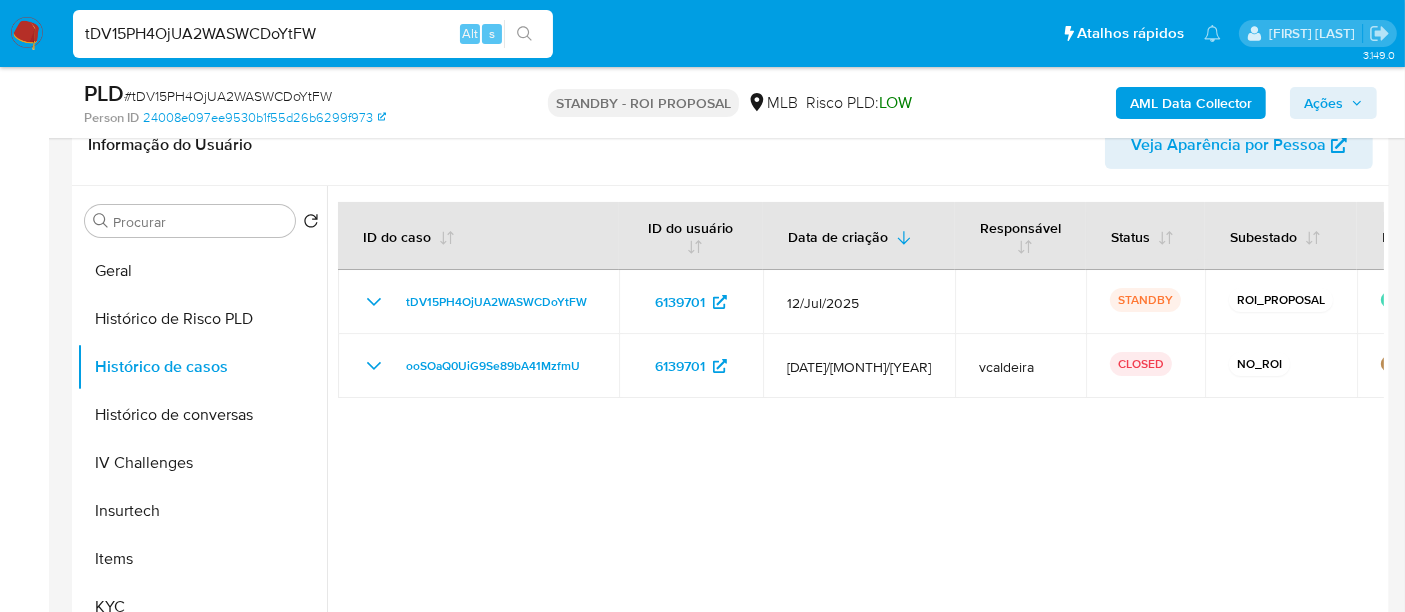 type 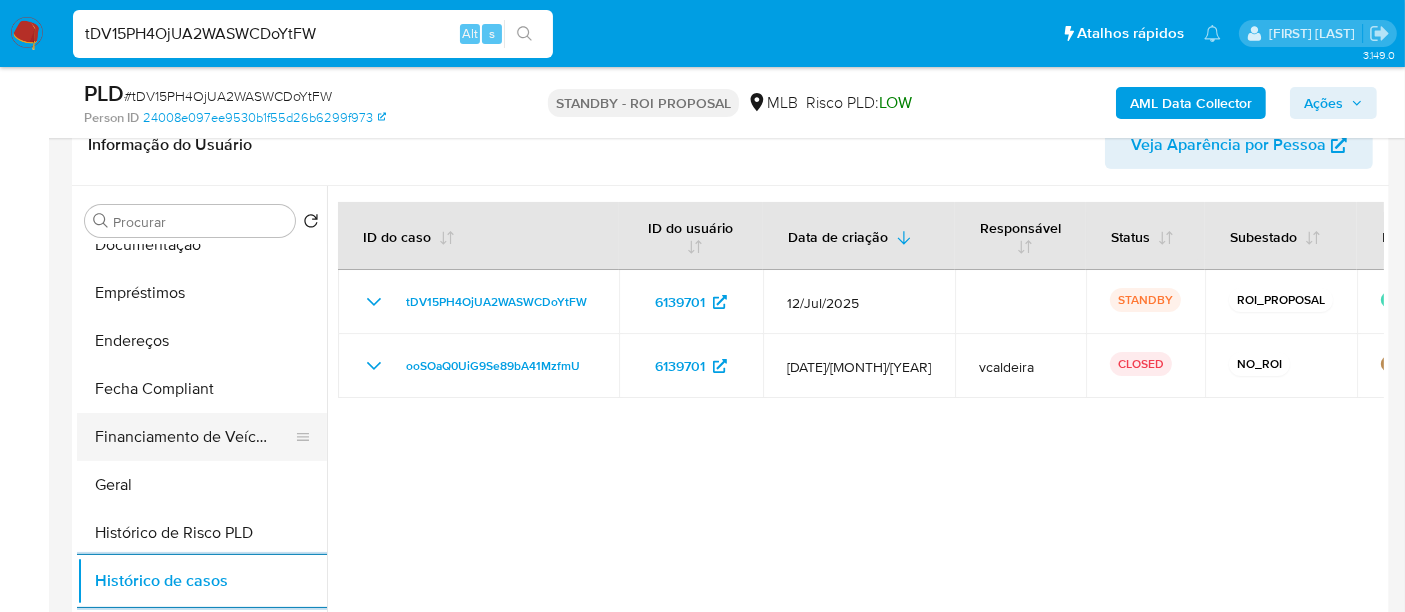 scroll, scrollTop: 400, scrollLeft: 0, axis: vertical 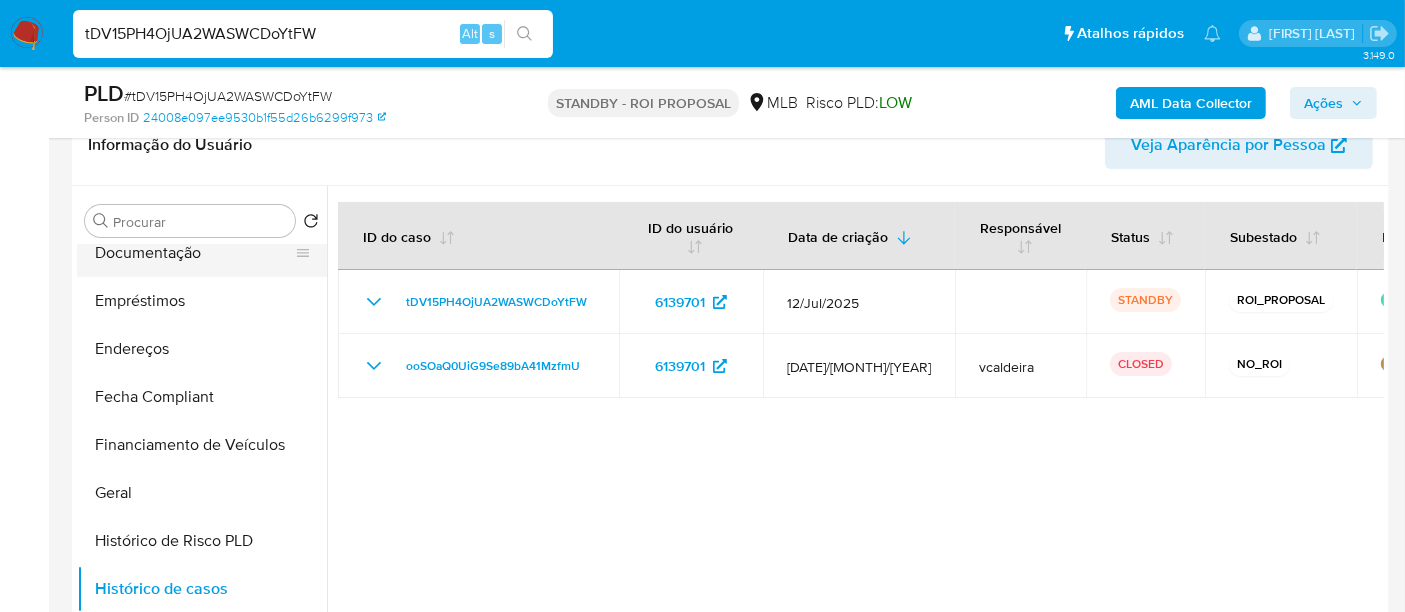 click on "Documentação" at bounding box center [194, 253] 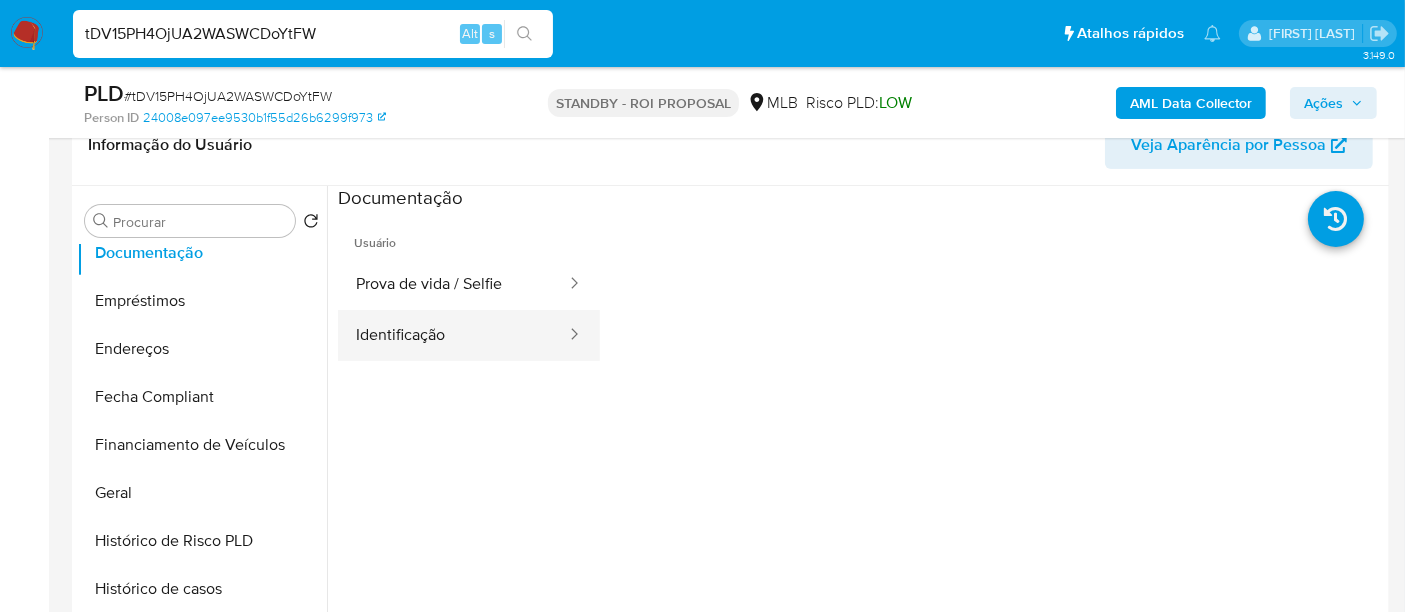 click on "Identificação" at bounding box center (453, 335) 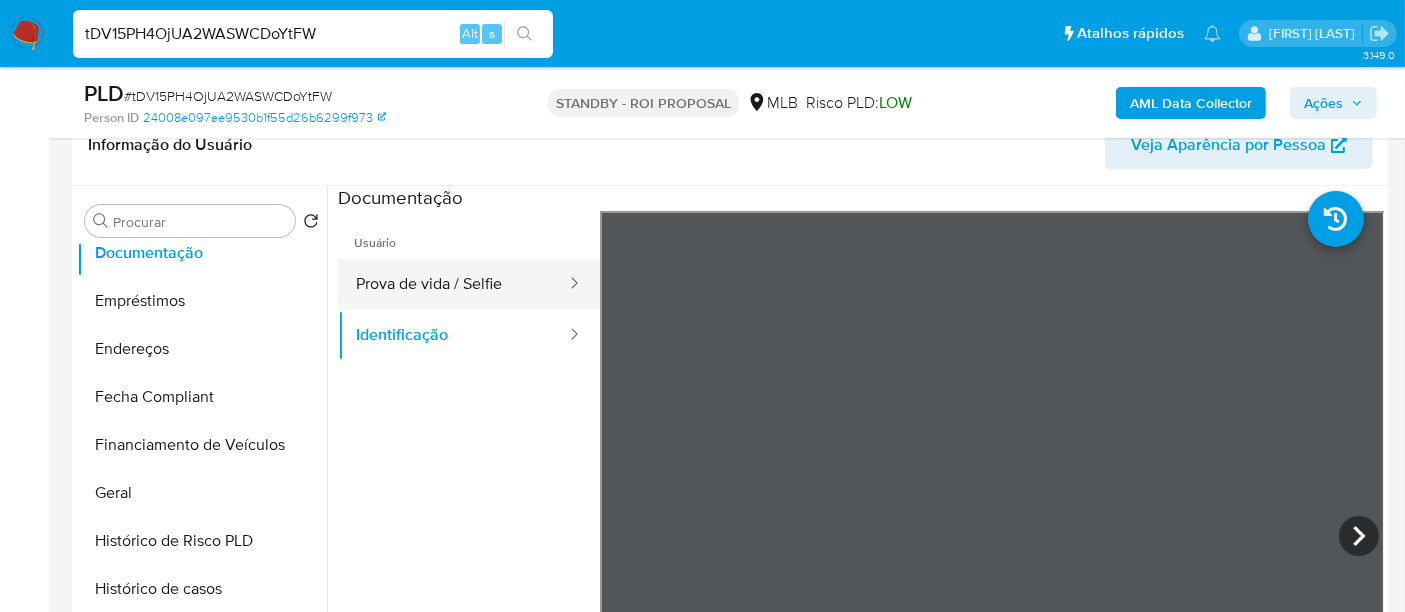 click on "Prova de vida / Selfie" at bounding box center [453, 284] 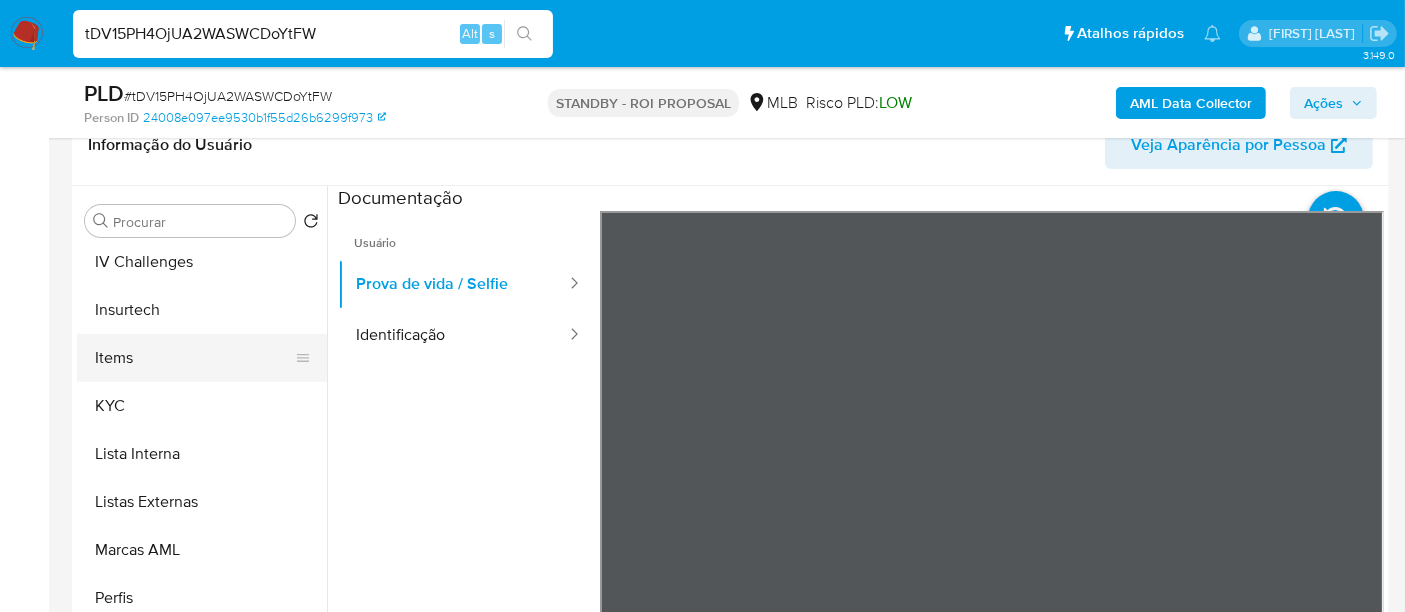 scroll, scrollTop: 844, scrollLeft: 0, axis: vertical 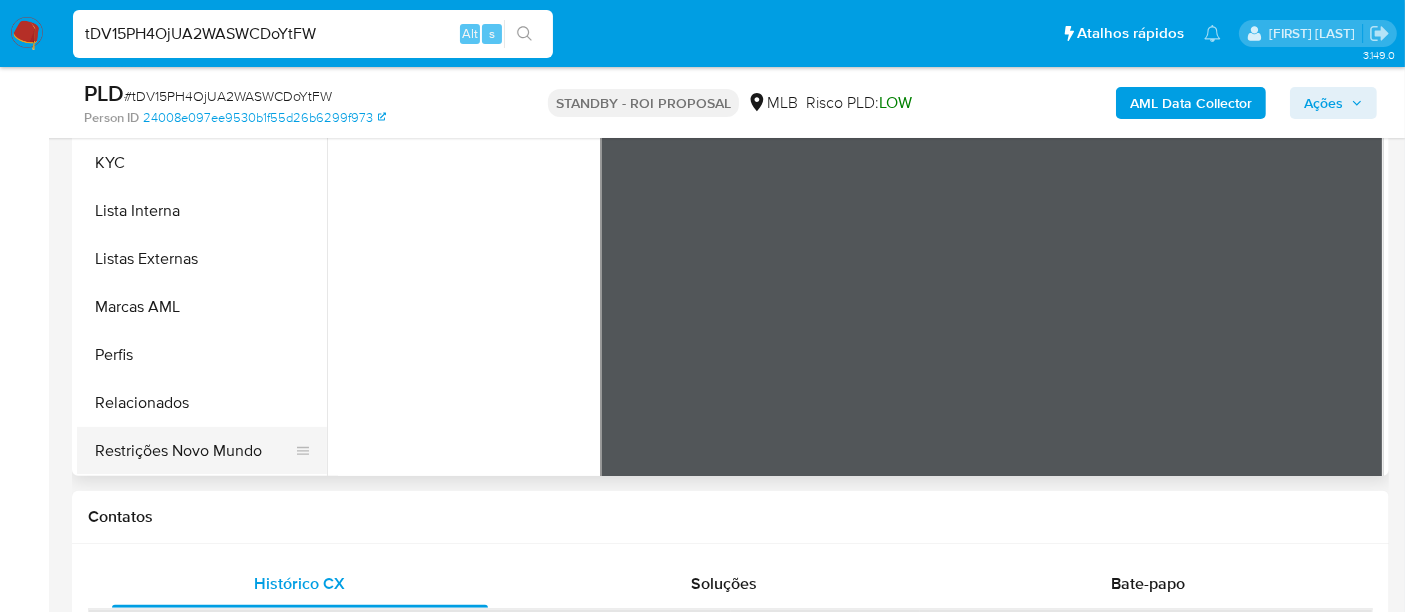 click on "Restrições Novo Mundo" at bounding box center (194, 451) 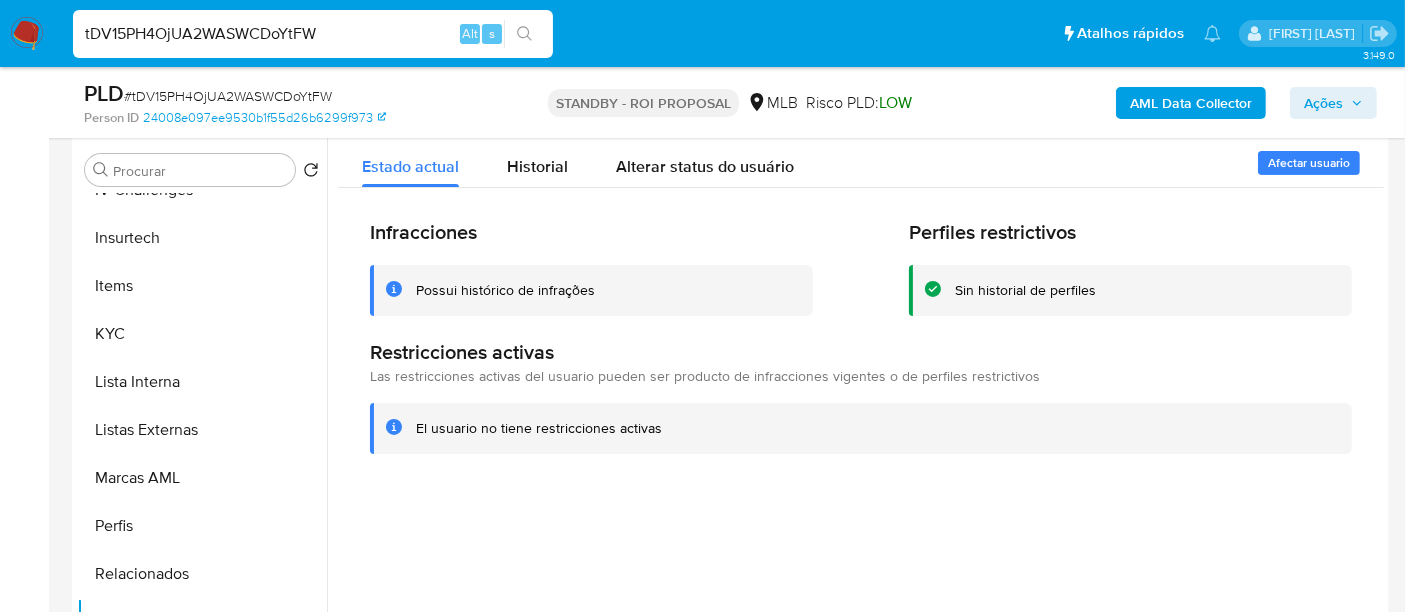 scroll, scrollTop: 333, scrollLeft: 0, axis: vertical 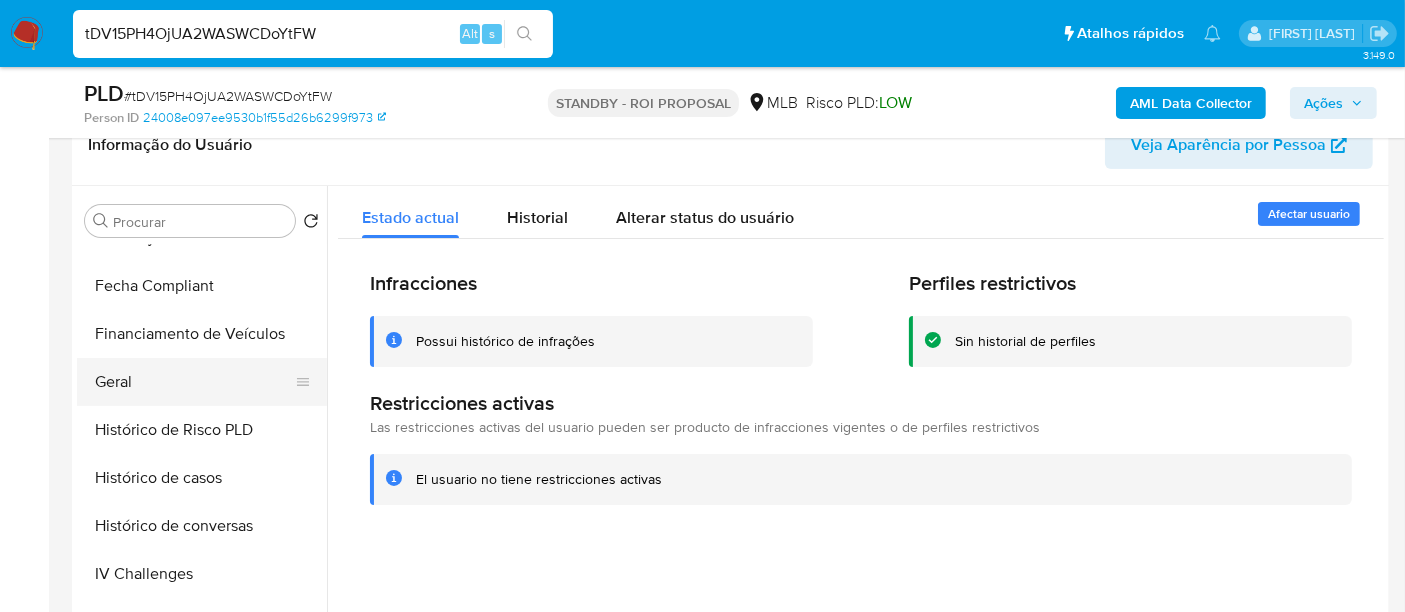 click on "Geral" at bounding box center (194, 382) 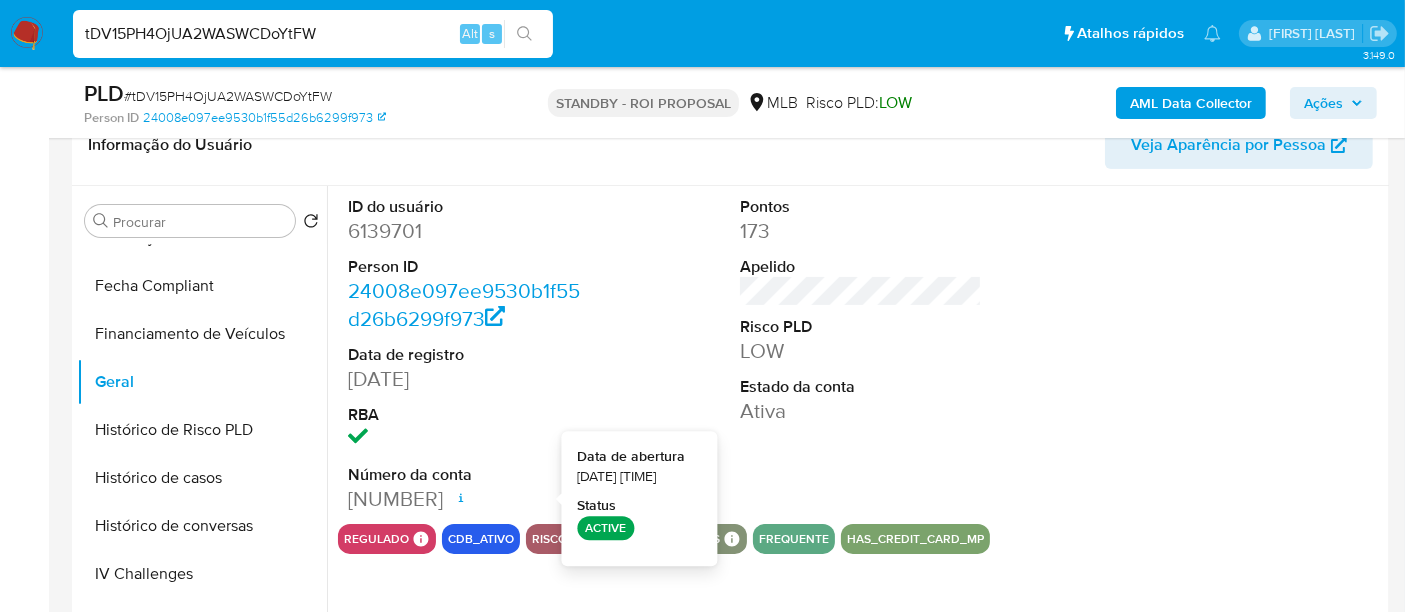 type 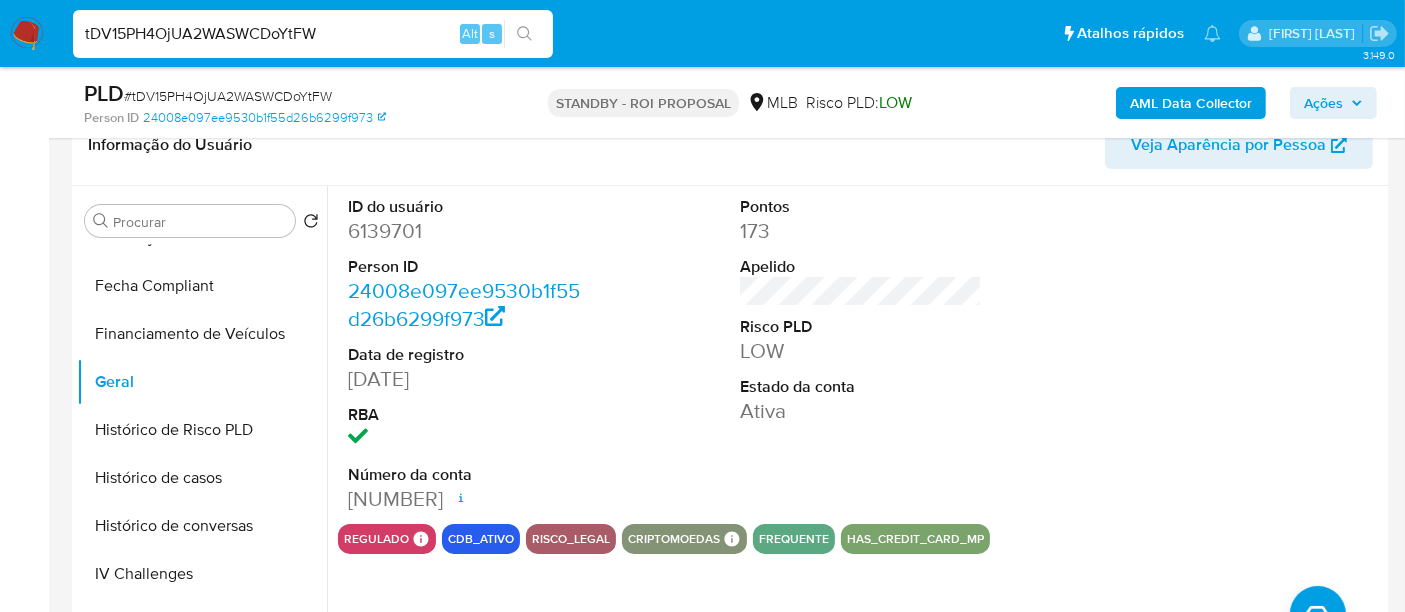 click on "tDV15PH4OjUA2WASWCDoYtFW" at bounding box center (313, 34) 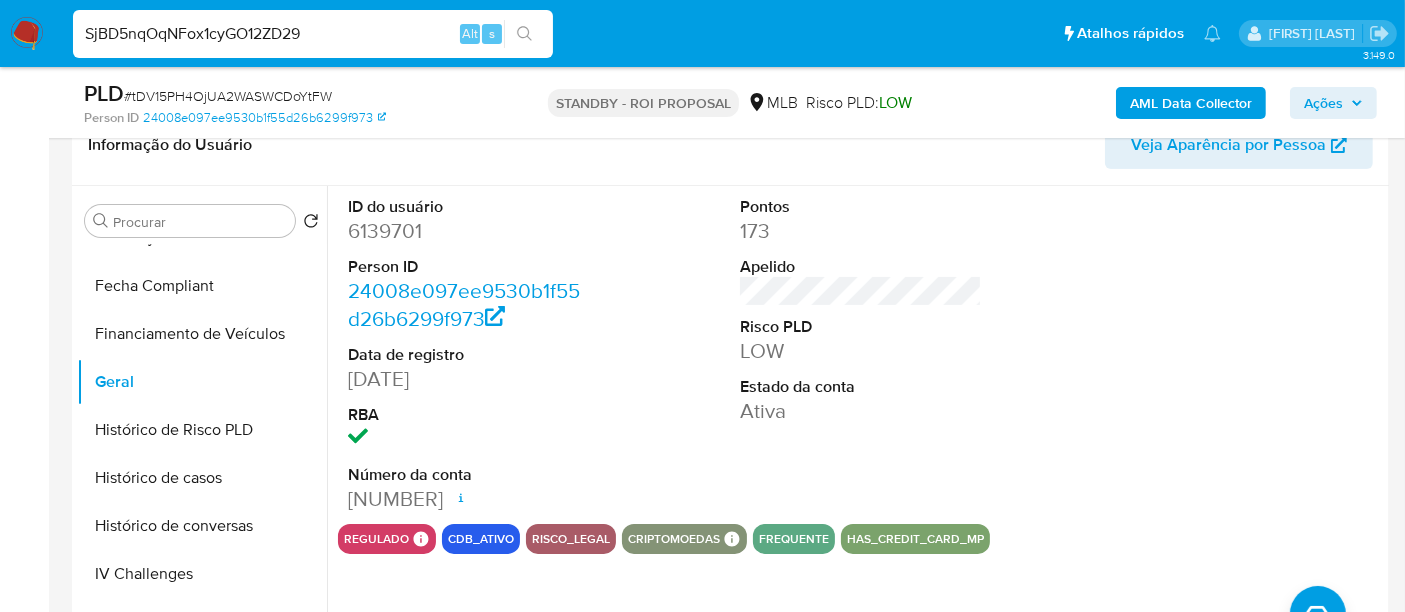 type on "SjBD5nqOqNFox1cyGO12ZD29" 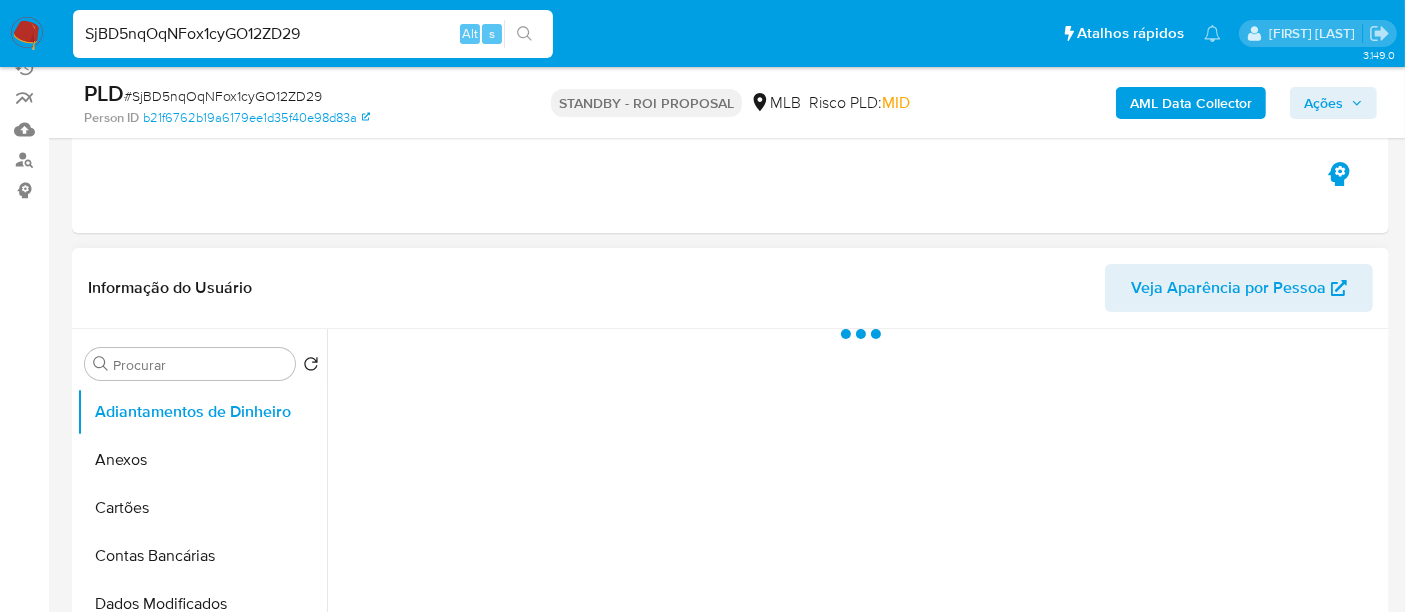 scroll, scrollTop: 333, scrollLeft: 0, axis: vertical 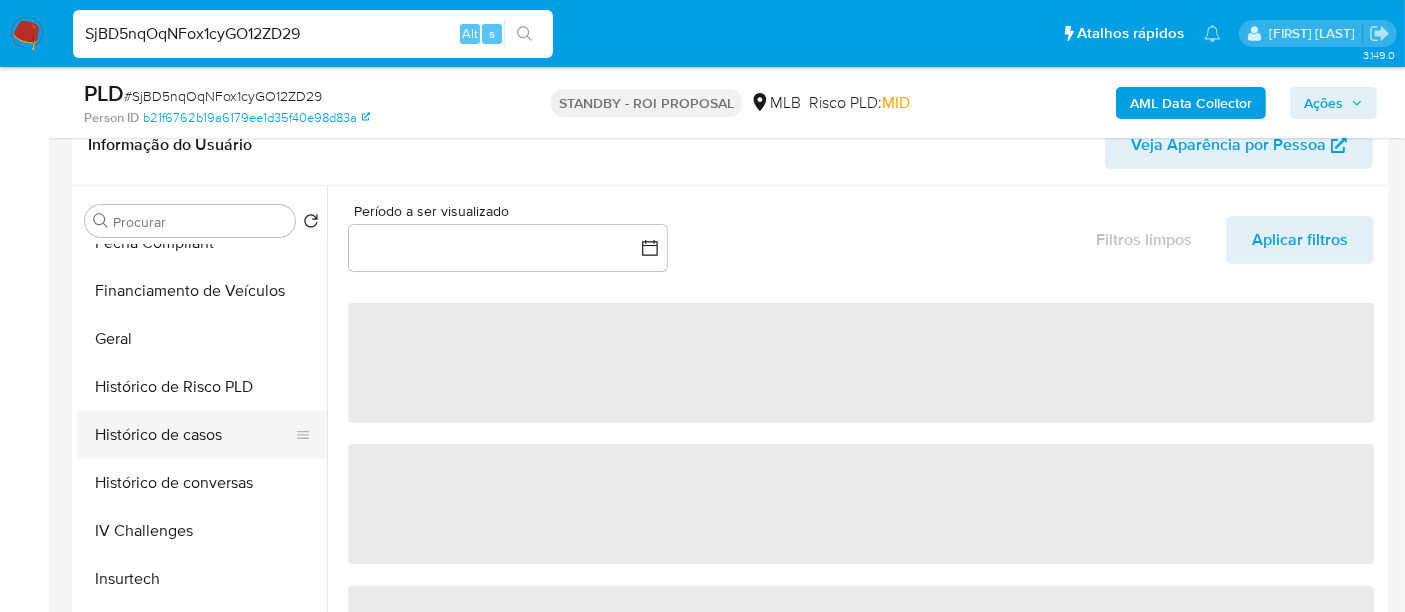 select on "10" 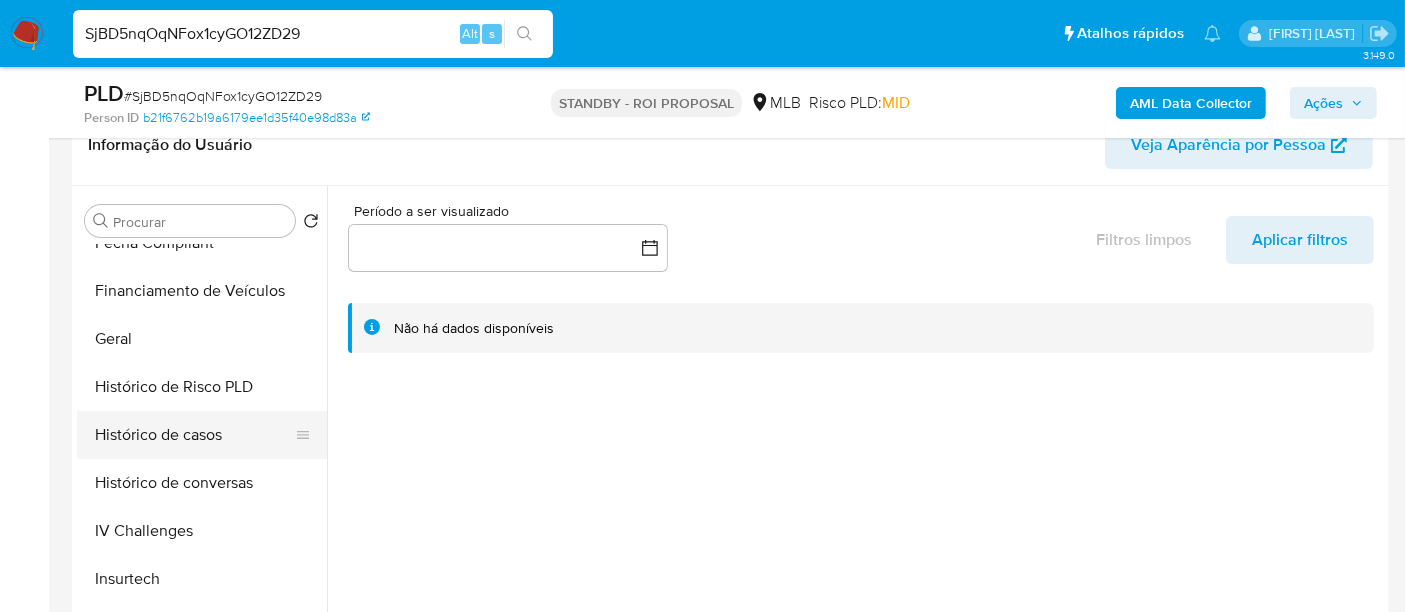 scroll, scrollTop: 777, scrollLeft: 0, axis: vertical 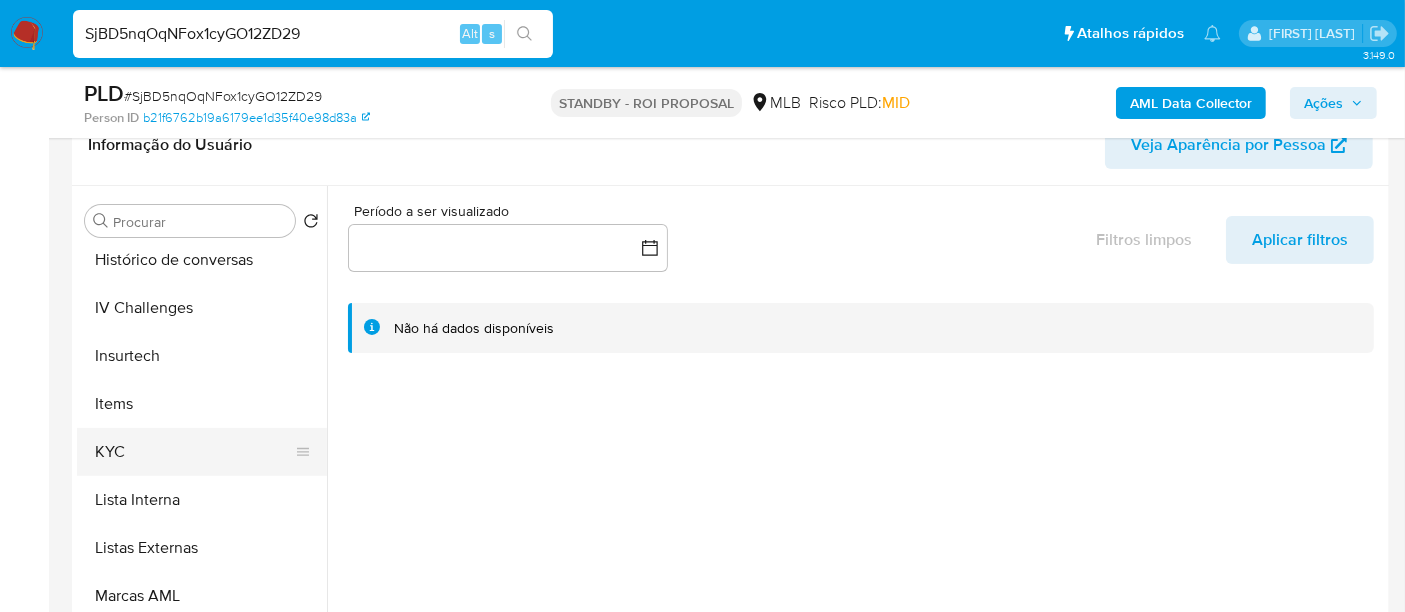 click on "KYC" at bounding box center [194, 452] 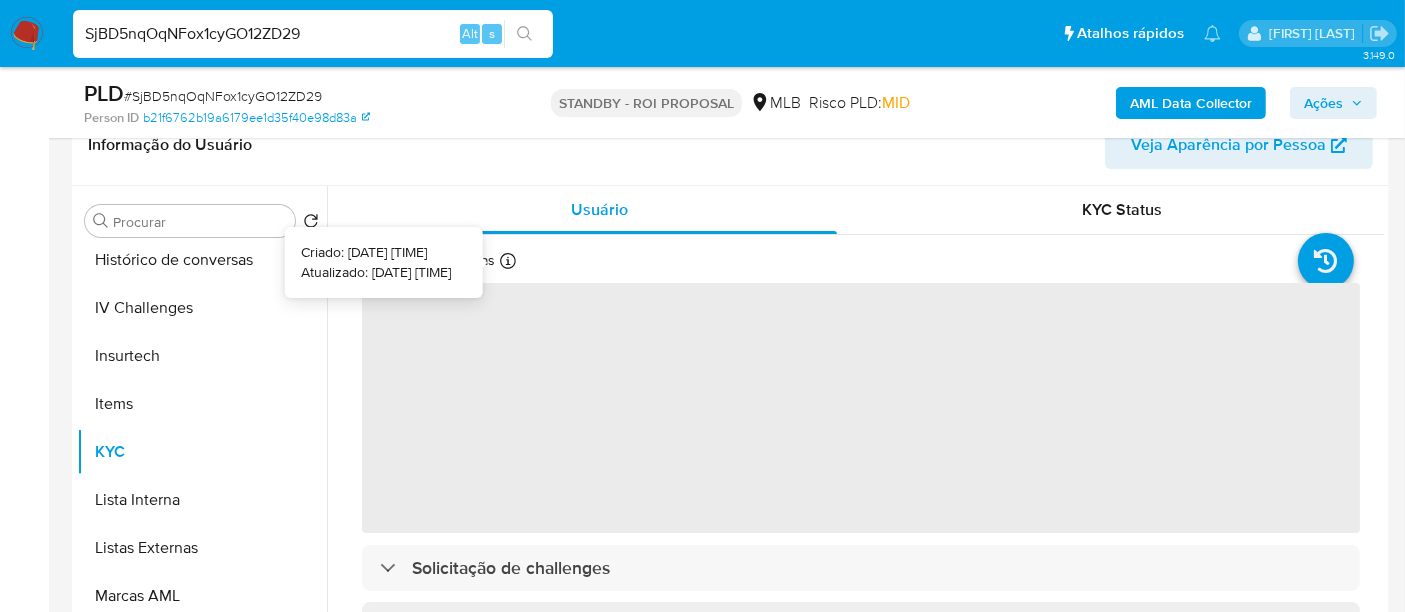 type 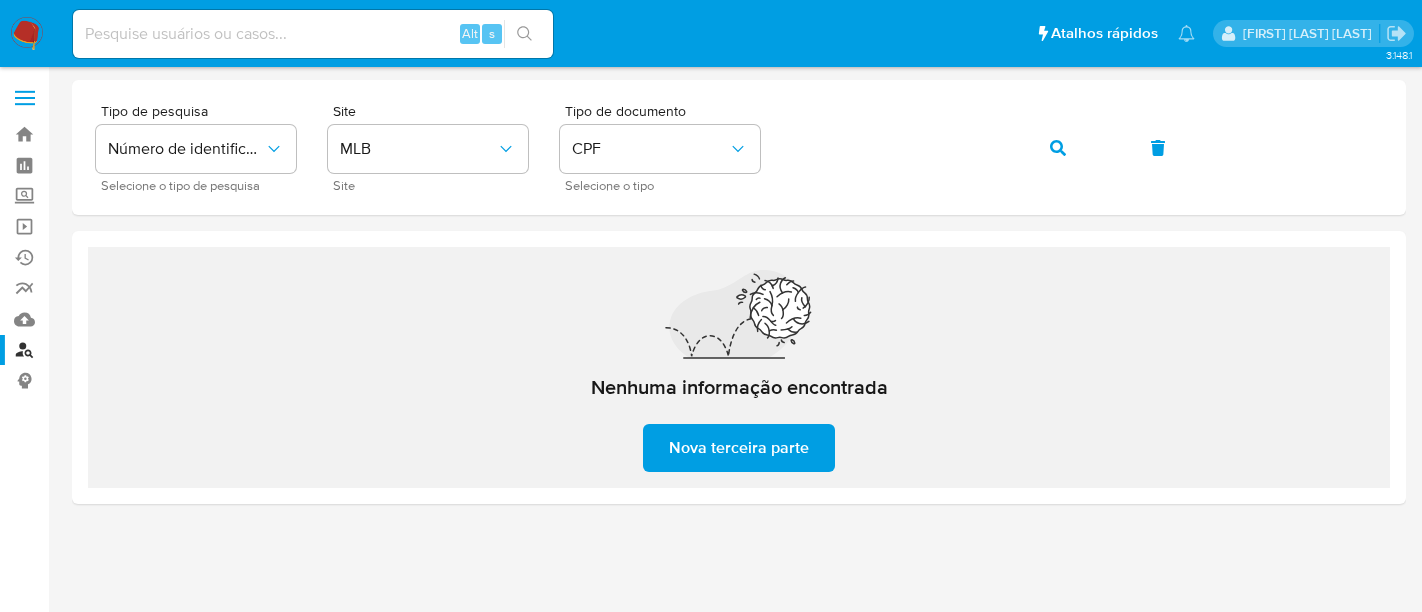 scroll, scrollTop: 0, scrollLeft: 0, axis: both 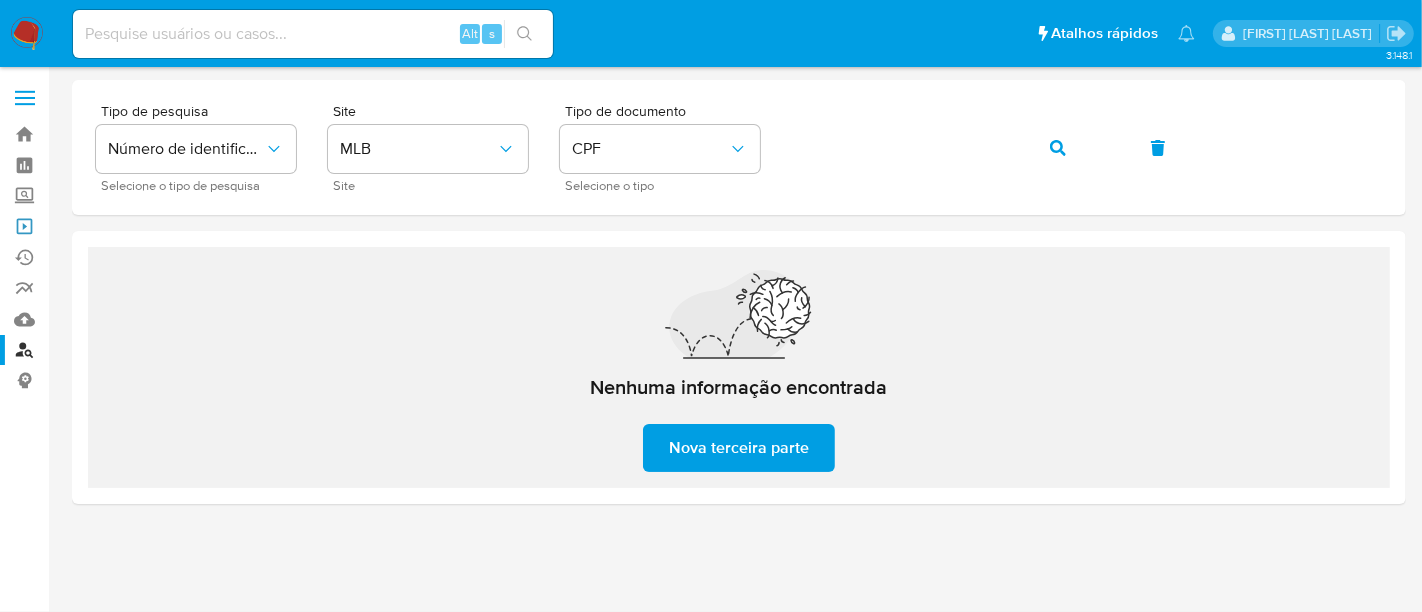 click on "Operações em massa" at bounding box center (119, 226) 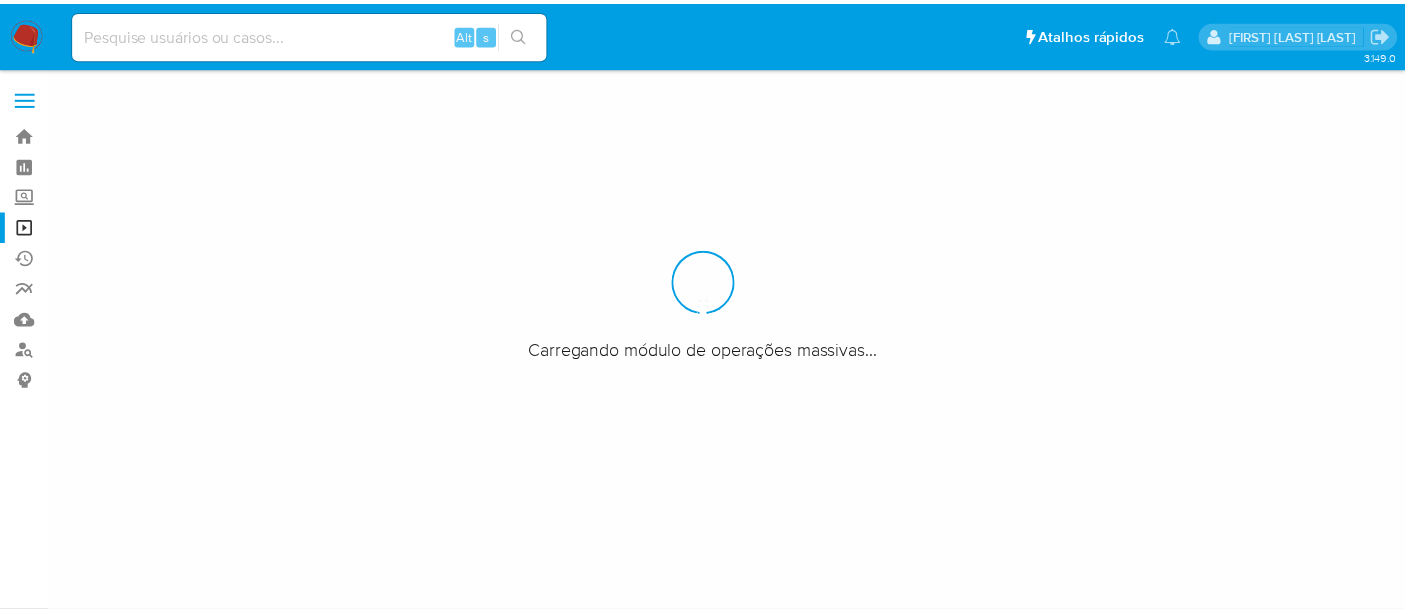 scroll, scrollTop: 0, scrollLeft: 0, axis: both 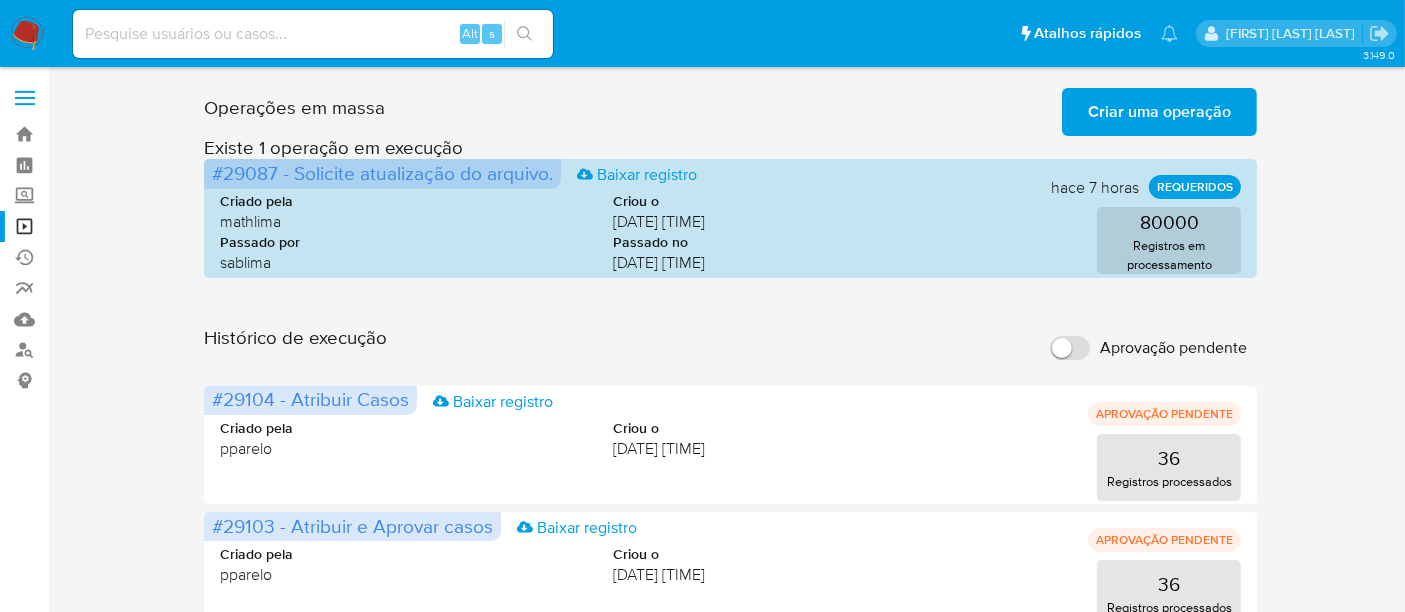 click on "Criar uma operação" at bounding box center [1159, 112] 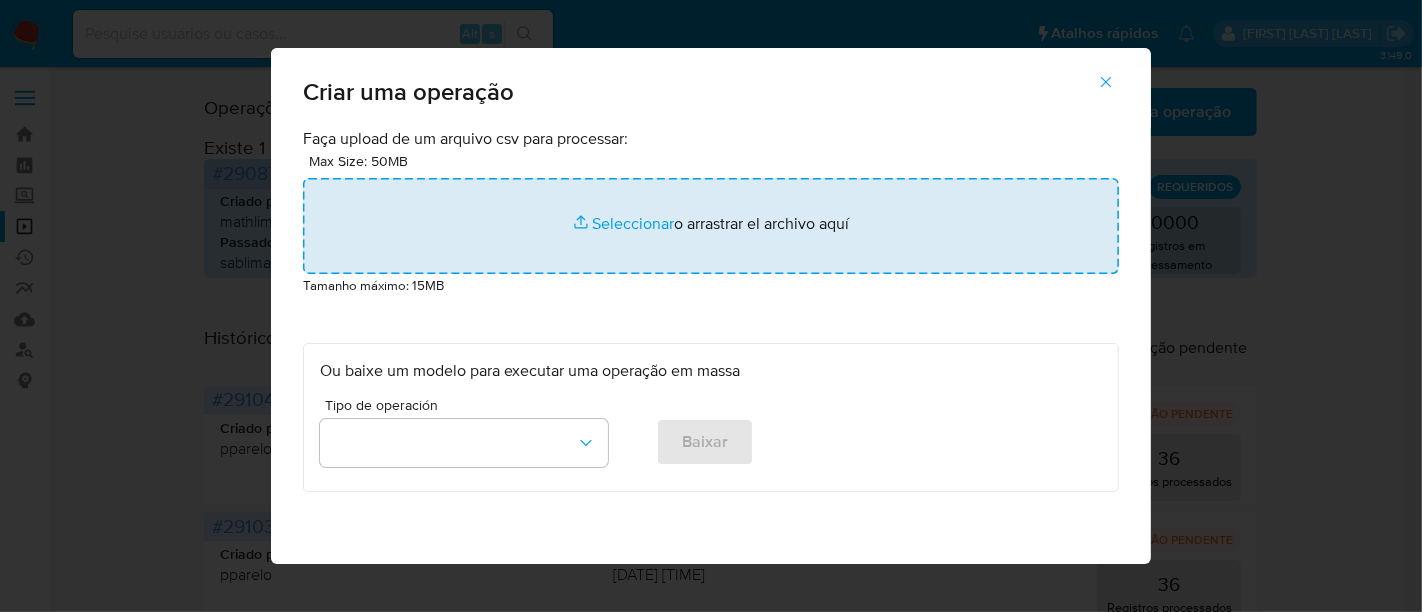click at bounding box center (711, 226) 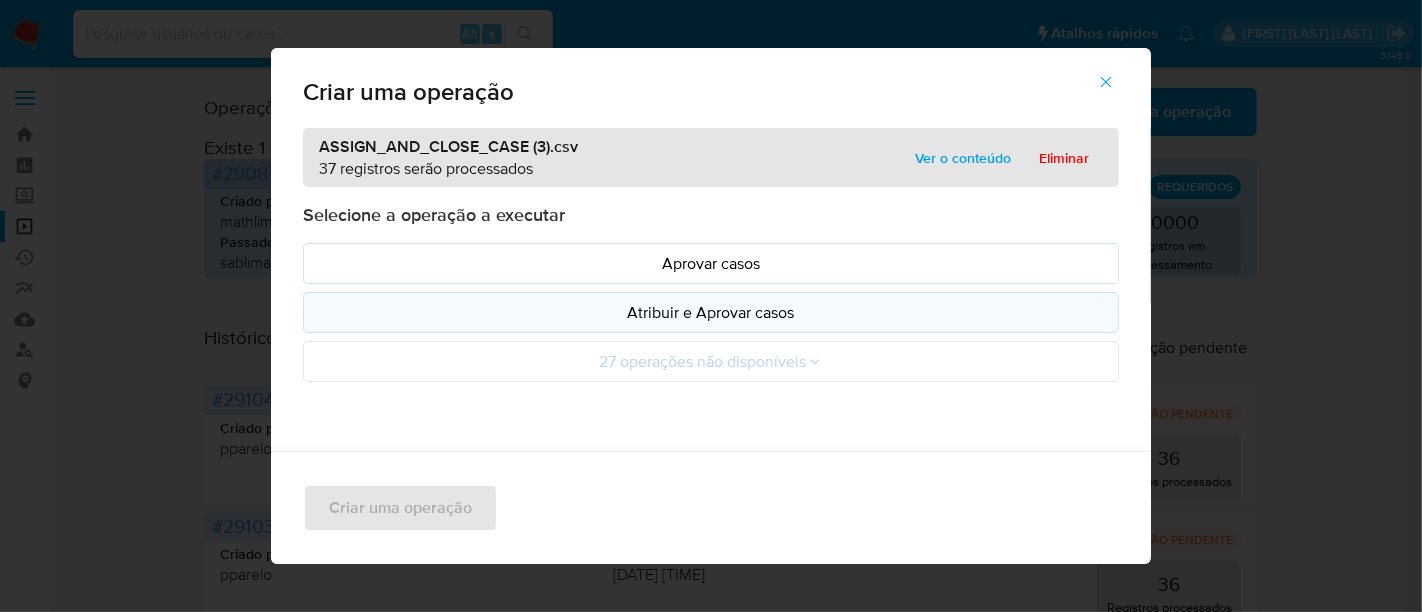 drag, startPoint x: 630, startPoint y: 221, endPoint x: 550, endPoint y: 311, distance: 120.41595 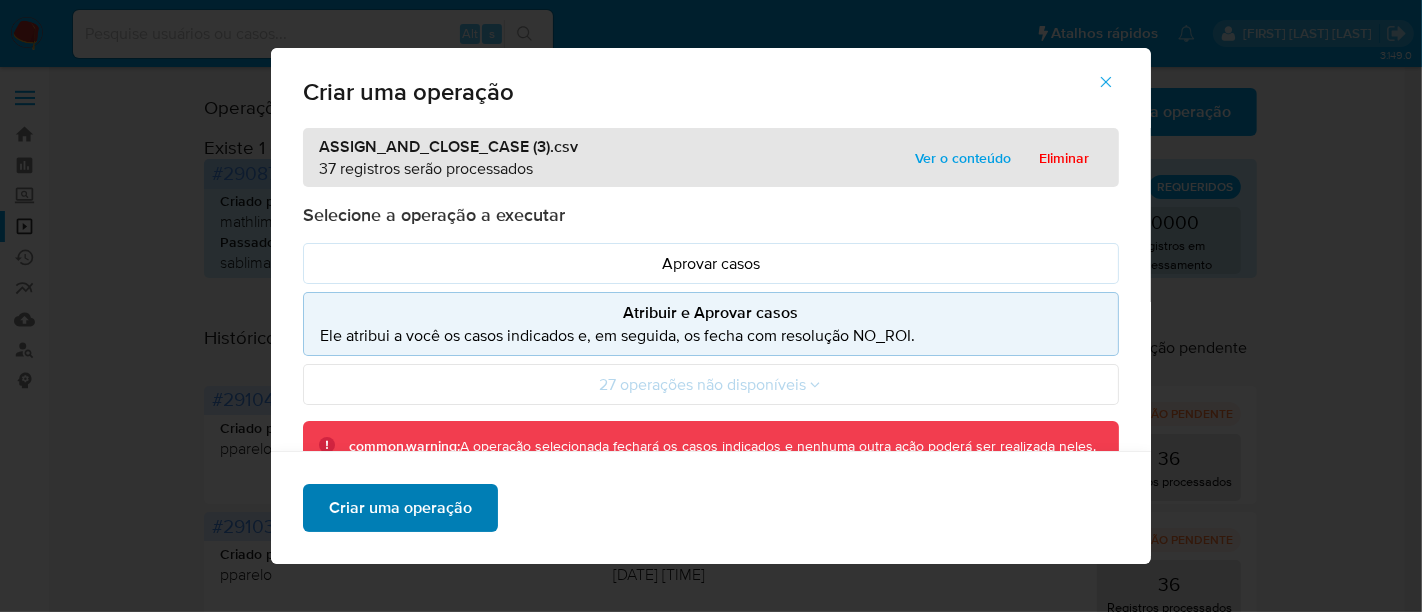 click on "Criar uma operação" at bounding box center [400, 508] 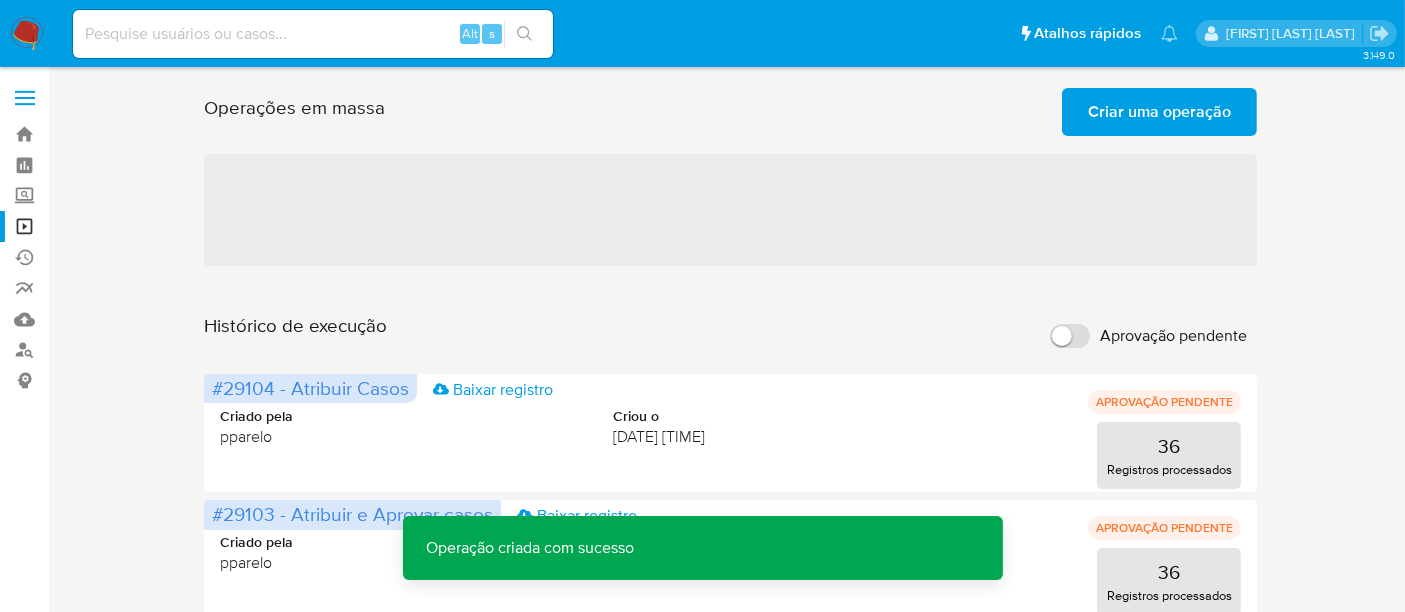 click on "Criar uma operação" at bounding box center (1159, 112) 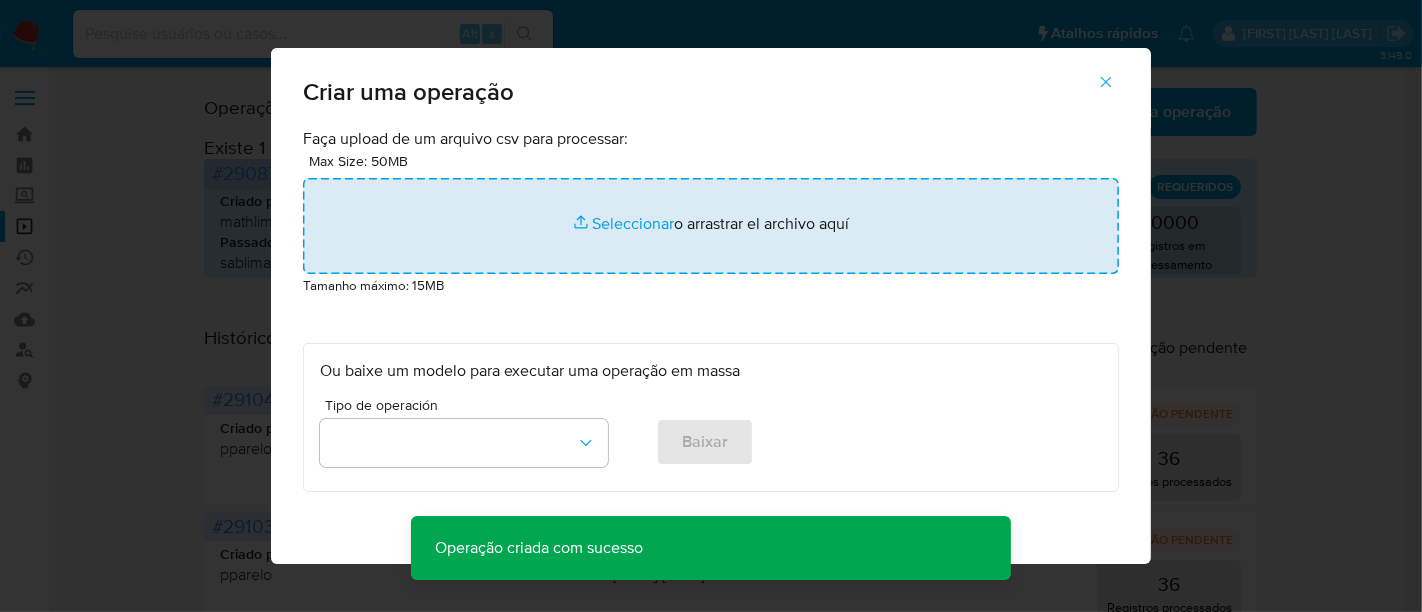 click at bounding box center [711, 226] 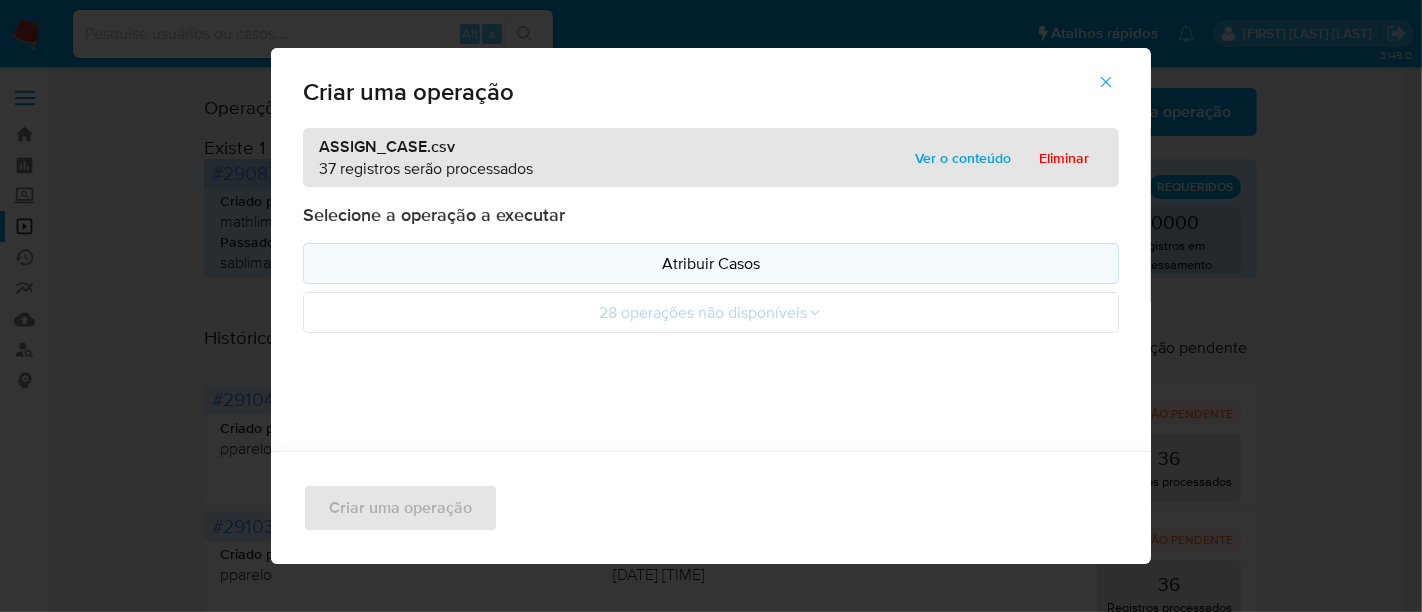 click on "Atribuir Casos" at bounding box center [711, 263] 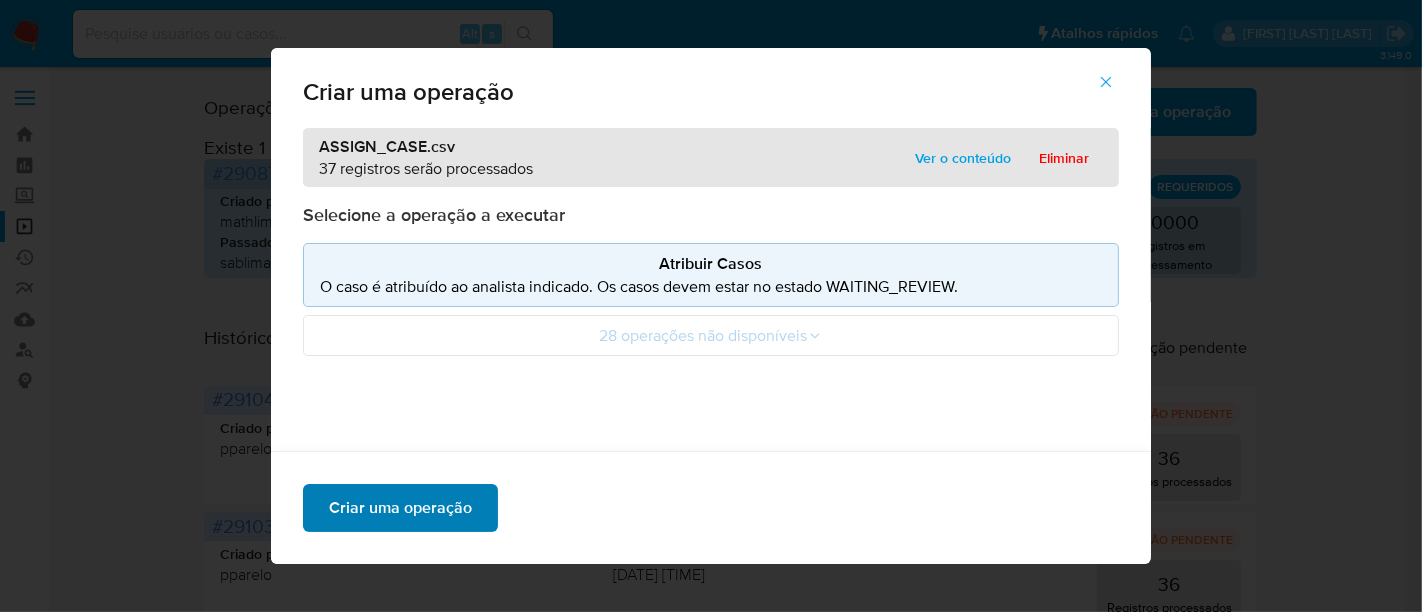 click on "Criar uma operação" at bounding box center [400, 508] 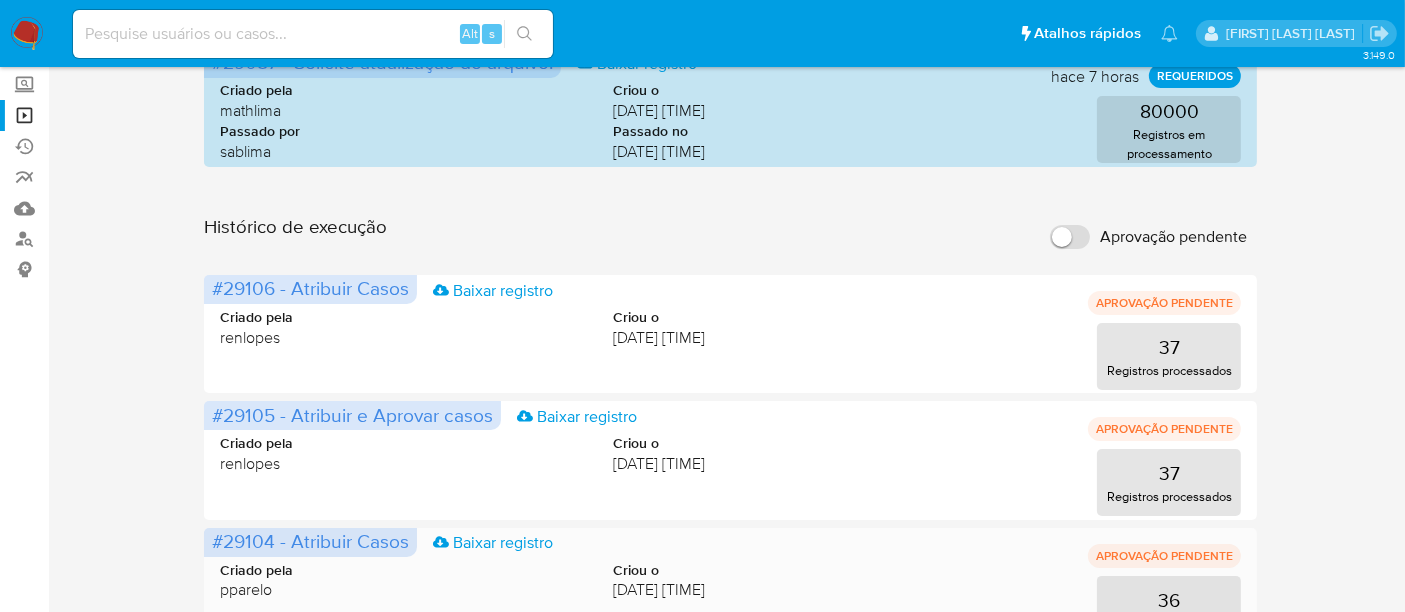 scroll, scrollTop: 0, scrollLeft: 0, axis: both 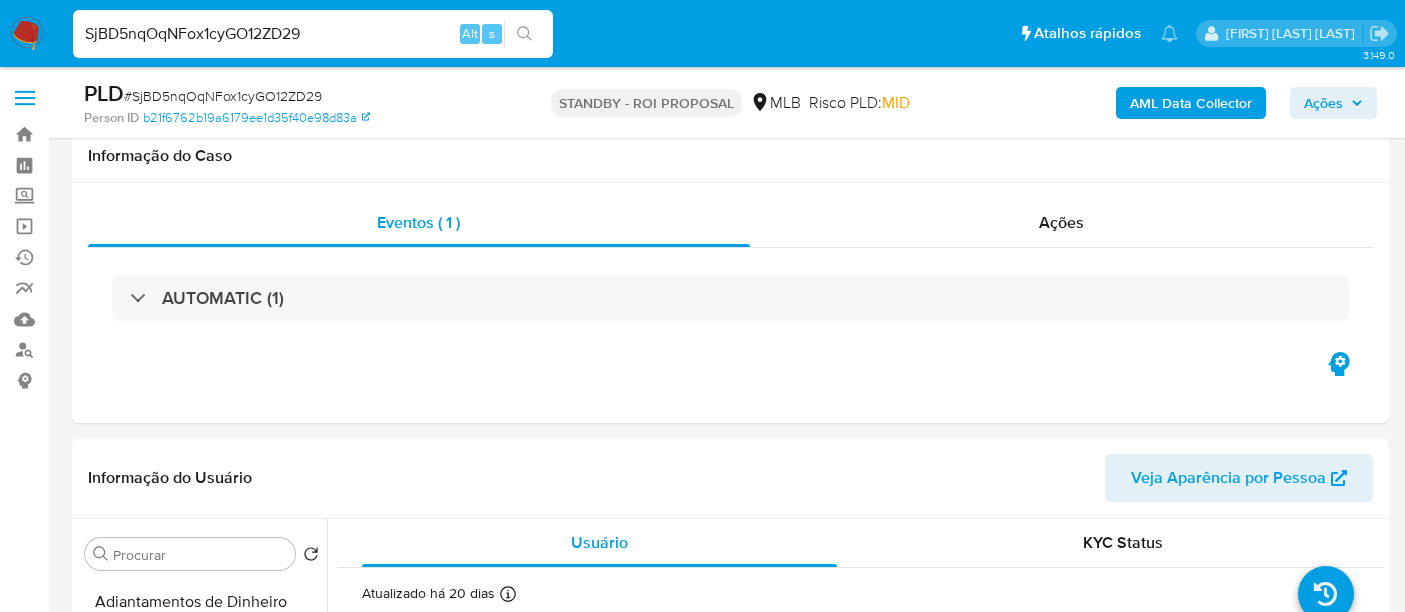 select on "10" 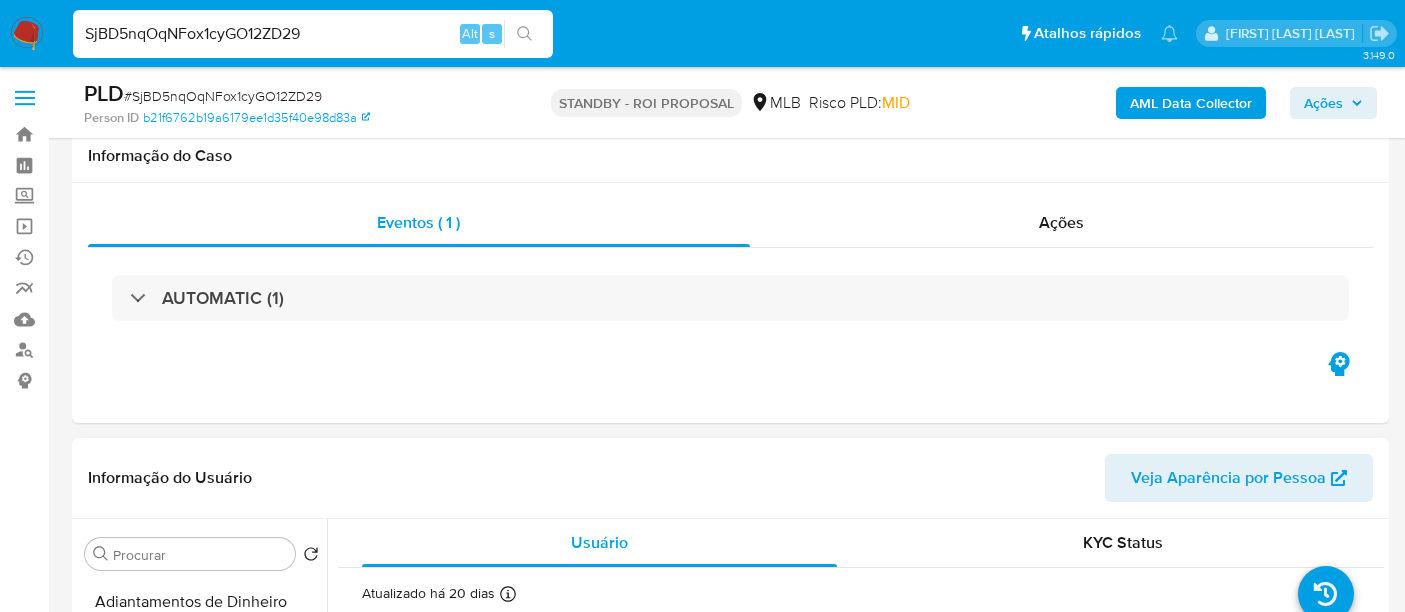 scroll, scrollTop: 333, scrollLeft: 0, axis: vertical 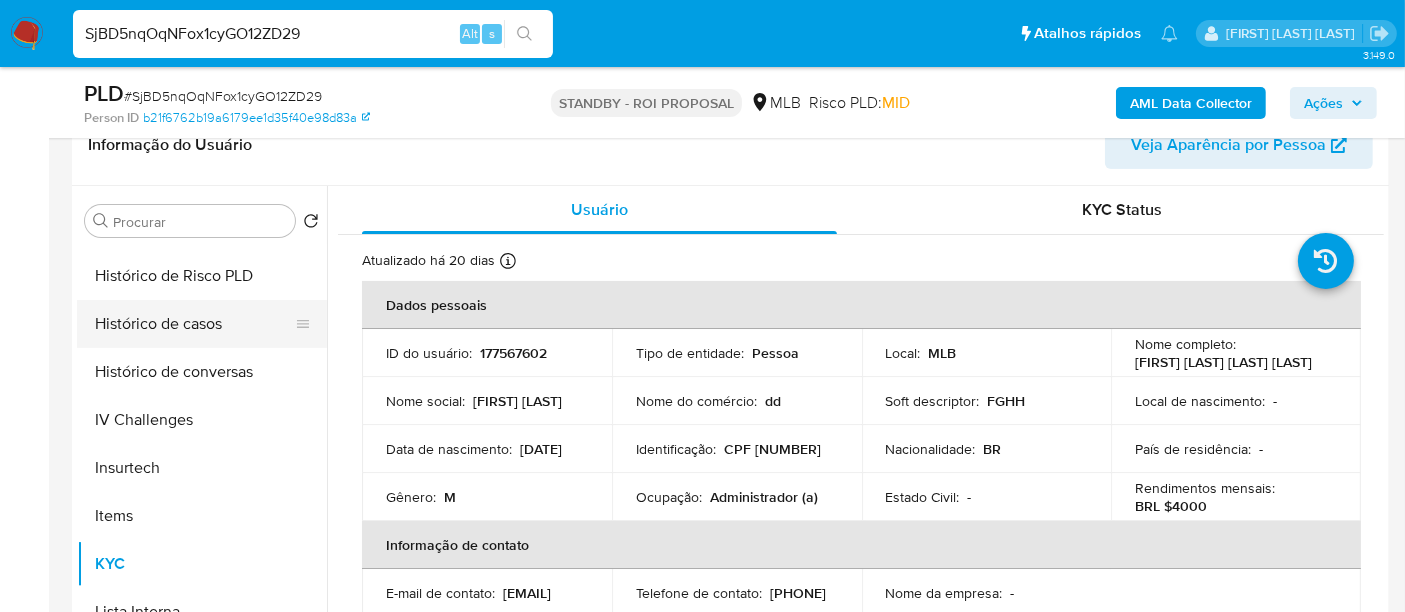 click on "Histórico de casos" at bounding box center (194, 324) 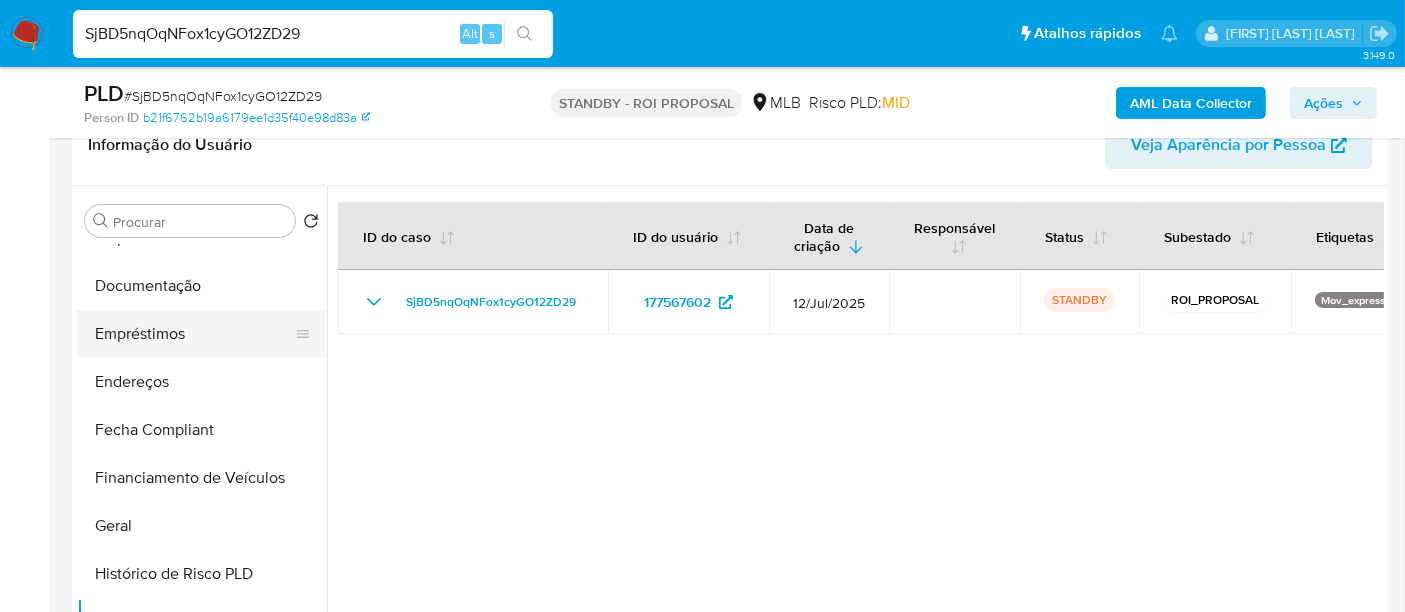 scroll, scrollTop: 332, scrollLeft: 0, axis: vertical 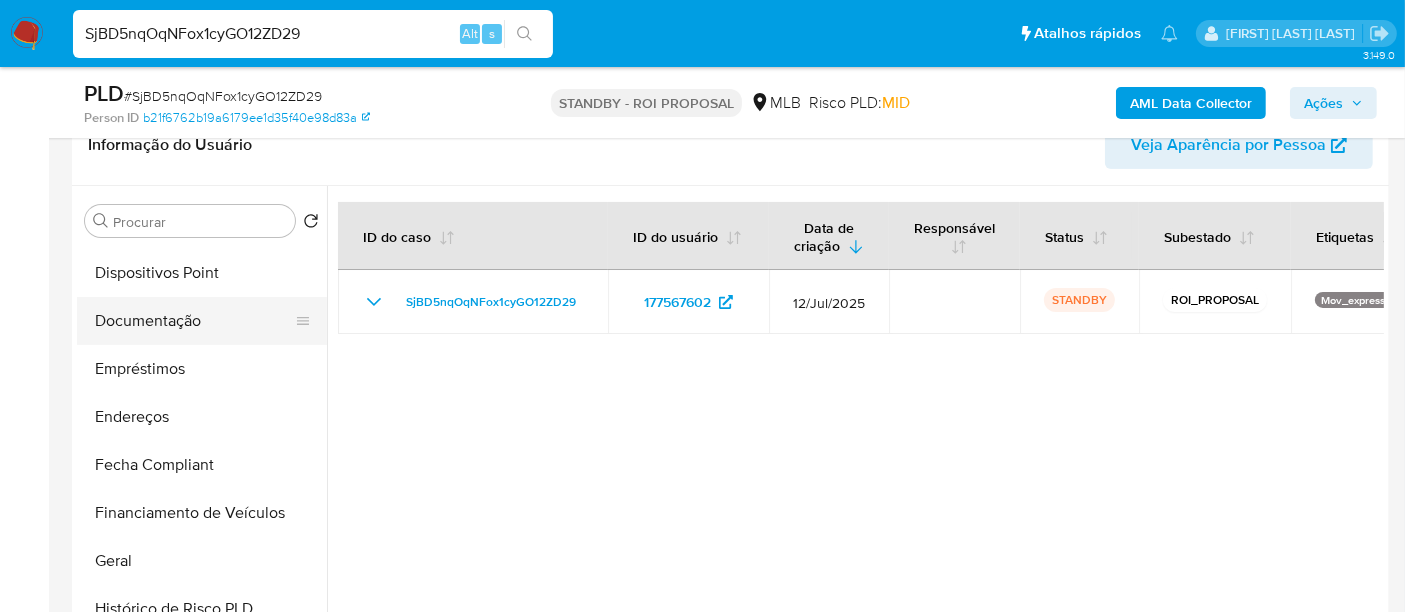 click on "Documentação" at bounding box center [194, 321] 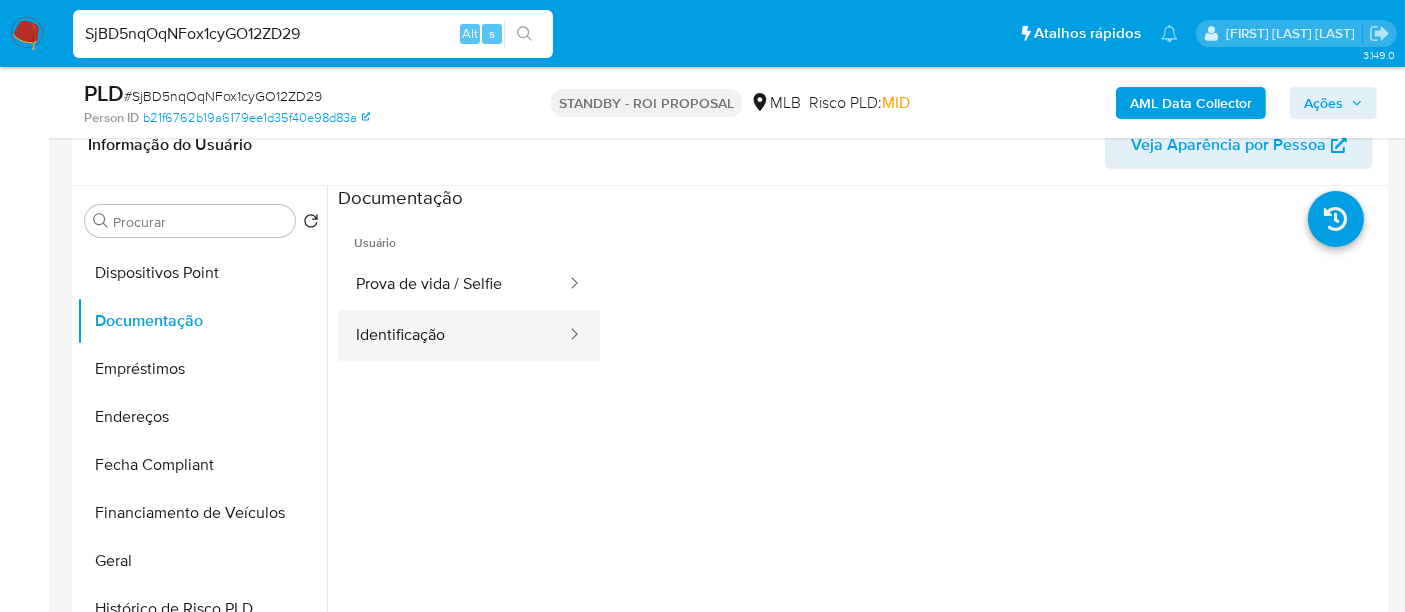 click on "Identificação" at bounding box center (453, 335) 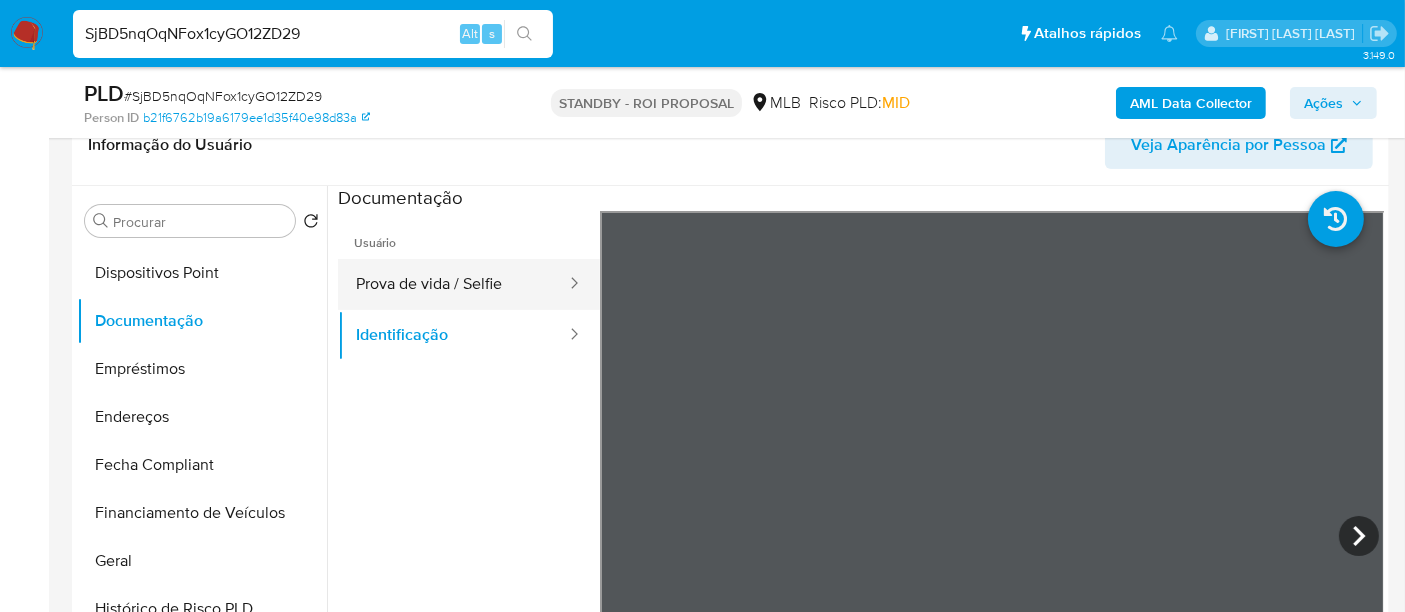 click on "Prova de vida / Selfie" at bounding box center (453, 284) 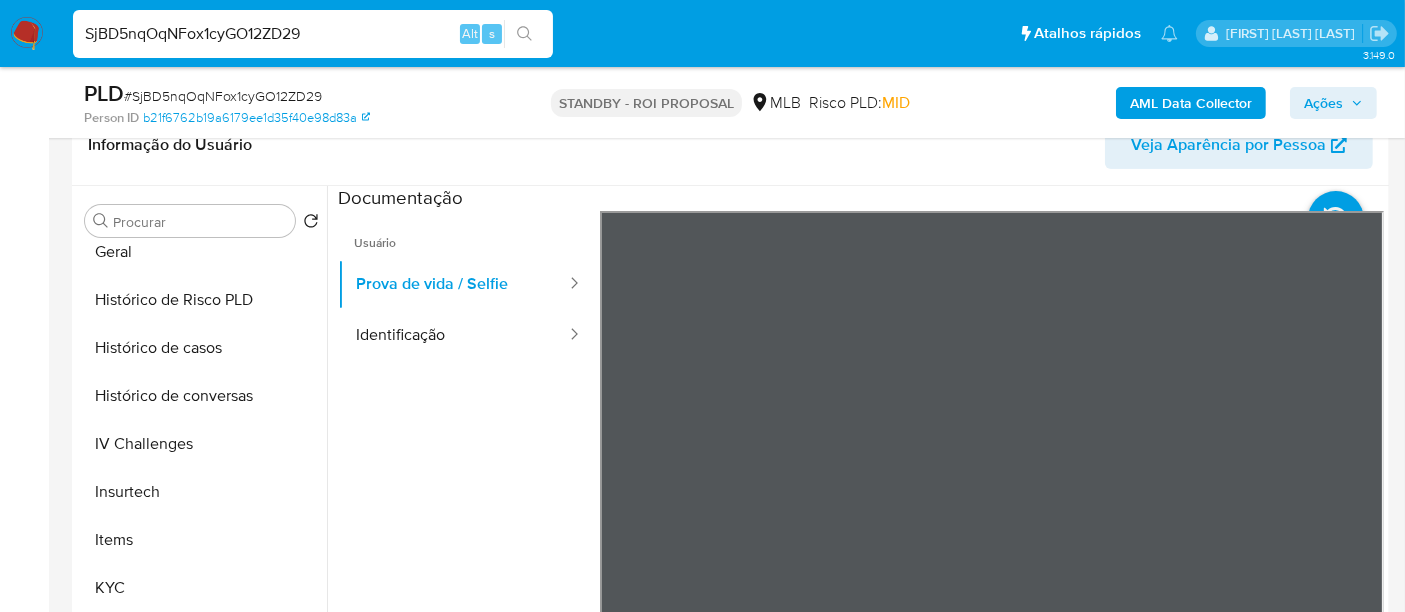 scroll, scrollTop: 844, scrollLeft: 0, axis: vertical 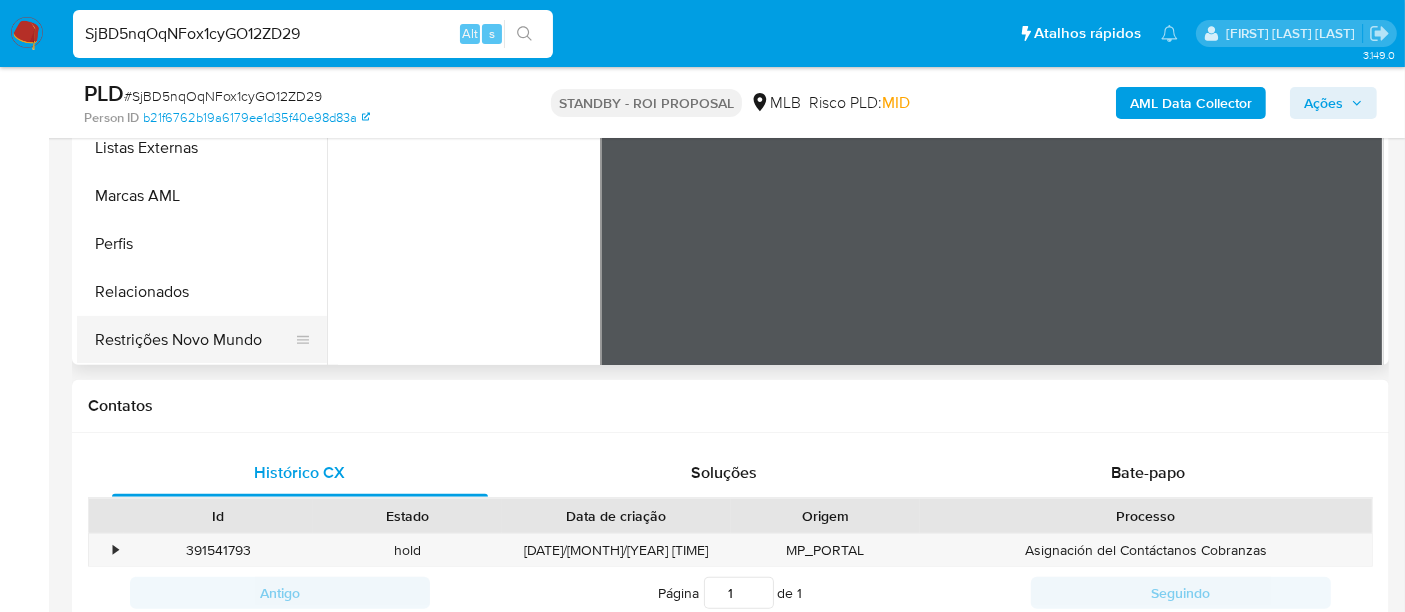 click on "Restrições Novo Mundo" at bounding box center [194, 340] 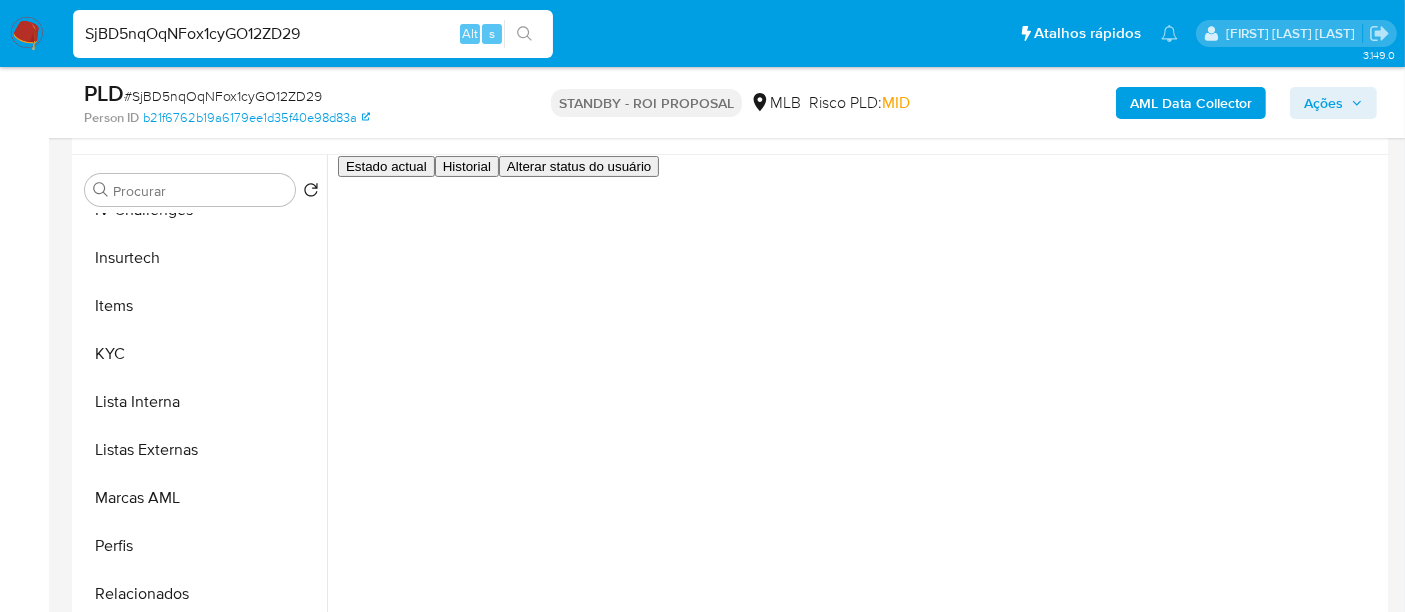 scroll, scrollTop: 333, scrollLeft: 0, axis: vertical 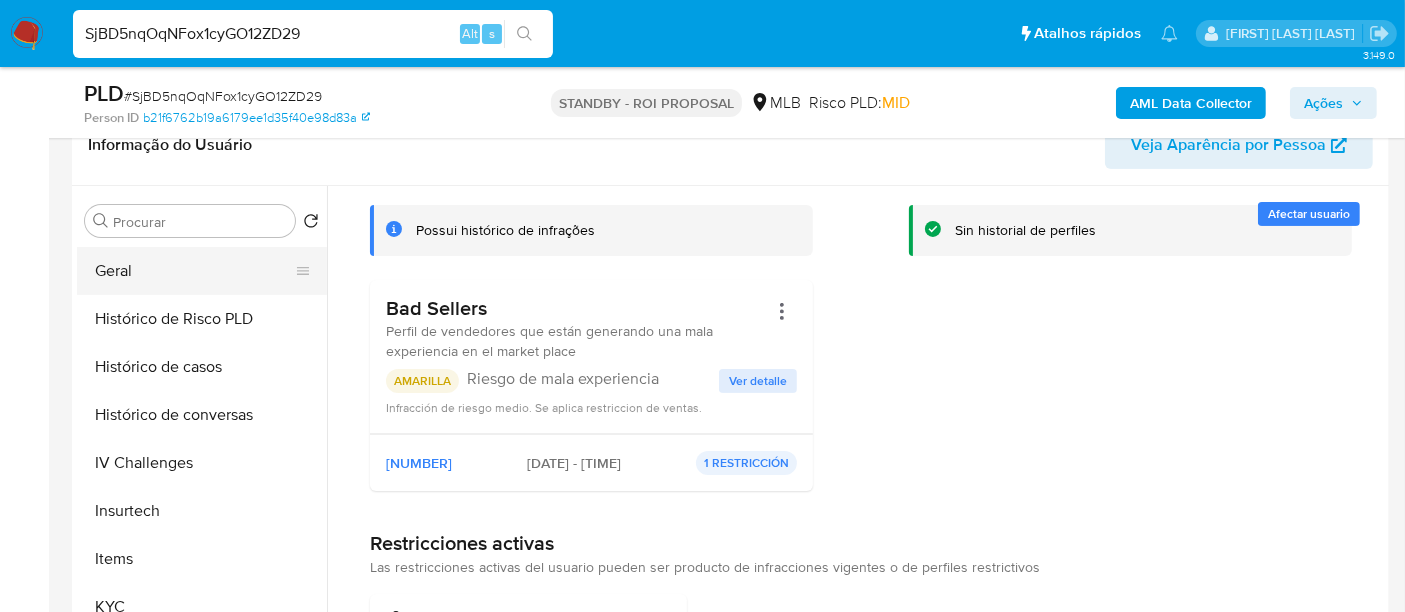 click on "Geral" at bounding box center (194, 271) 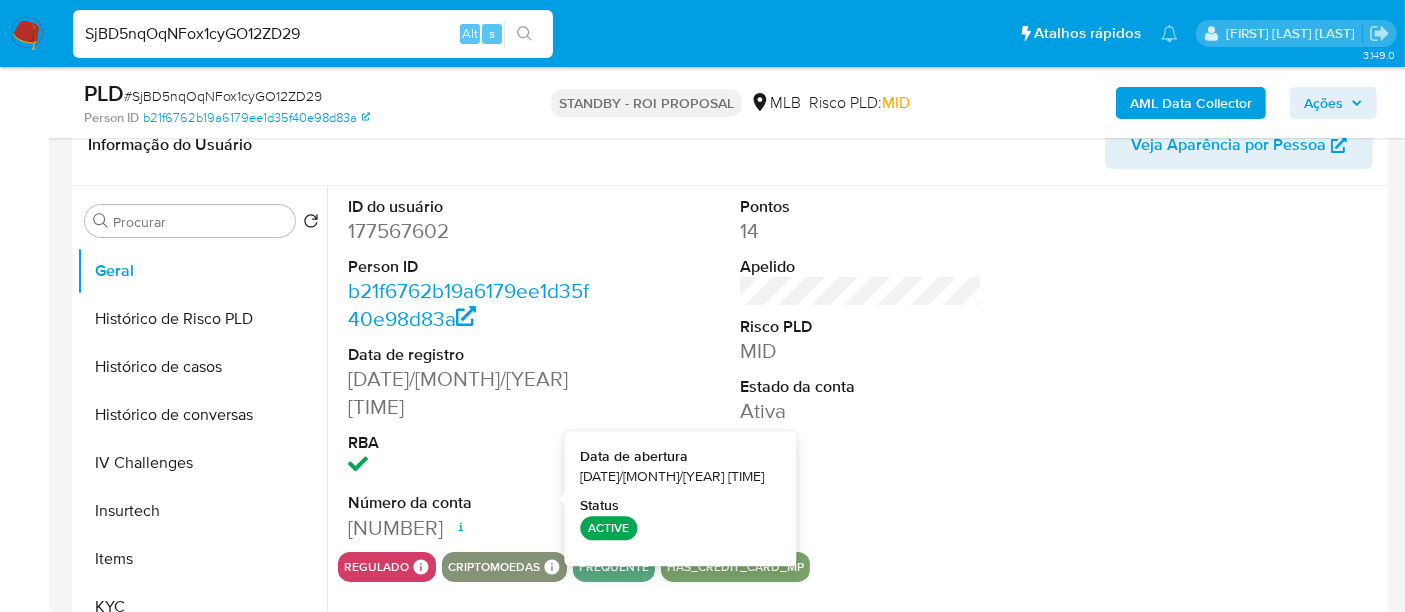 type 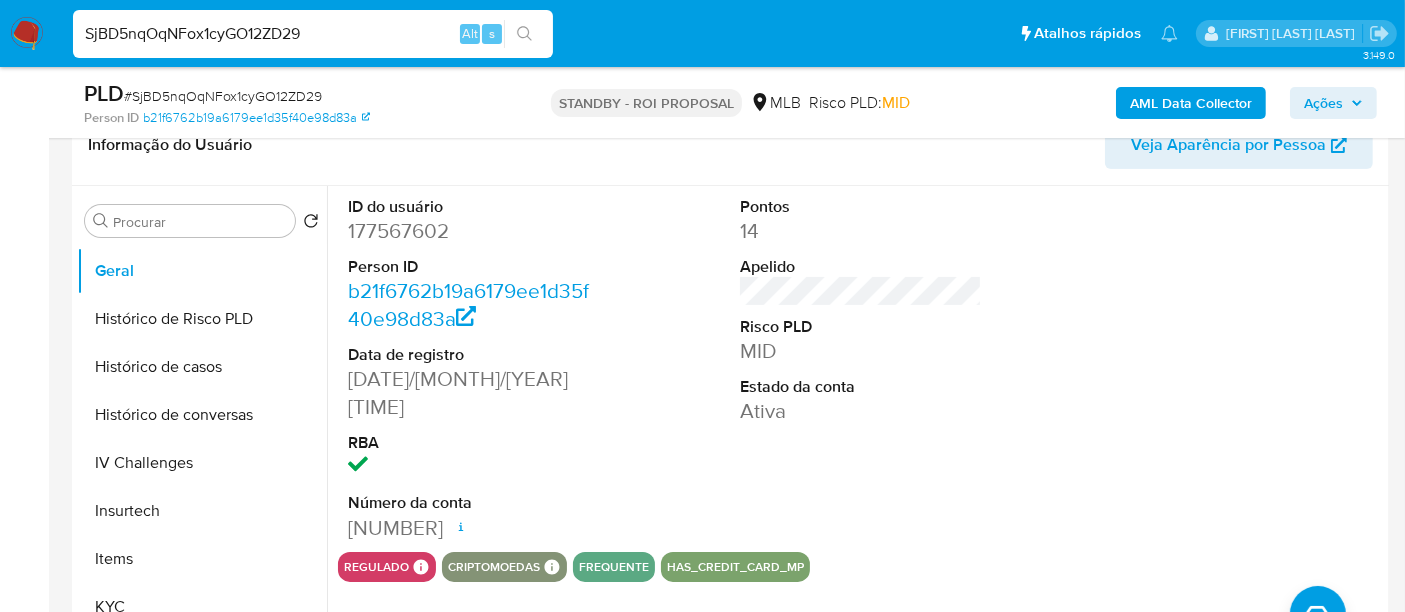 click on "SjBD5nqOqNFox1cyGO12ZD29" at bounding box center [313, 34] 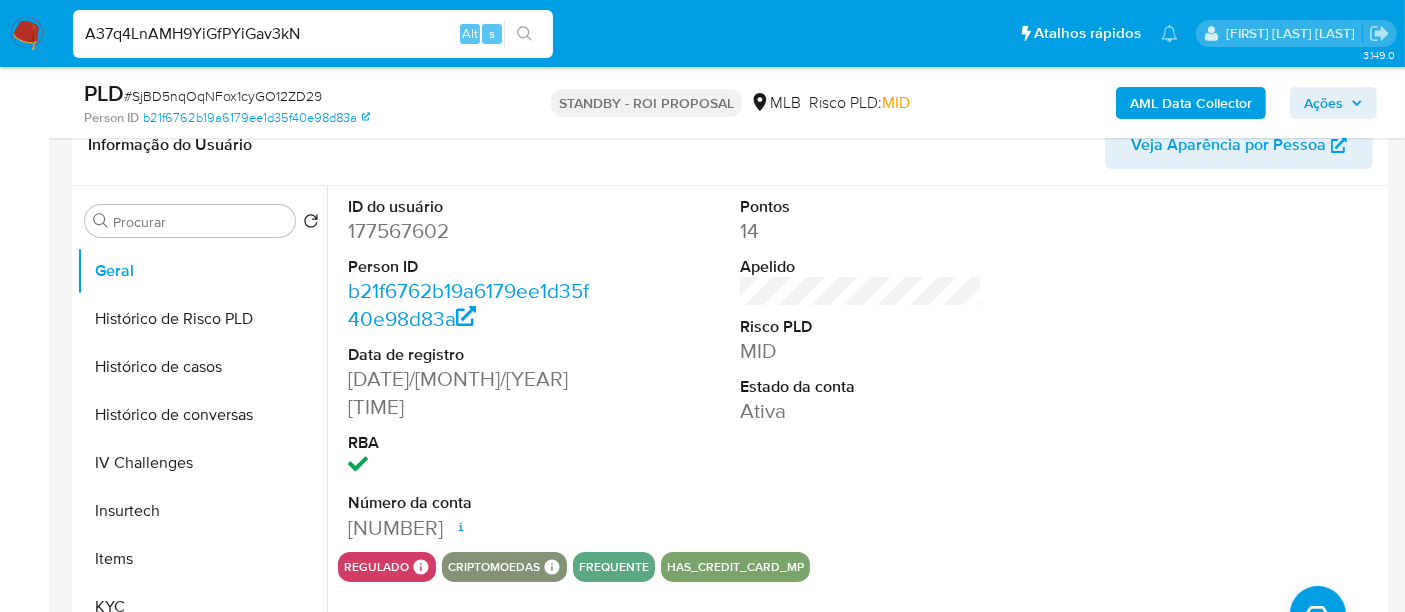 type on "A37q4LnAMH9YiGfPYiGav3kN" 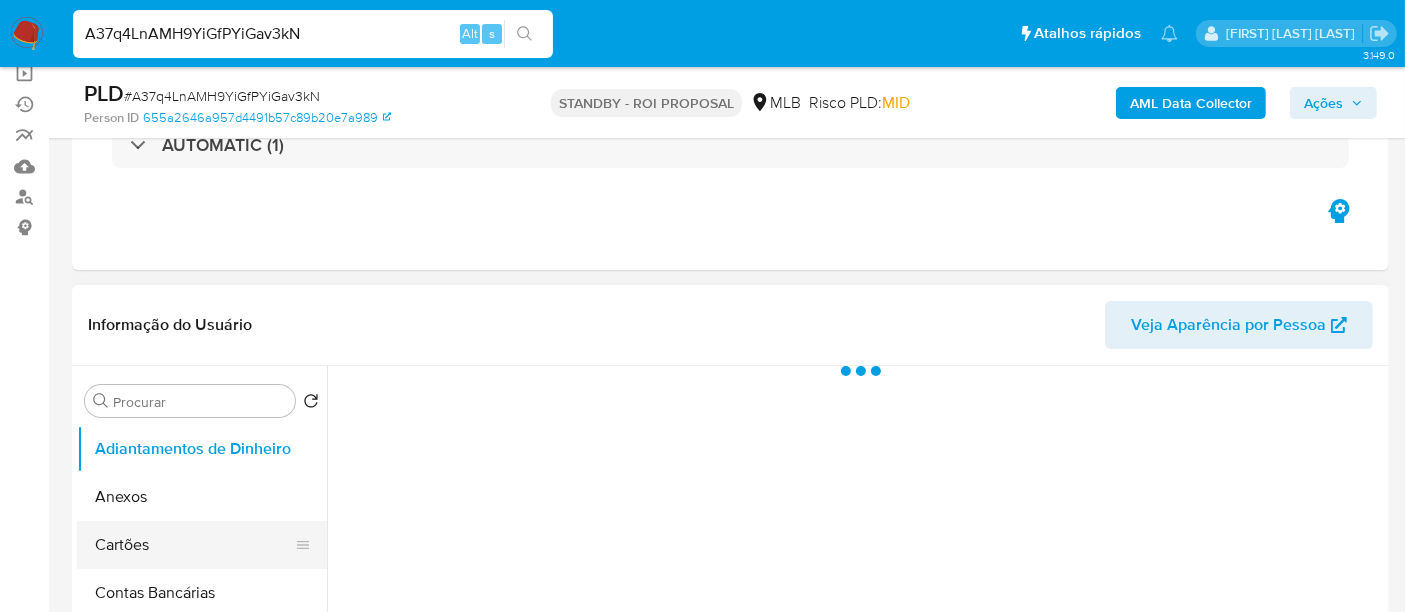 scroll, scrollTop: 333, scrollLeft: 0, axis: vertical 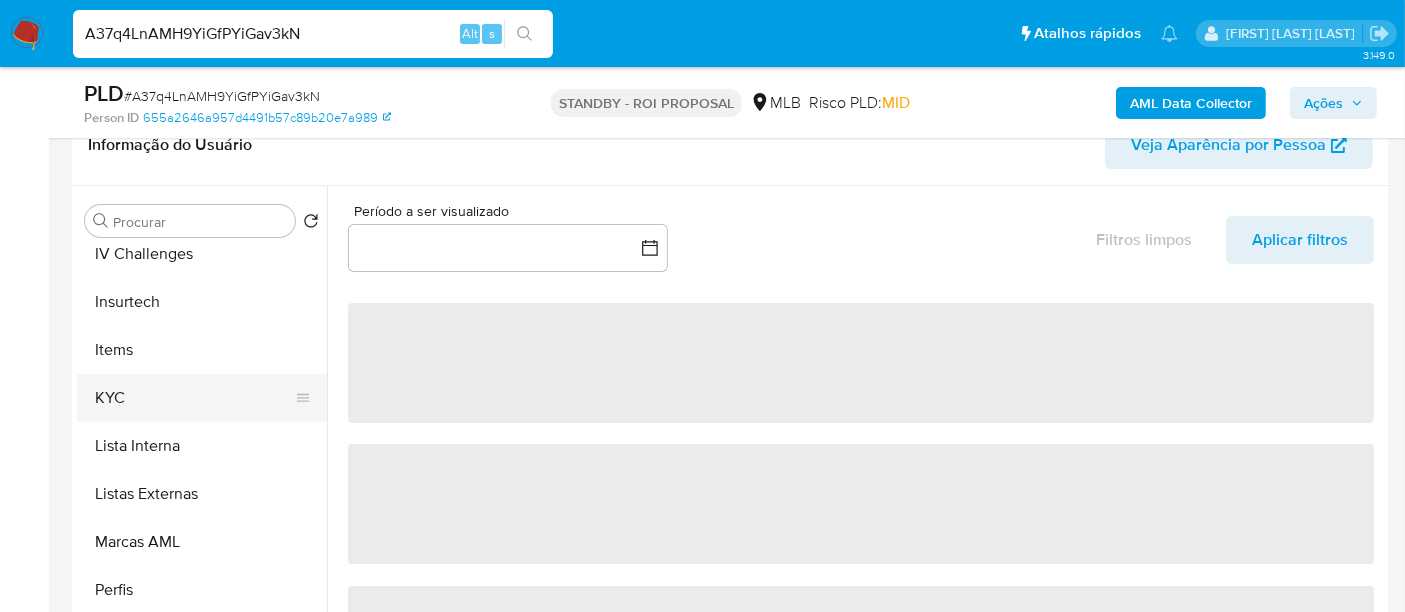 select on "10" 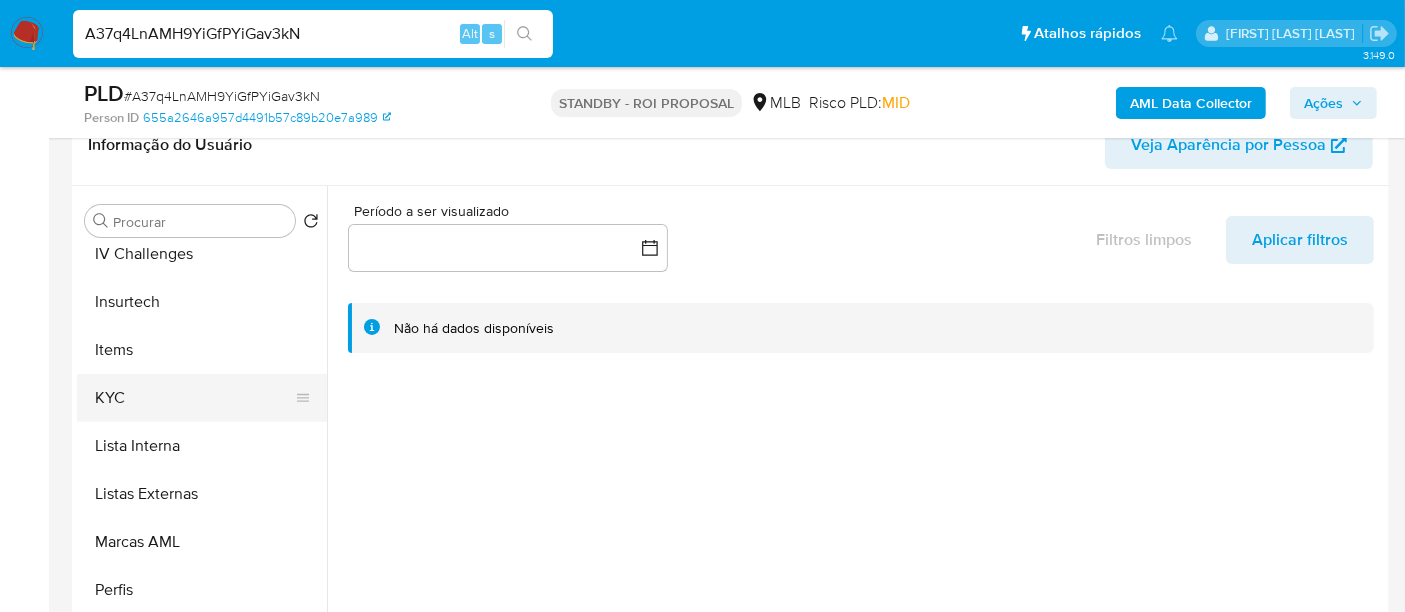 scroll, scrollTop: 844, scrollLeft: 0, axis: vertical 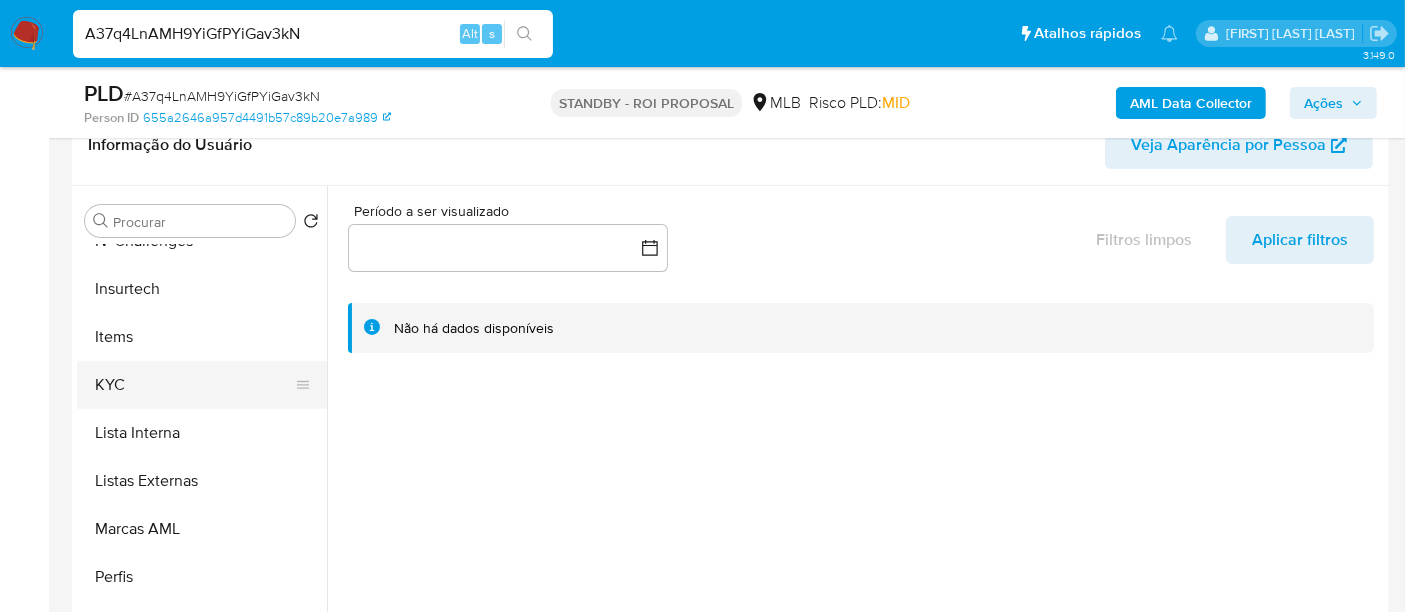 click on "KYC" at bounding box center (194, 385) 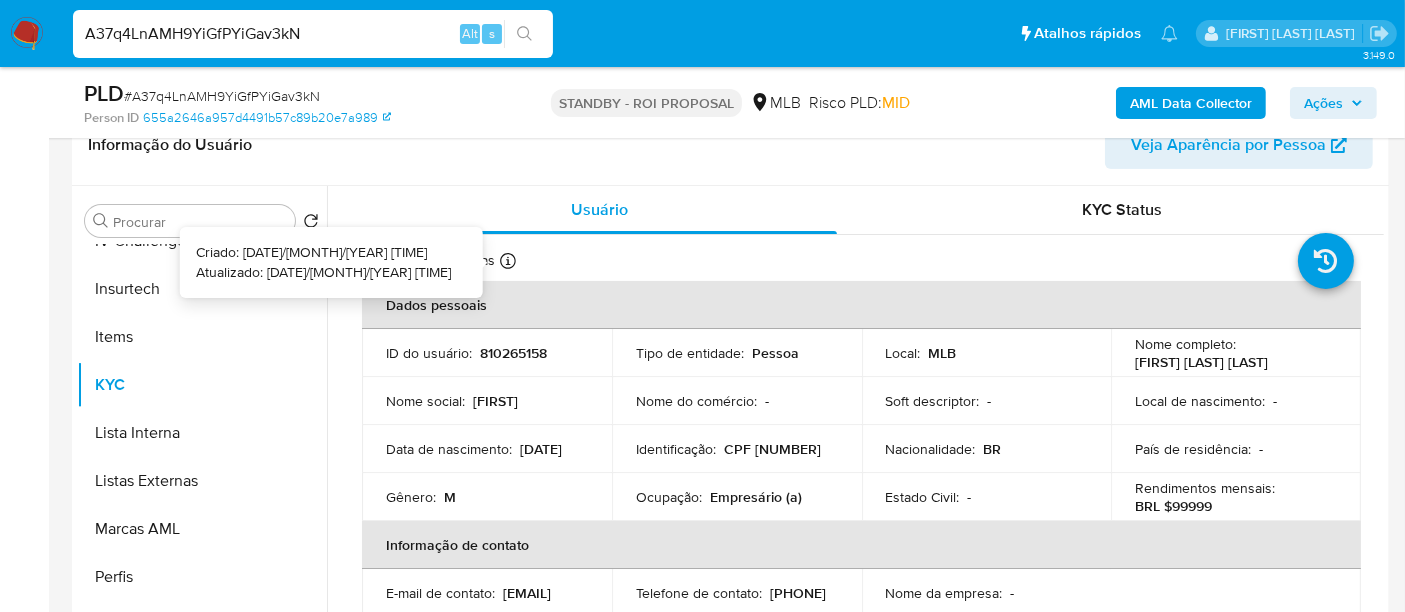 type 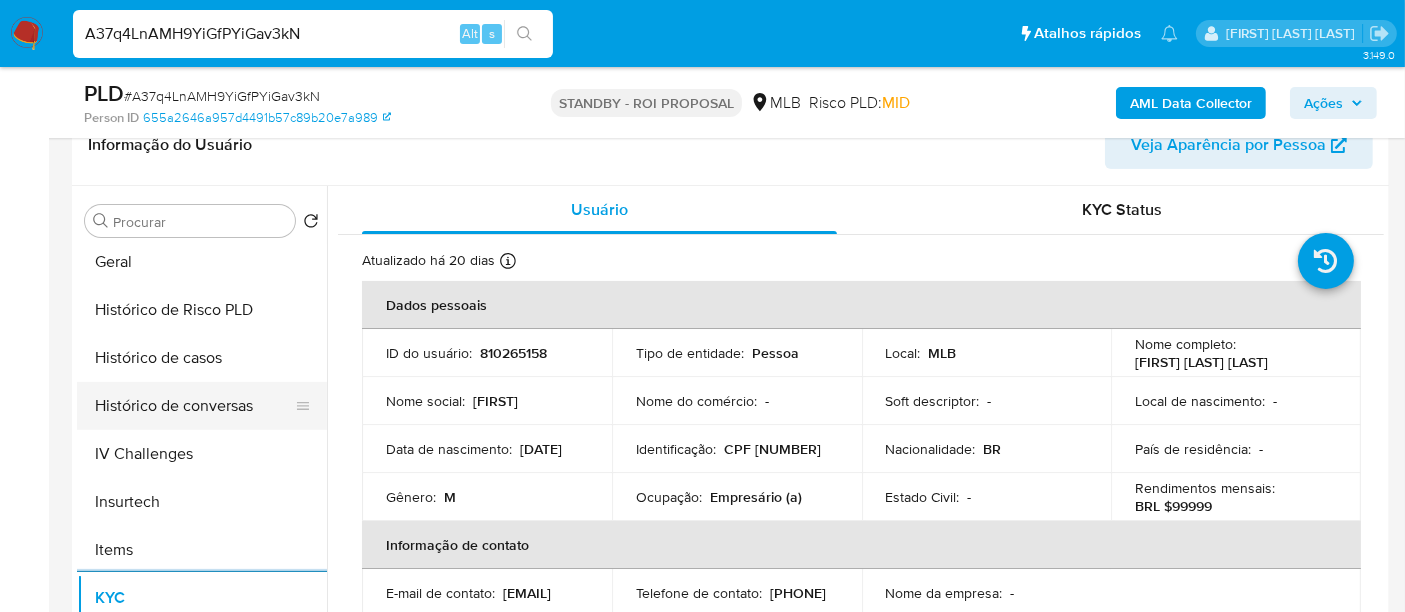 scroll, scrollTop: 622, scrollLeft: 0, axis: vertical 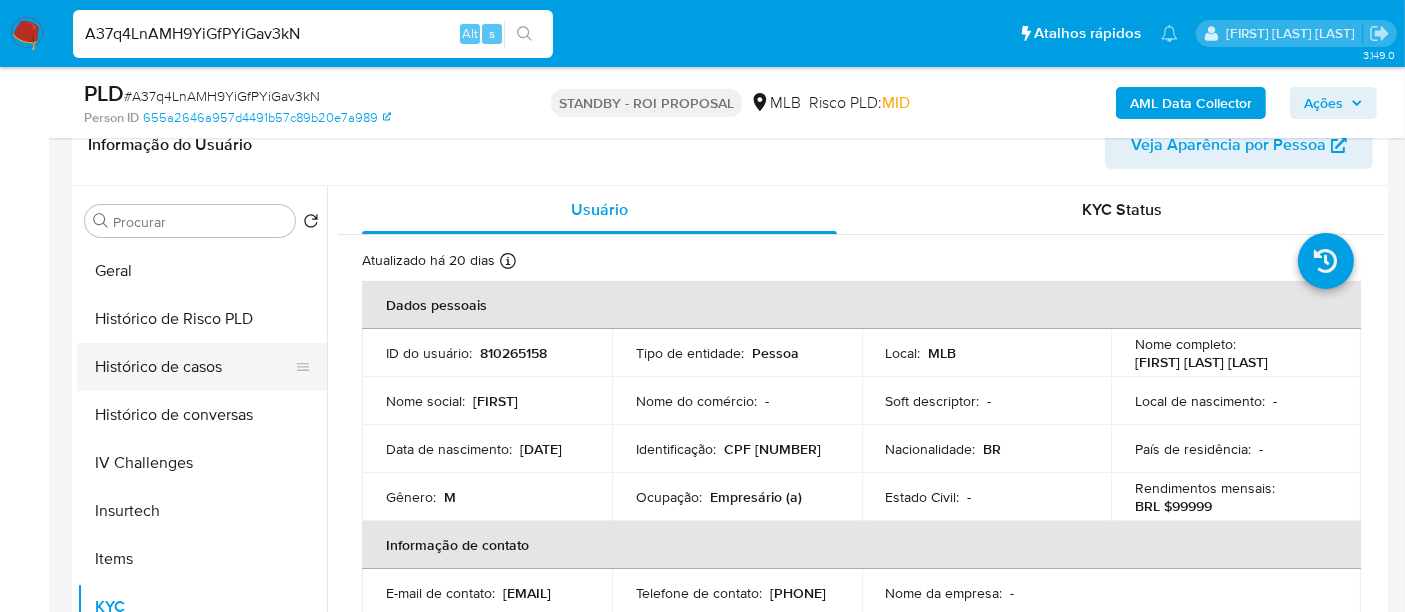 click on "Histórico de casos" at bounding box center [194, 367] 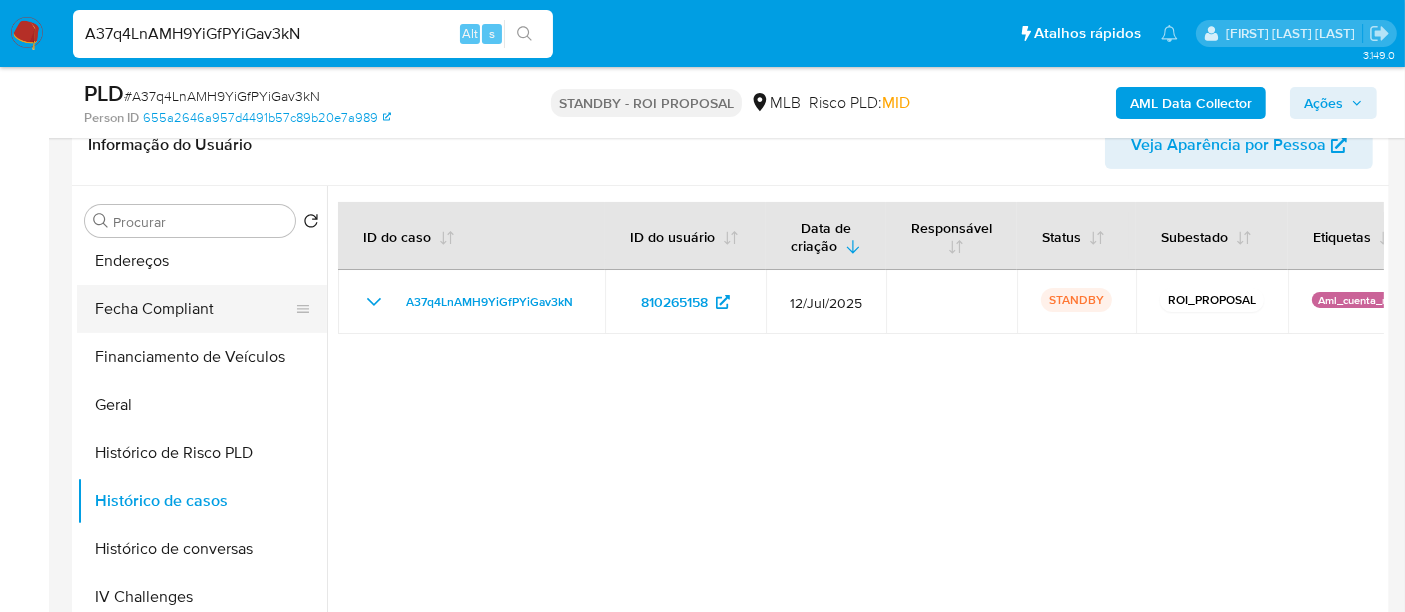 scroll, scrollTop: 400, scrollLeft: 0, axis: vertical 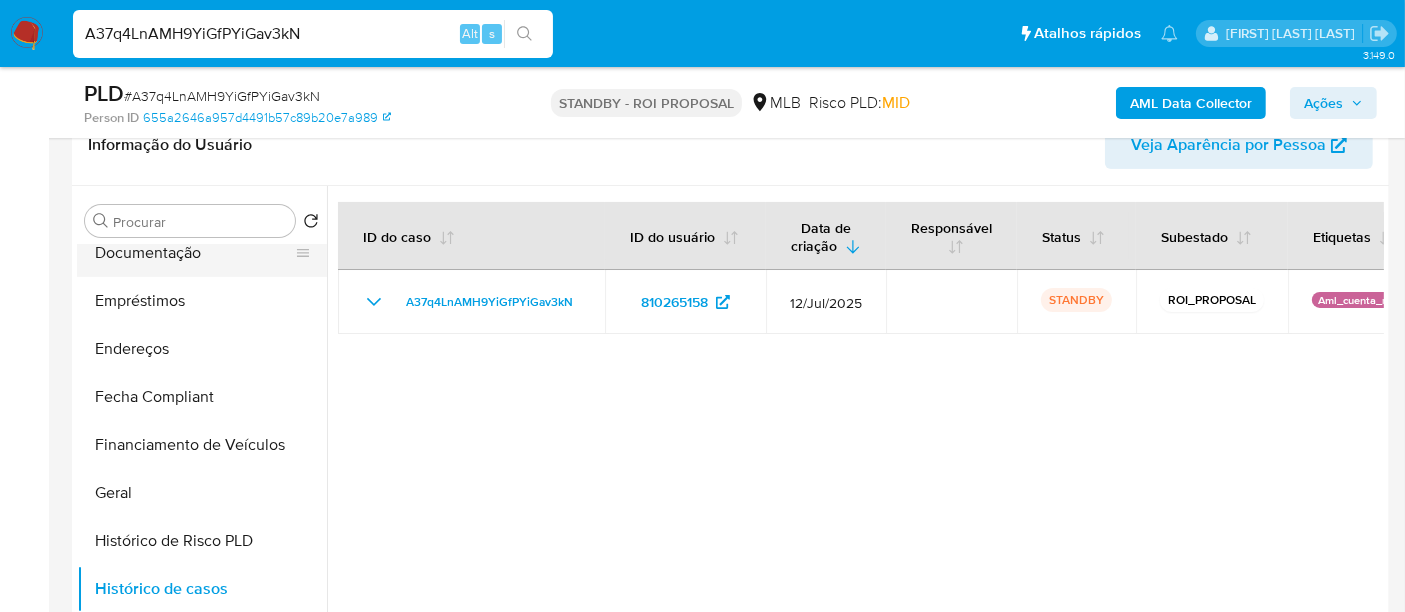 click on "Documentação" at bounding box center [194, 253] 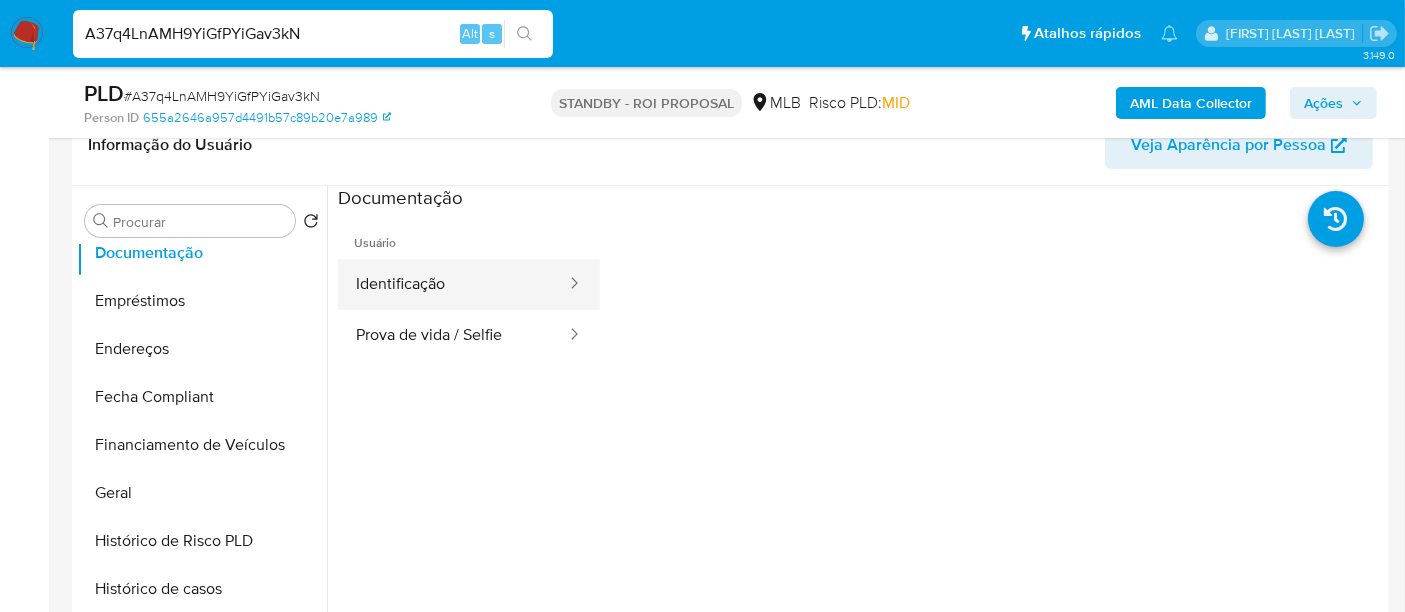 click on "Identificação" at bounding box center (453, 284) 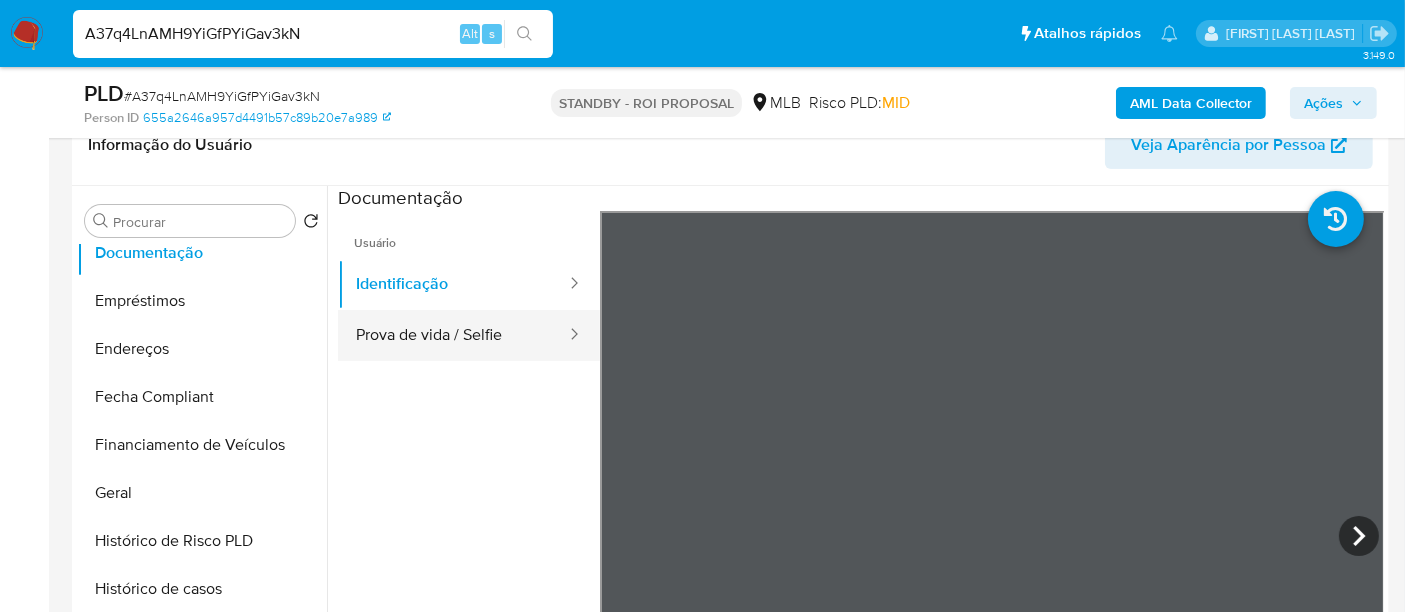 click on "Prova de vida / Selfie" at bounding box center (453, 335) 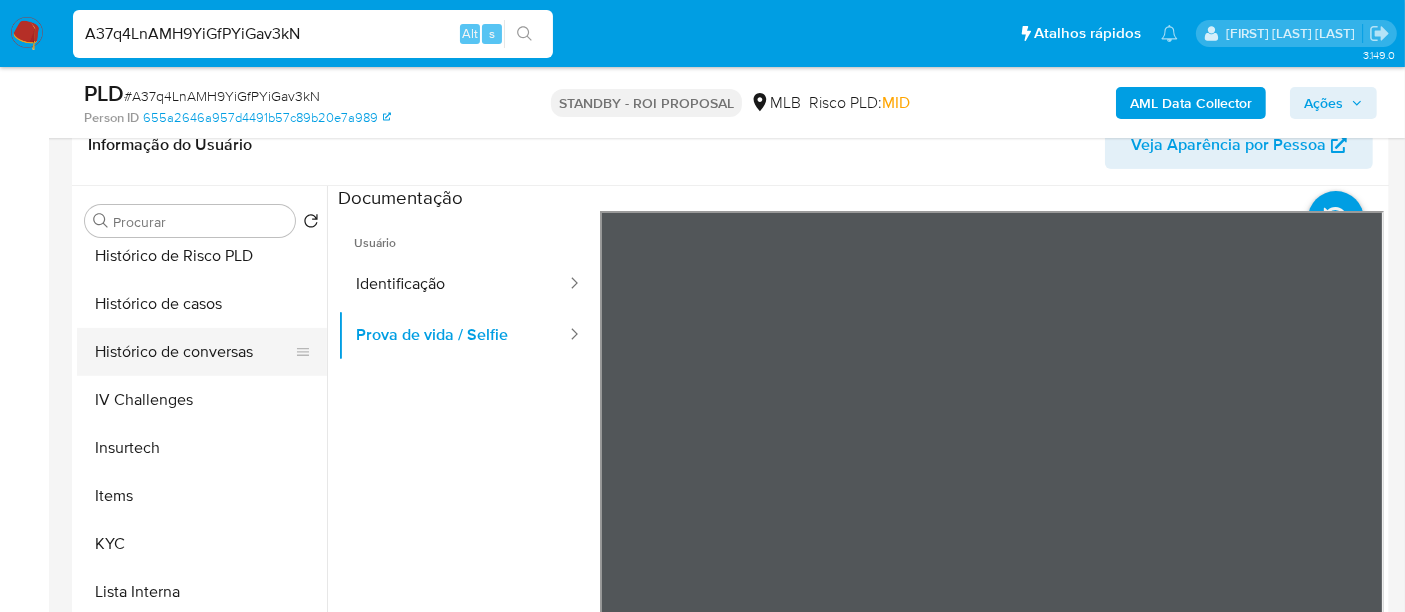 scroll, scrollTop: 844, scrollLeft: 0, axis: vertical 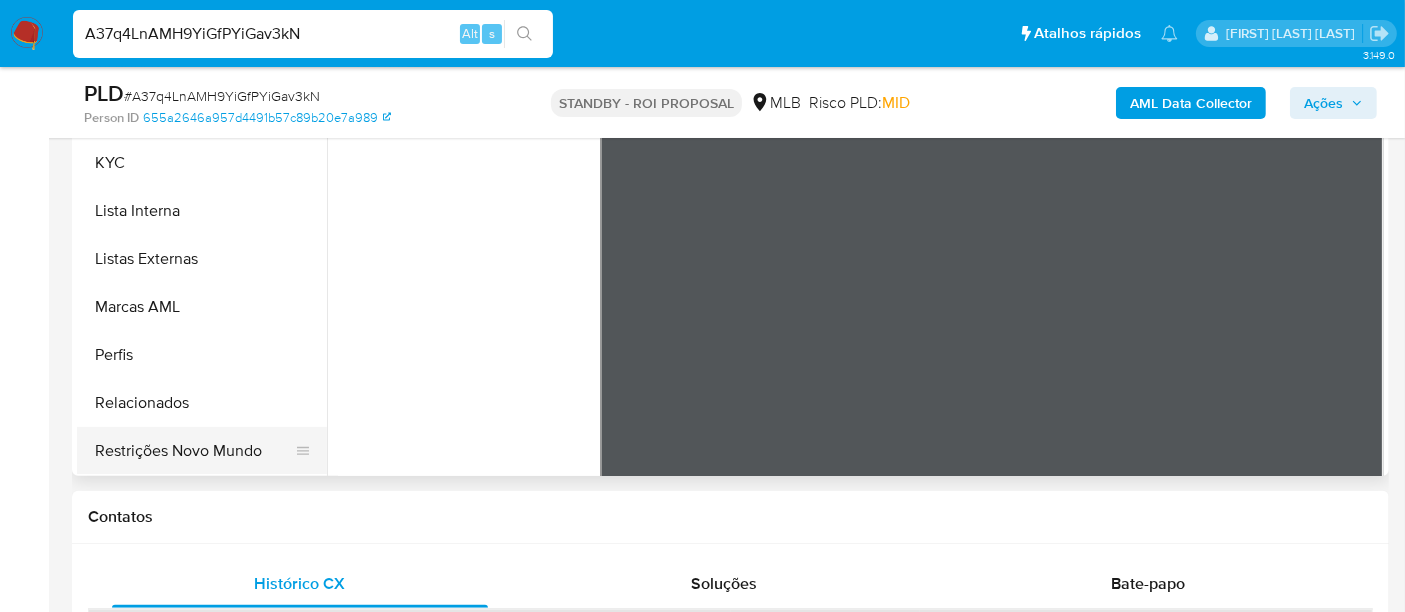 click on "Restrições Novo Mundo" at bounding box center (194, 451) 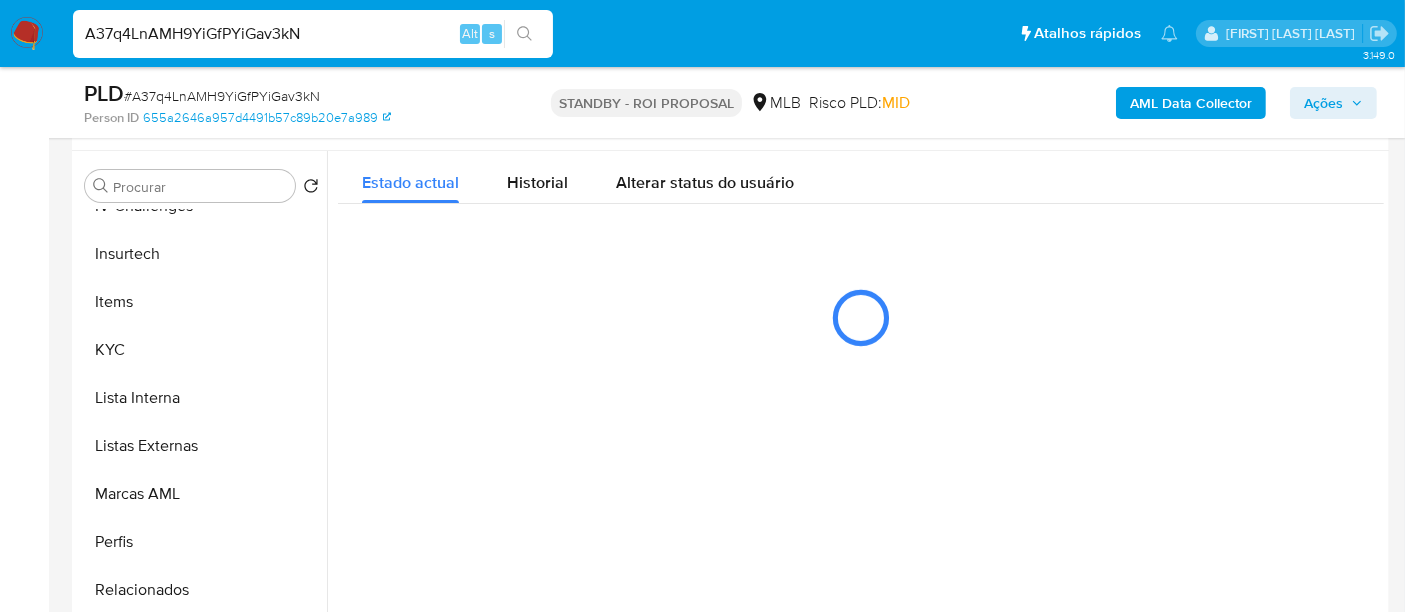 scroll, scrollTop: 333, scrollLeft: 0, axis: vertical 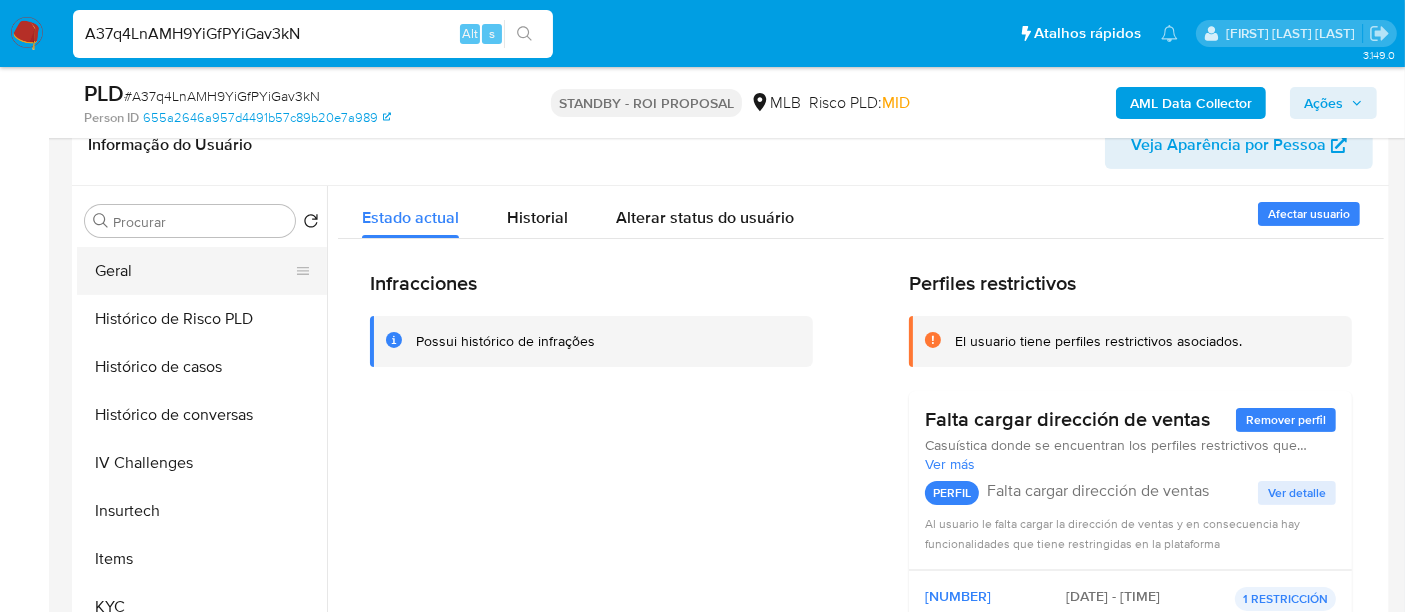 click on "Geral" at bounding box center [194, 271] 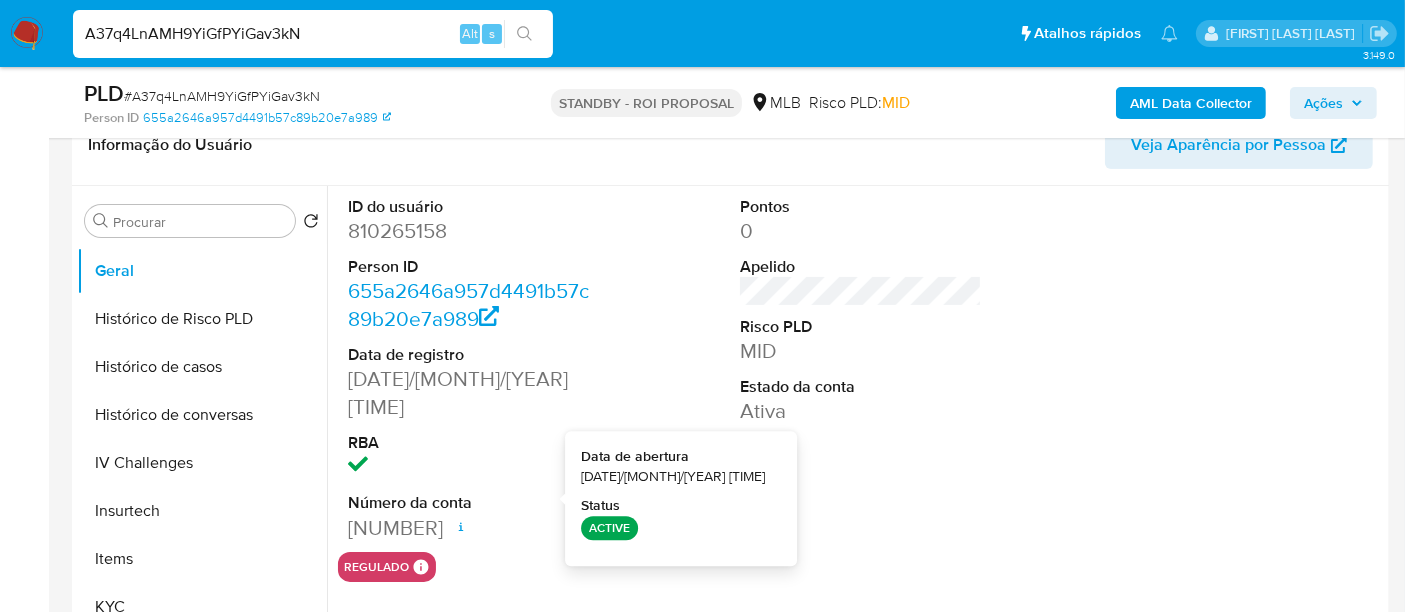 type 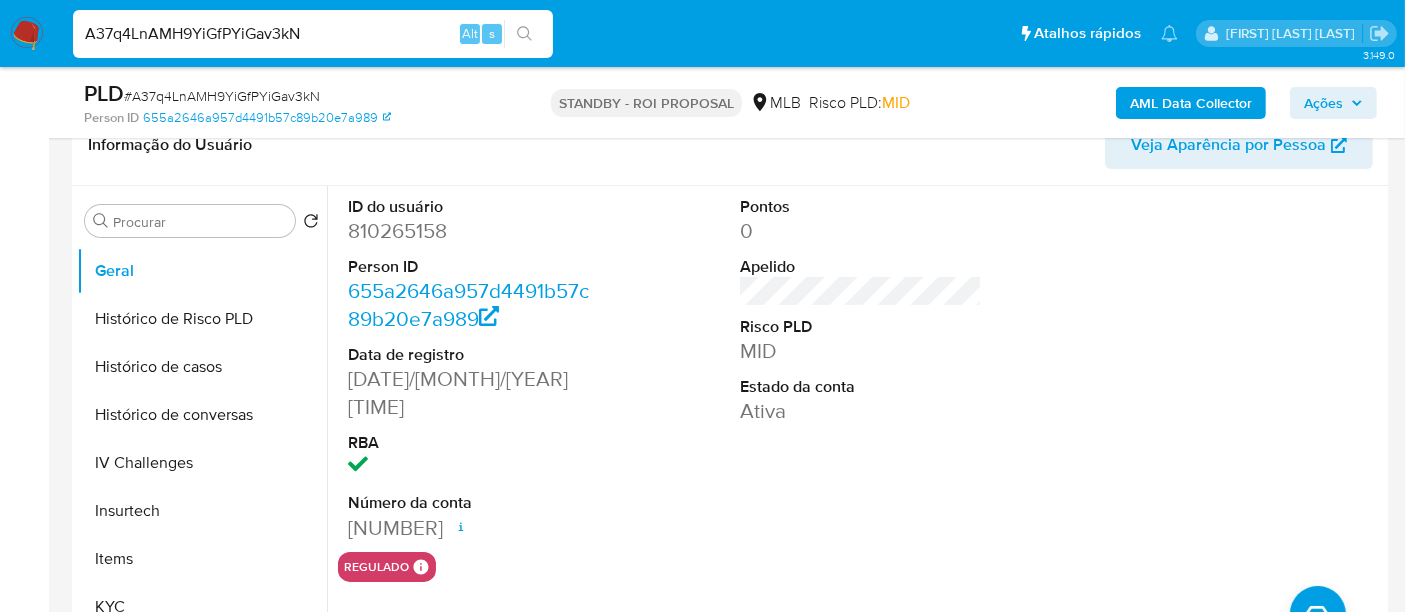 click on "A37q4LnAMH9YiGfPYiGav3kN" at bounding box center (313, 34) 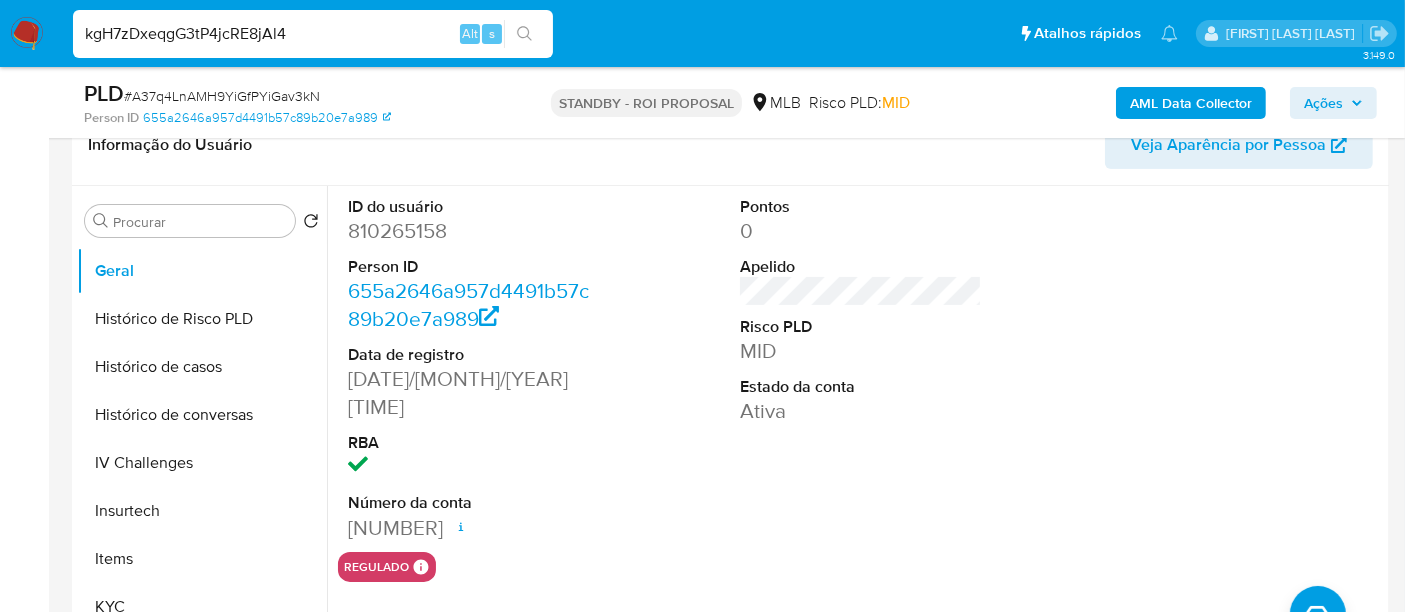 type on "kgH7zDxeqgG3tP4jcRE8jAl4" 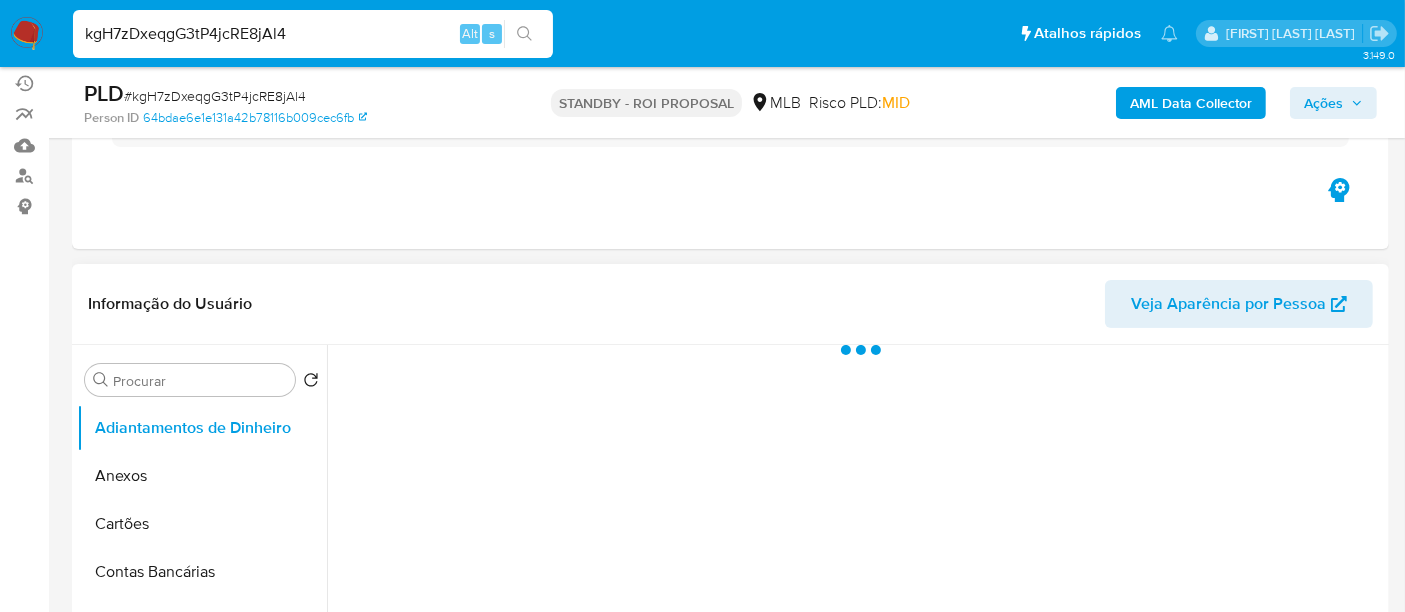 scroll, scrollTop: 444, scrollLeft: 0, axis: vertical 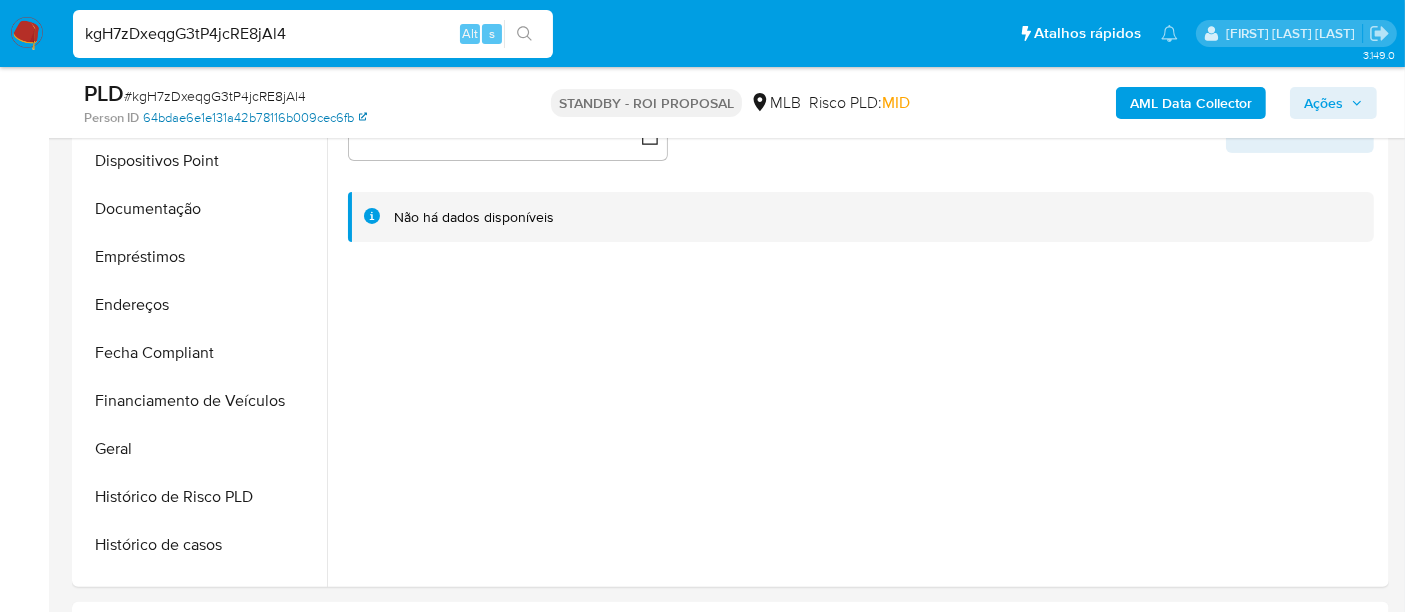 select on "10" 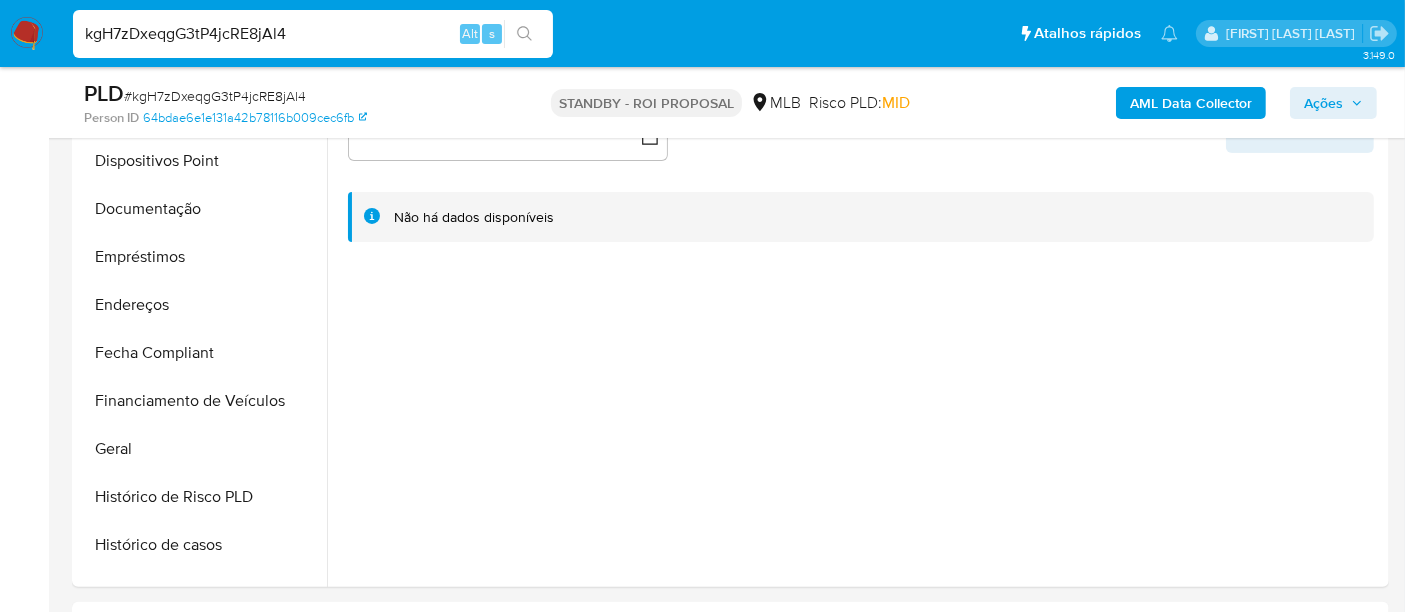 click on "kgH7zDxeqgG3tP4jcRE8jAl4" at bounding box center [313, 34] 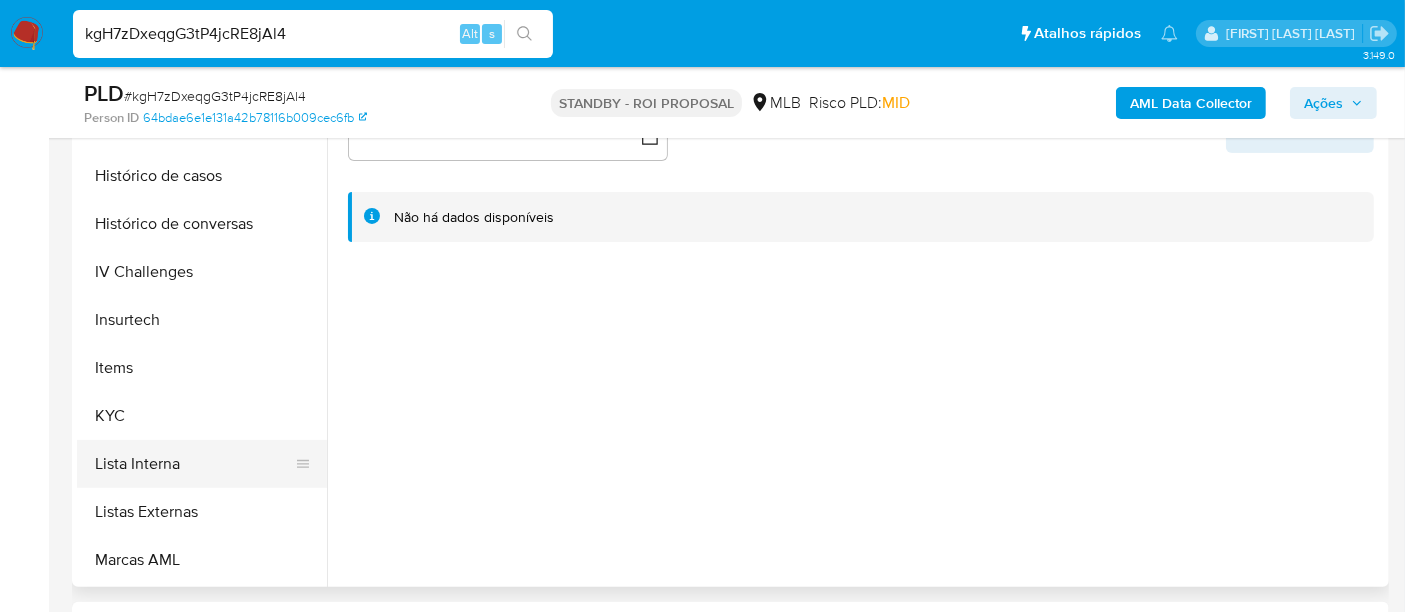 scroll, scrollTop: 844, scrollLeft: 0, axis: vertical 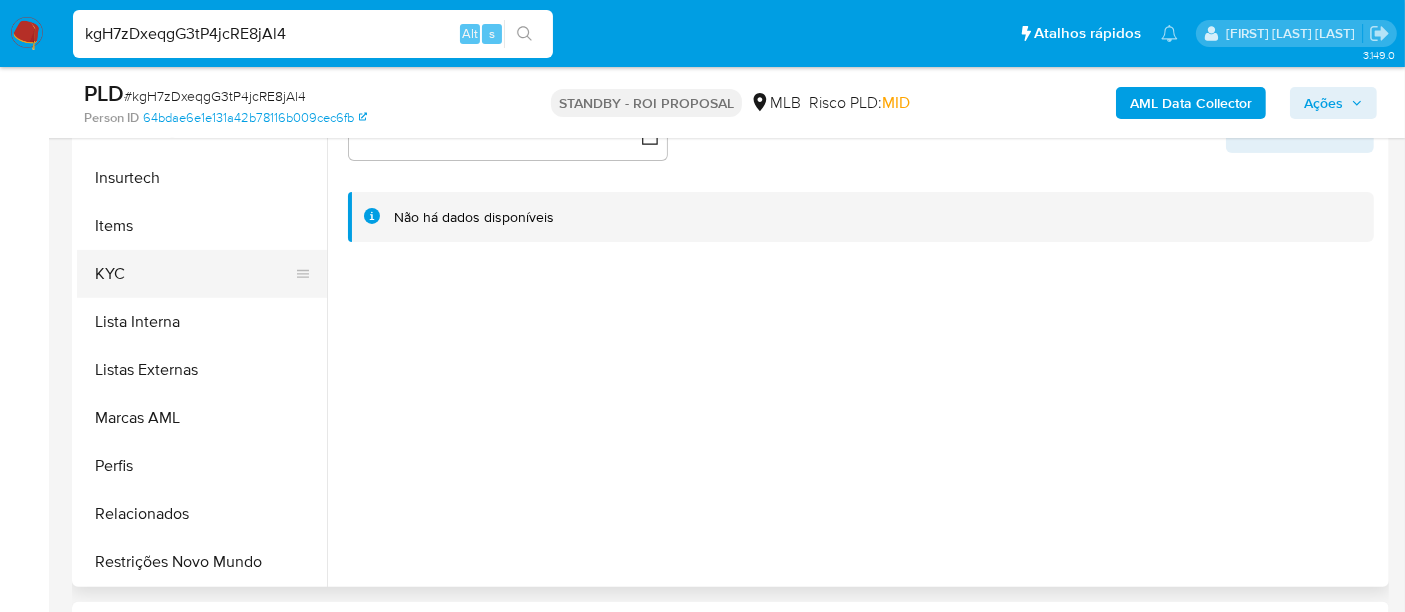 click on "KYC" at bounding box center [194, 274] 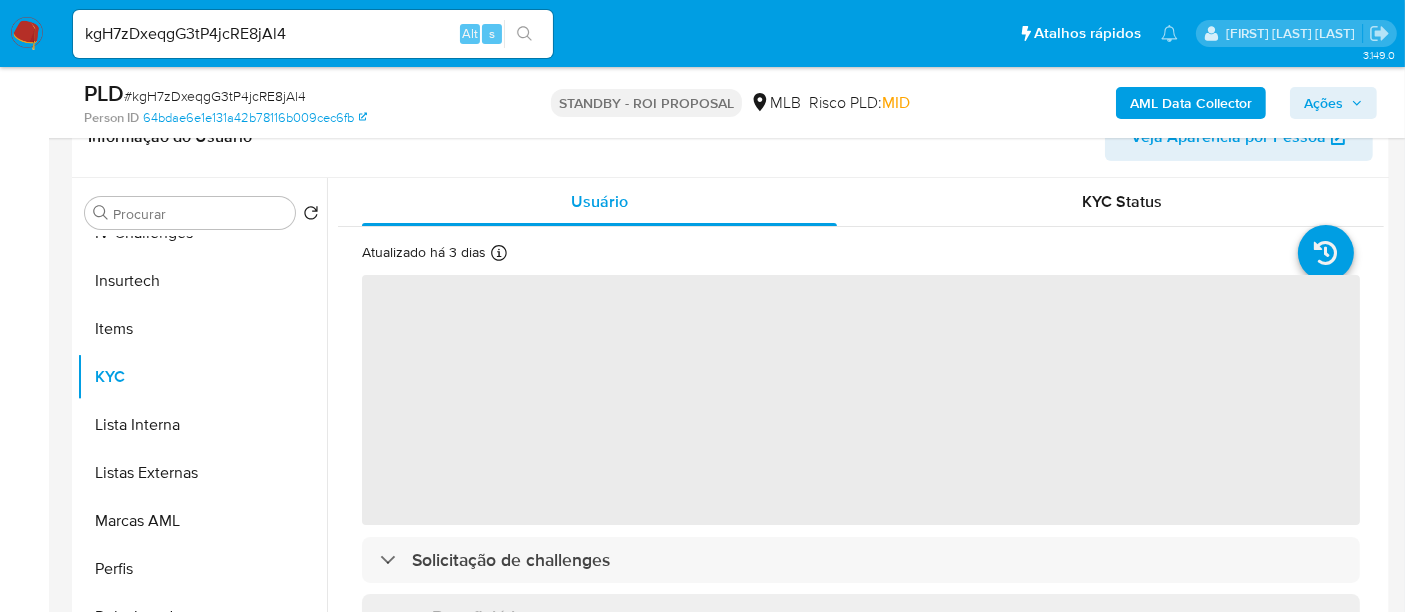 scroll, scrollTop: 222, scrollLeft: 0, axis: vertical 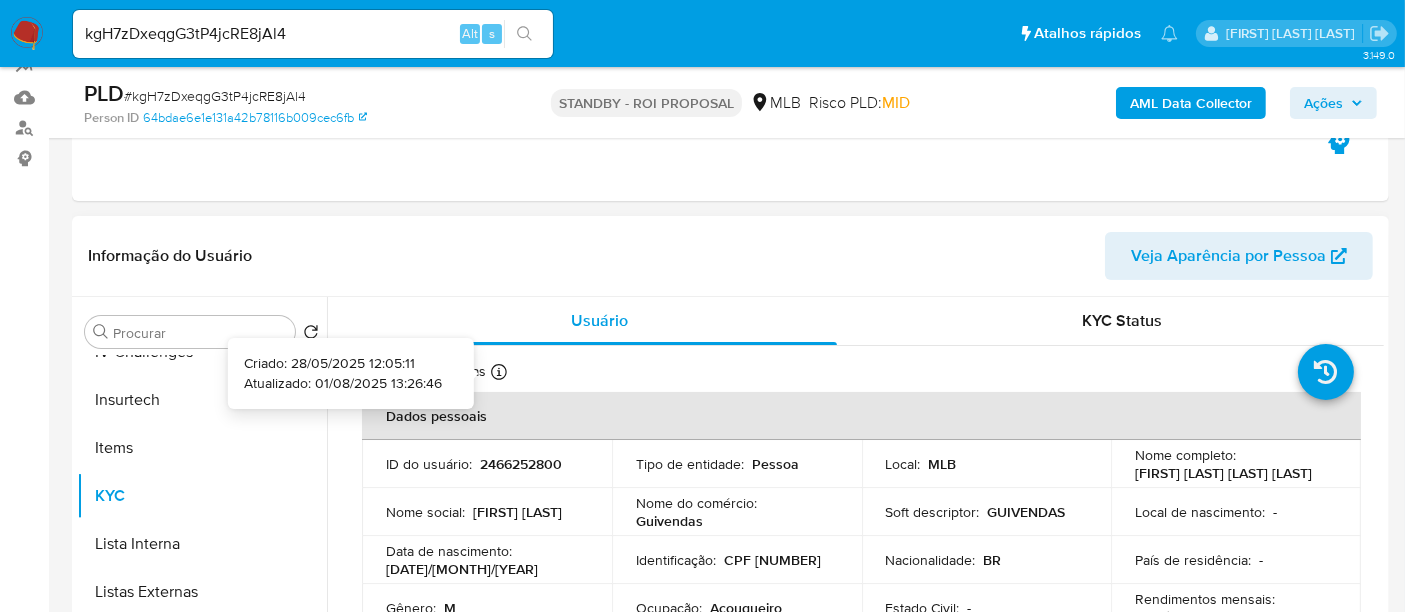 type 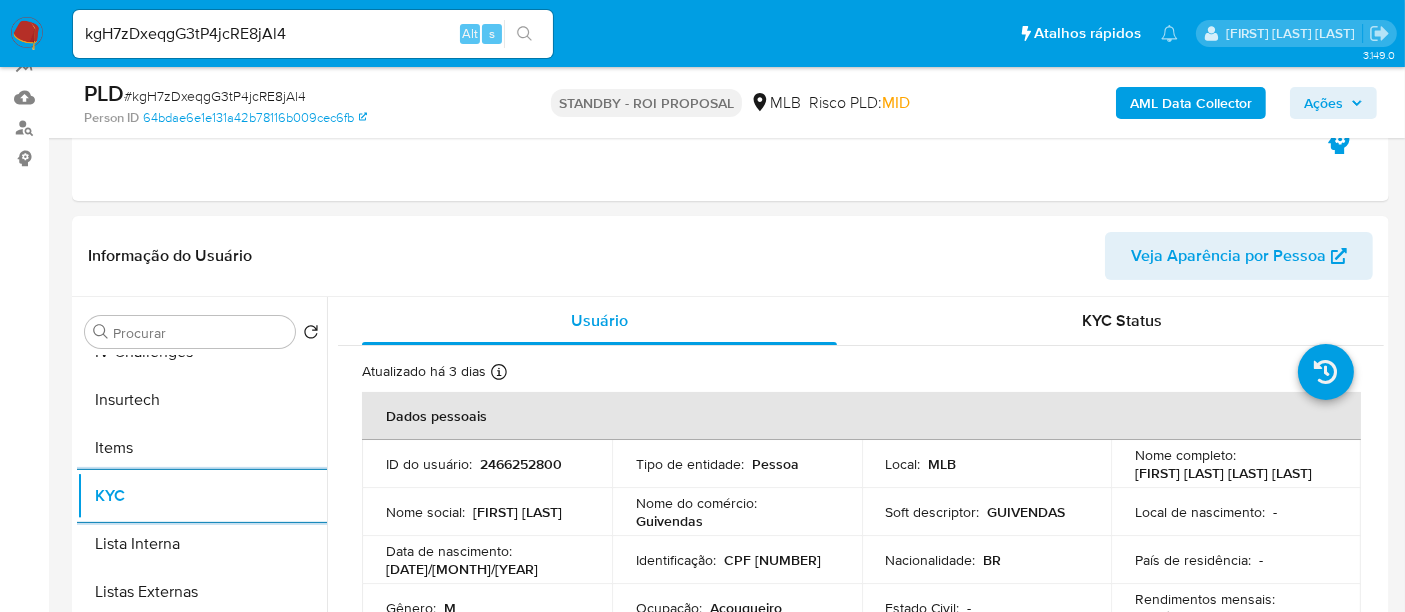 scroll, scrollTop: 222, scrollLeft: 0, axis: vertical 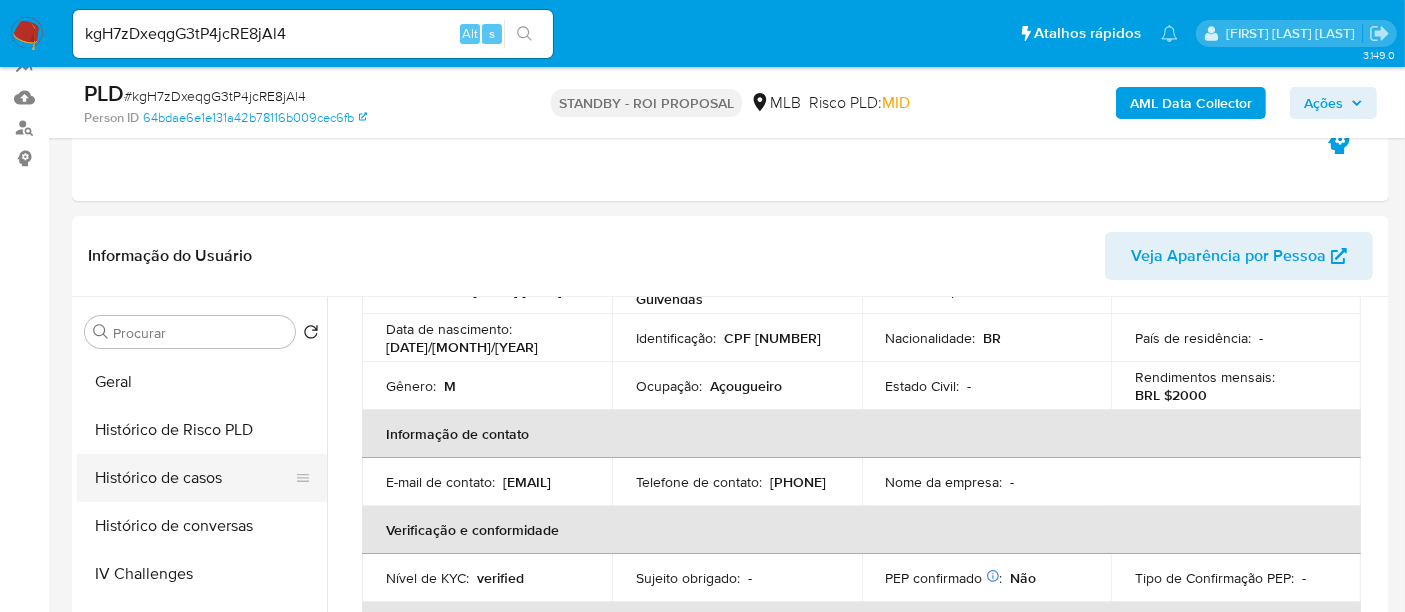 click on "Histórico de casos" at bounding box center (194, 478) 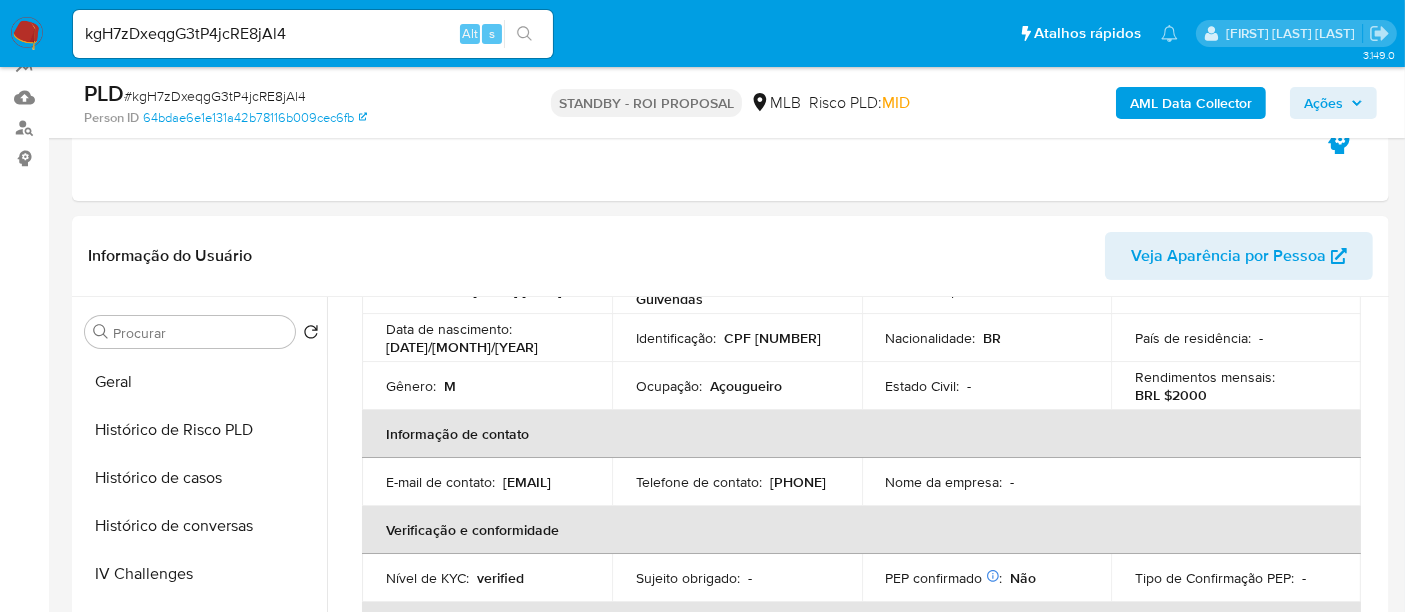 scroll, scrollTop: 0, scrollLeft: 0, axis: both 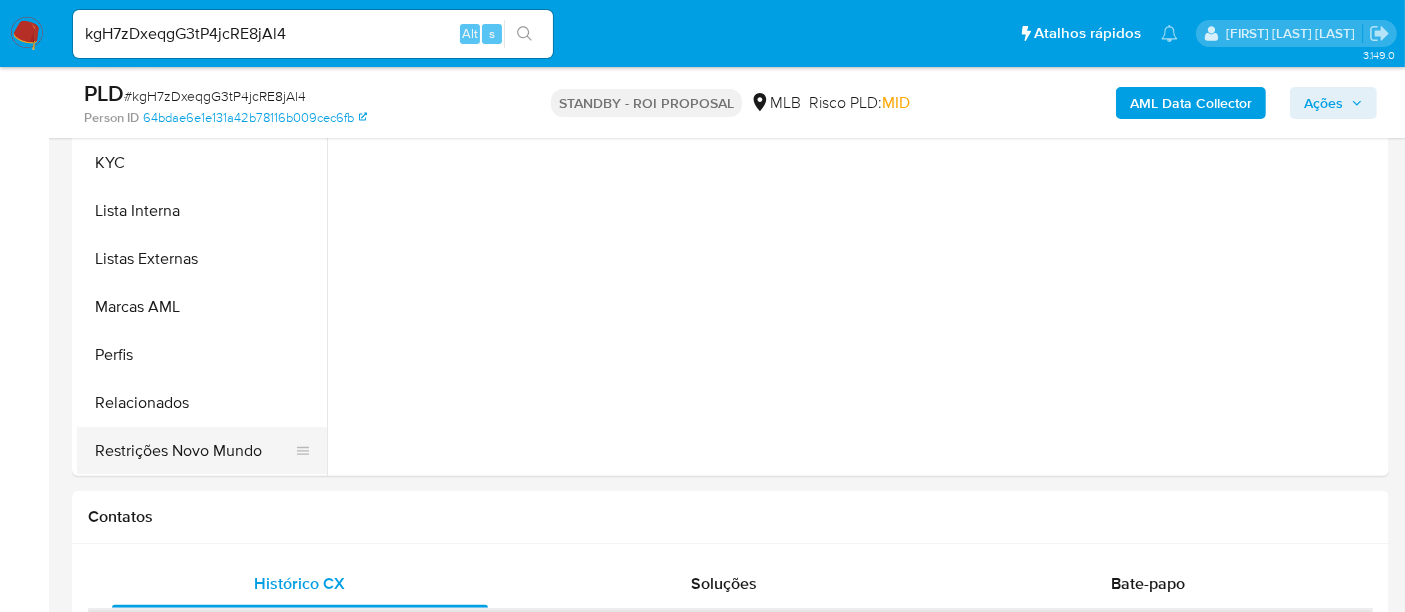 click on "Restrições Novo Mundo" at bounding box center [194, 451] 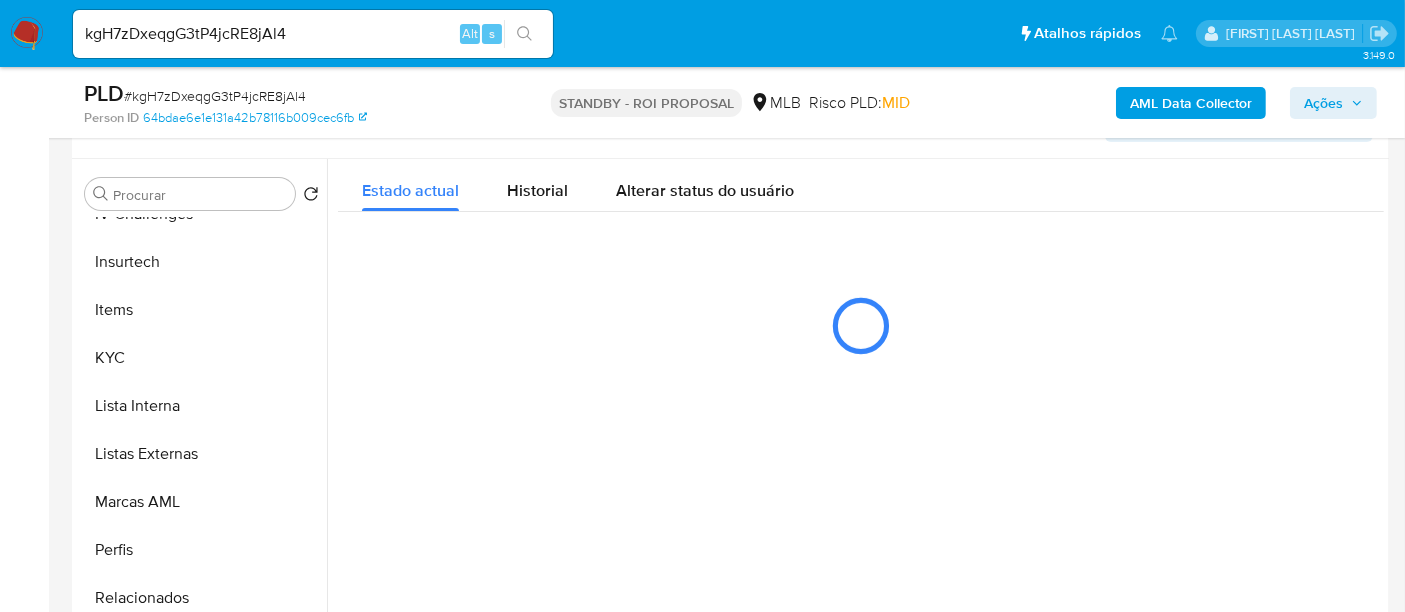scroll, scrollTop: 333, scrollLeft: 0, axis: vertical 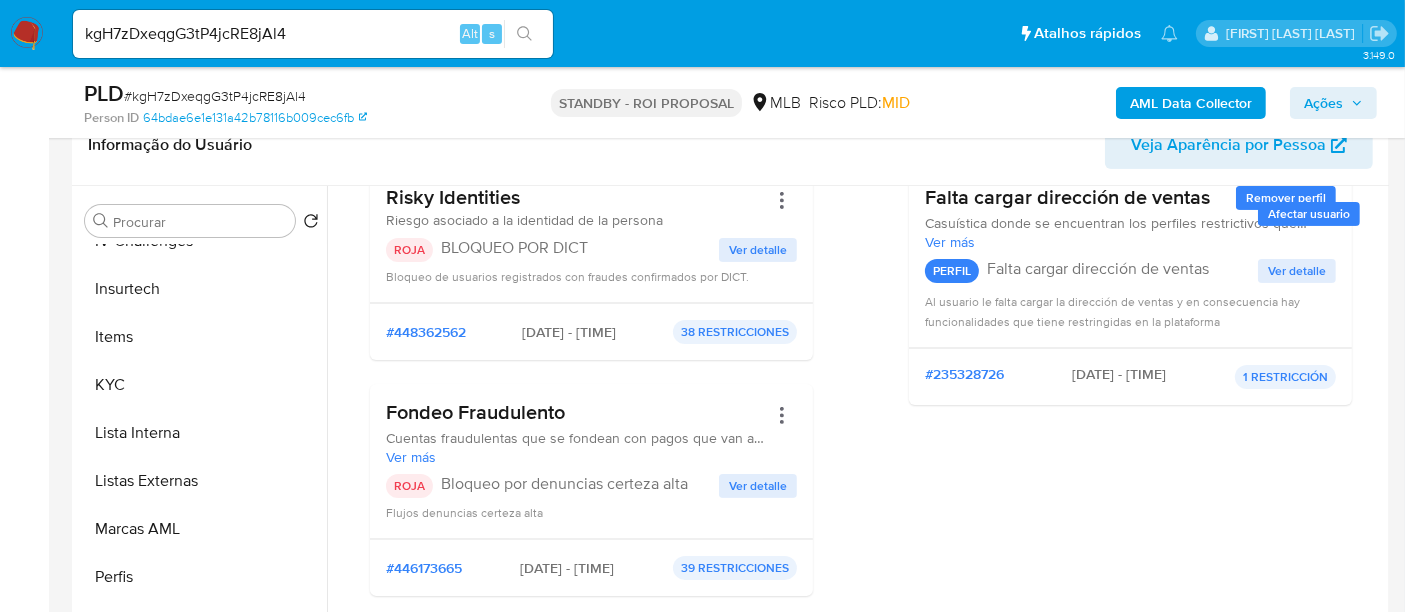 click on "Ver detalle" at bounding box center [758, 486] 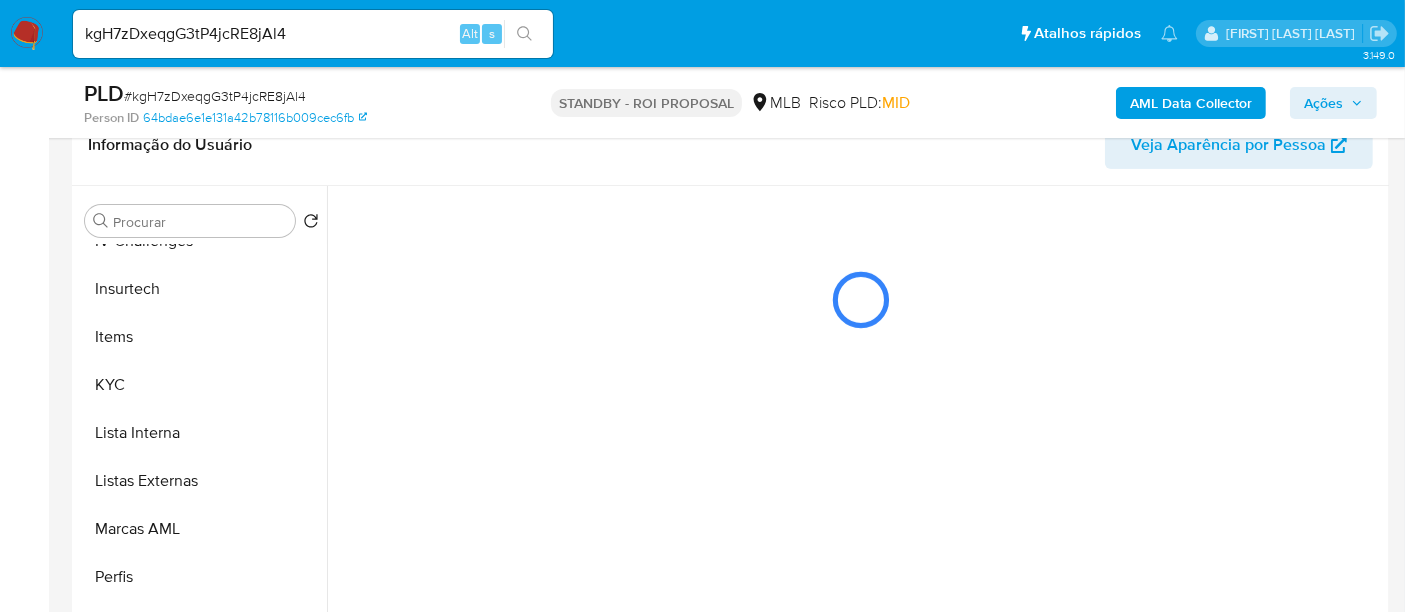 scroll, scrollTop: 0, scrollLeft: 0, axis: both 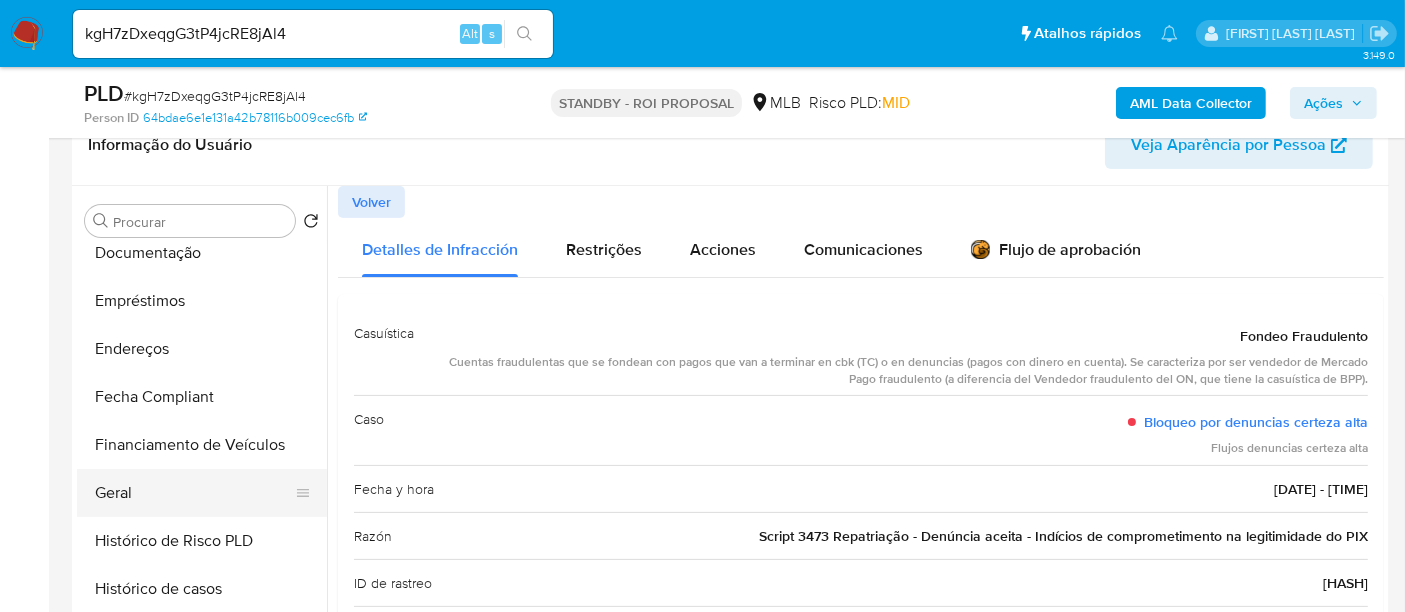 click on "Geral" at bounding box center [194, 493] 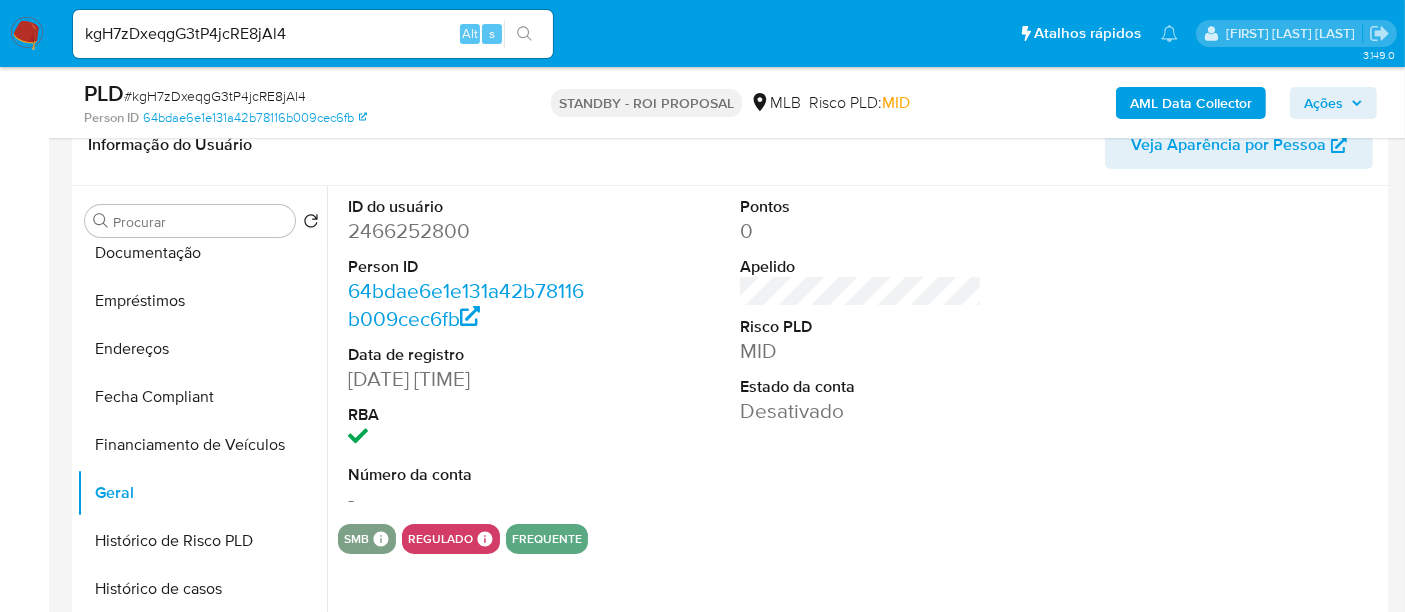 type 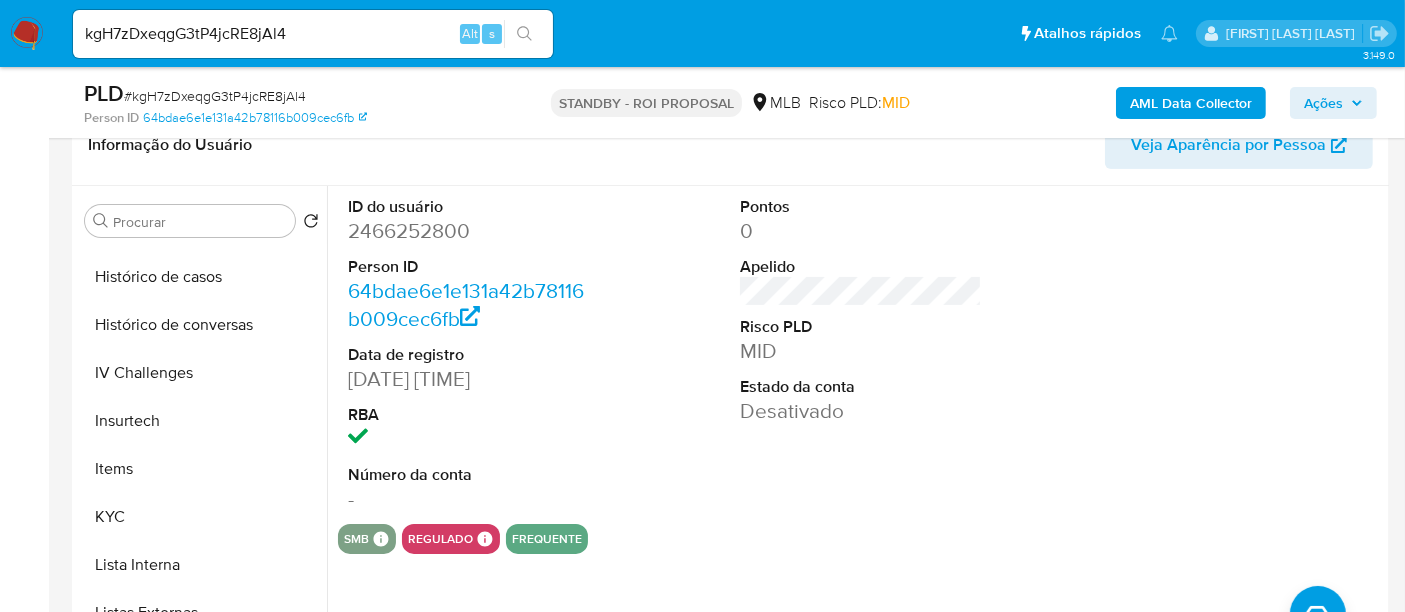 scroll, scrollTop: 844, scrollLeft: 0, axis: vertical 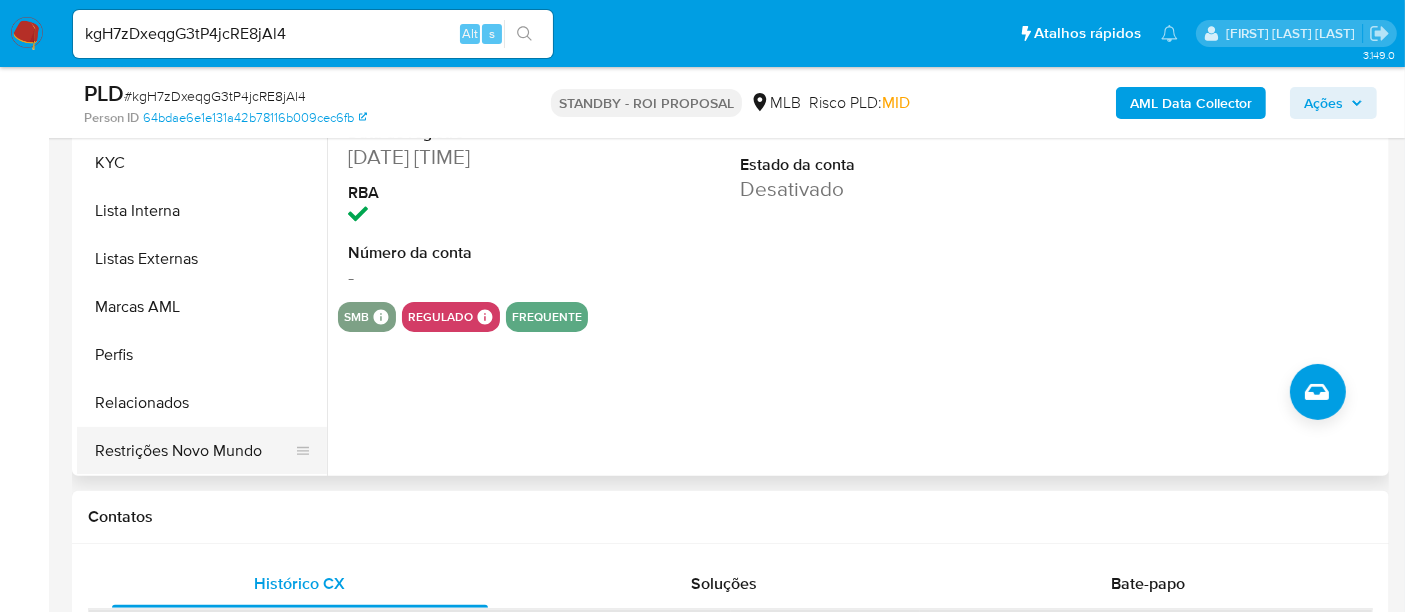 click on "Restrições Novo Mundo" at bounding box center (194, 451) 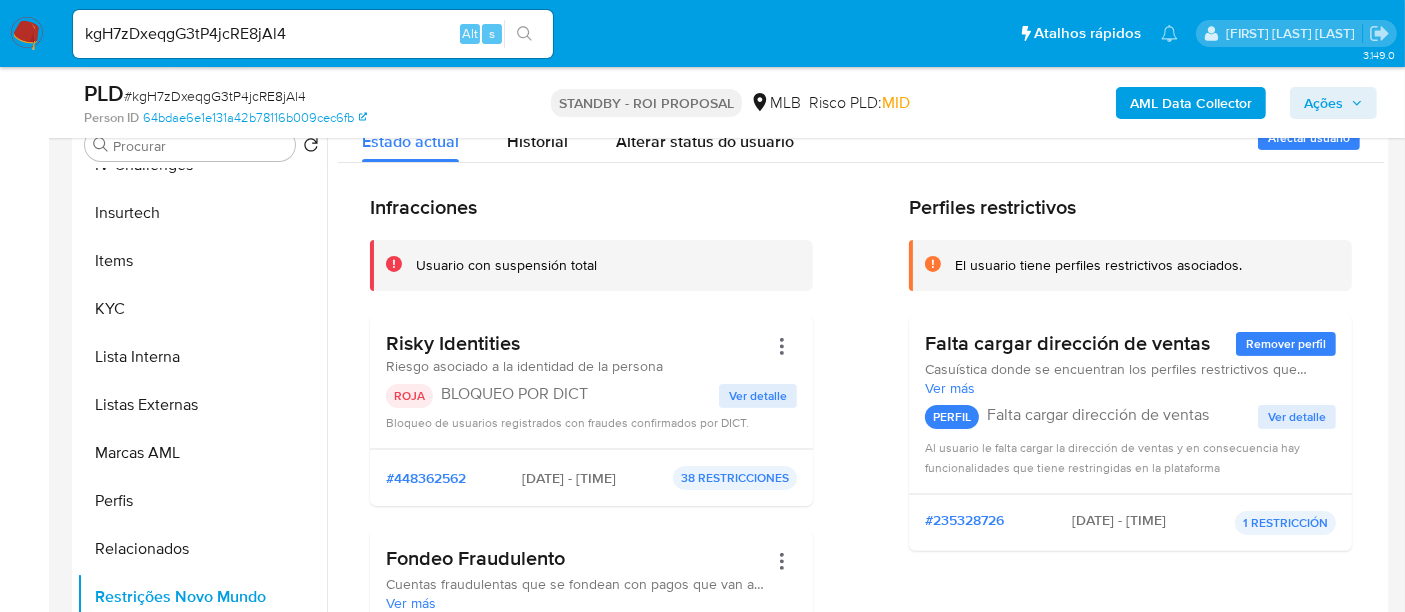 scroll, scrollTop: 444, scrollLeft: 0, axis: vertical 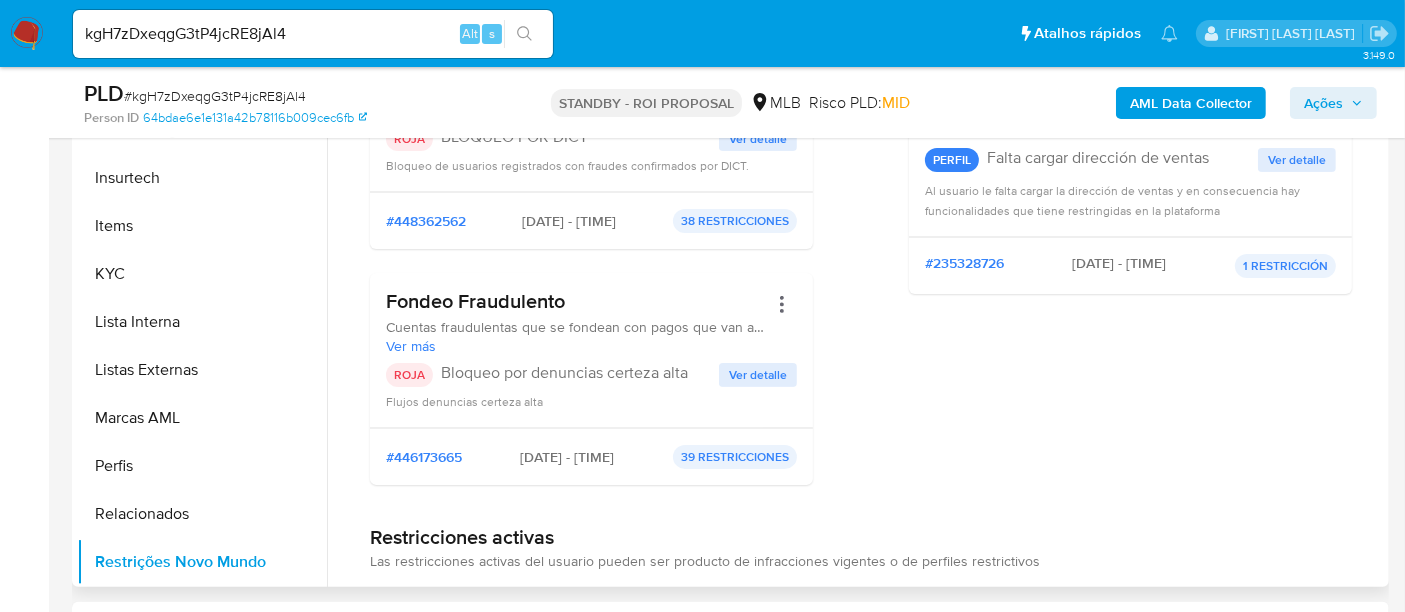 type 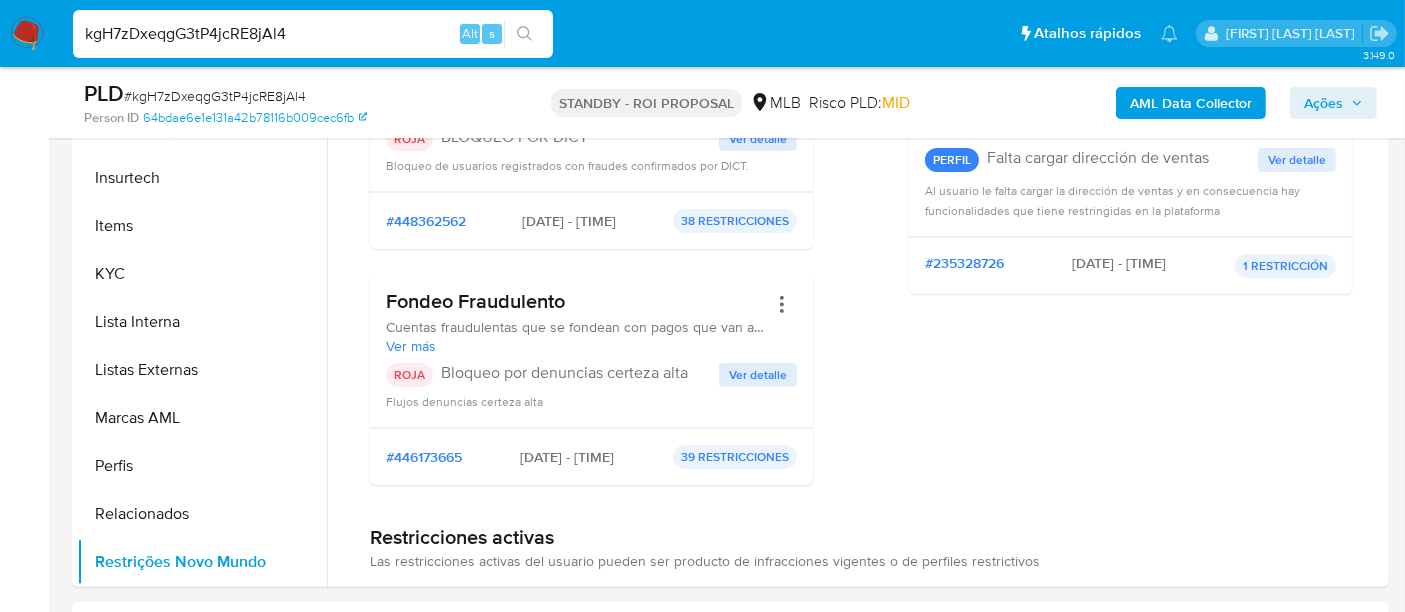 click on "kgH7zDxeqgG3tP4jcRE8jAl4" at bounding box center (313, 34) 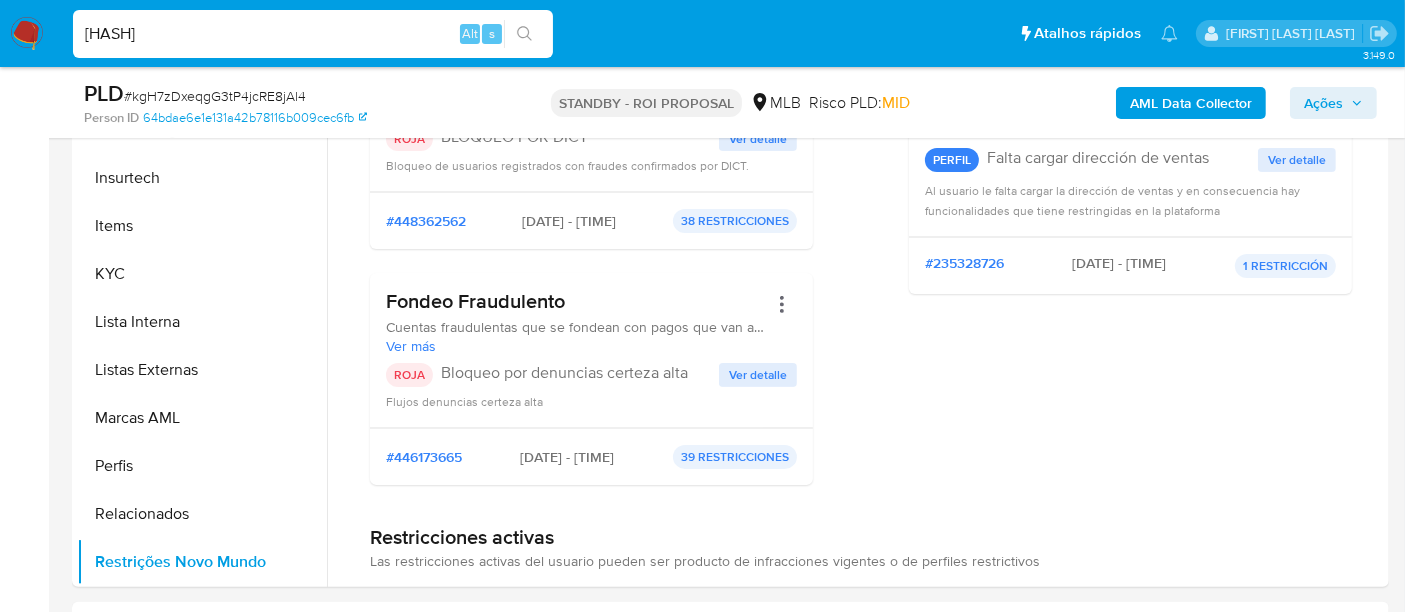 type on "EQR50LmavdMxp5hHH0yyYLG7" 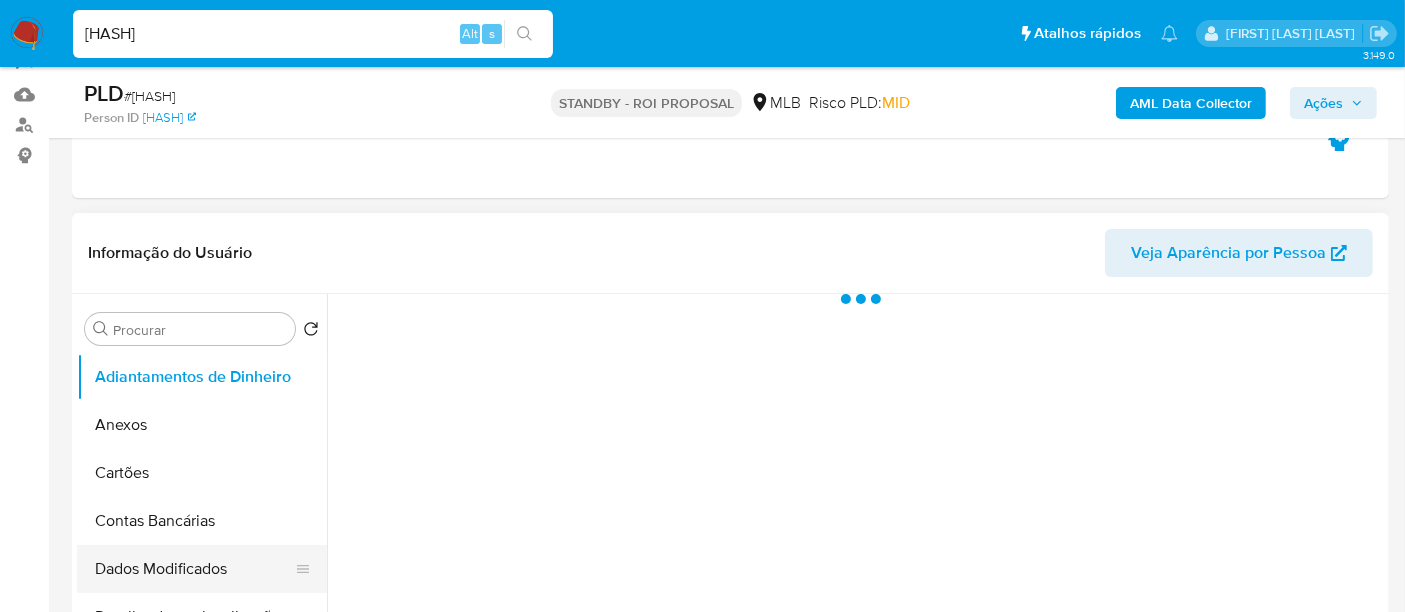 scroll, scrollTop: 444, scrollLeft: 0, axis: vertical 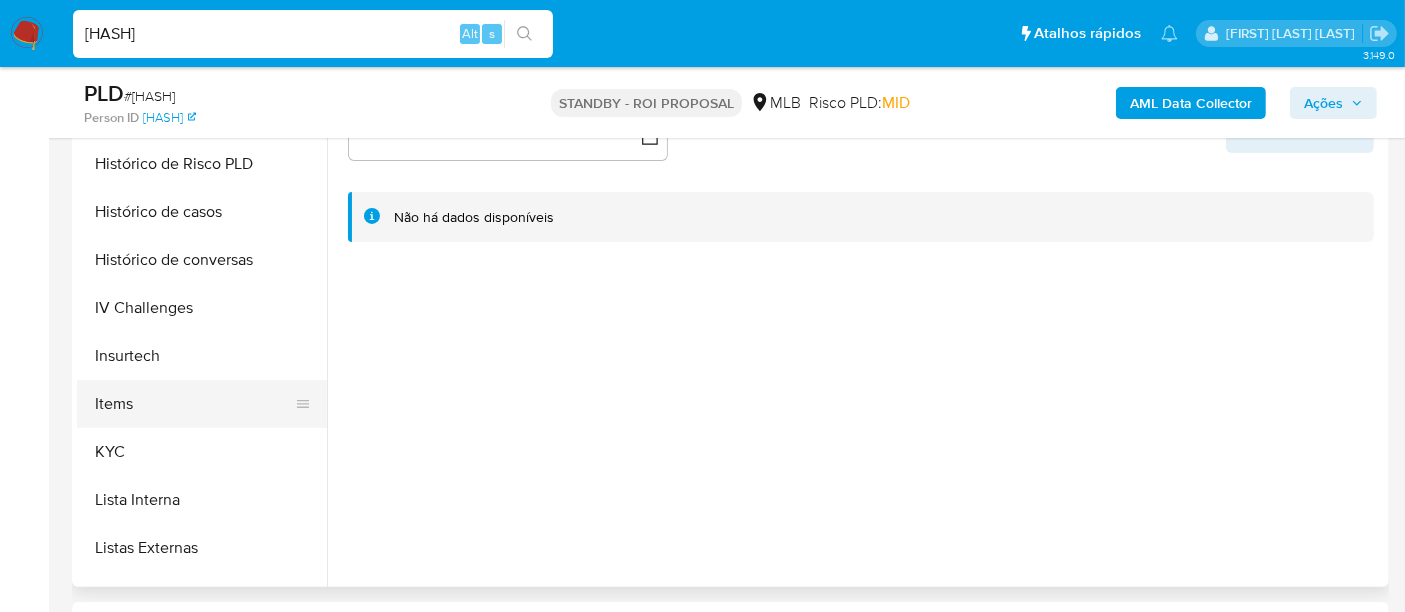 select on "10" 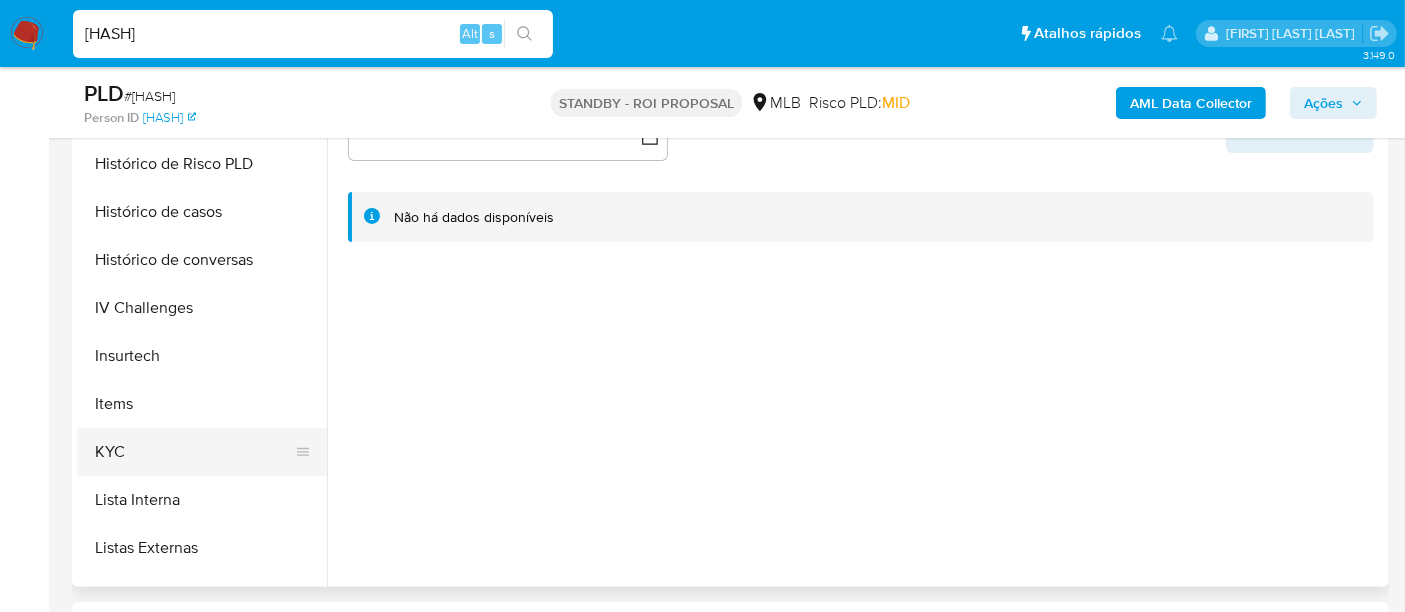 click on "KYC" at bounding box center [194, 452] 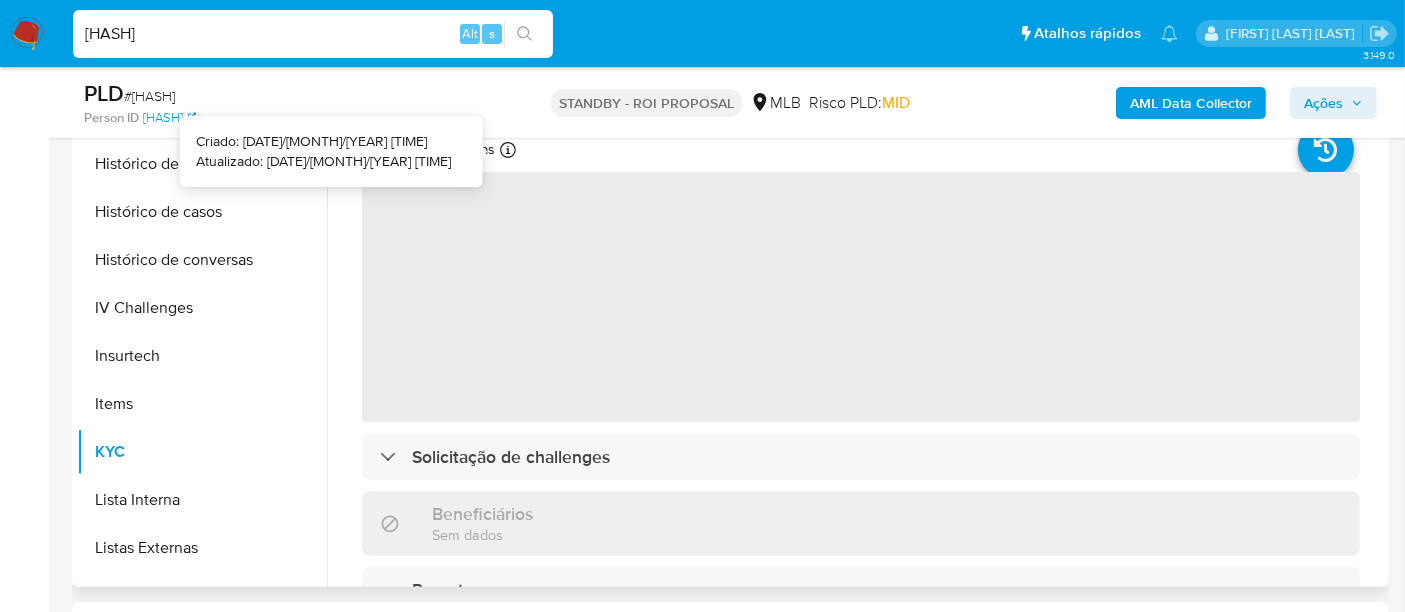 type 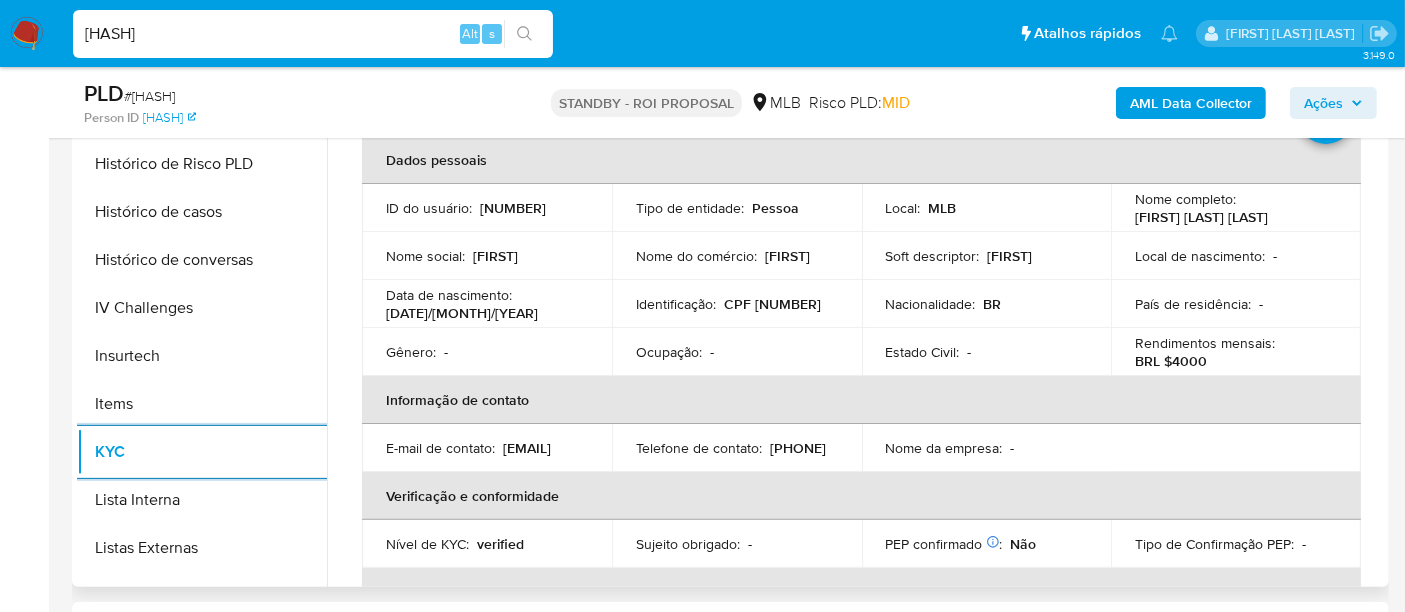 scroll, scrollTop: 0, scrollLeft: 0, axis: both 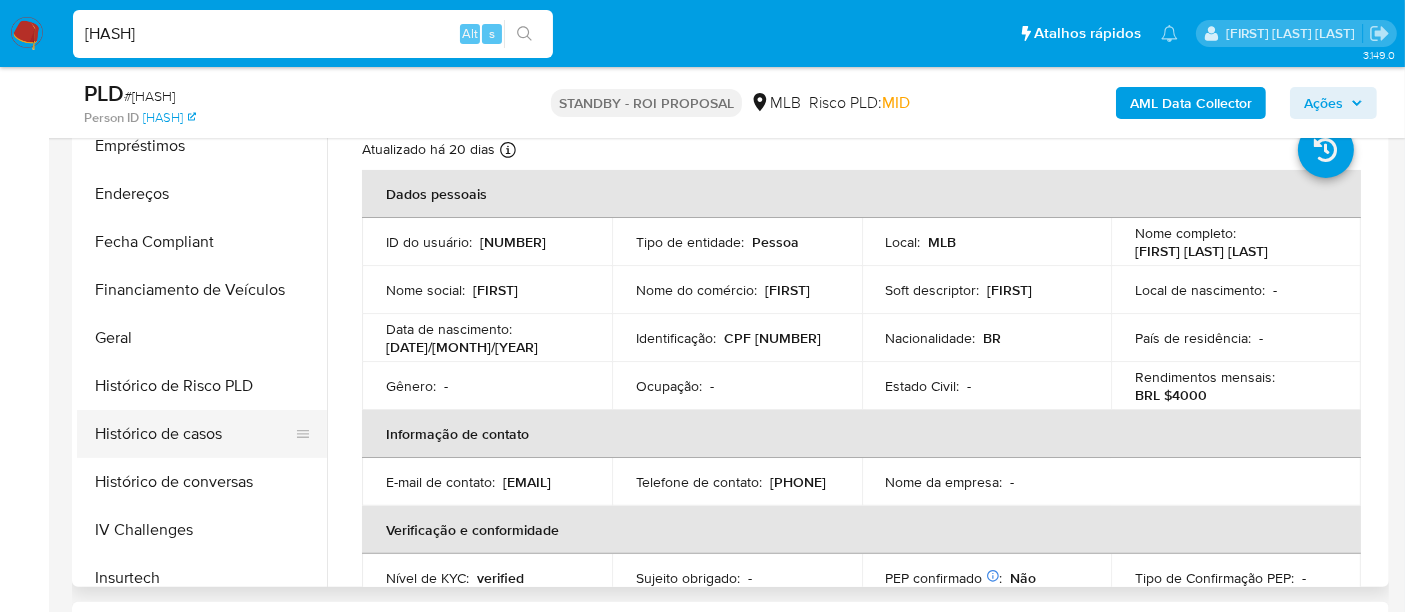 click on "Histórico de casos" at bounding box center [194, 434] 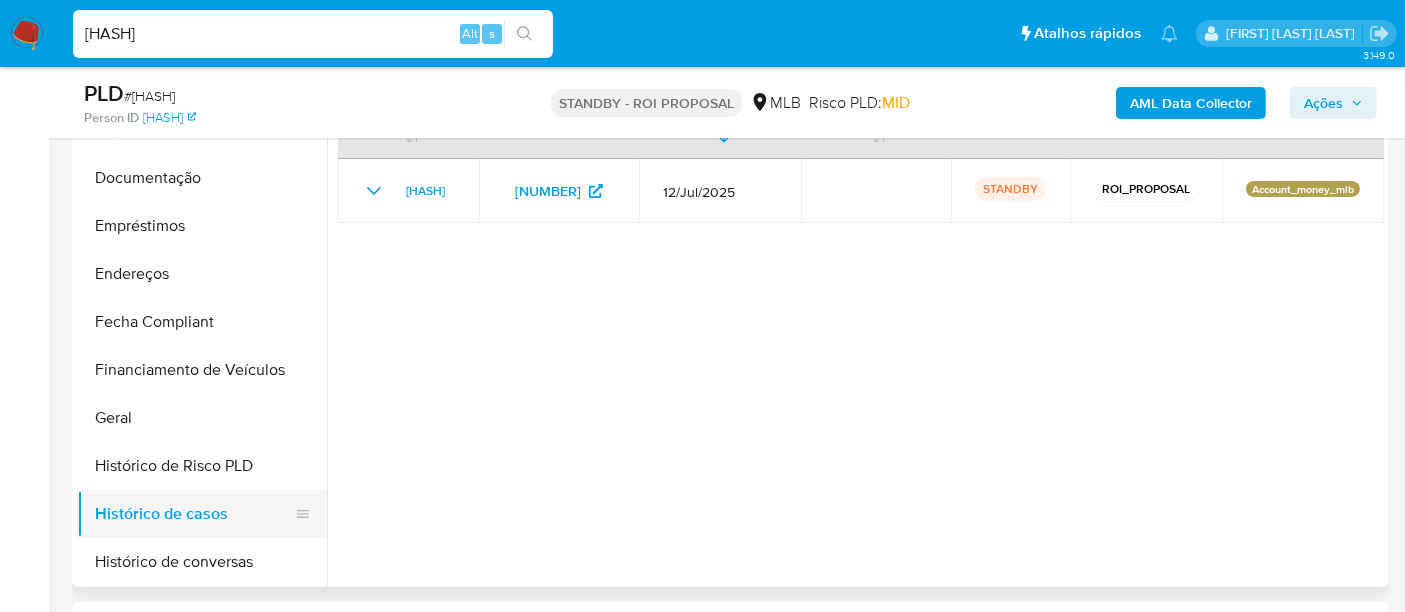 scroll, scrollTop: 222, scrollLeft: 0, axis: vertical 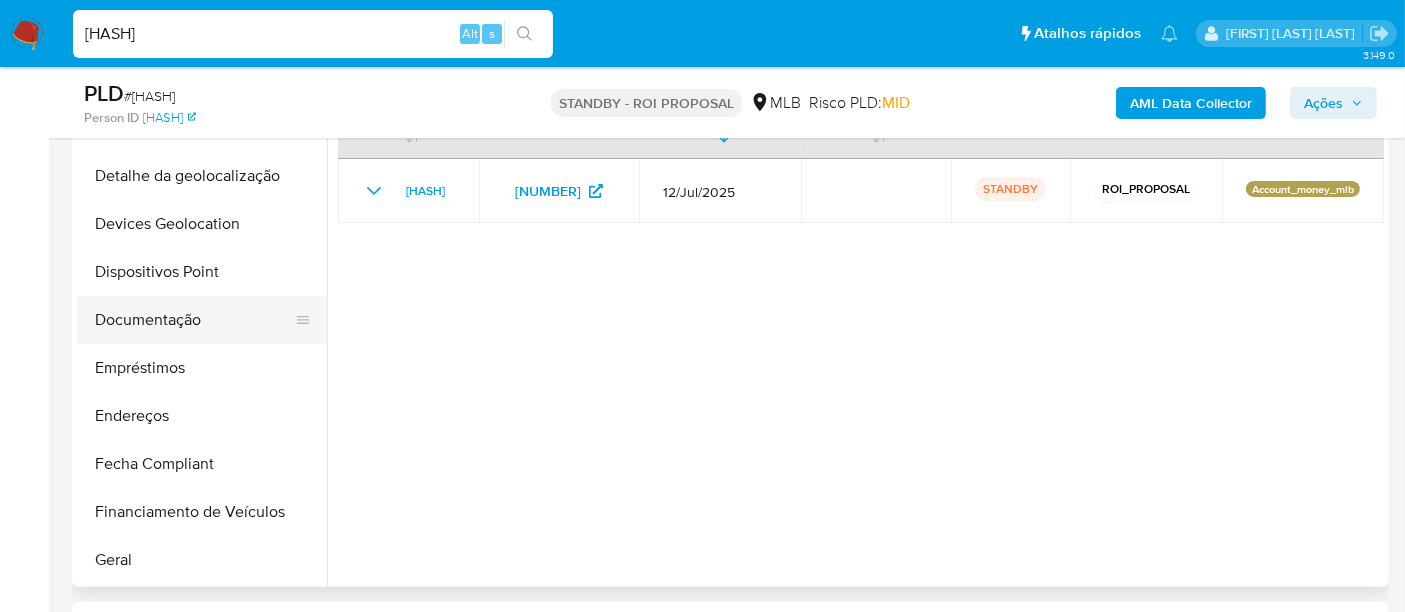 click on "Documentação" at bounding box center (194, 320) 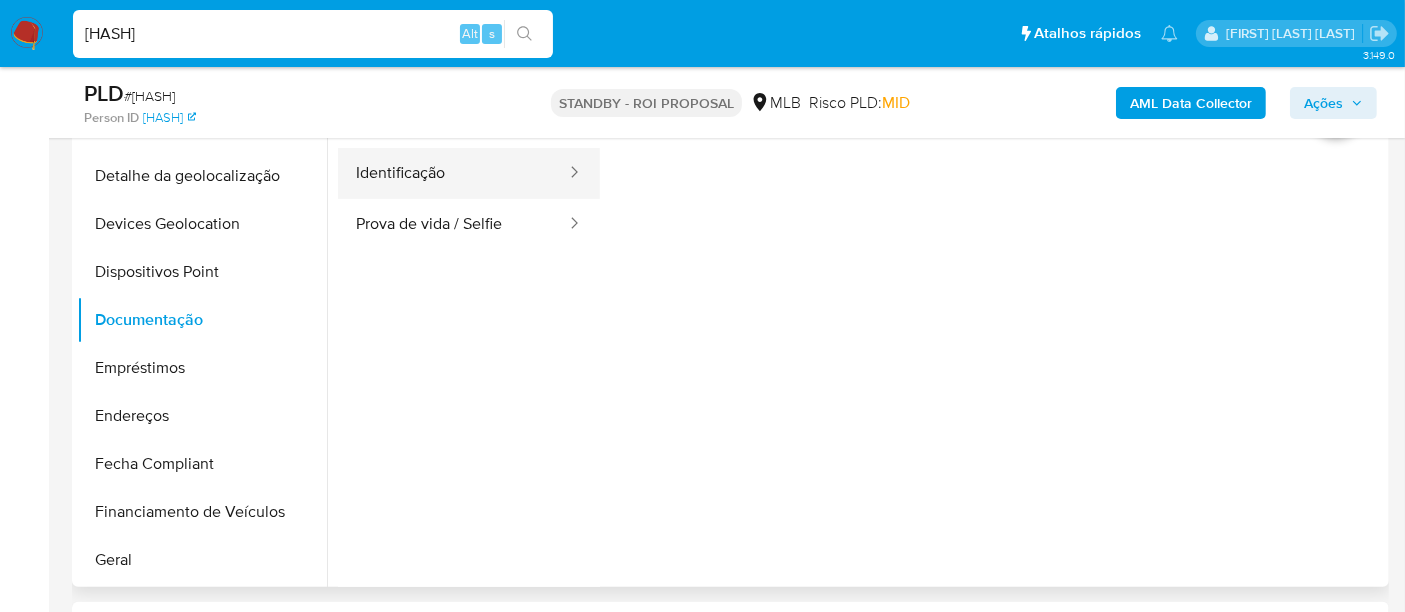 click on "Identificação" at bounding box center (453, 173) 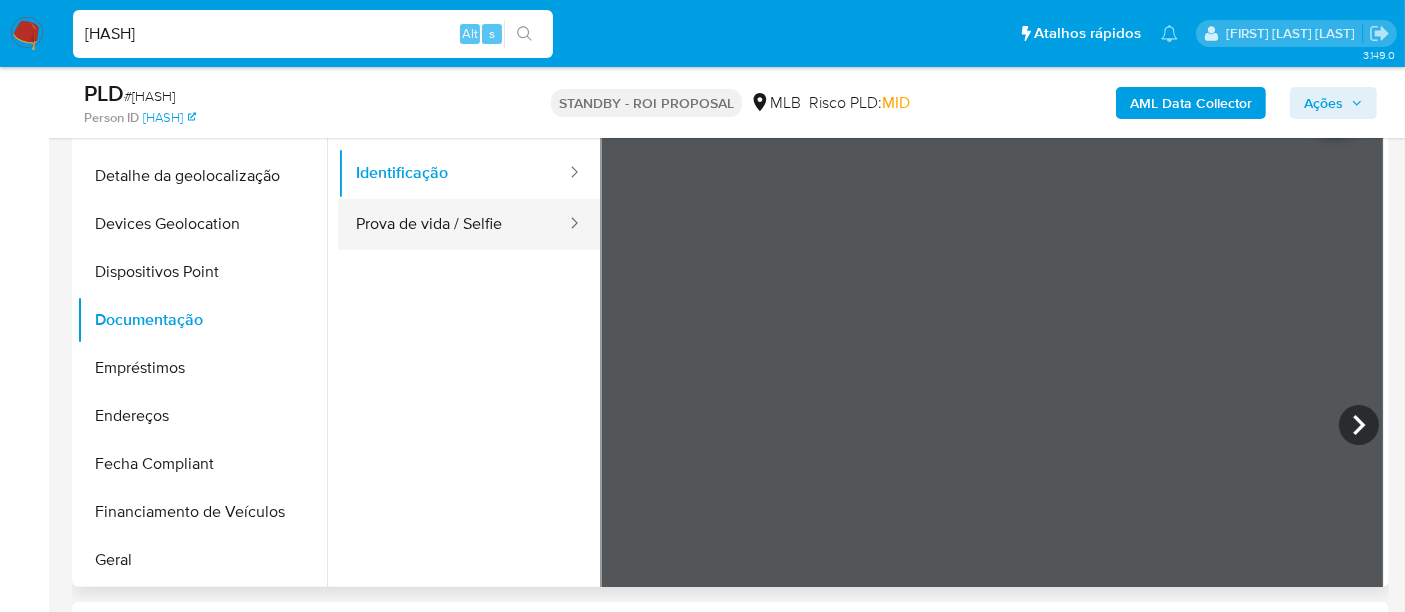 click on "Prova de vida / Selfie" at bounding box center (453, 224) 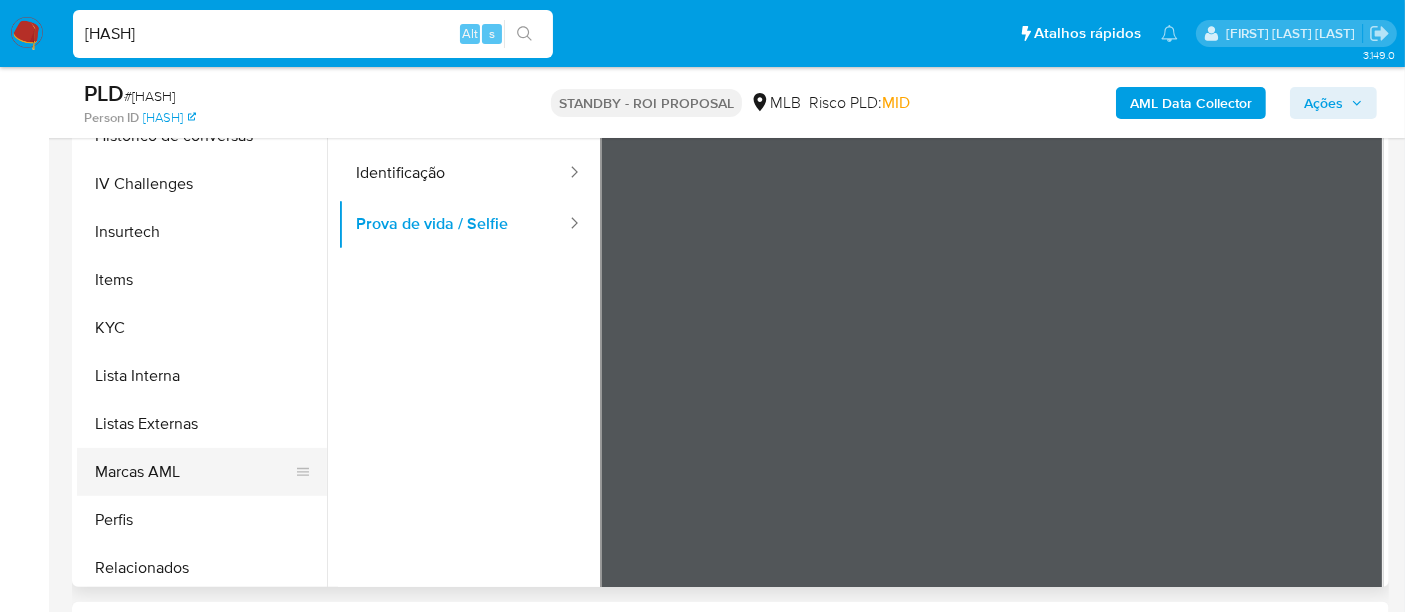 scroll, scrollTop: 844, scrollLeft: 0, axis: vertical 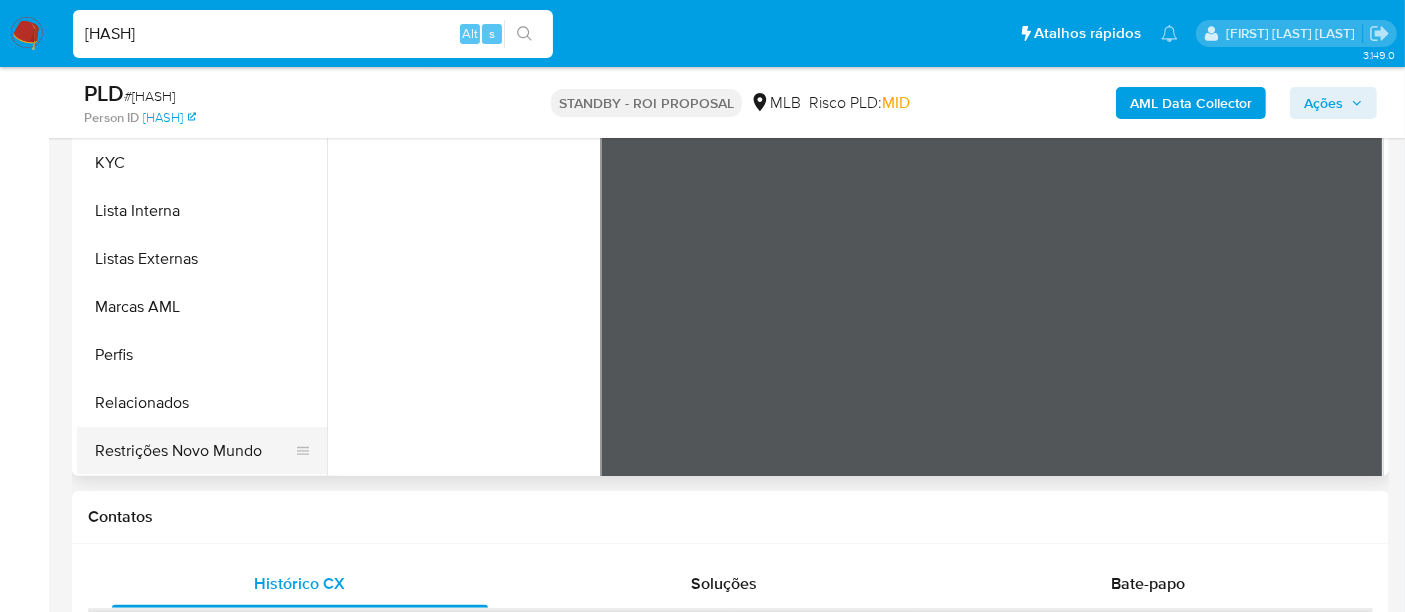 click on "Restrições Novo Mundo" at bounding box center [194, 451] 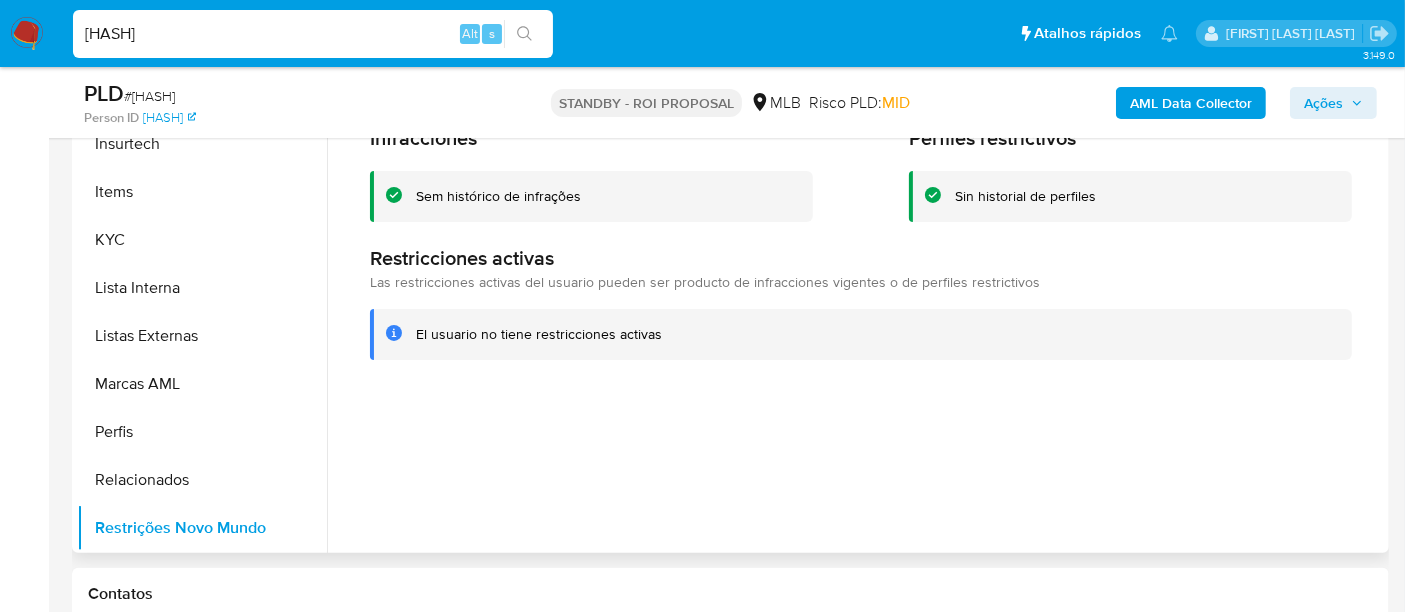 scroll, scrollTop: 444, scrollLeft: 0, axis: vertical 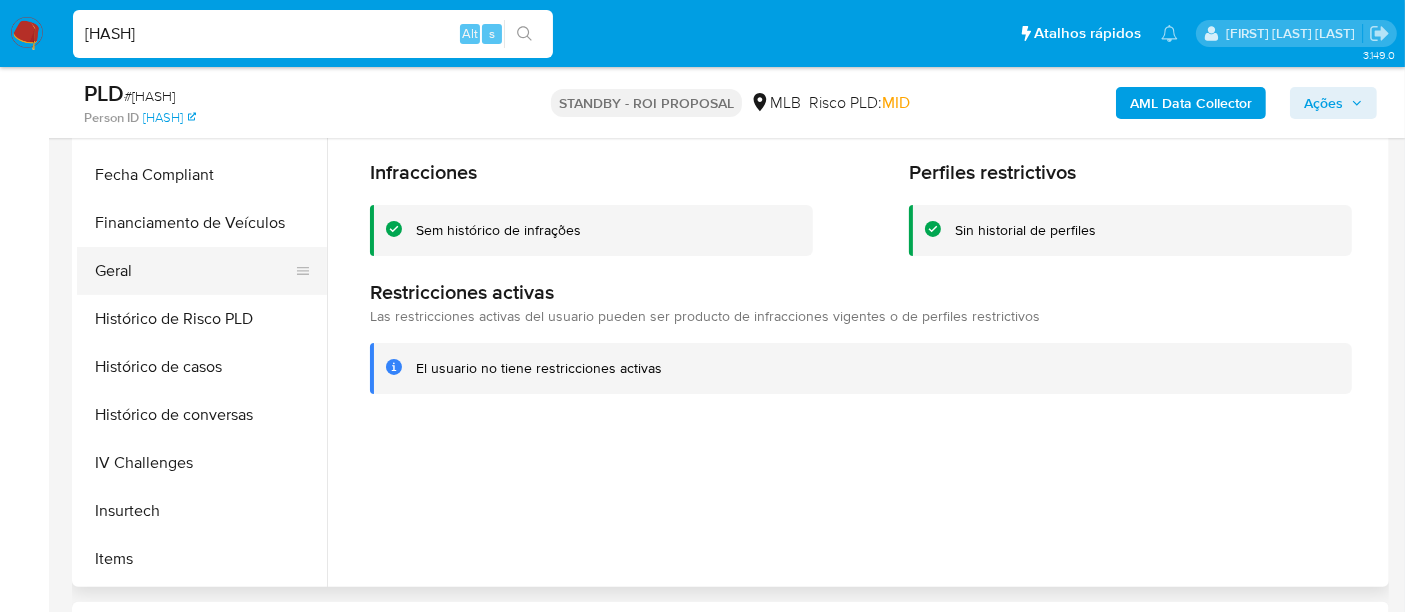 click on "Geral" at bounding box center (194, 271) 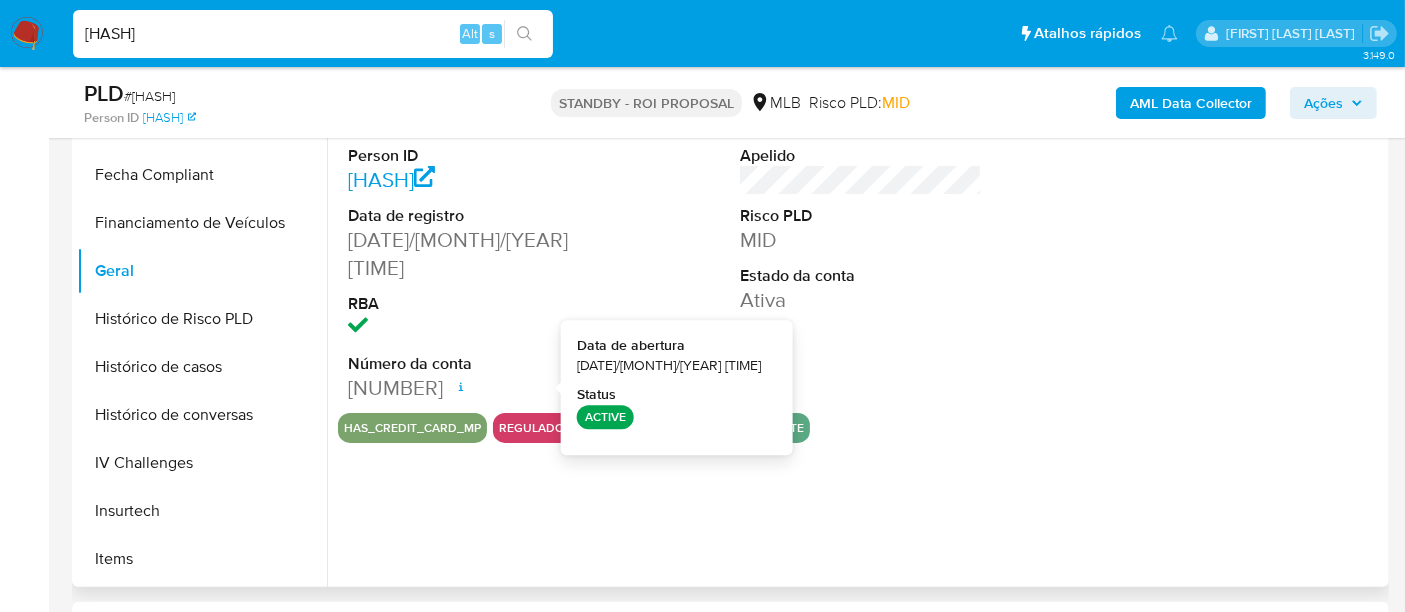 type 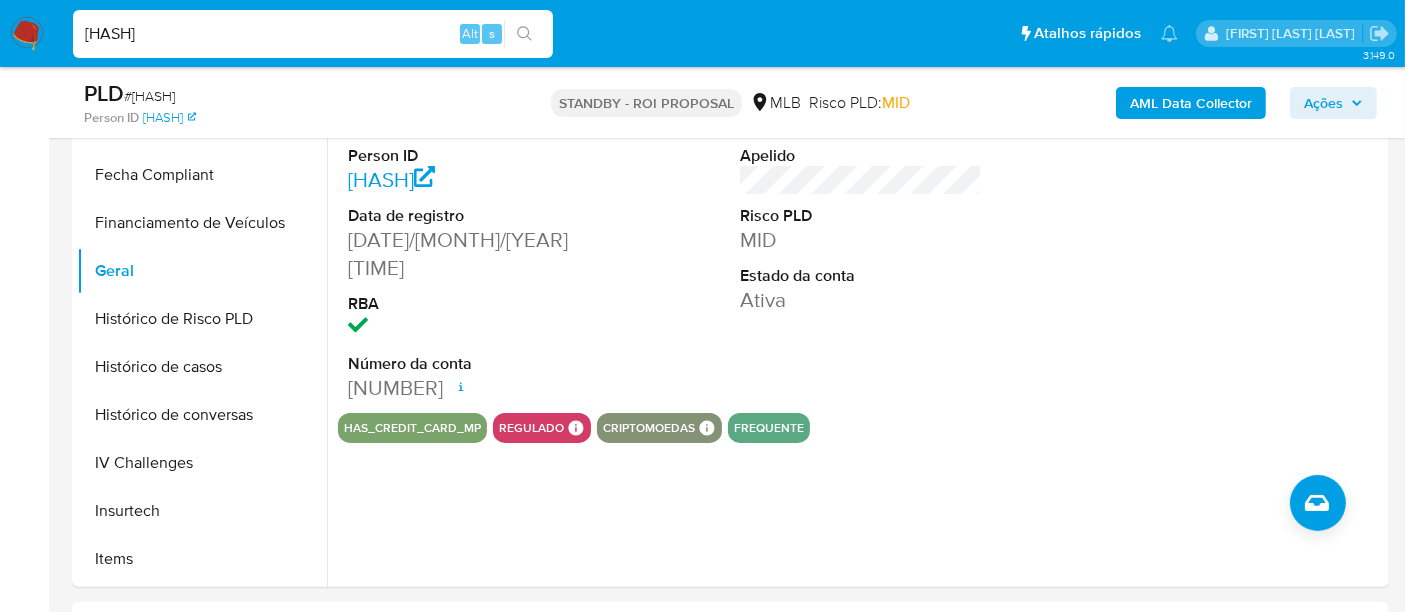click on "EQR50LmavdMxp5hHH0yyYLG7" at bounding box center [313, 34] 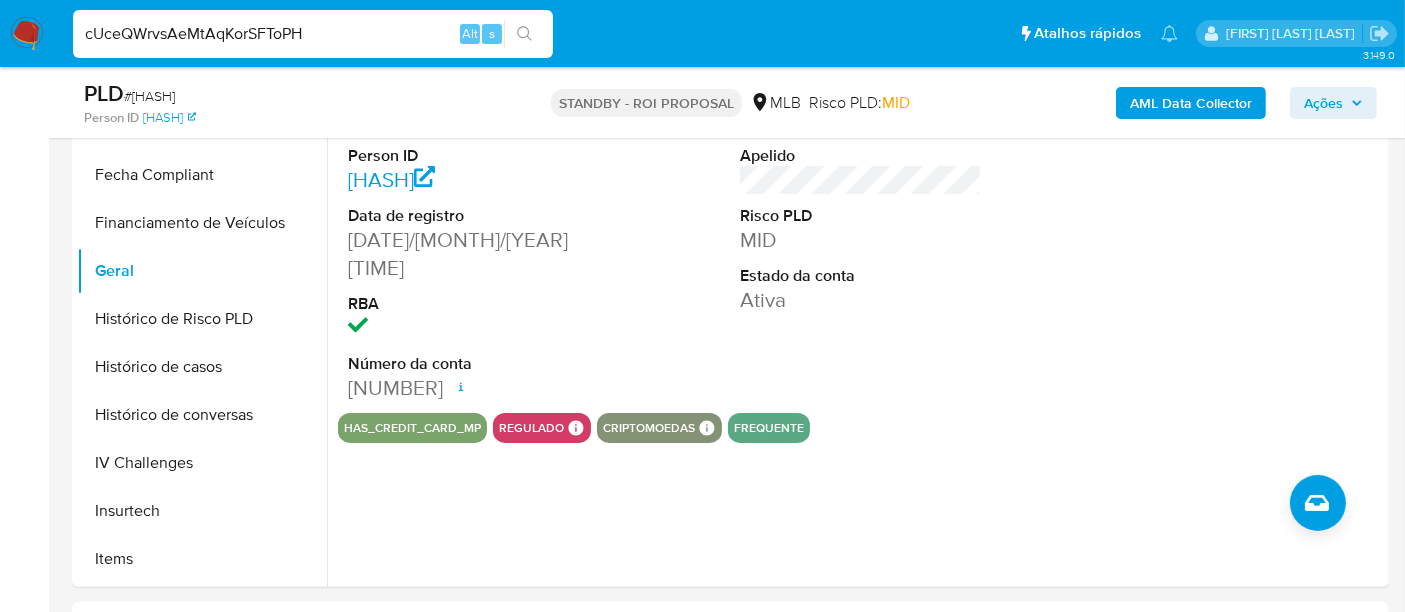type on "cUceQWrvsAeMtAqKorSFToPH" 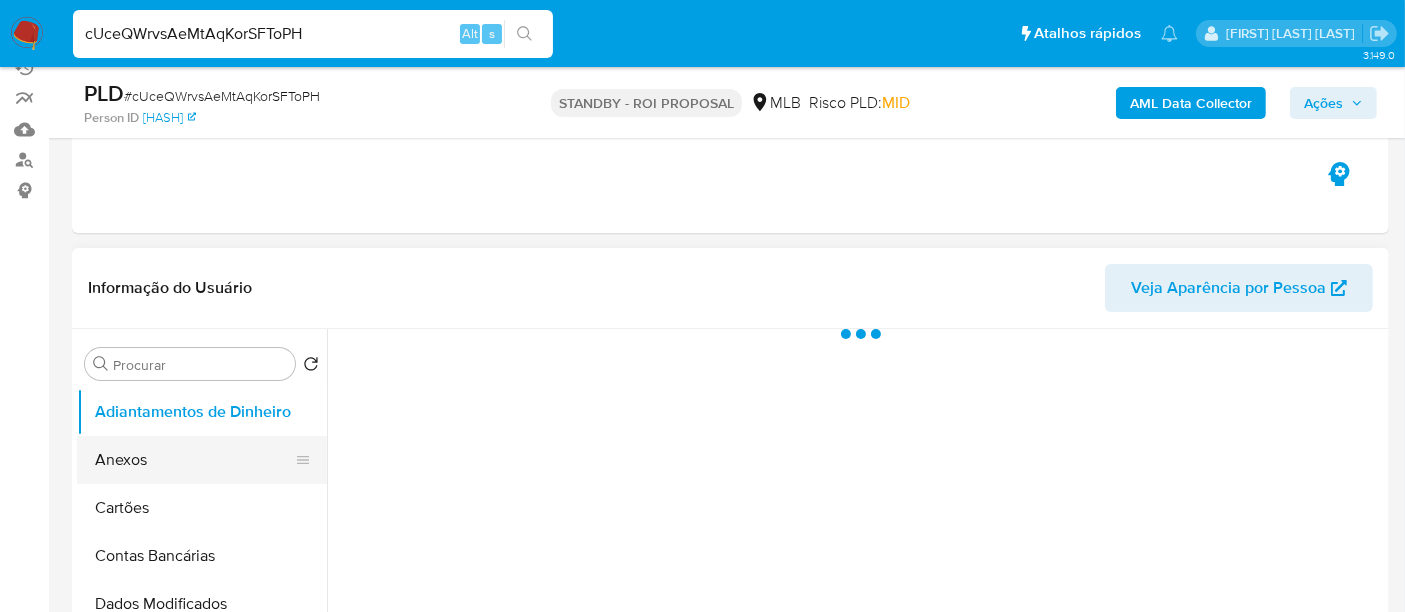 scroll, scrollTop: 333, scrollLeft: 0, axis: vertical 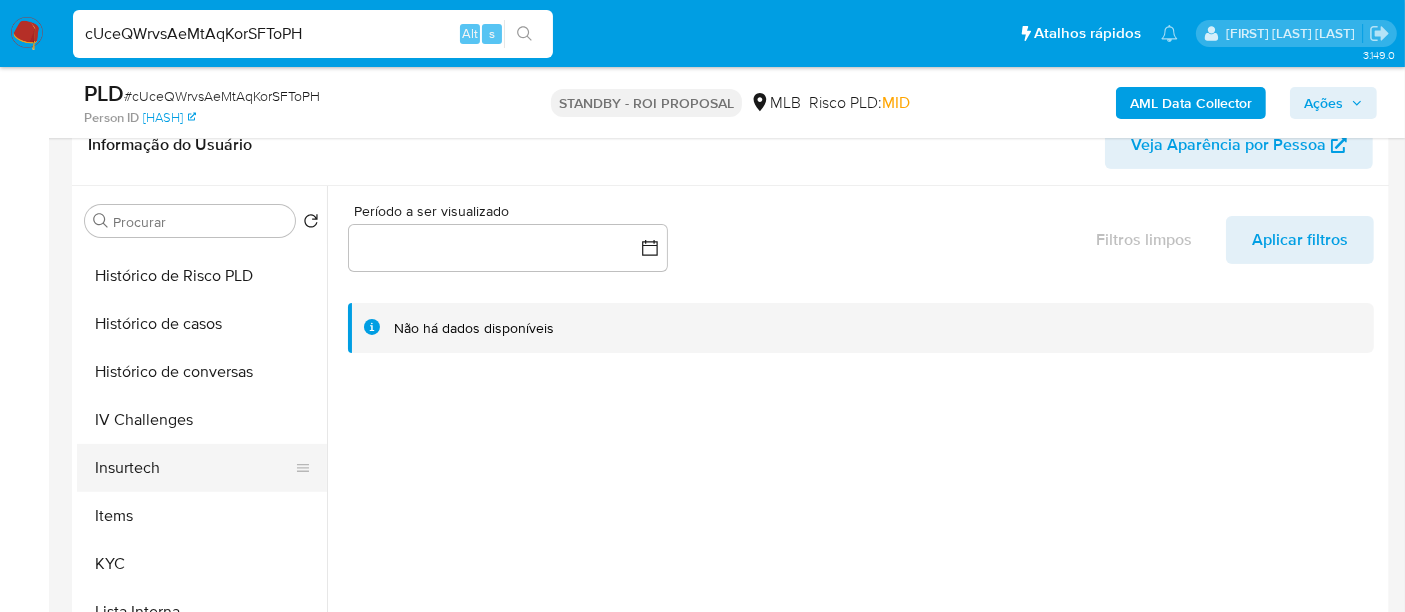 select on "10" 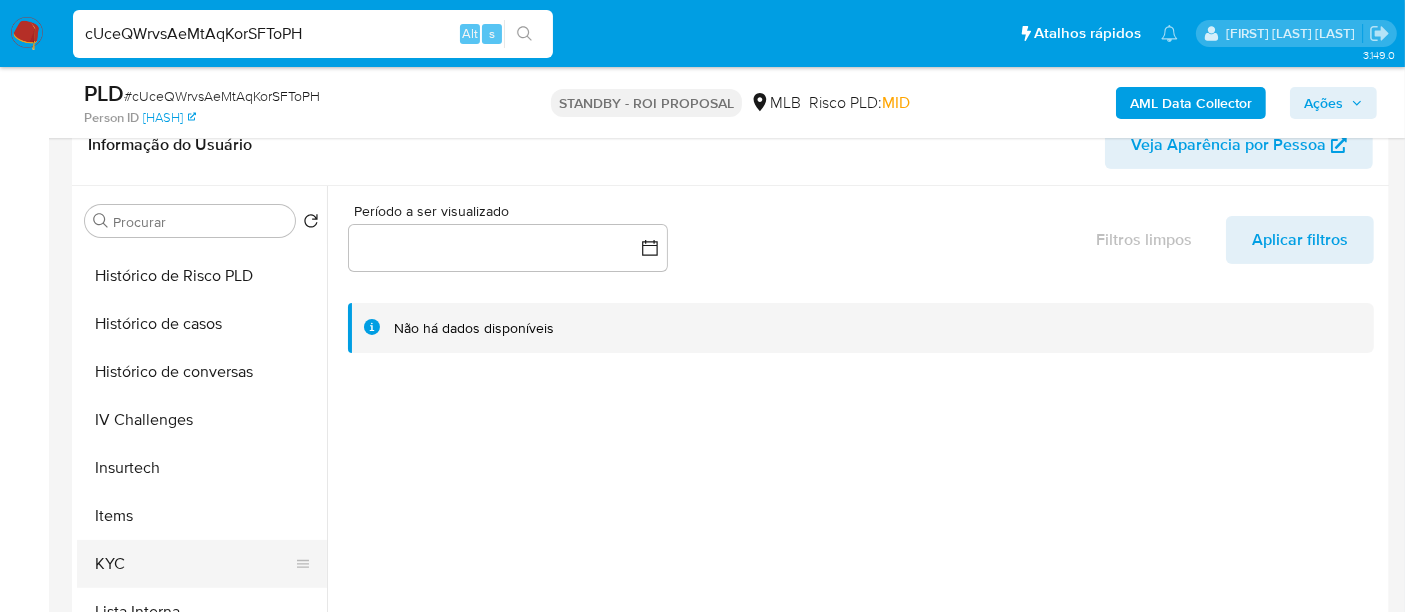 click on "KYC" at bounding box center [194, 564] 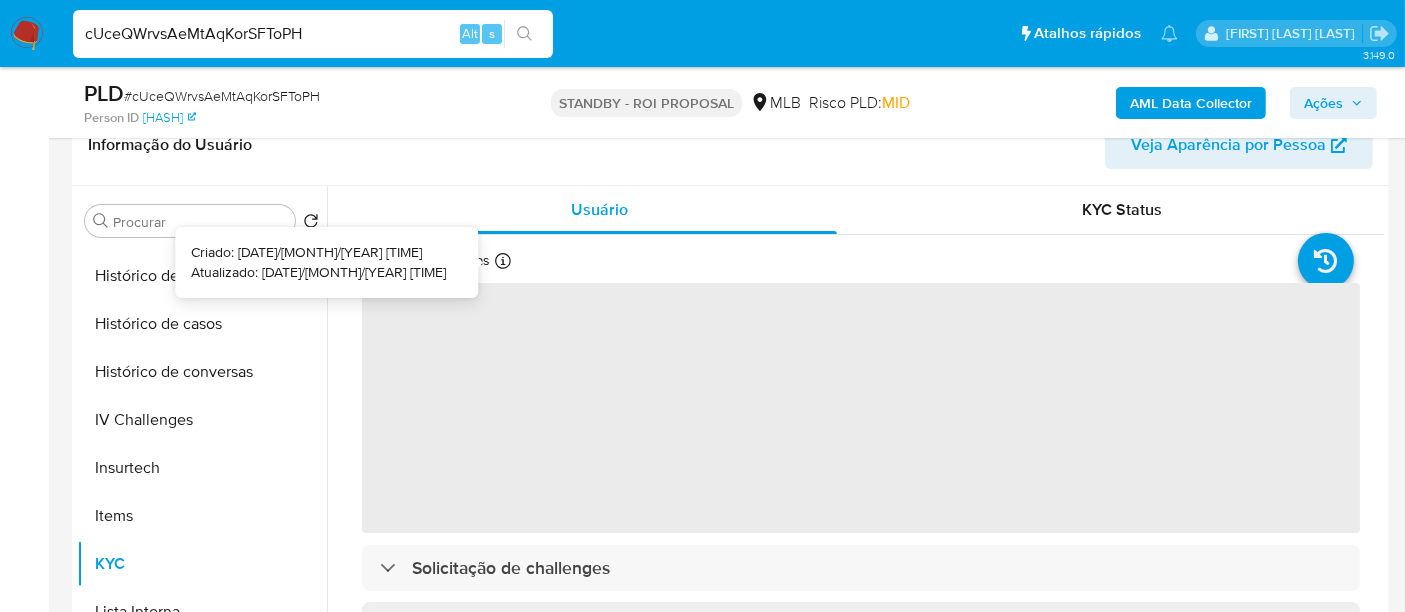 type 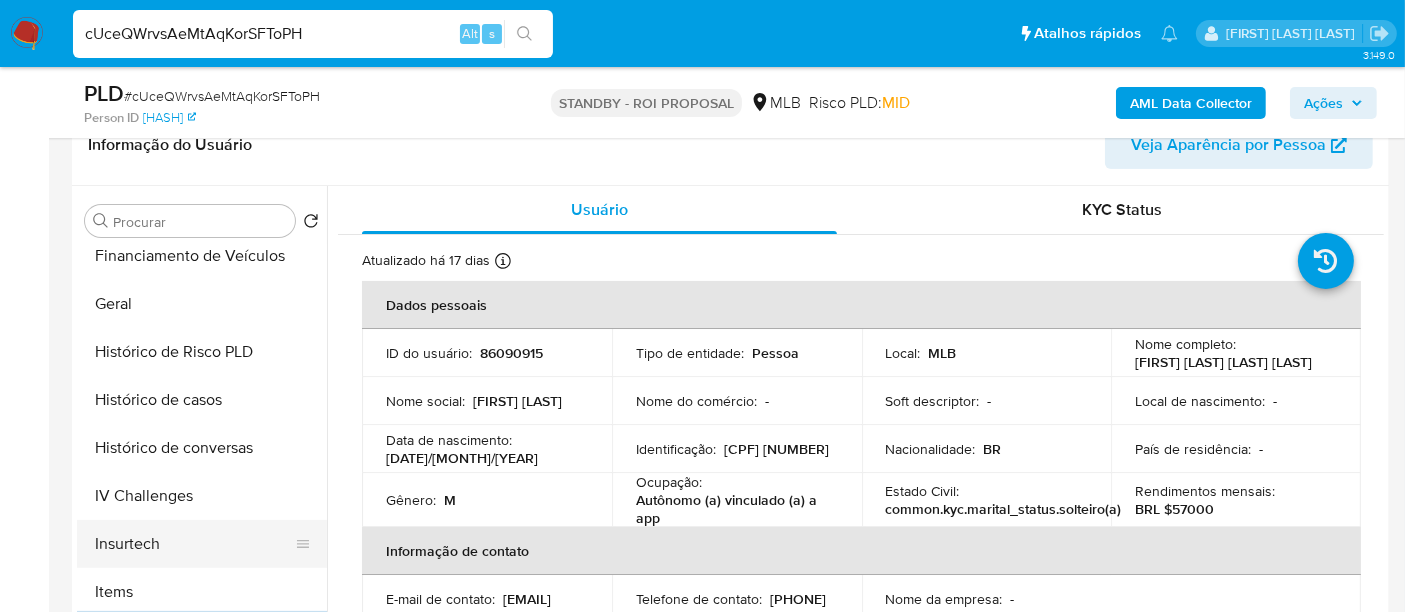 scroll, scrollTop: 554, scrollLeft: 0, axis: vertical 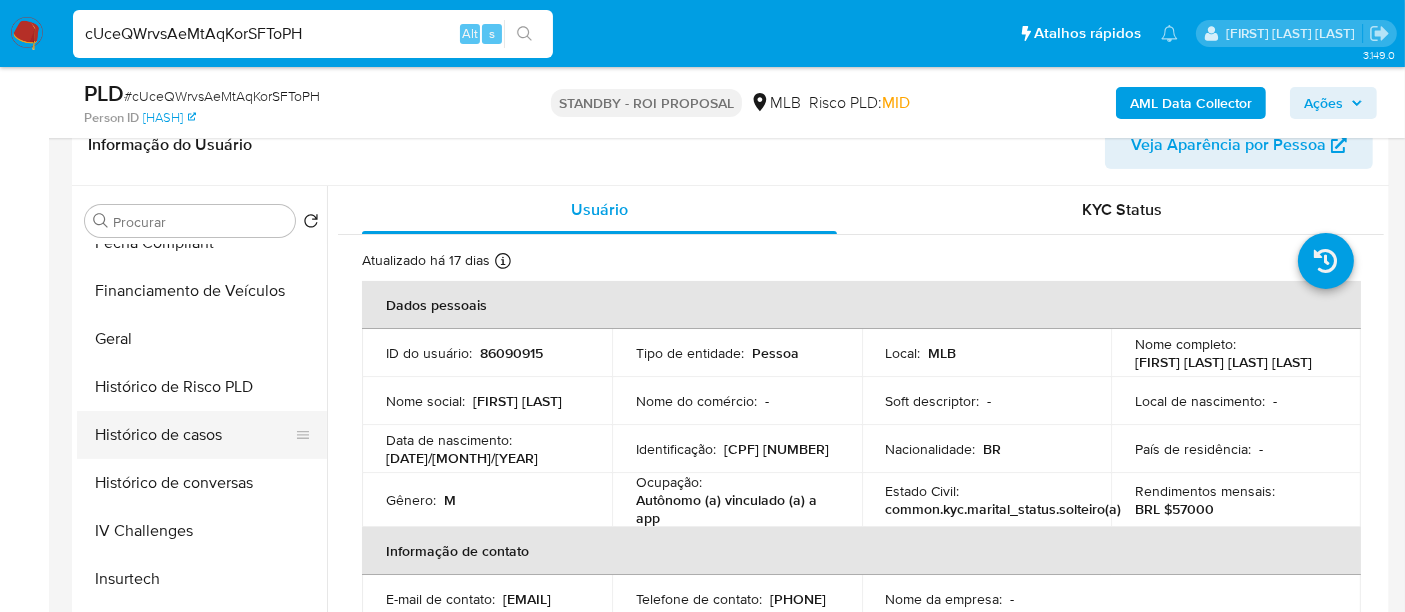 click on "Histórico de casos" at bounding box center [194, 435] 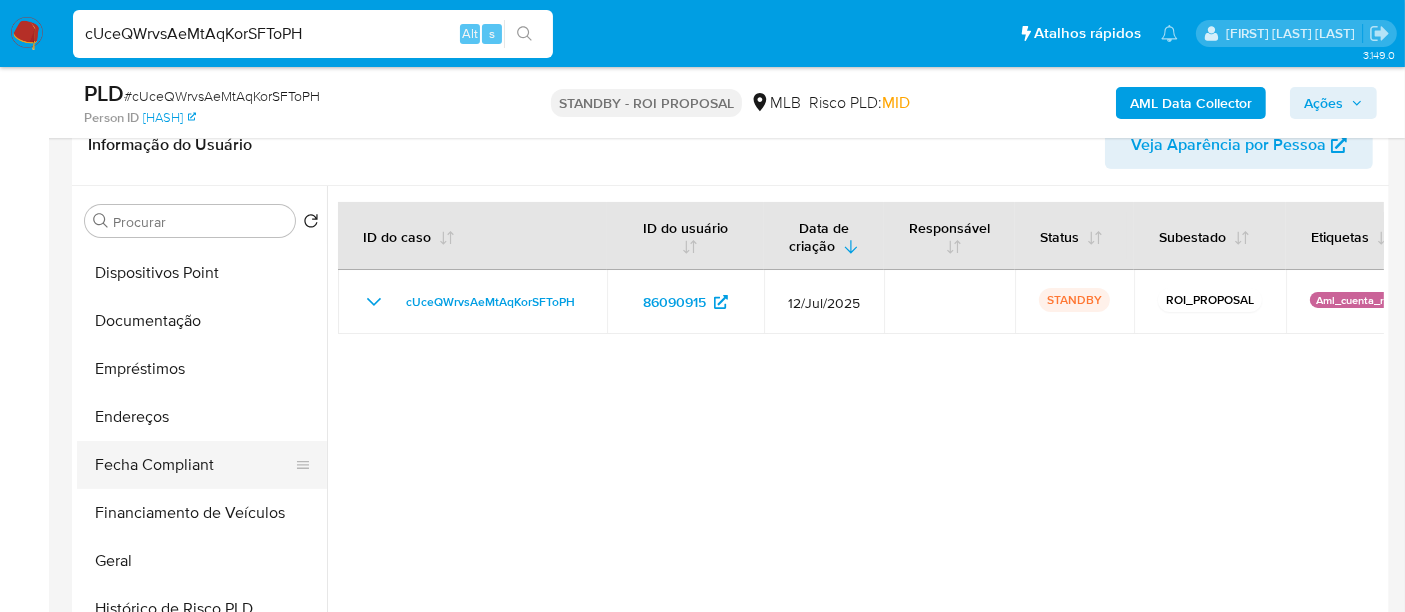 scroll, scrollTop: 221, scrollLeft: 0, axis: vertical 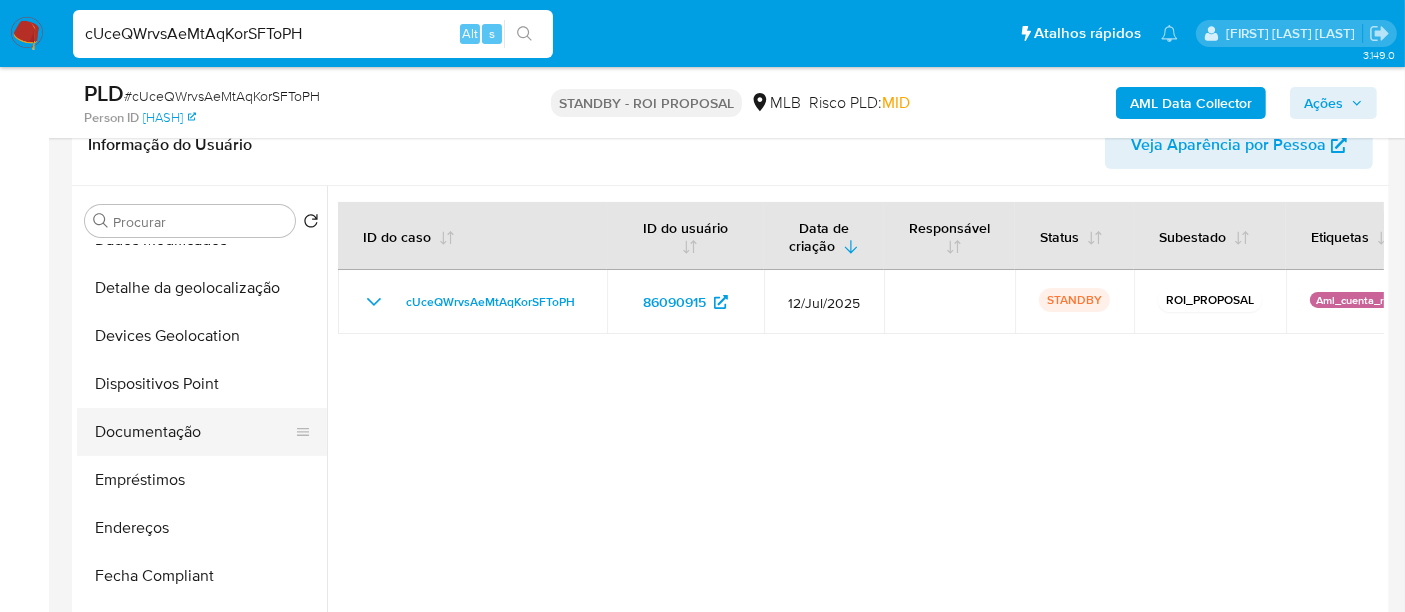 click on "Documentação" at bounding box center [194, 432] 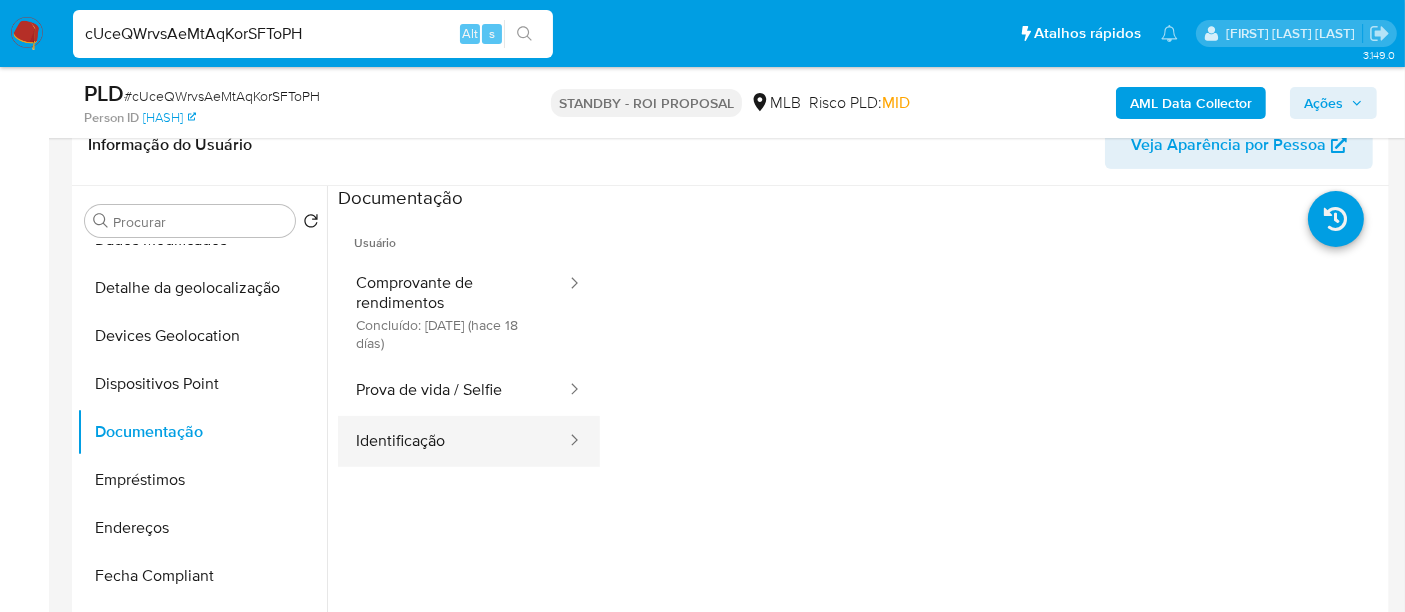 click on "Identificação" at bounding box center (453, 441) 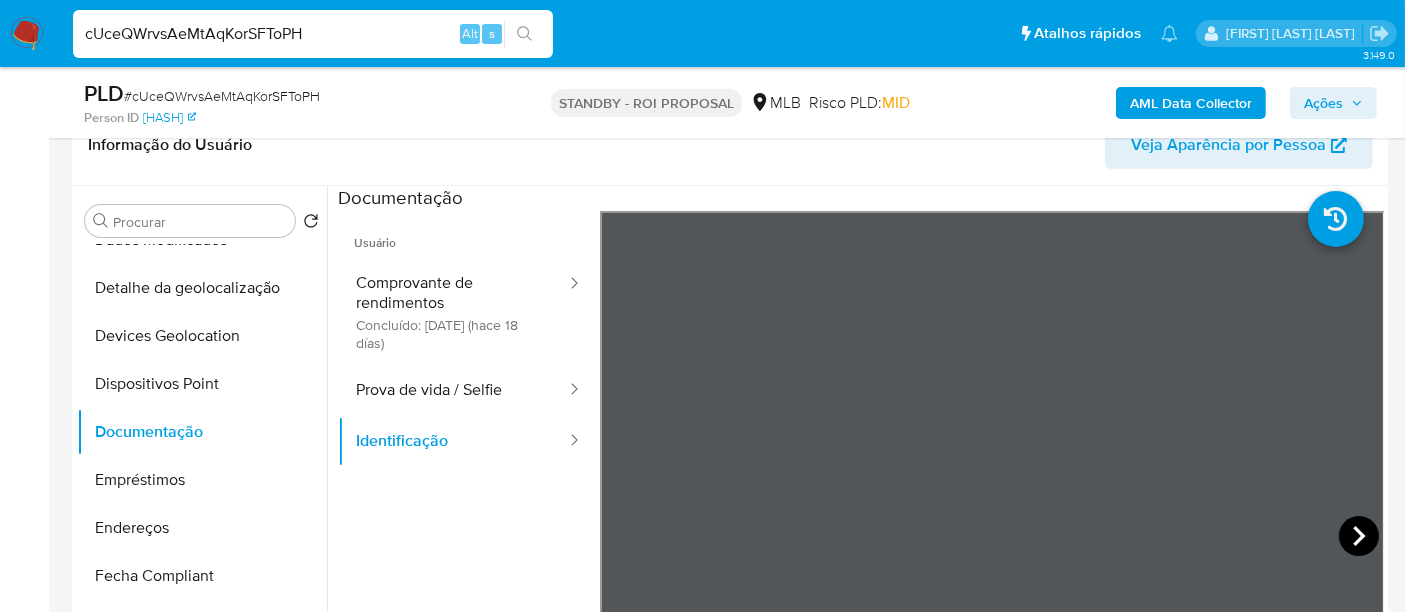 click 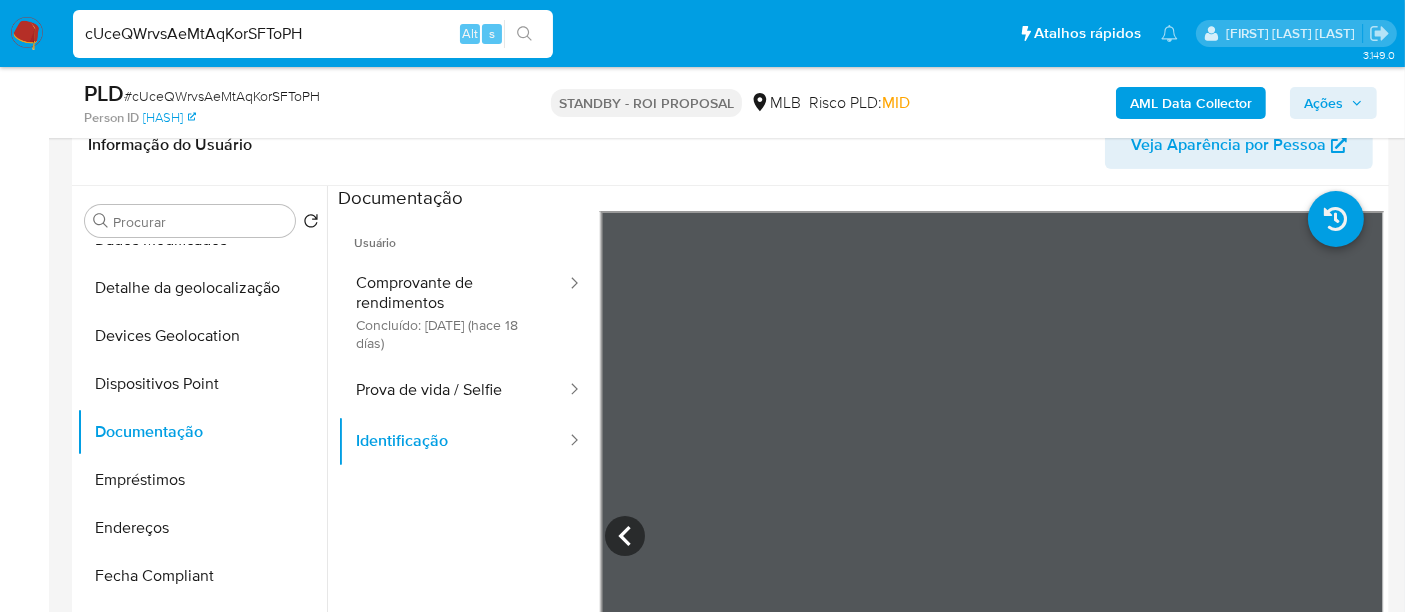 click at bounding box center [861, 518] 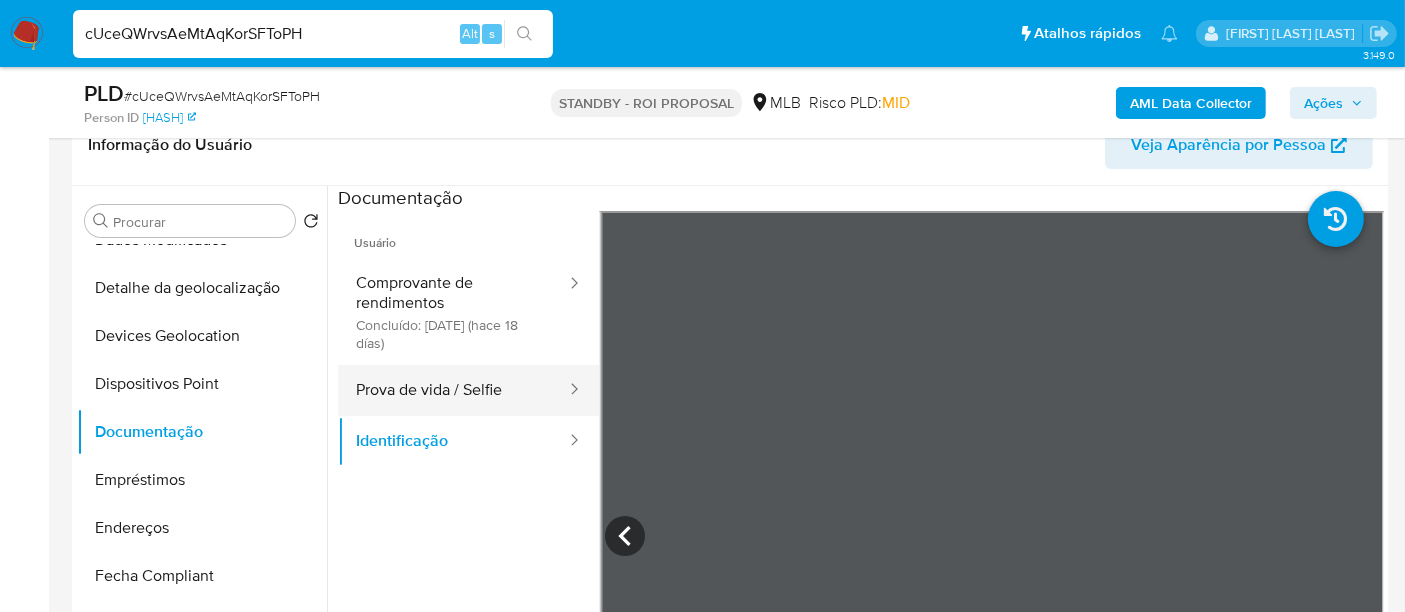 click on "Prova de vida / Selfie" at bounding box center [453, 390] 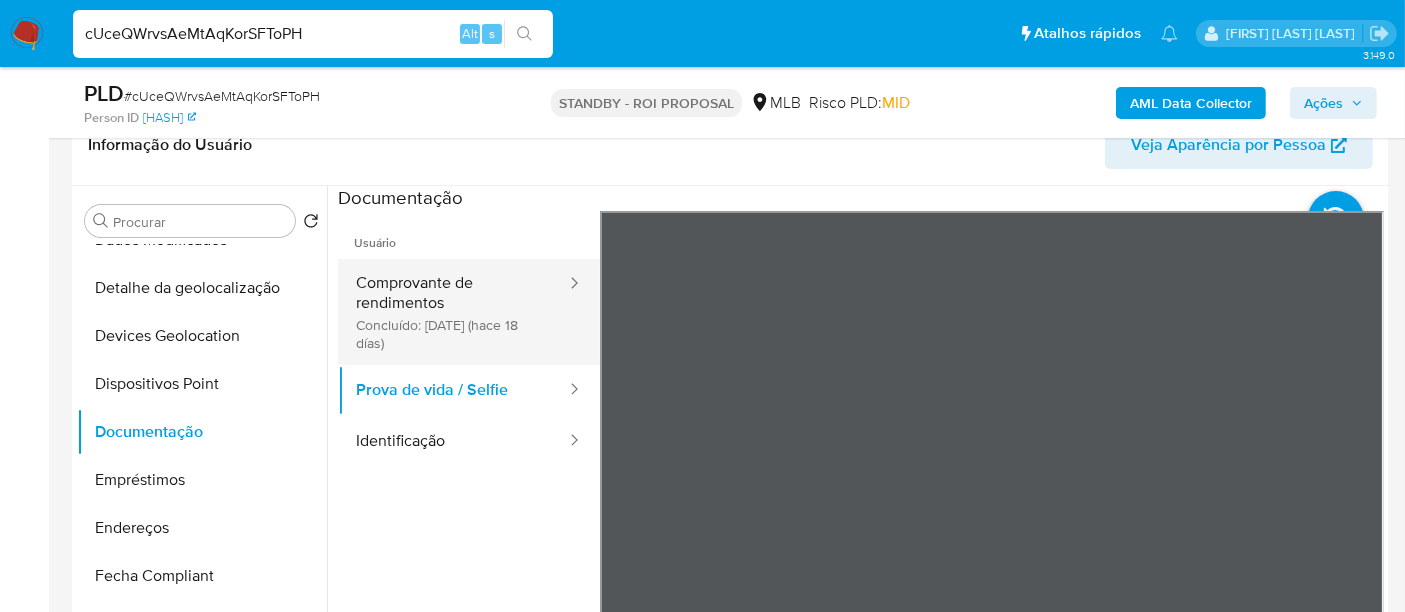 click on "Comprovante de rendimentos Concluído: 17/07/2025 (hace 18 días)" at bounding box center [453, 312] 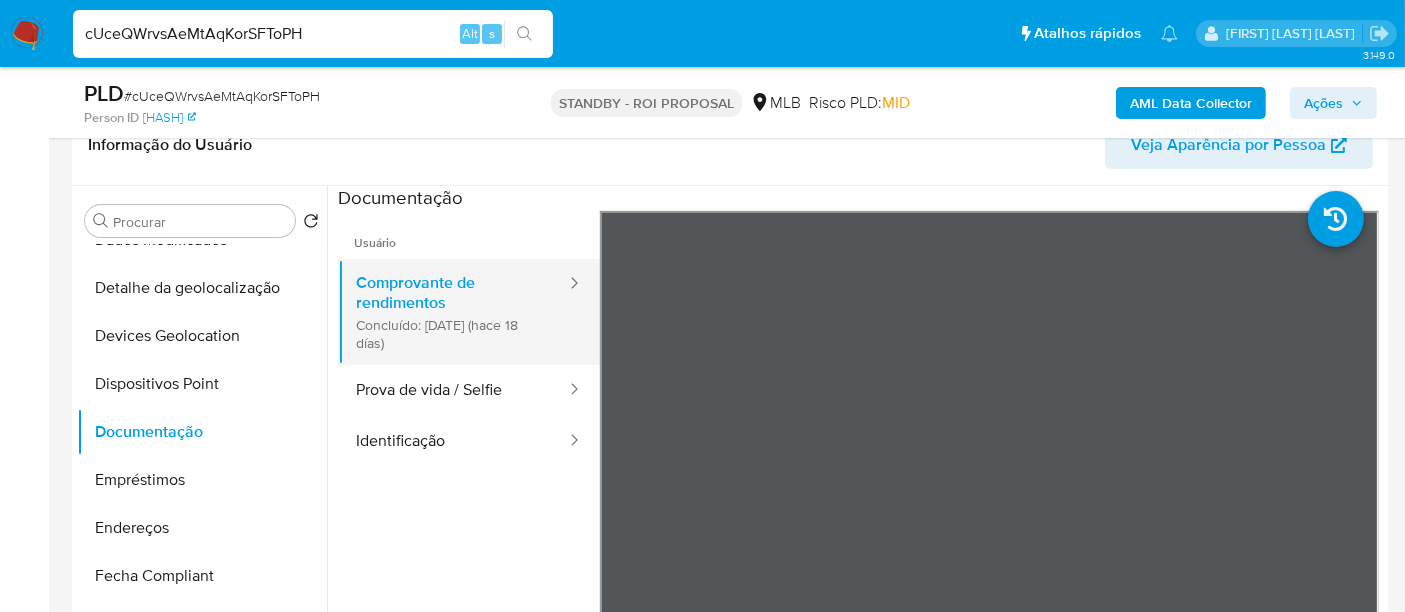 type 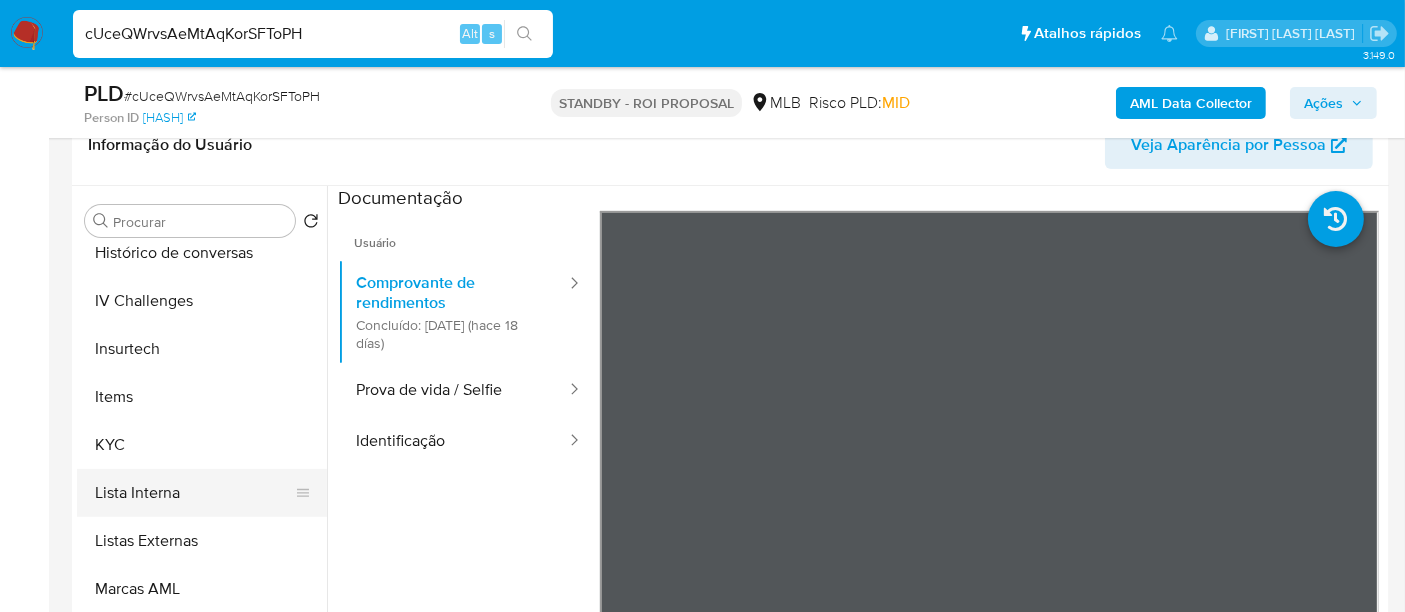 scroll, scrollTop: 844, scrollLeft: 0, axis: vertical 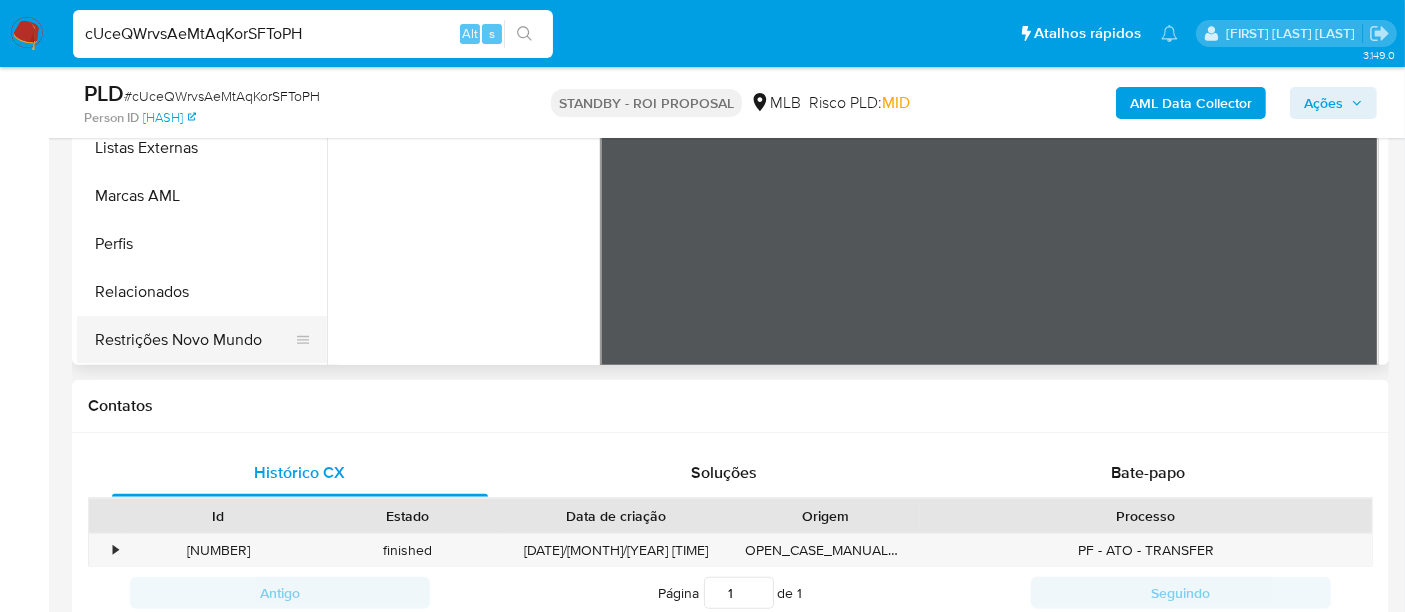 click on "Restrições Novo Mundo" at bounding box center [194, 340] 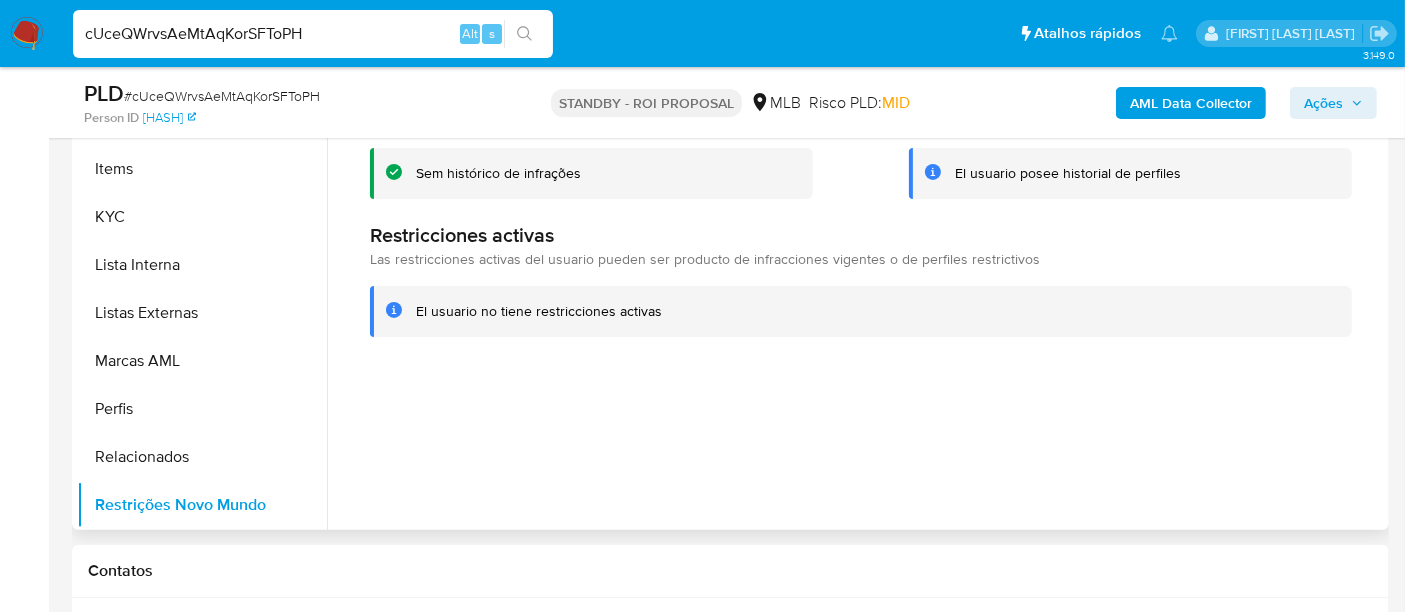 scroll, scrollTop: 333, scrollLeft: 0, axis: vertical 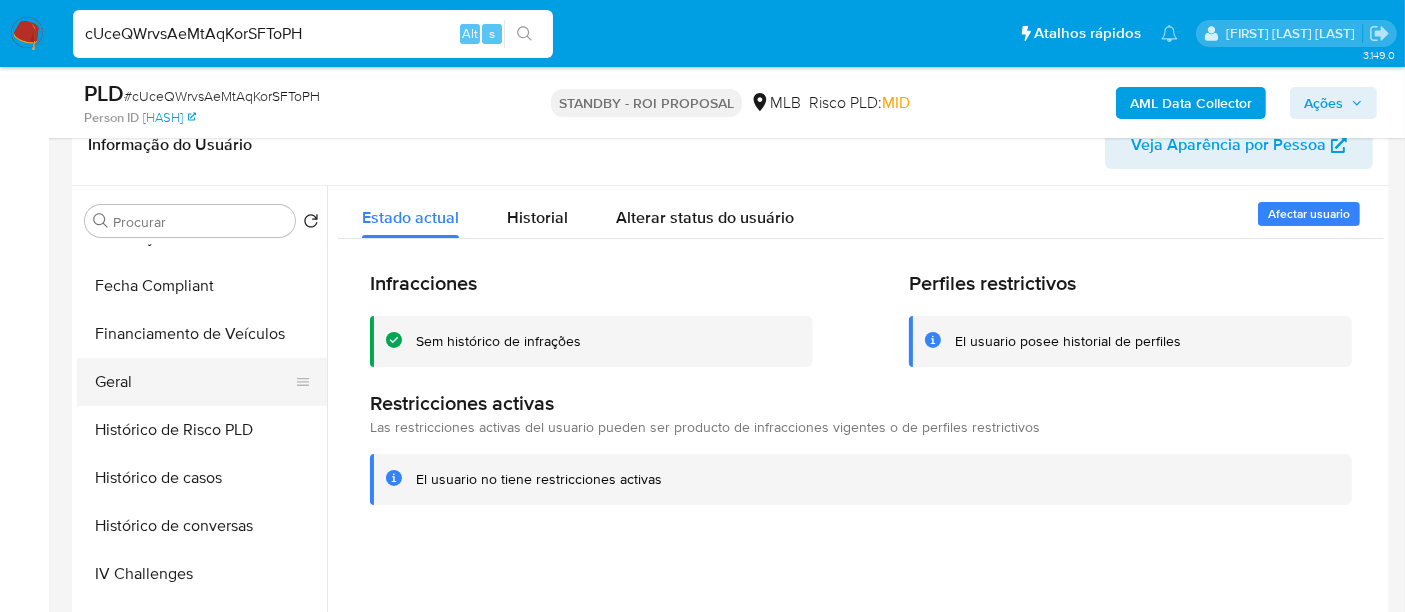 click on "Geral" at bounding box center [194, 382] 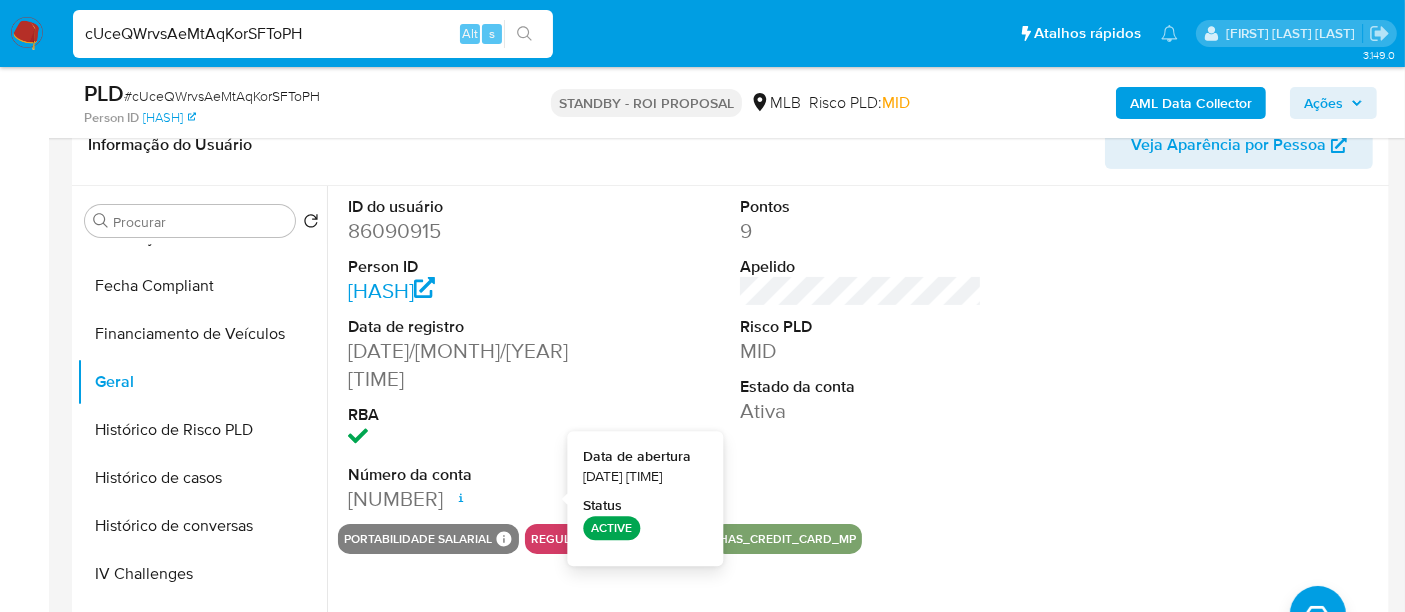 type 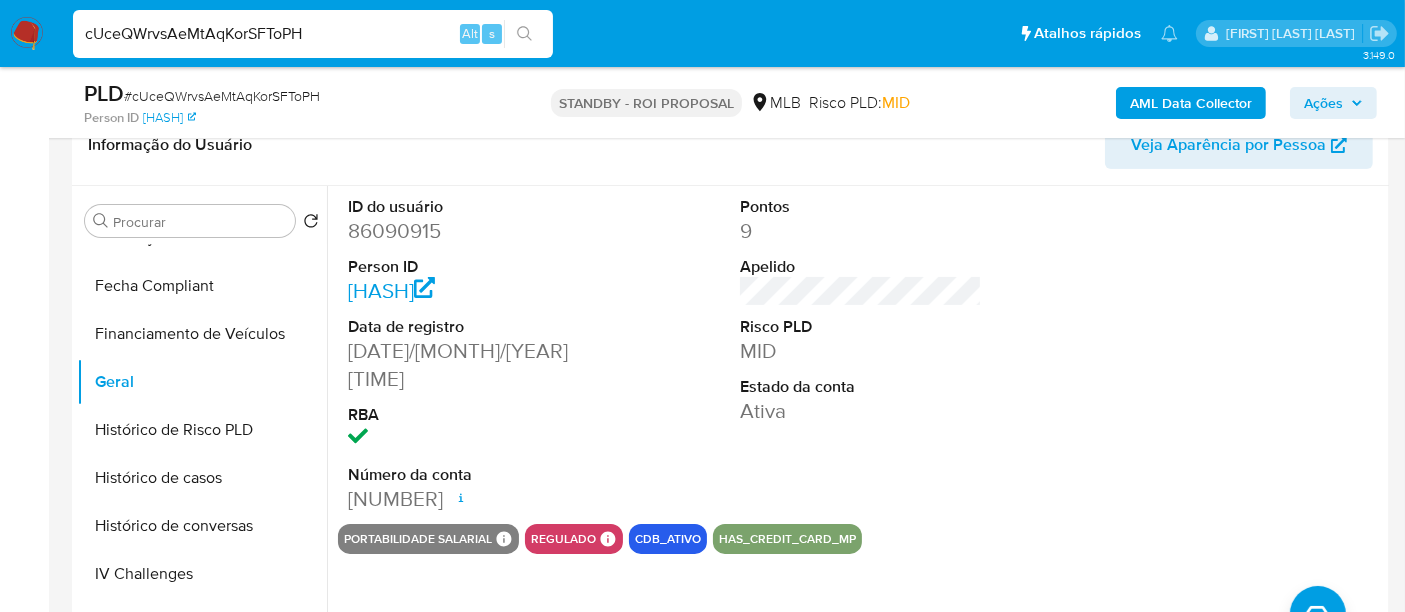 click on "cUceQWrvsAeMtAqKorSFToPH" at bounding box center [313, 34] 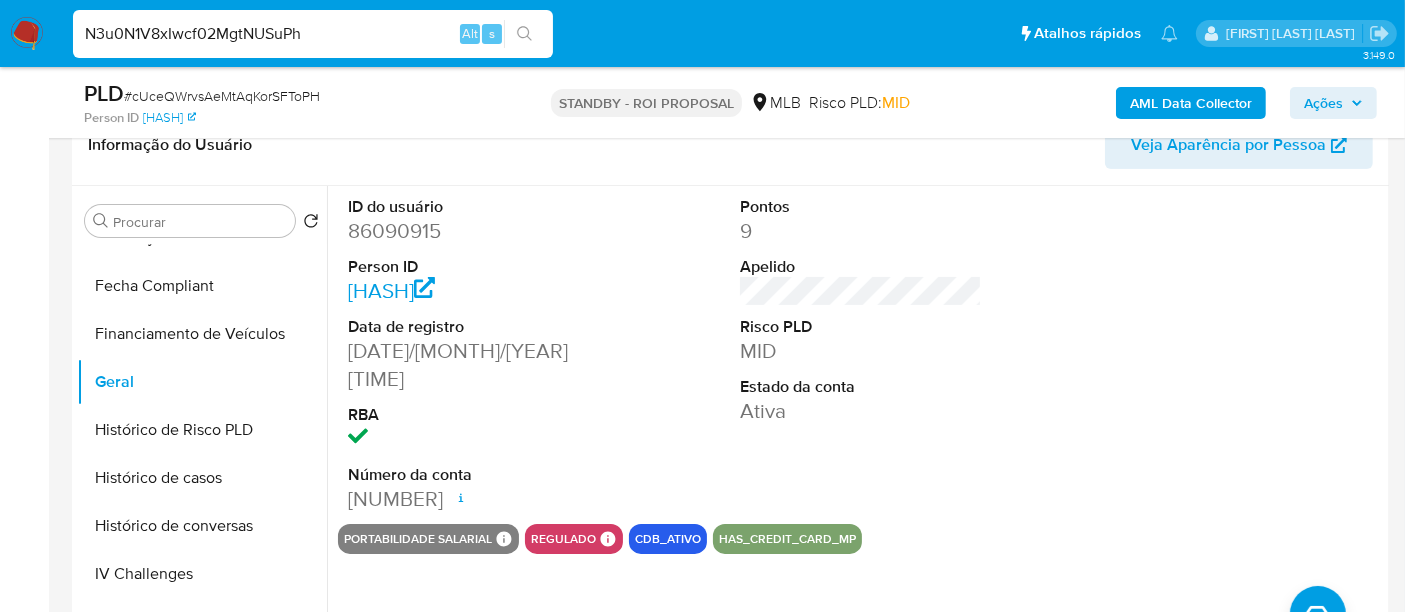 type on "N3u0N1V8xIwcf02MgtNUSuPh" 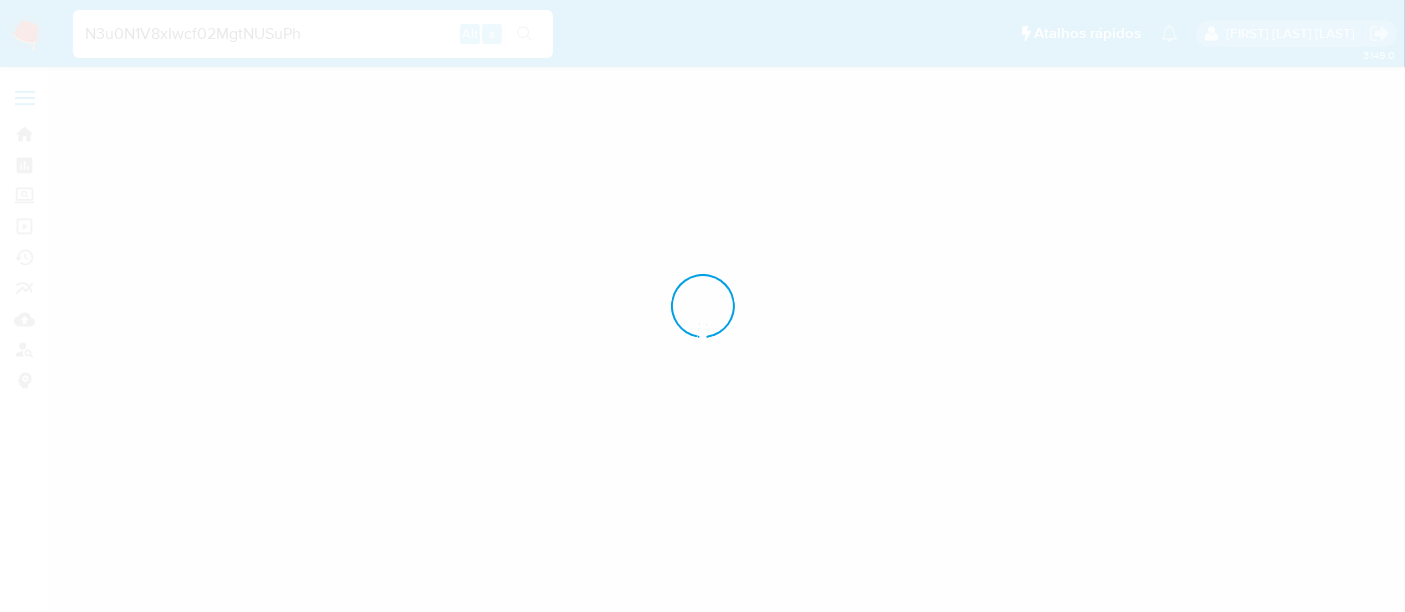 scroll, scrollTop: 0, scrollLeft: 0, axis: both 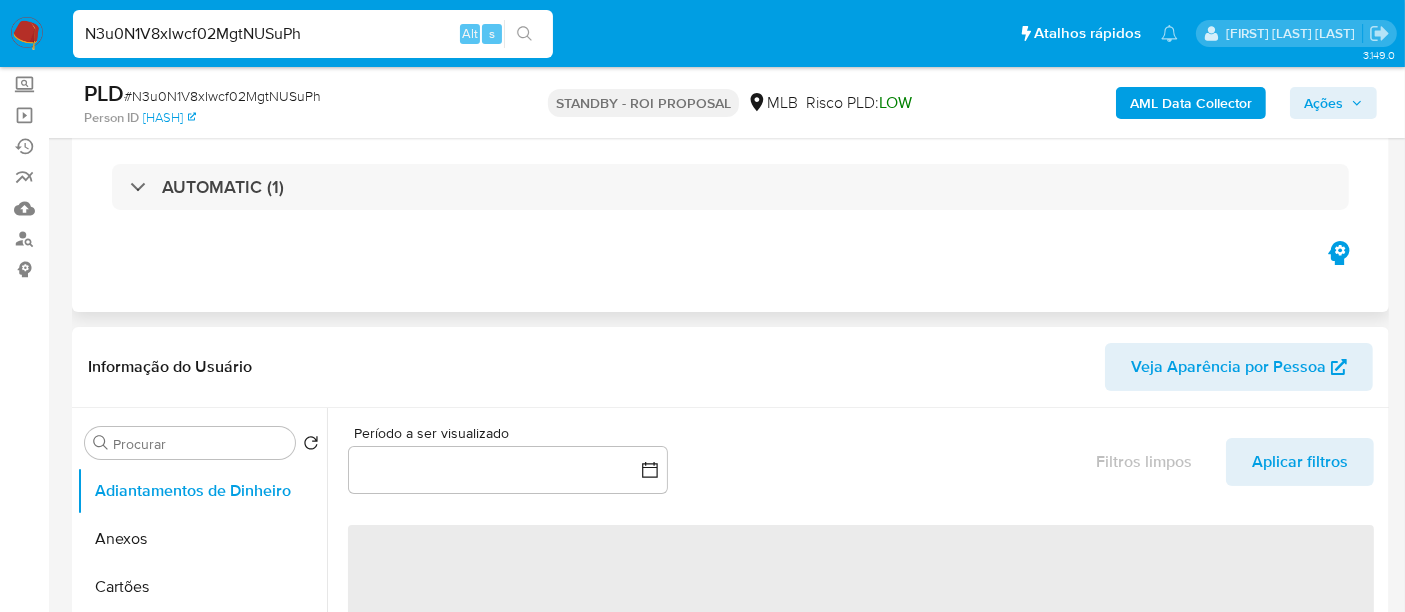 select on "10" 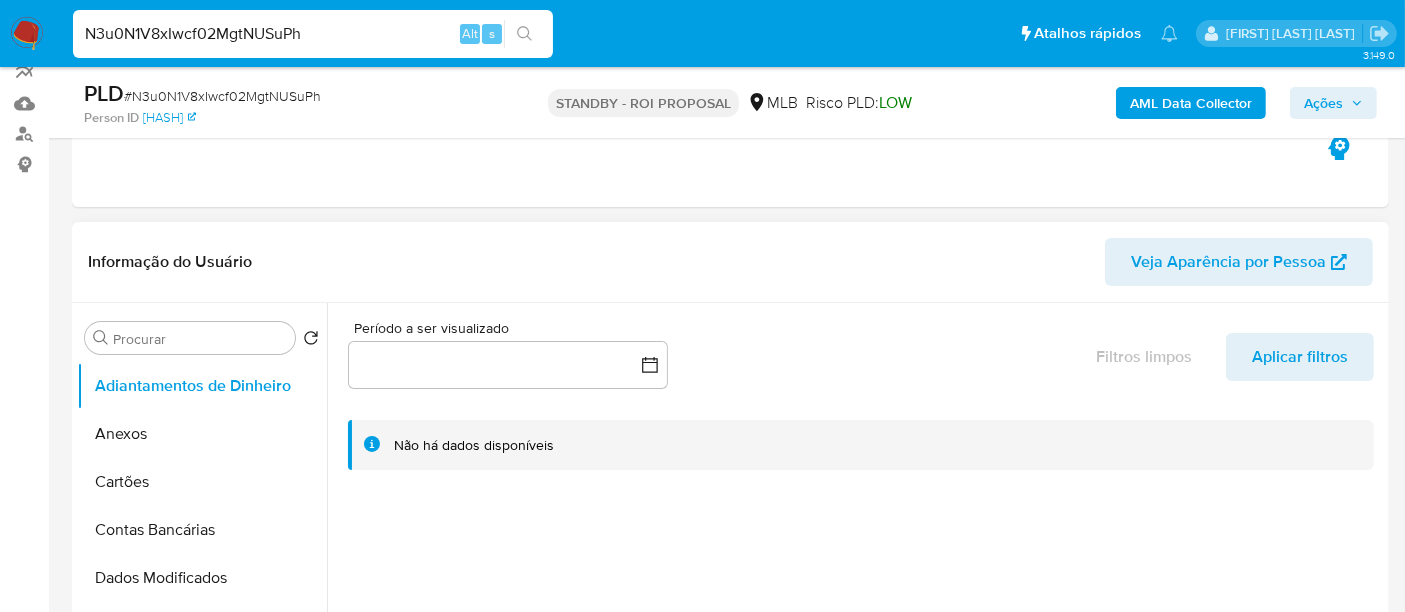 scroll, scrollTop: 333, scrollLeft: 0, axis: vertical 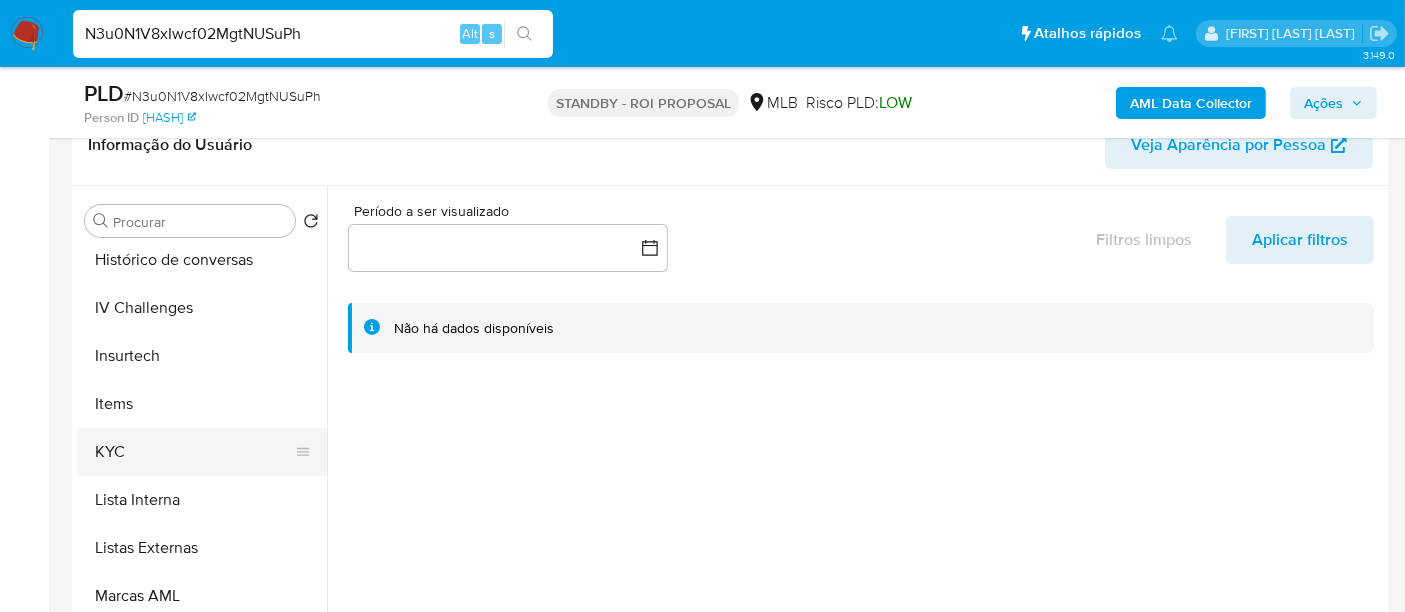 click on "KYC" at bounding box center (194, 452) 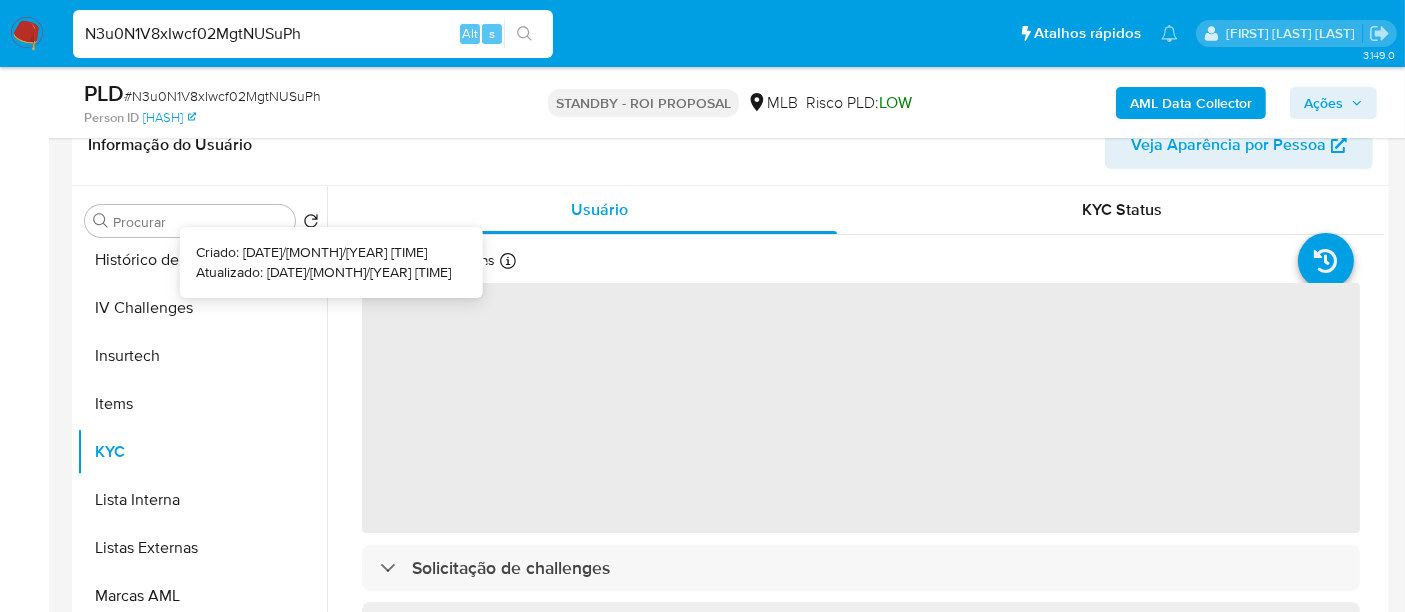 type 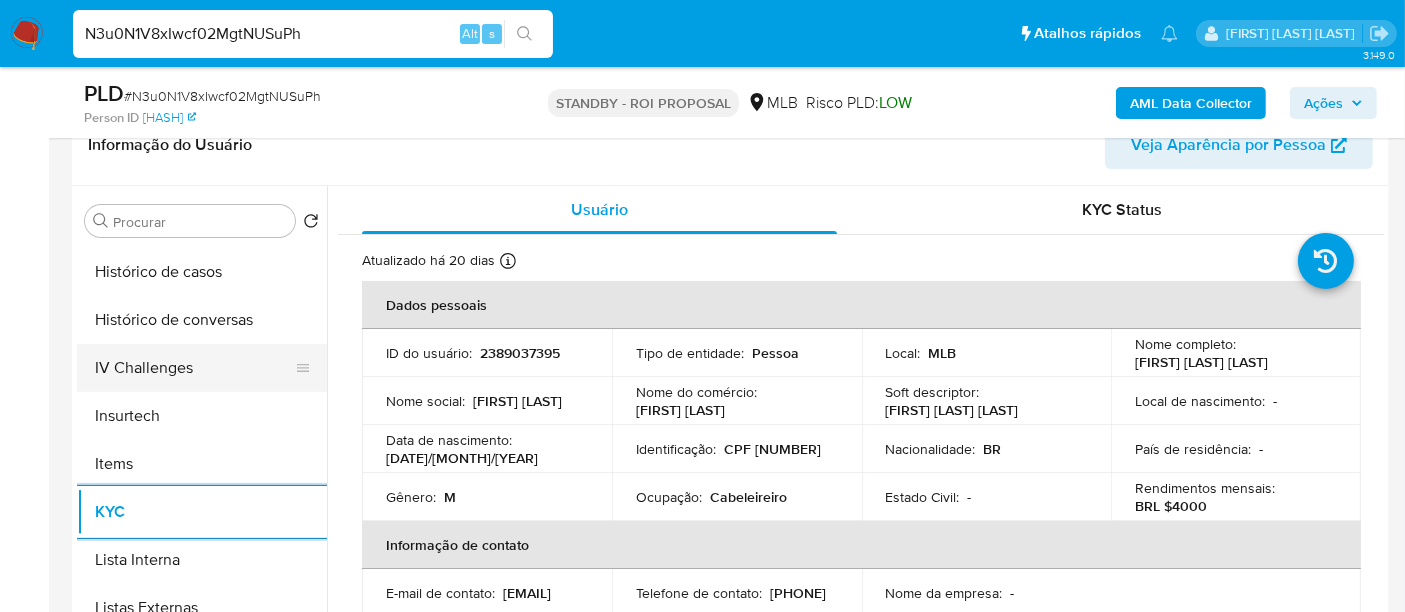 scroll, scrollTop: 666, scrollLeft: 0, axis: vertical 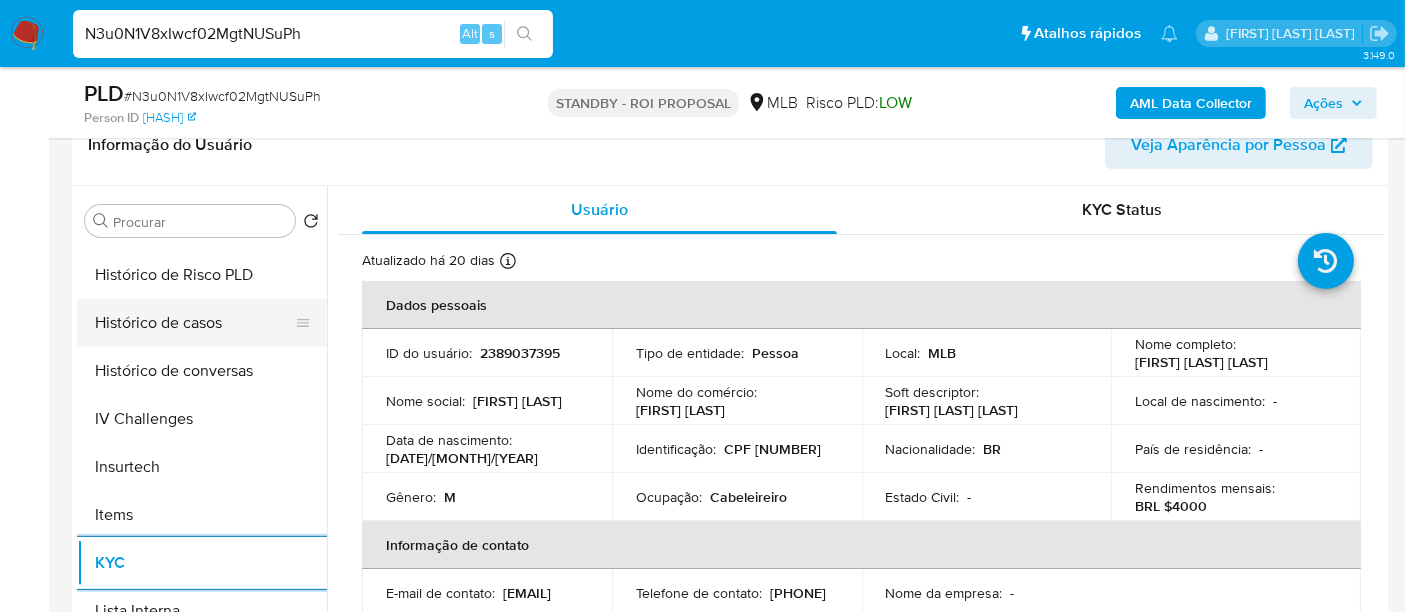 click on "Histórico de casos" at bounding box center (194, 323) 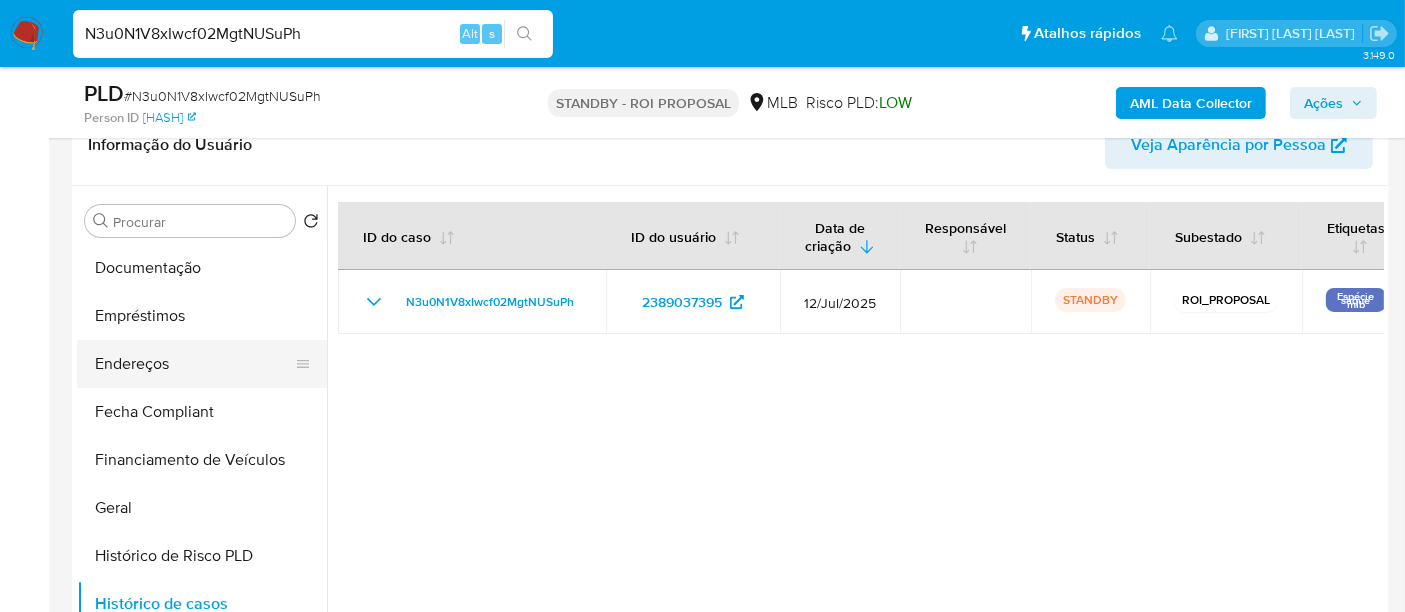 scroll, scrollTop: 333, scrollLeft: 0, axis: vertical 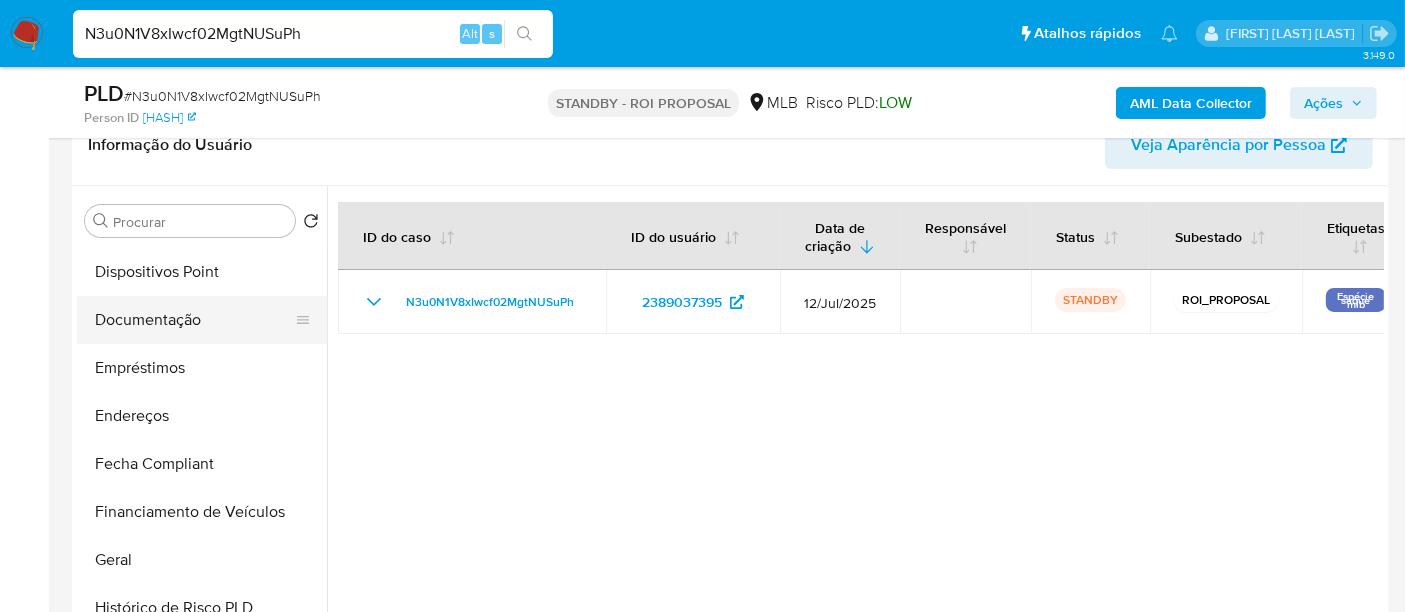 click on "Documentação" at bounding box center [194, 320] 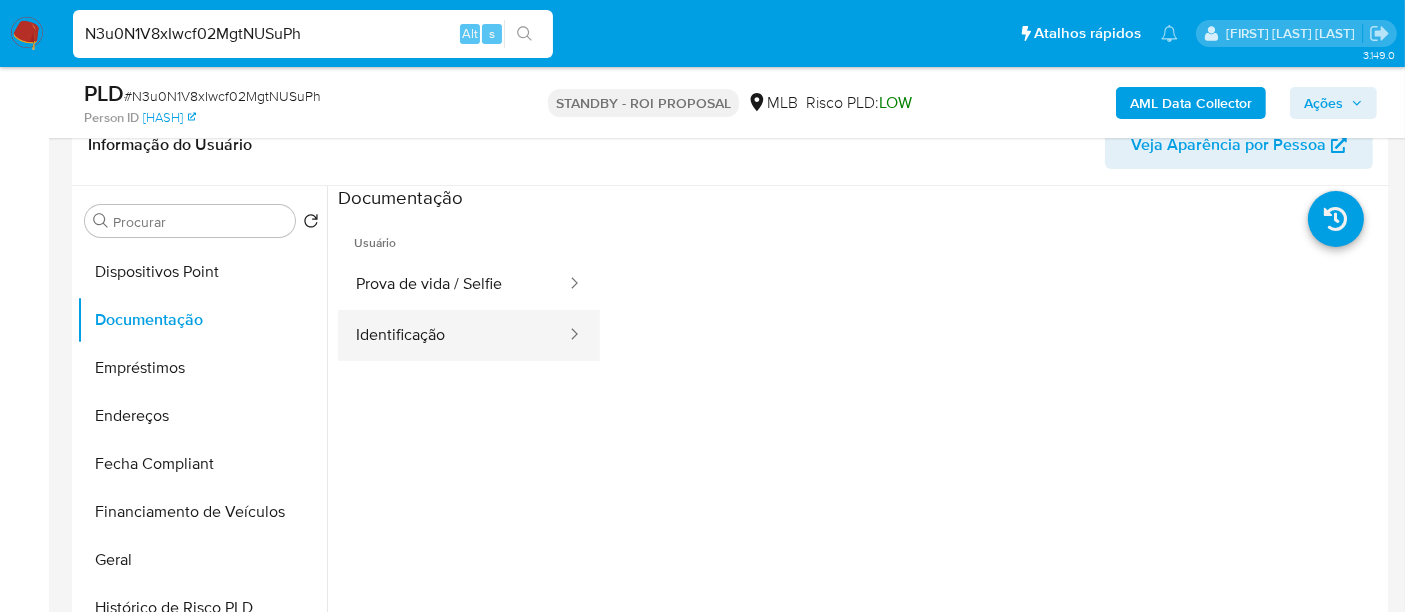 click on "Identificação" at bounding box center (453, 335) 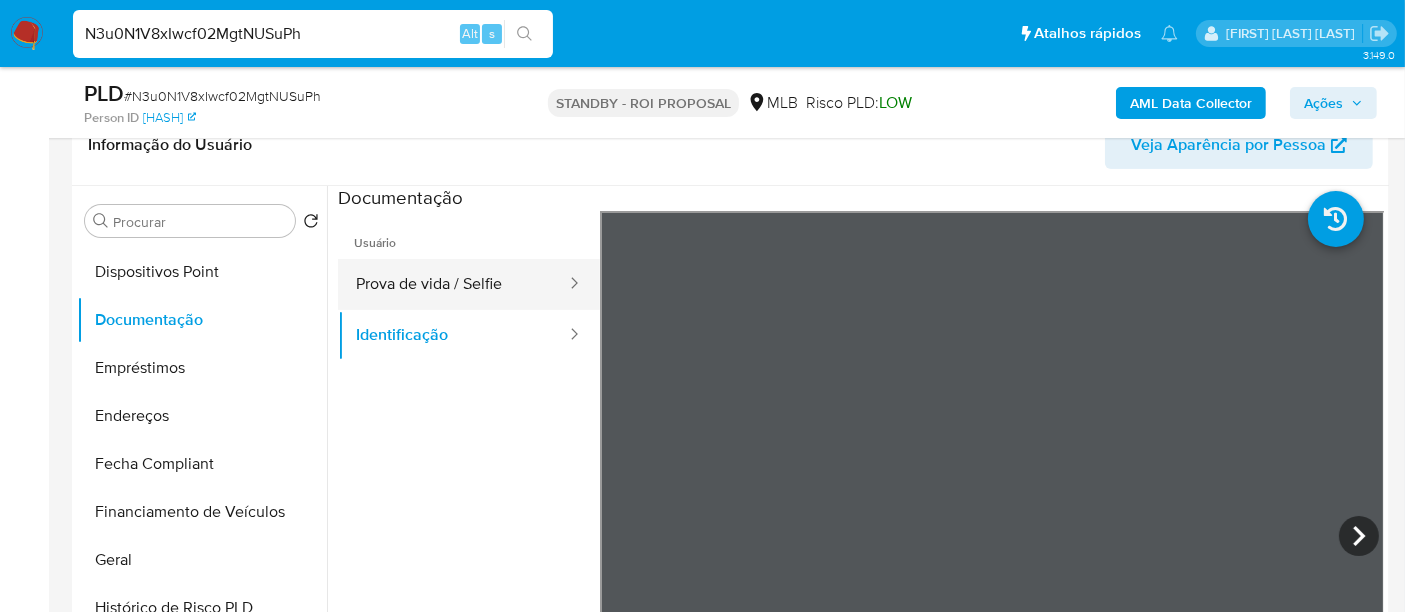 click on "Prova de vida / Selfie" at bounding box center (453, 284) 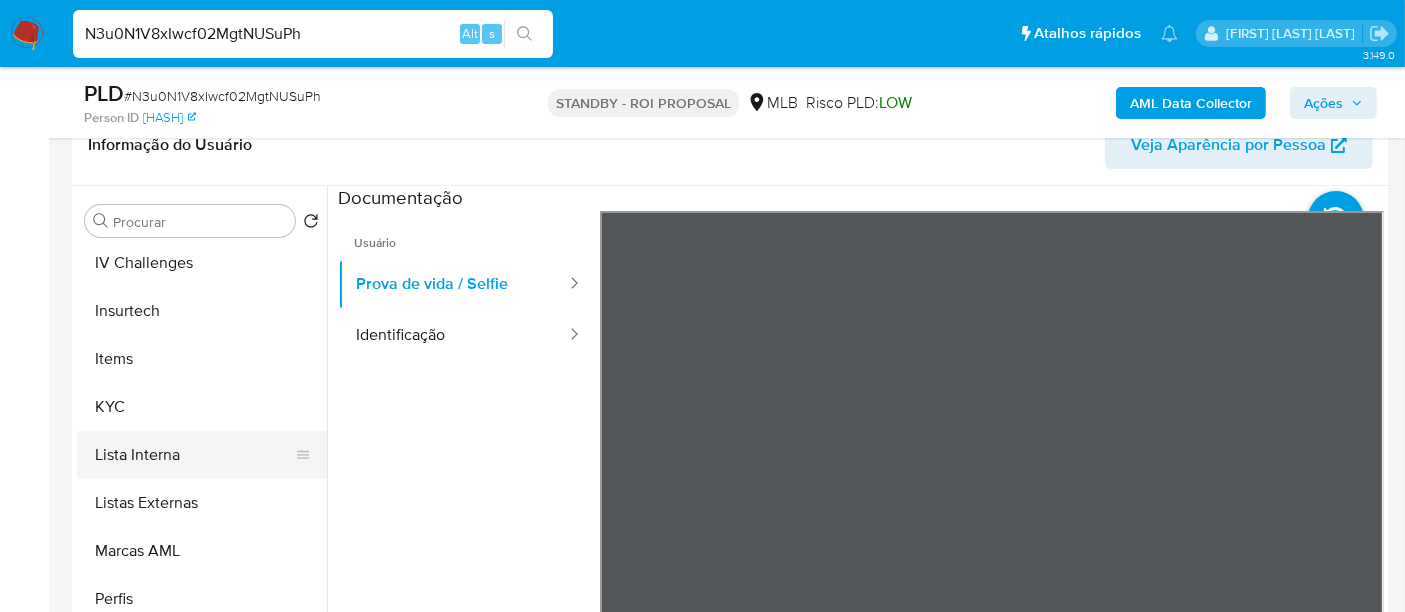 scroll, scrollTop: 844, scrollLeft: 0, axis: vertical 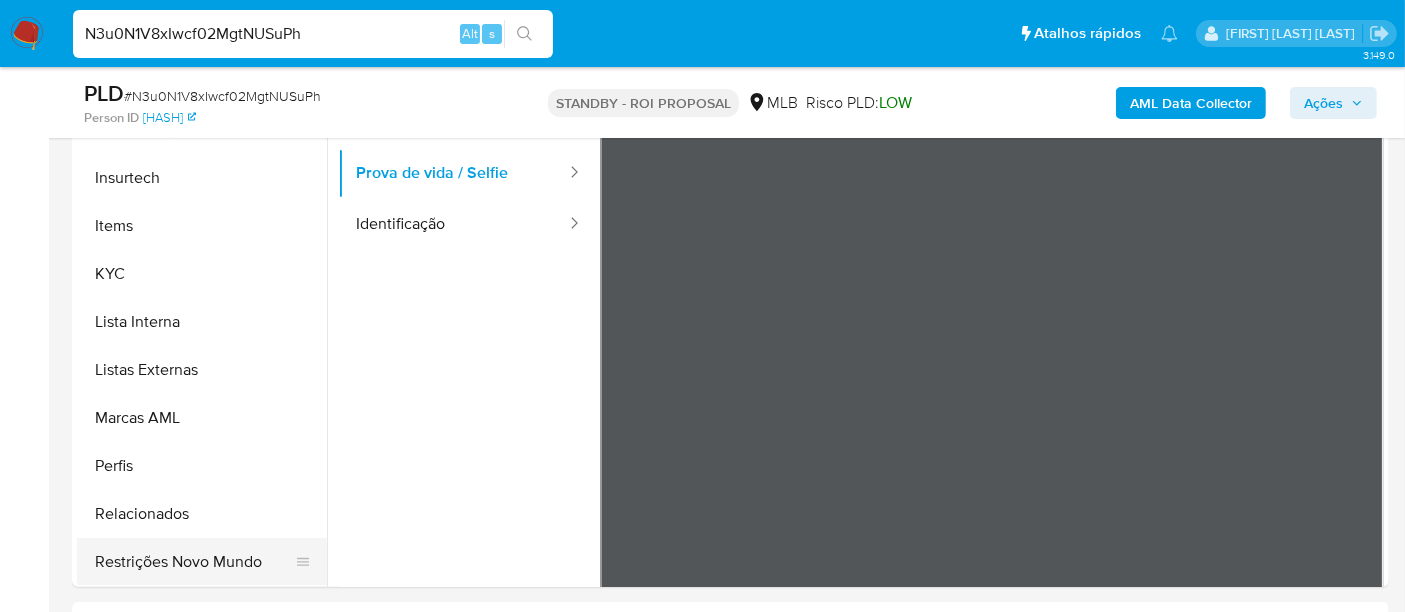 click on "Restrições Novo Mundo" at bounding box center [194, 562] 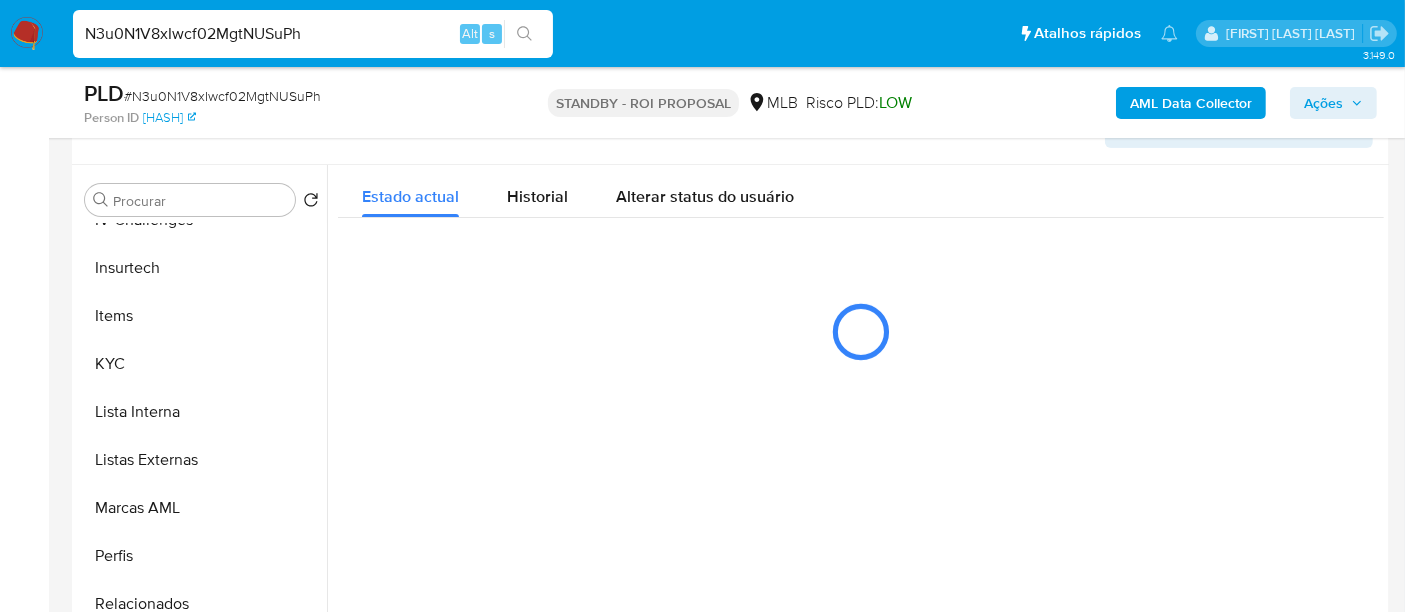 scroll, scrollTop: 333, scrollLeft: 0, axis: vertical 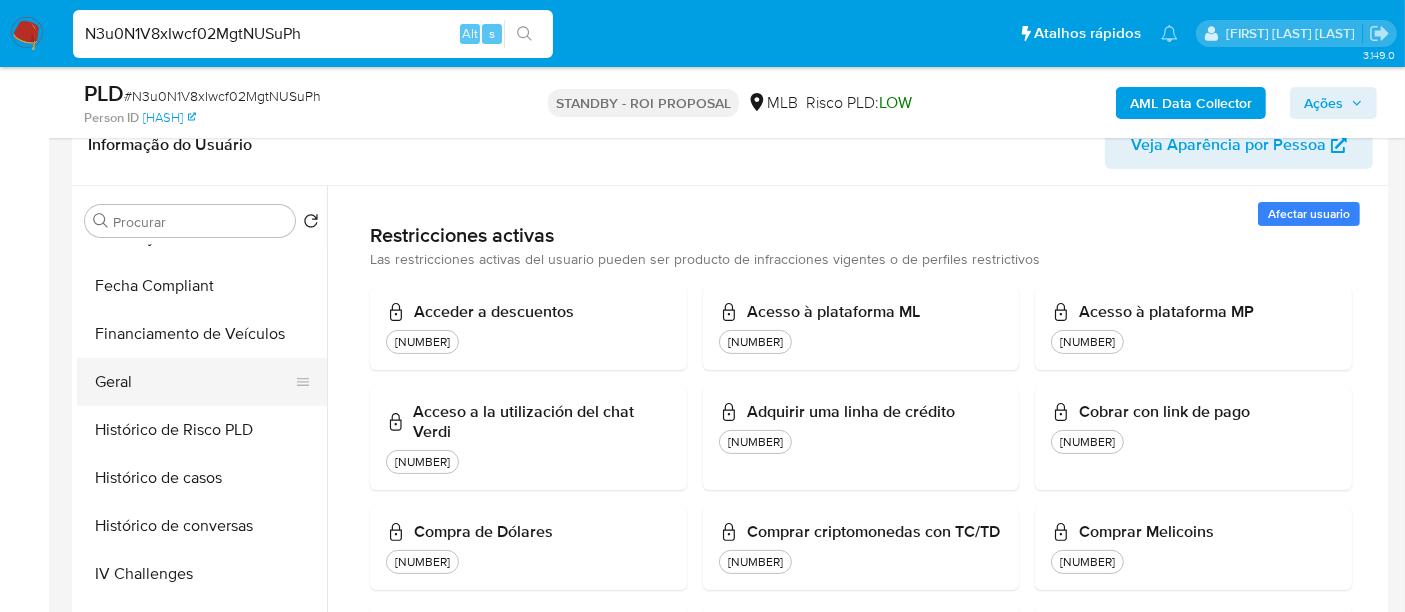 click on "Geral" at bounding box center (194, 382) 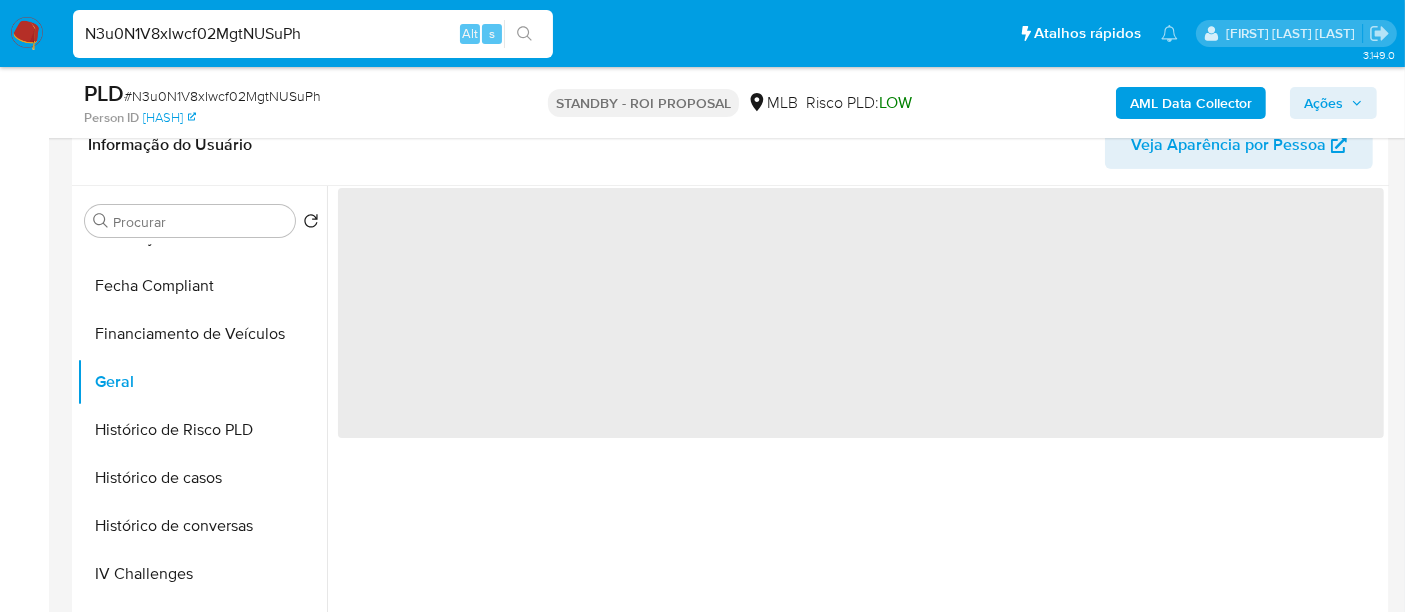 scroll, scrollTop: 0, scrollLeft: 0, axis: both 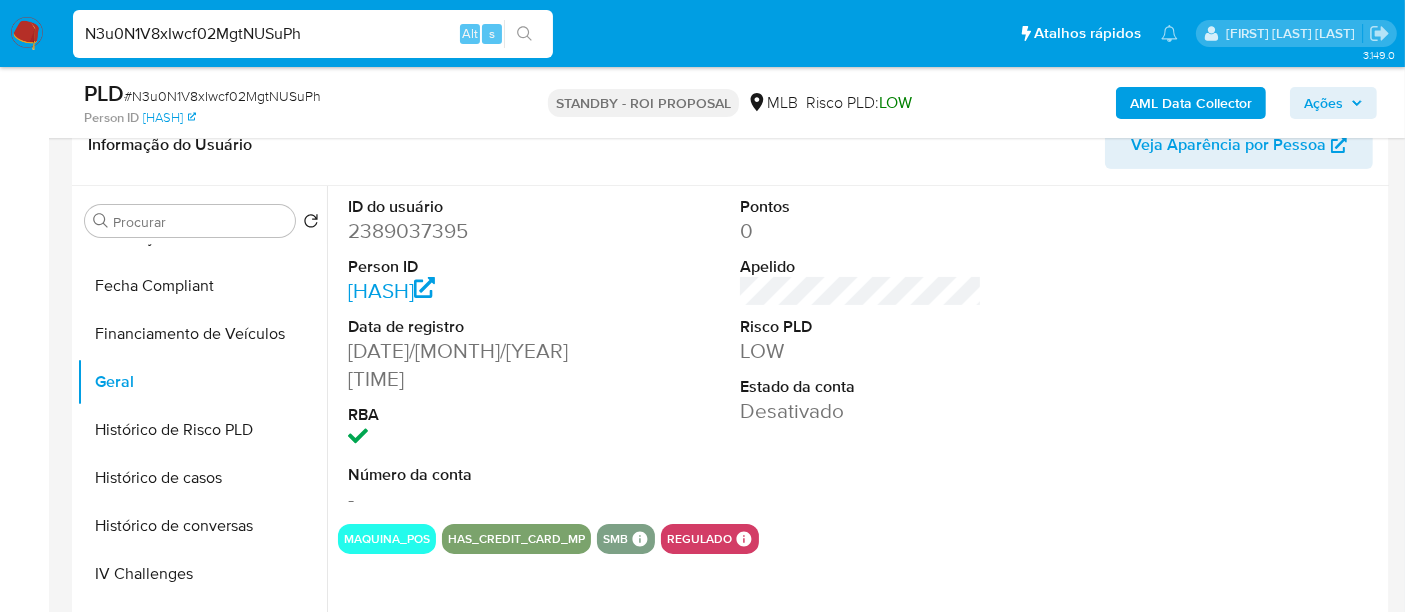 type 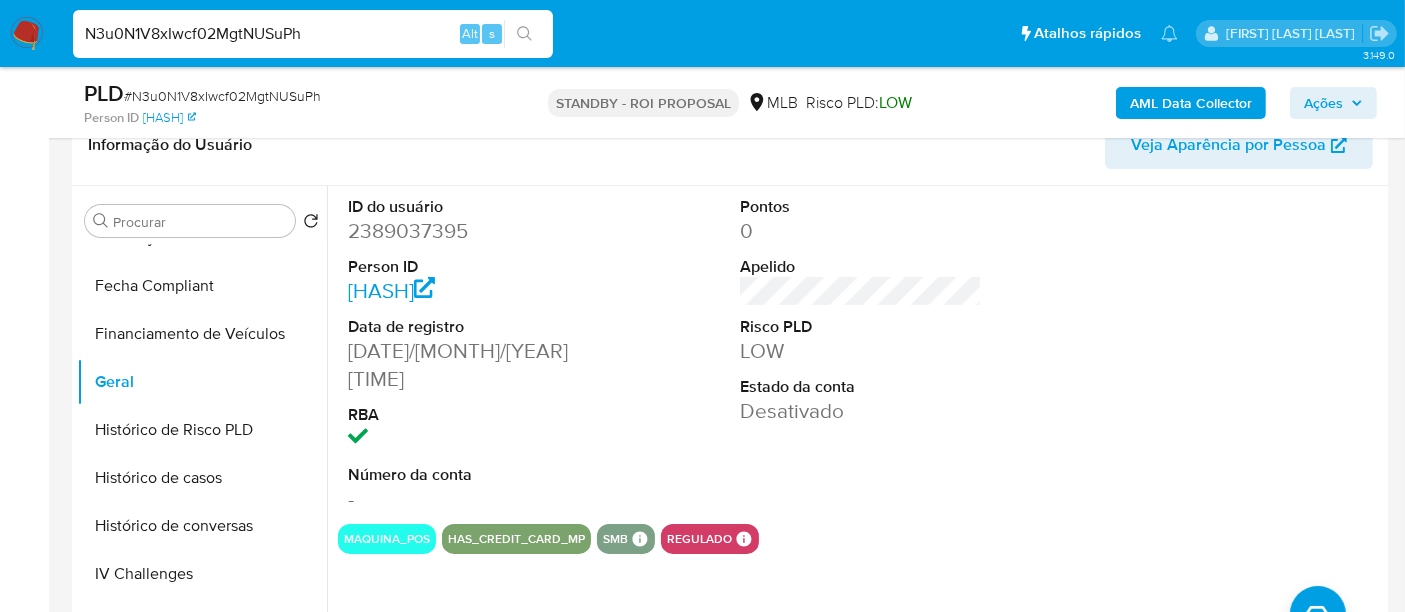 click on "N3u0N1V8xIwcf02MgtNUSuPh" at bounding box center [313, 34] 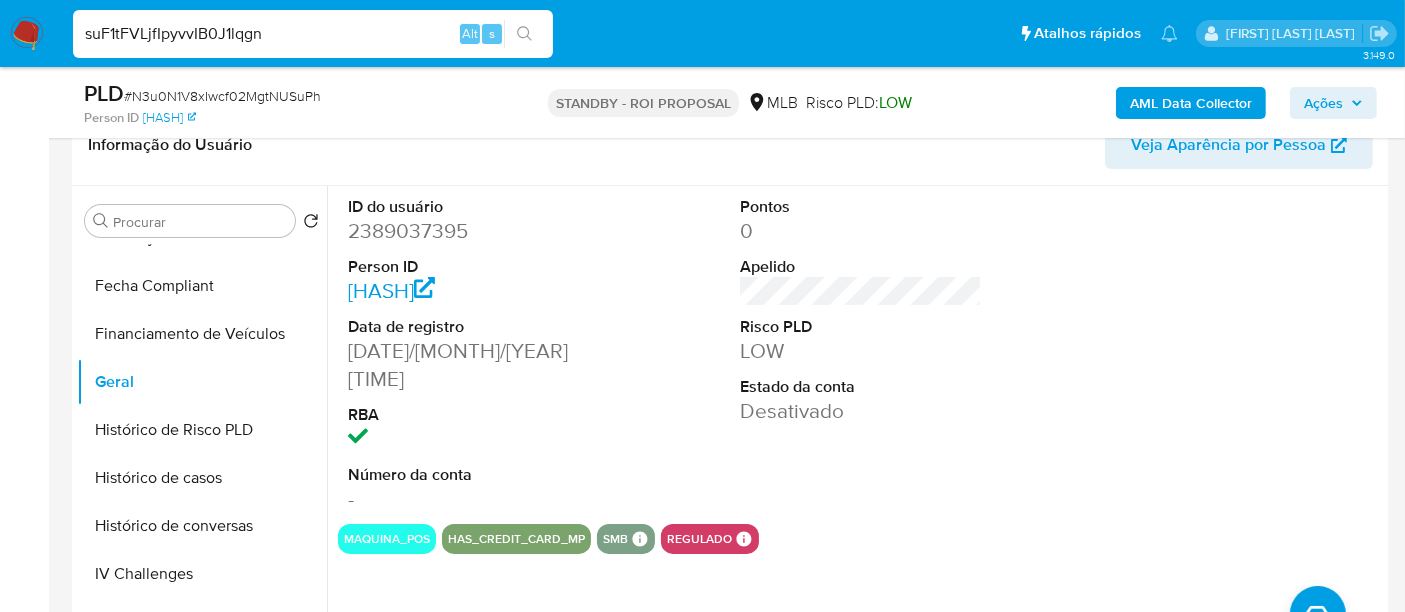 type on "suF1tFVLjfIpyvvIB0J1lqgn" 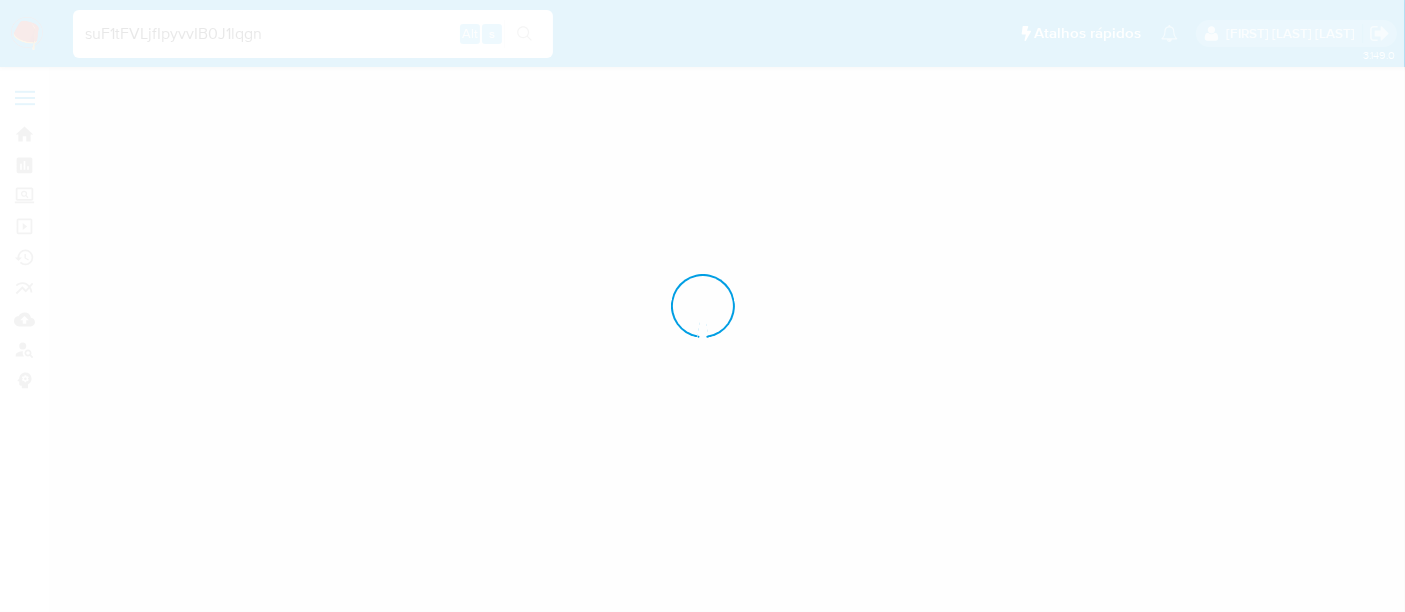 scroll, scrollTop: 0, scrollLeft: 0, axis: both 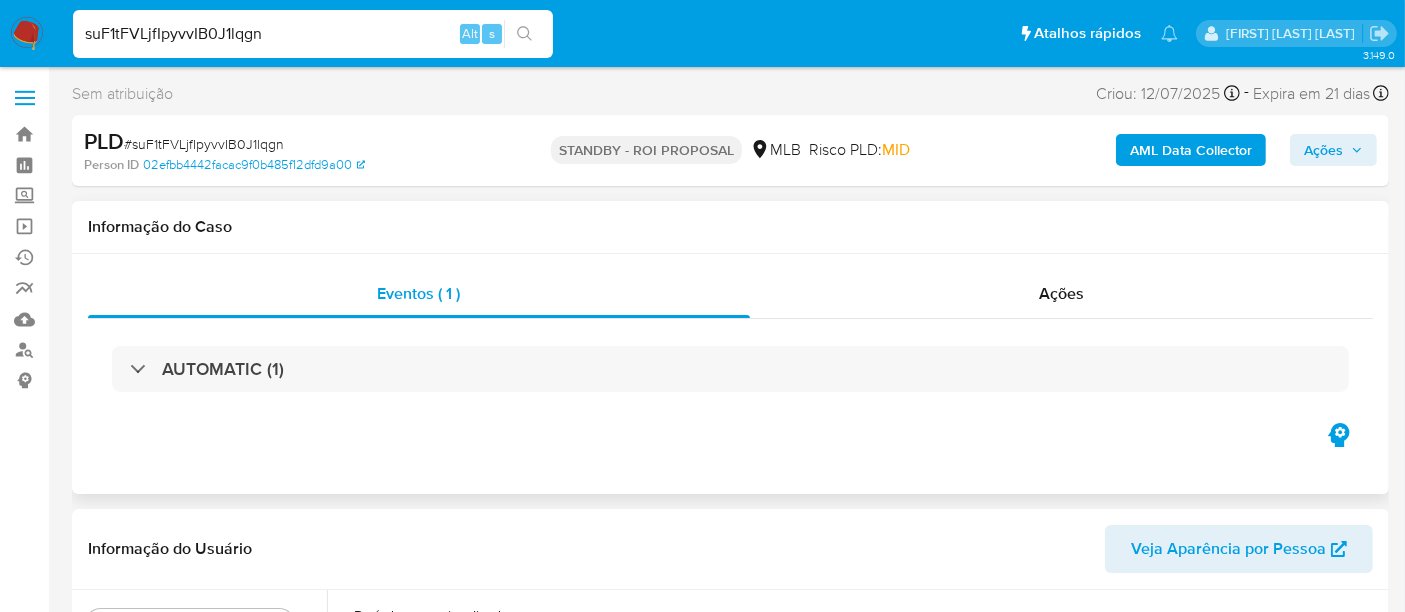 select on "10" 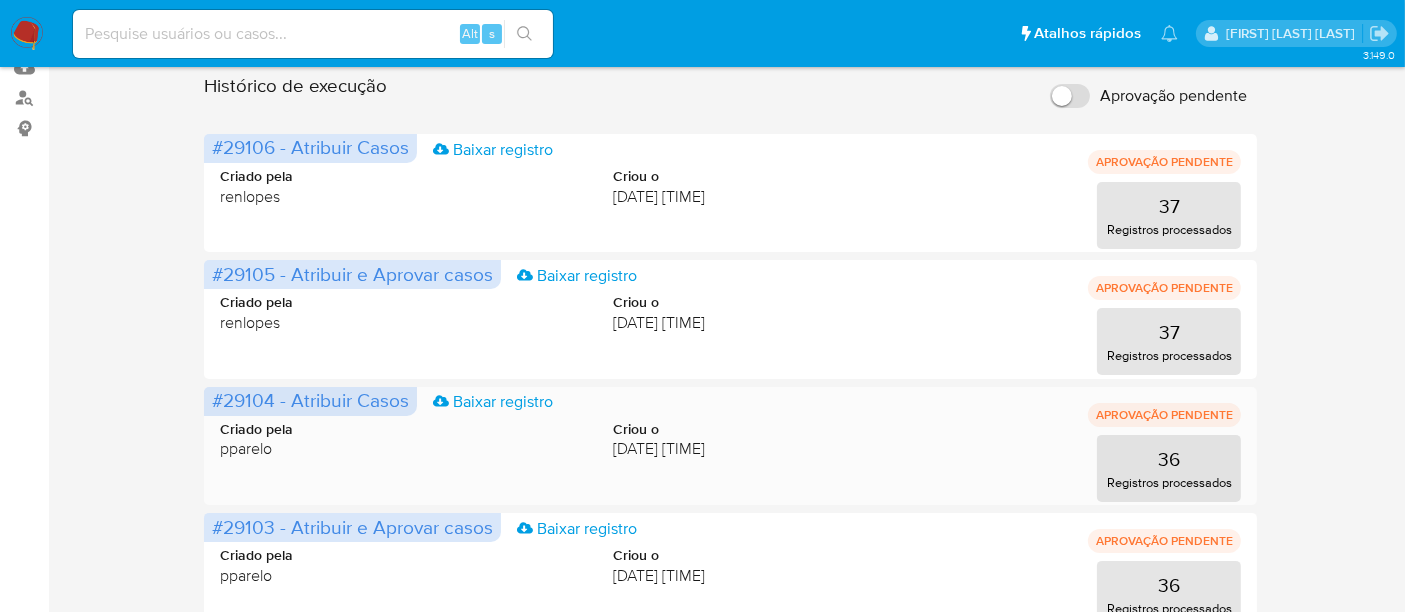 scroll, scrollTop: 222, scrollLeft: 0, axis: vertical 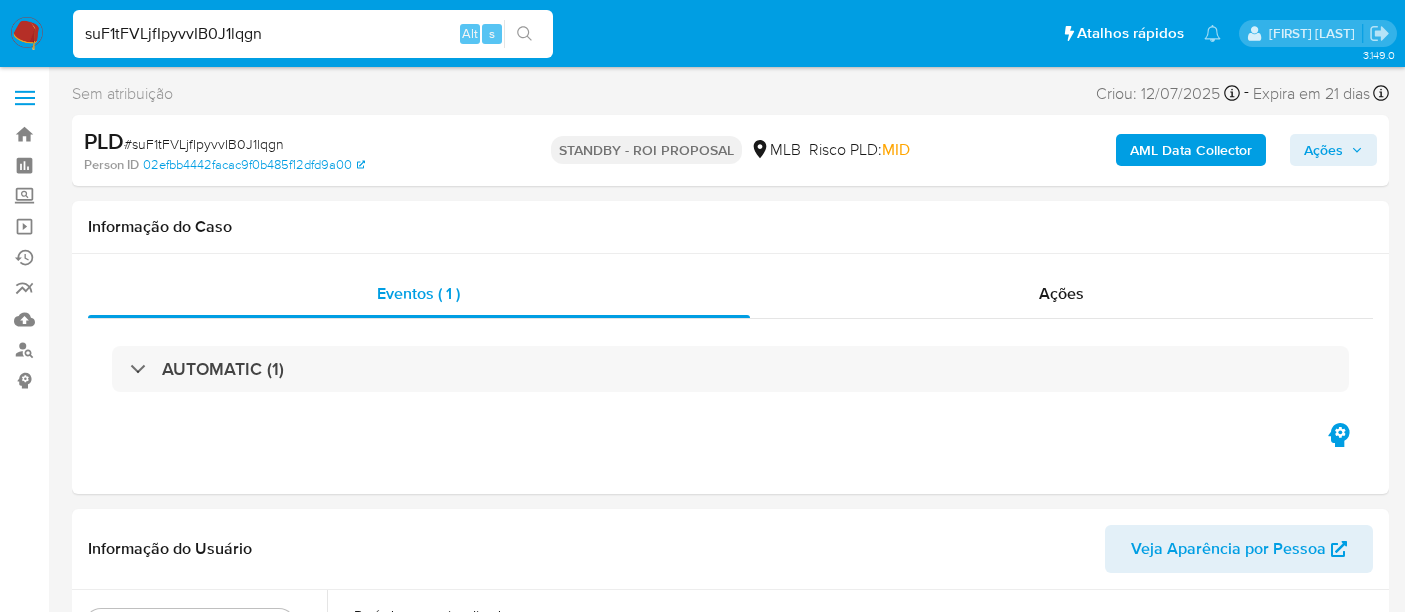 select on "10" 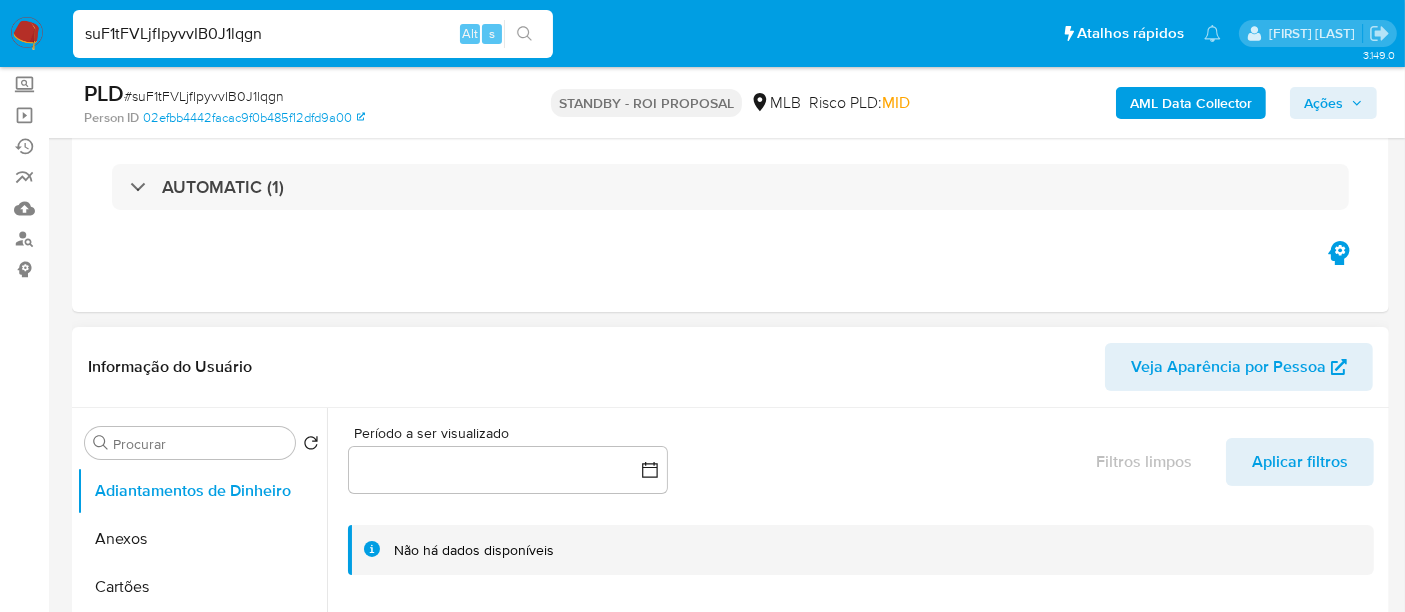 scroll, scrollTop: 222, scrollLeft: 0, axis: vertical 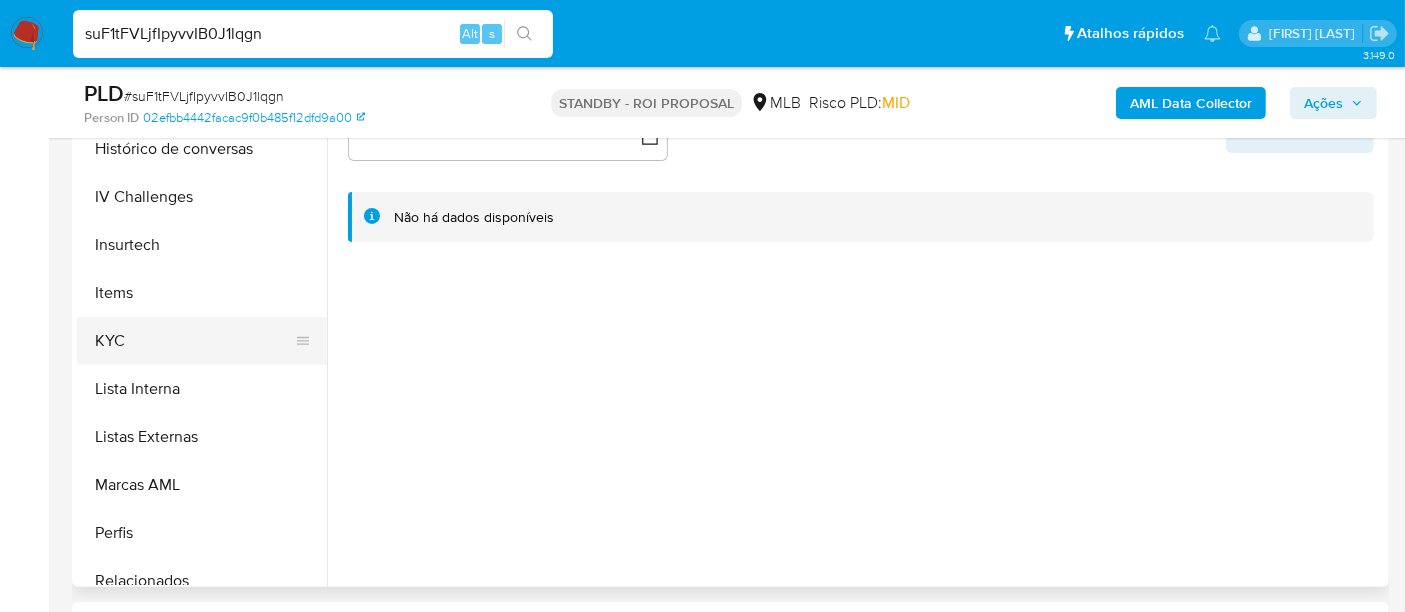 click on "KYC" at bounding box center [194, 341] 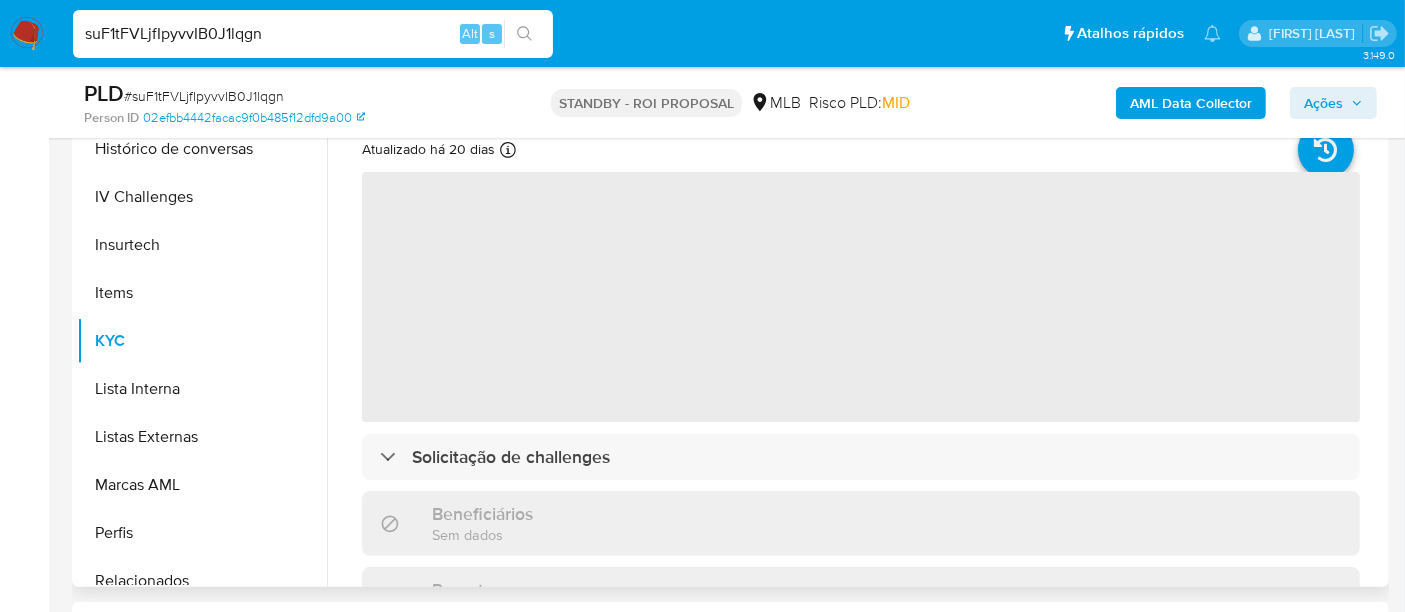 scroll, scrollTop: 333, scrollLeft: 0, axis: vertical 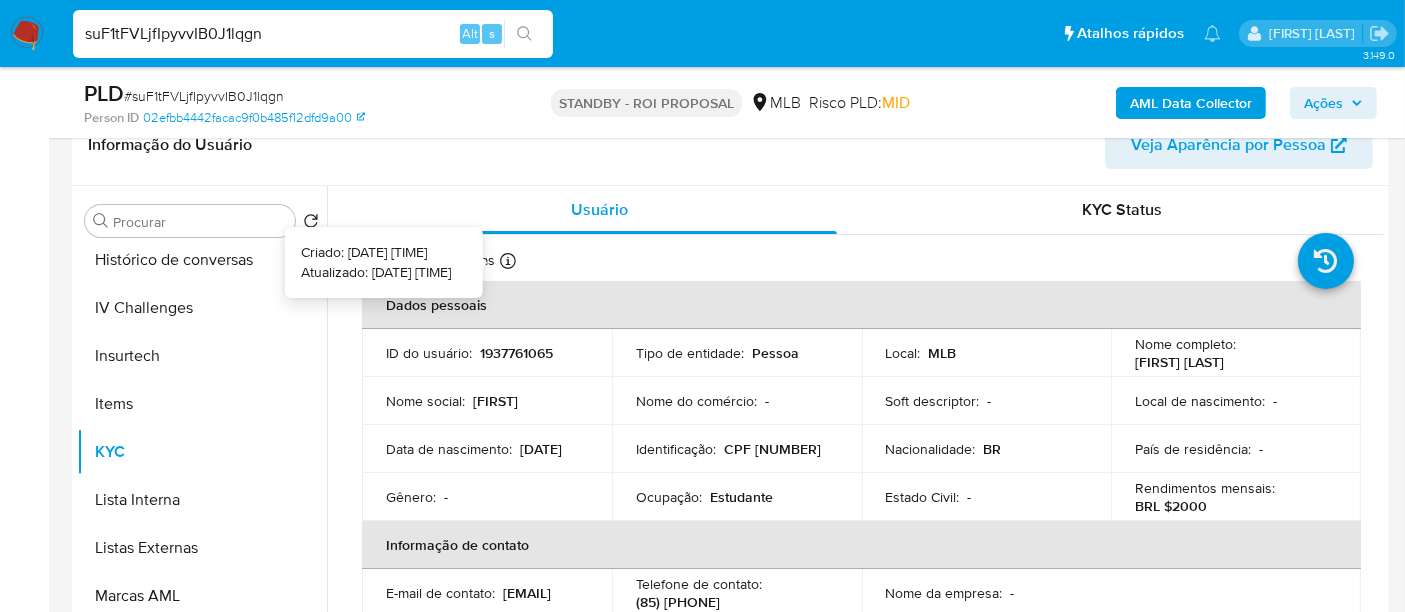 type 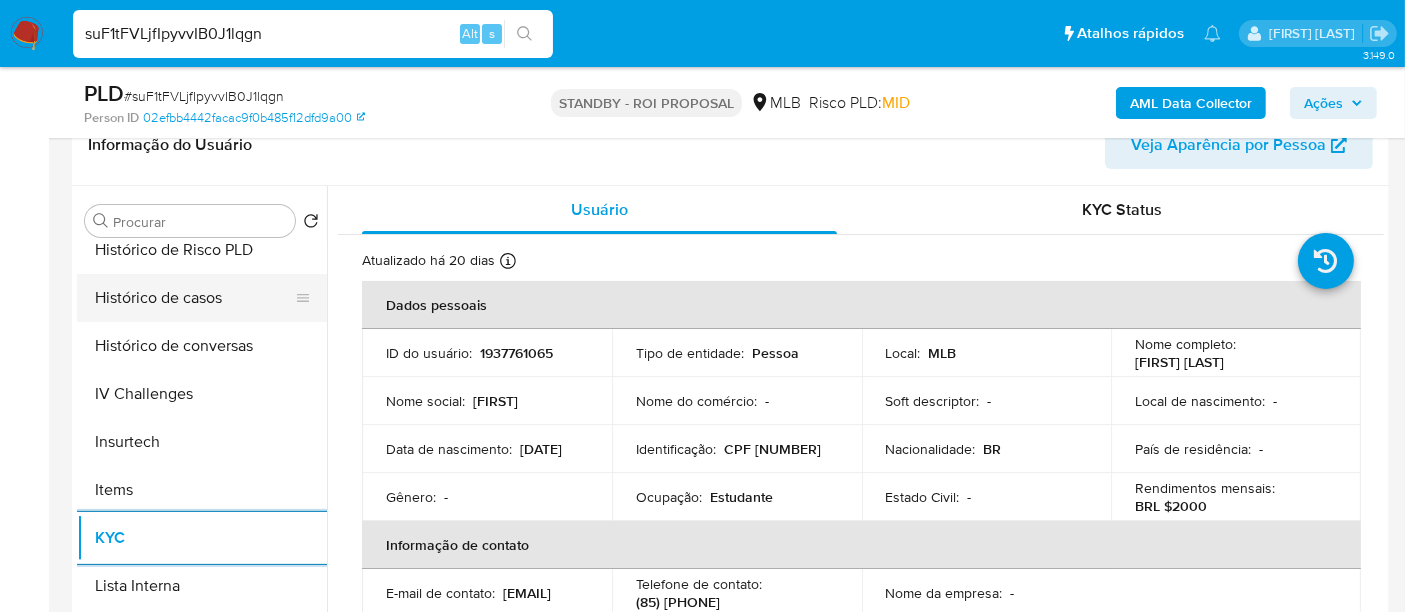 scroll, scrollTop: 555, scrollLeft: 0, axis: vertical 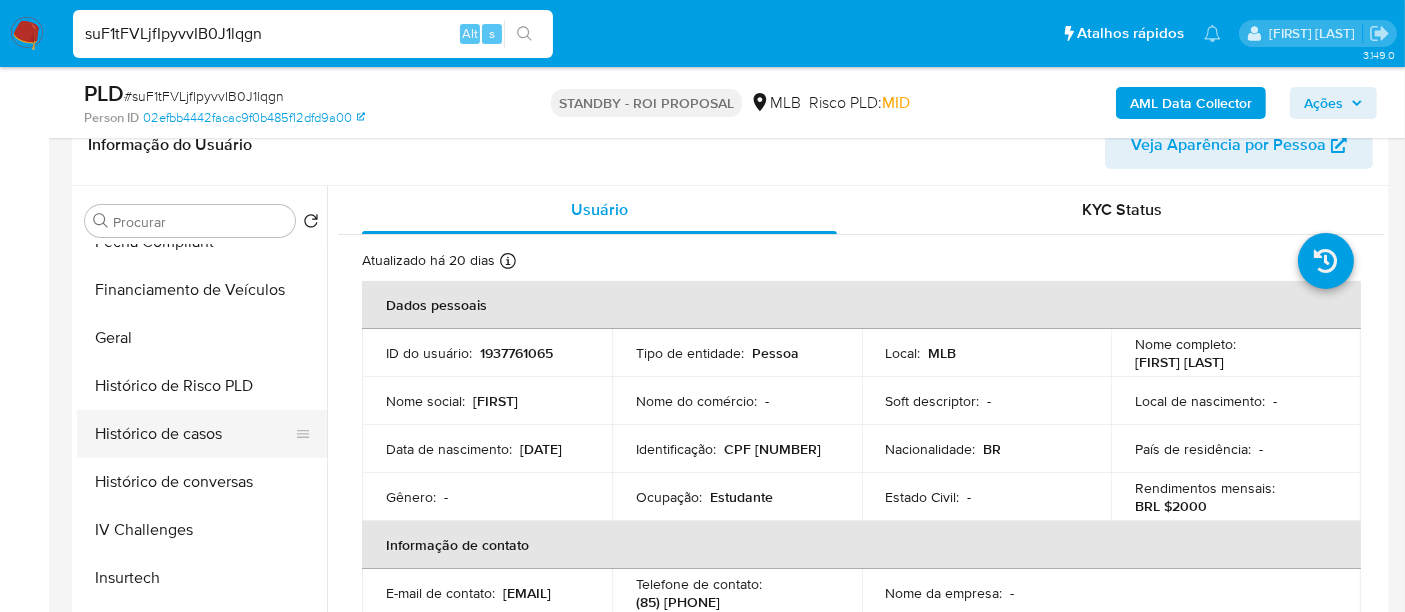 click on "Histórico de casos" at bounding box center (194, 434) 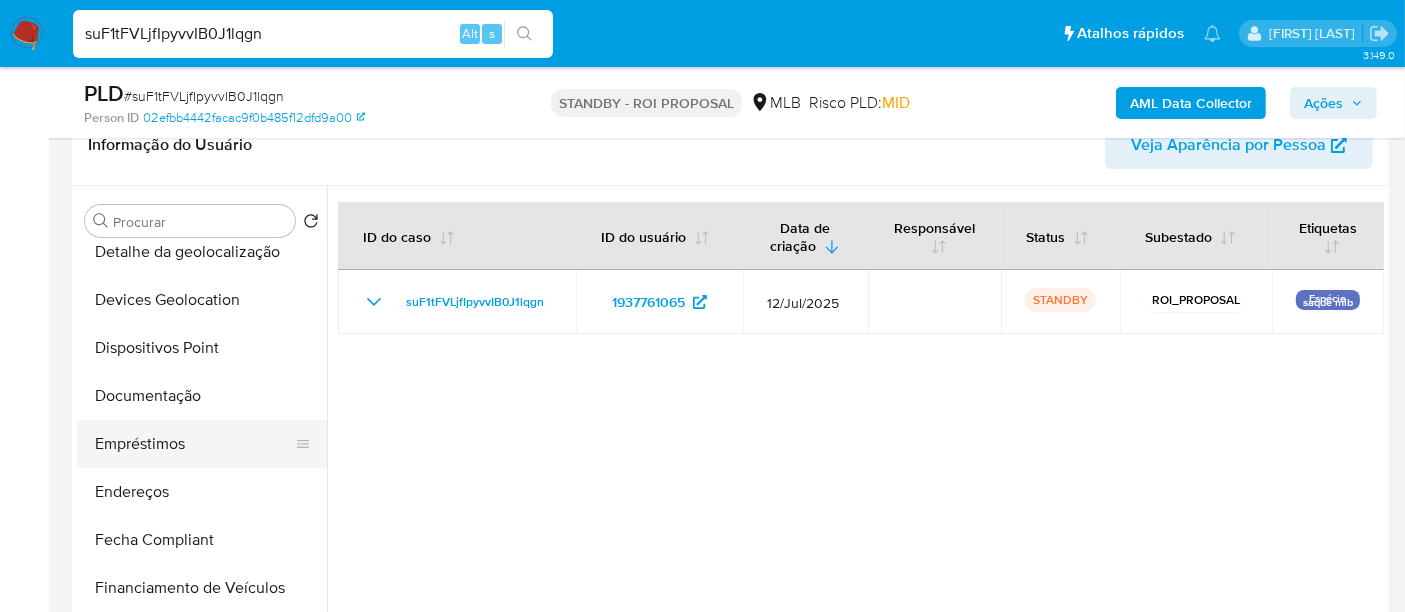 scroll, scrollTop: 222, scrollLeft: 0, axis: vertical 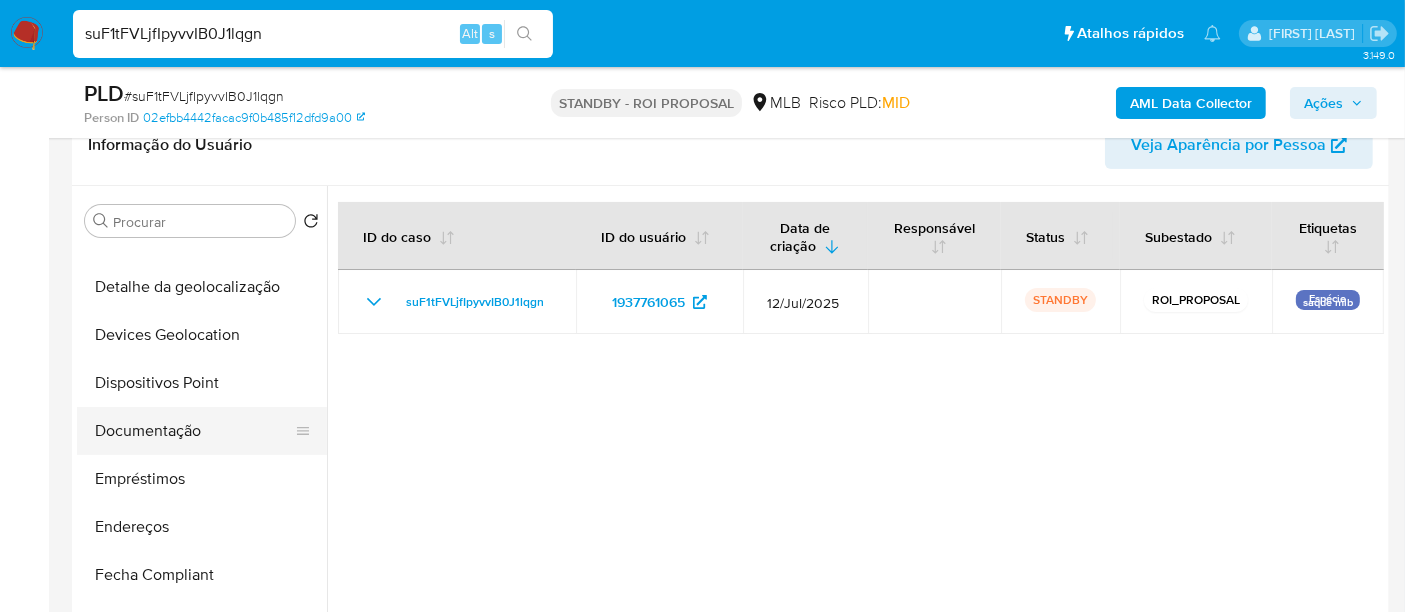 click on "Documentação" at bounding box center [194, 431] 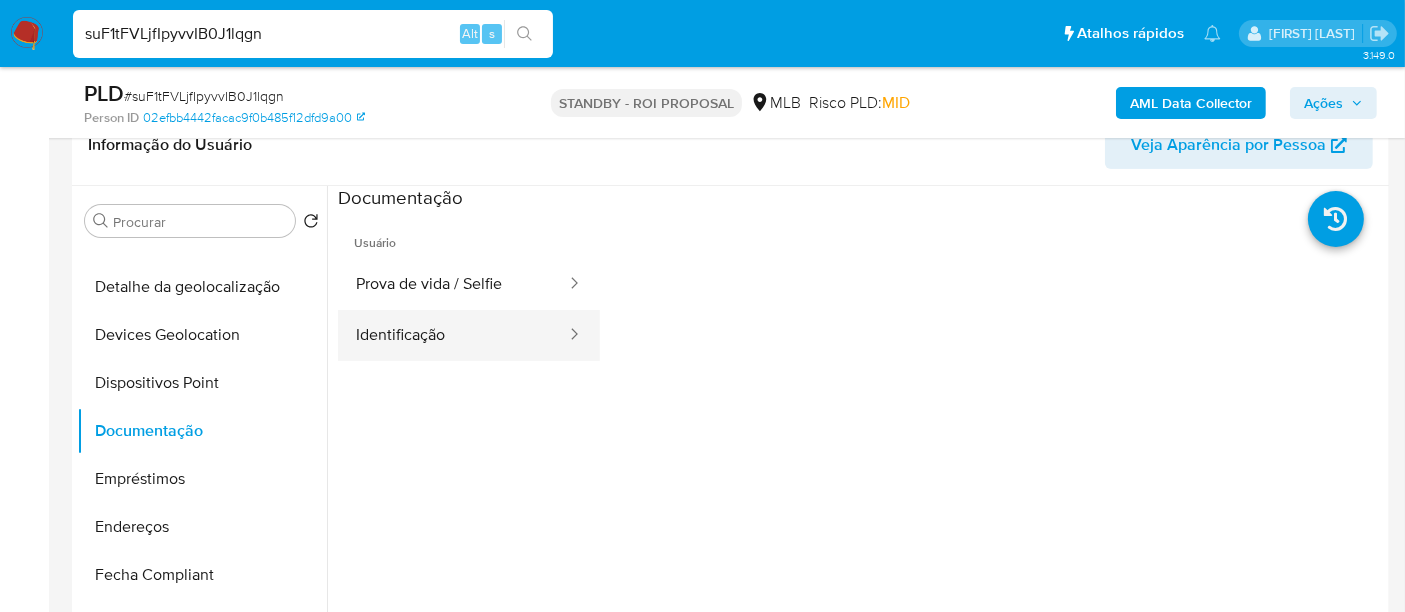 click on "Identificação" at bounding box center (453, 335) 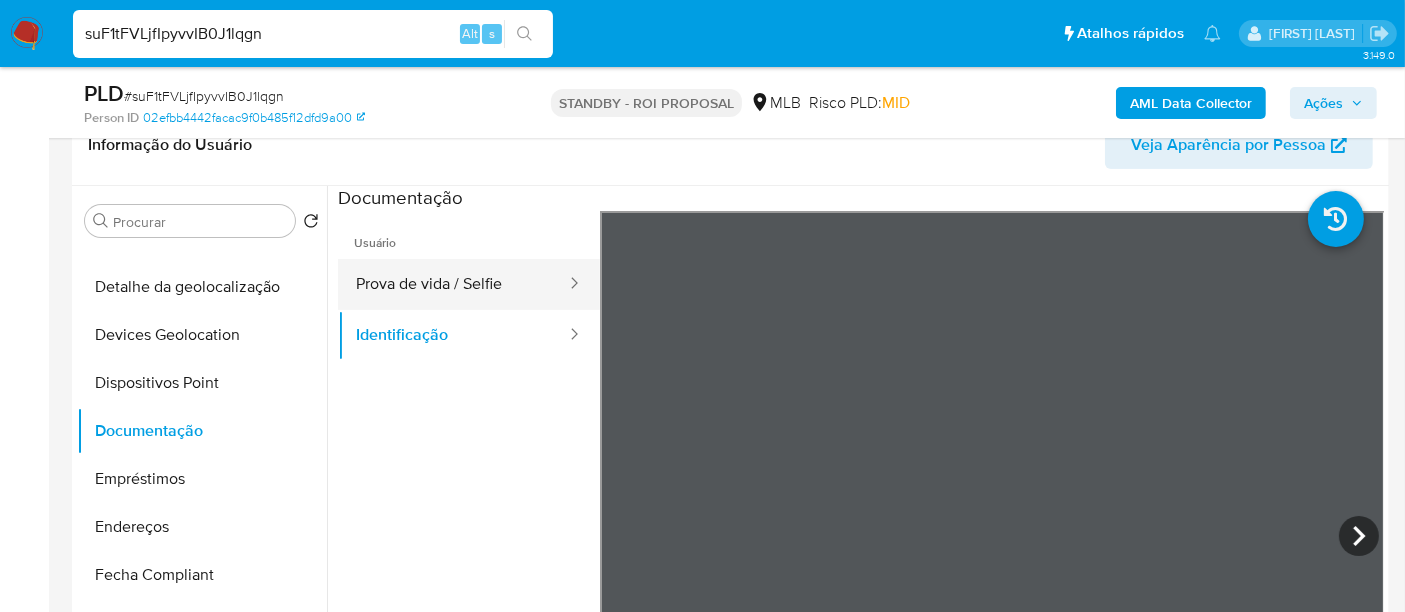 click on "Prova de vida / Selfie" at bounding box center (453, 284) 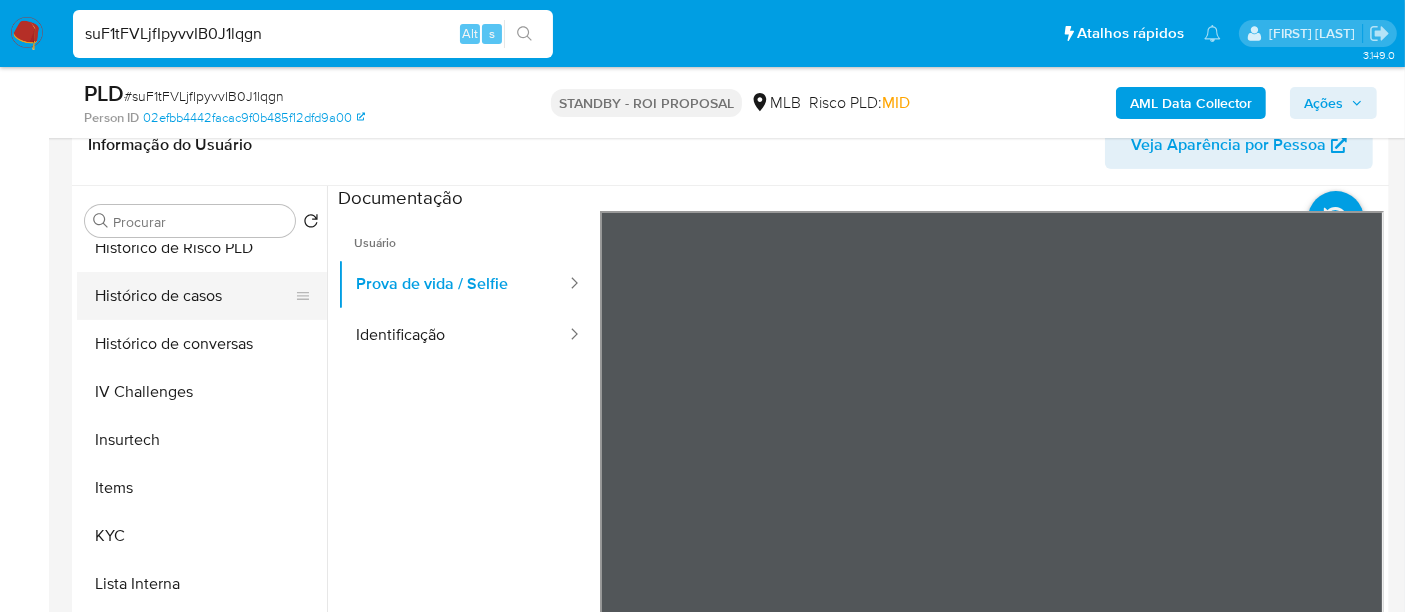 scroll, scrollTop: 844, scrollLeft: 0, axis: vertical 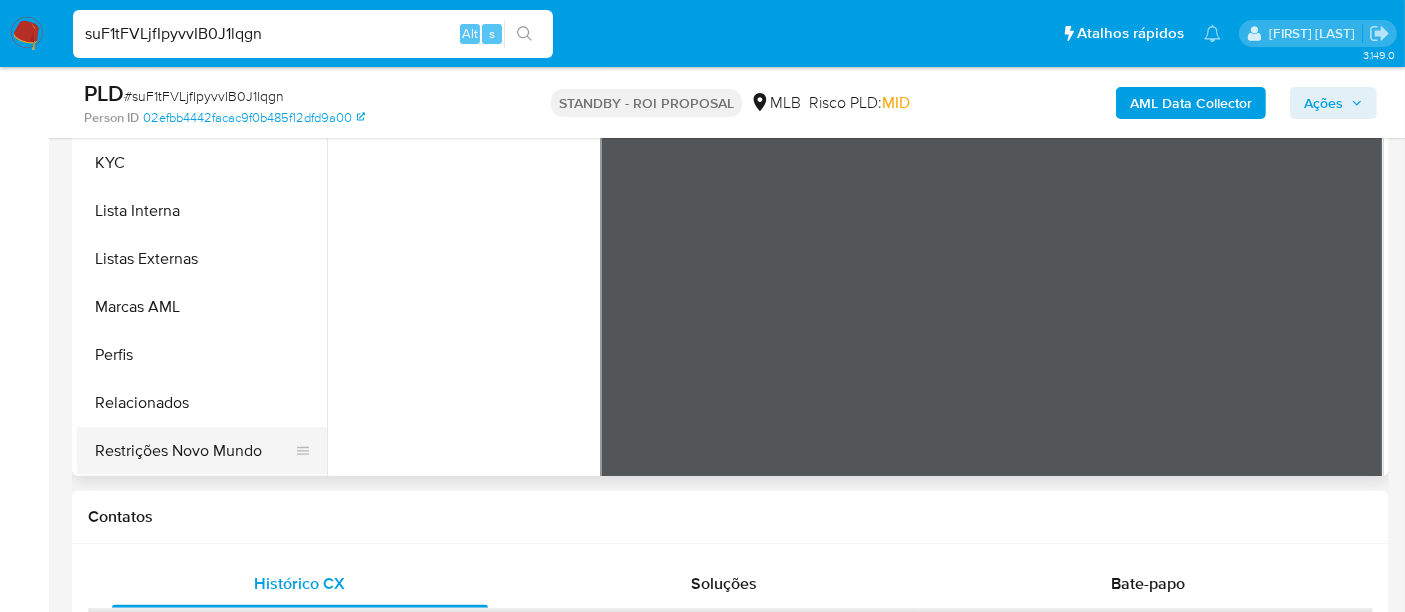 click on "Restrições Novo Mundo" at bounding box center [194, 451] 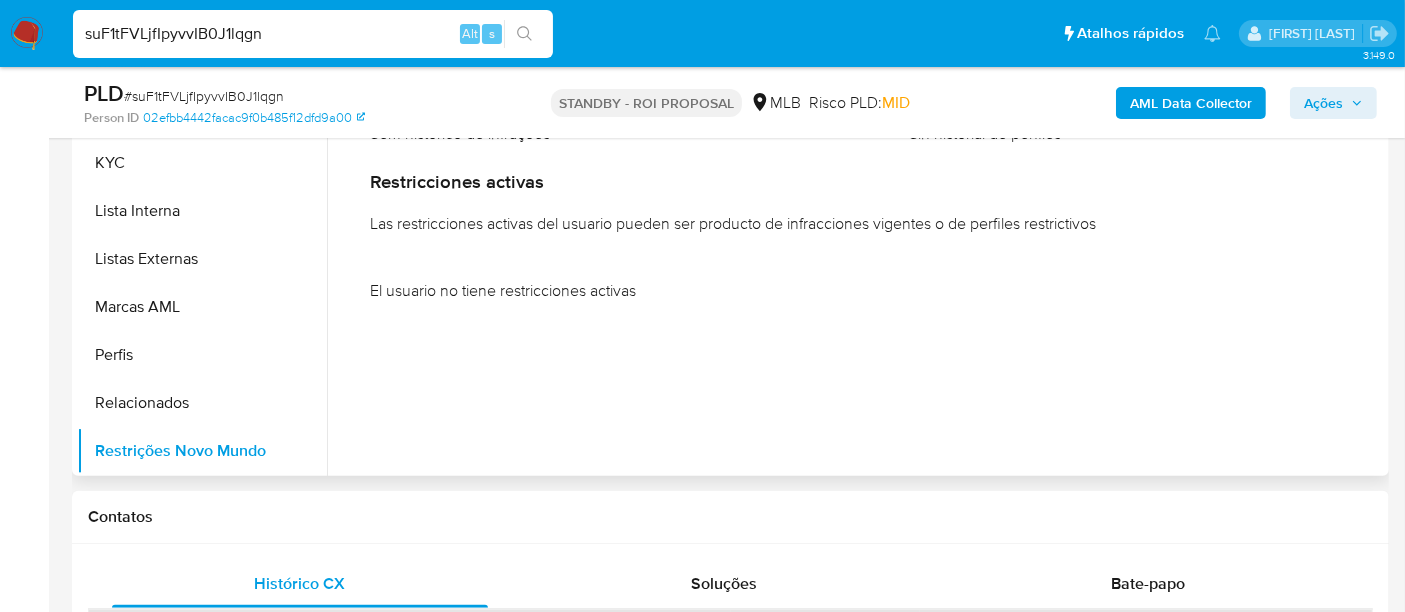scroll, scrollTop: 444, scrollLeft: 0, axis: vertical 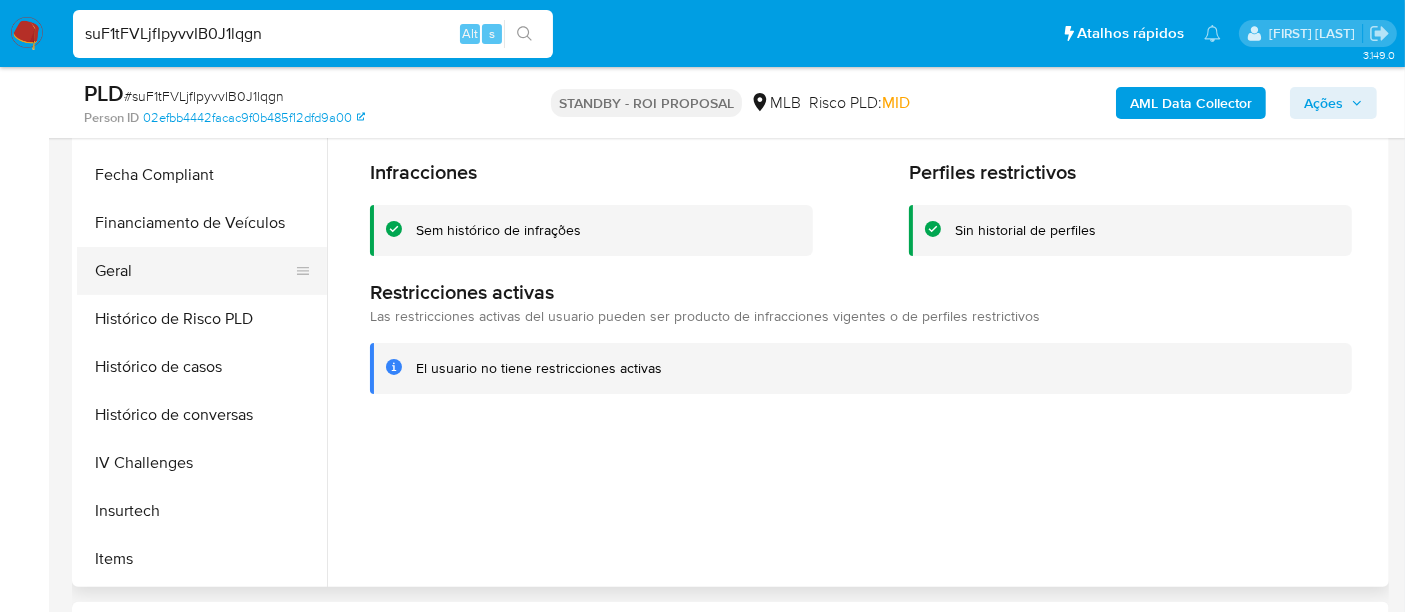 click on "Geral" at bounding box center (194, 271) 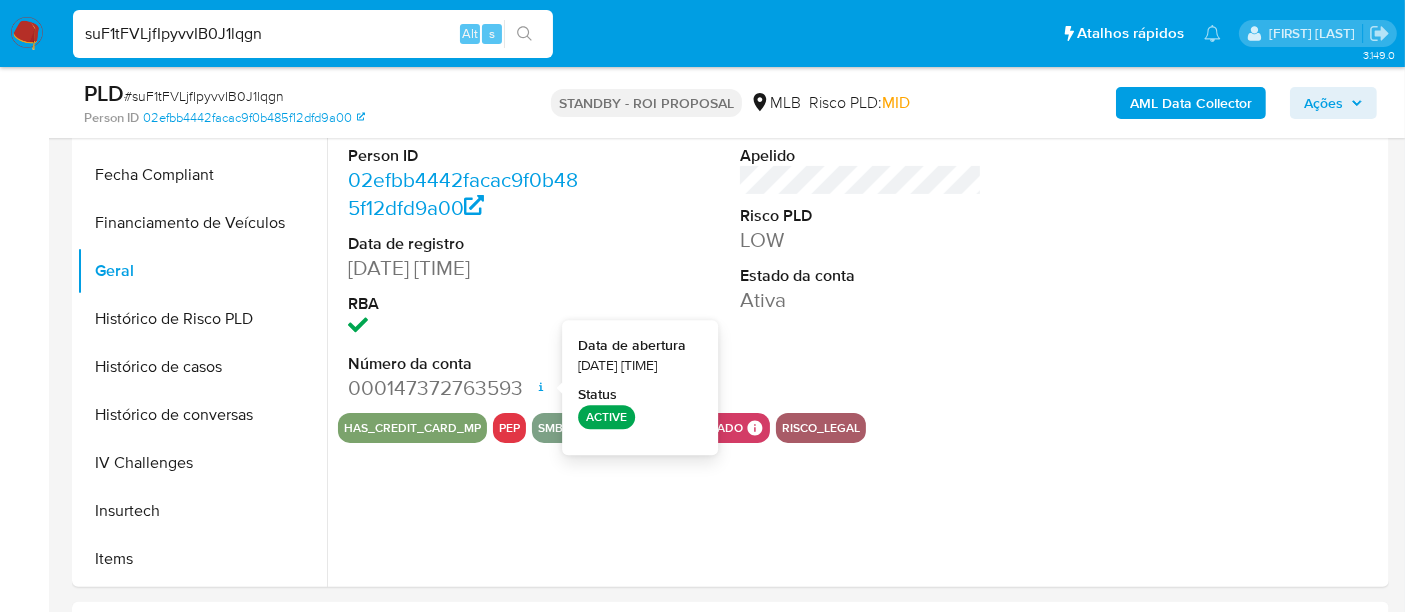 type 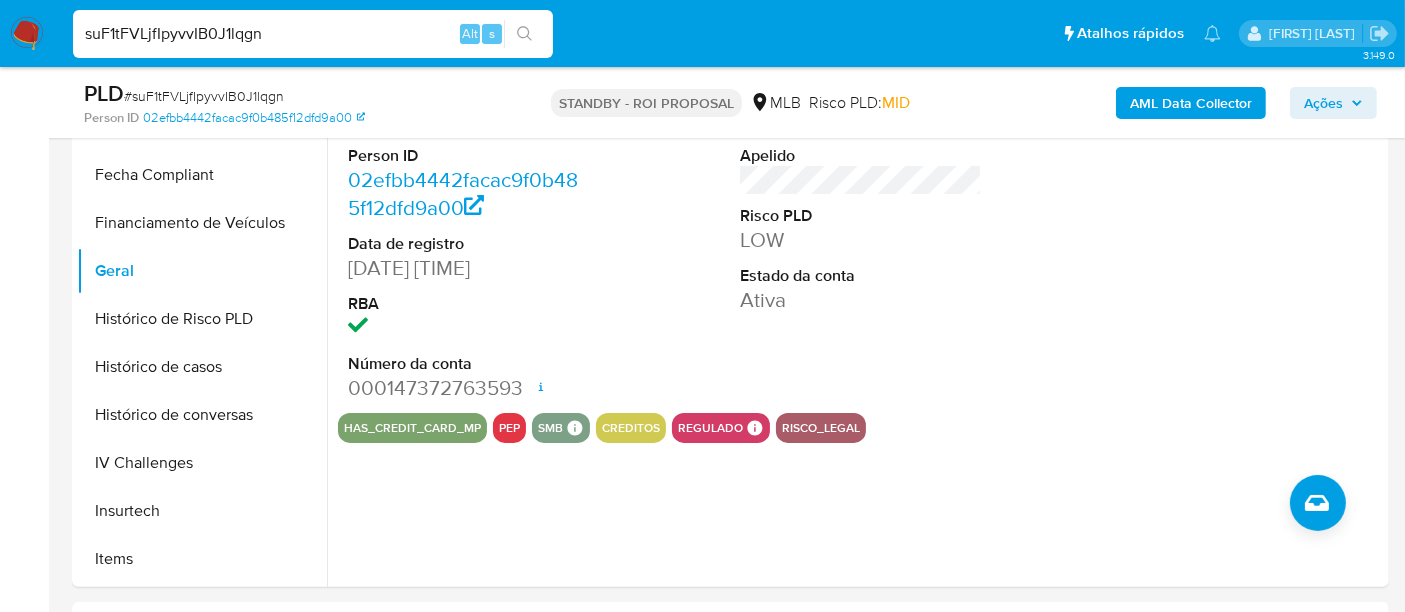 click on "suF1tFVLjfIpyvvIB0J1lqgn" at bounding box center [313, 34] 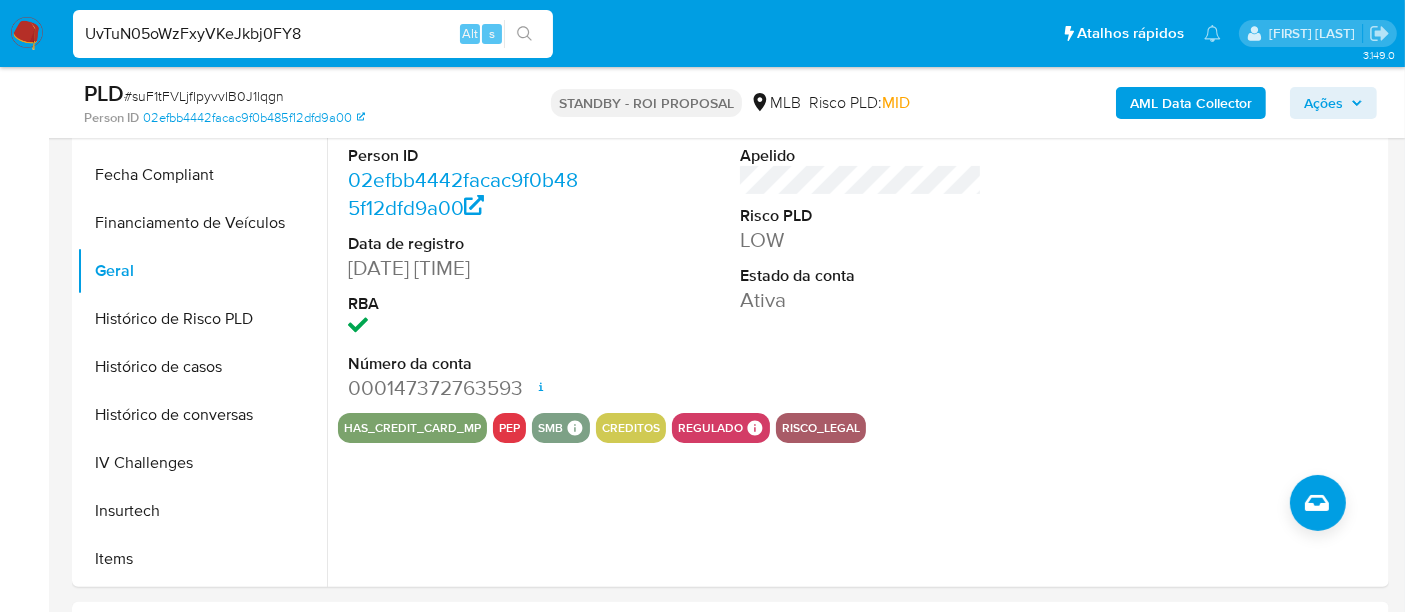 type on "UvTuN05oWzFxyVKeJkbj0FY8" 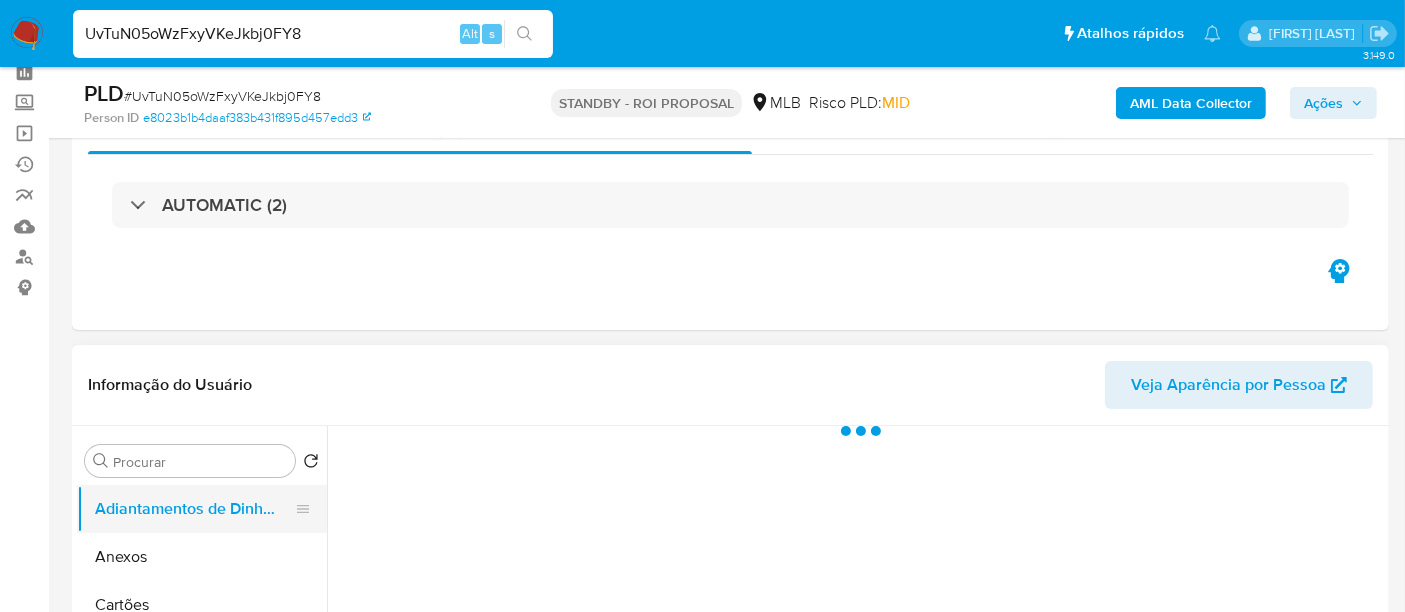 scroll, scrollTop: 222, scrollLeft: 0, axis: vertical 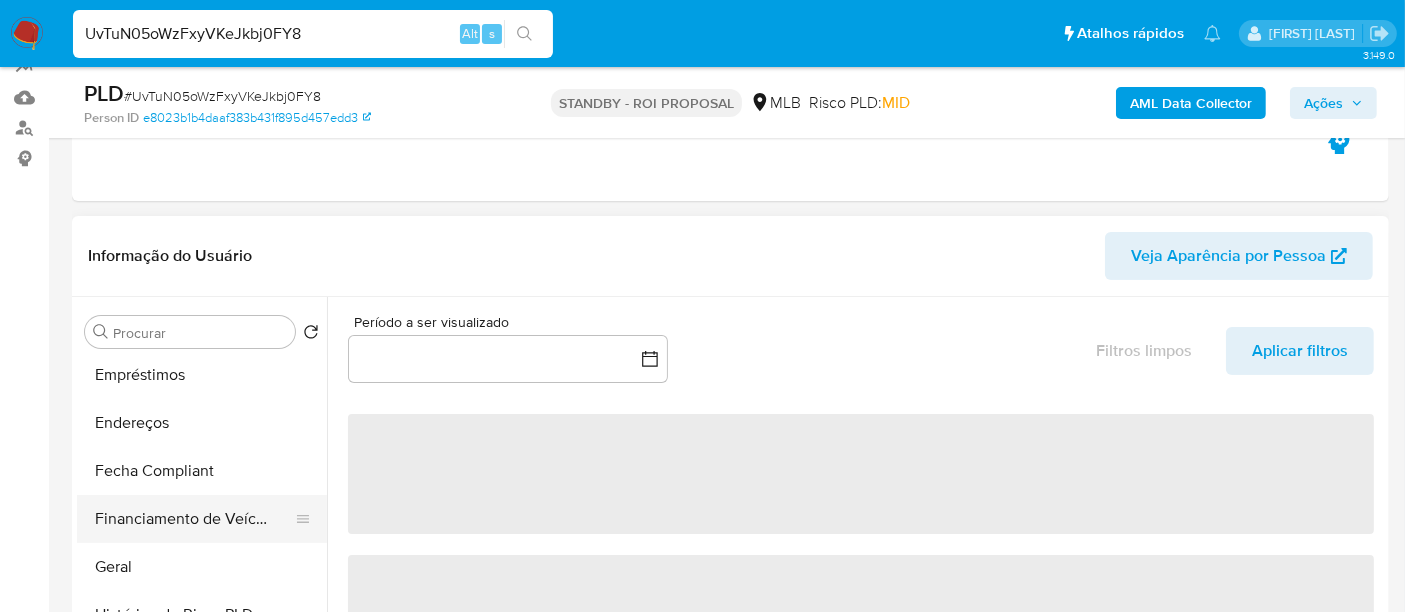 select on "10" 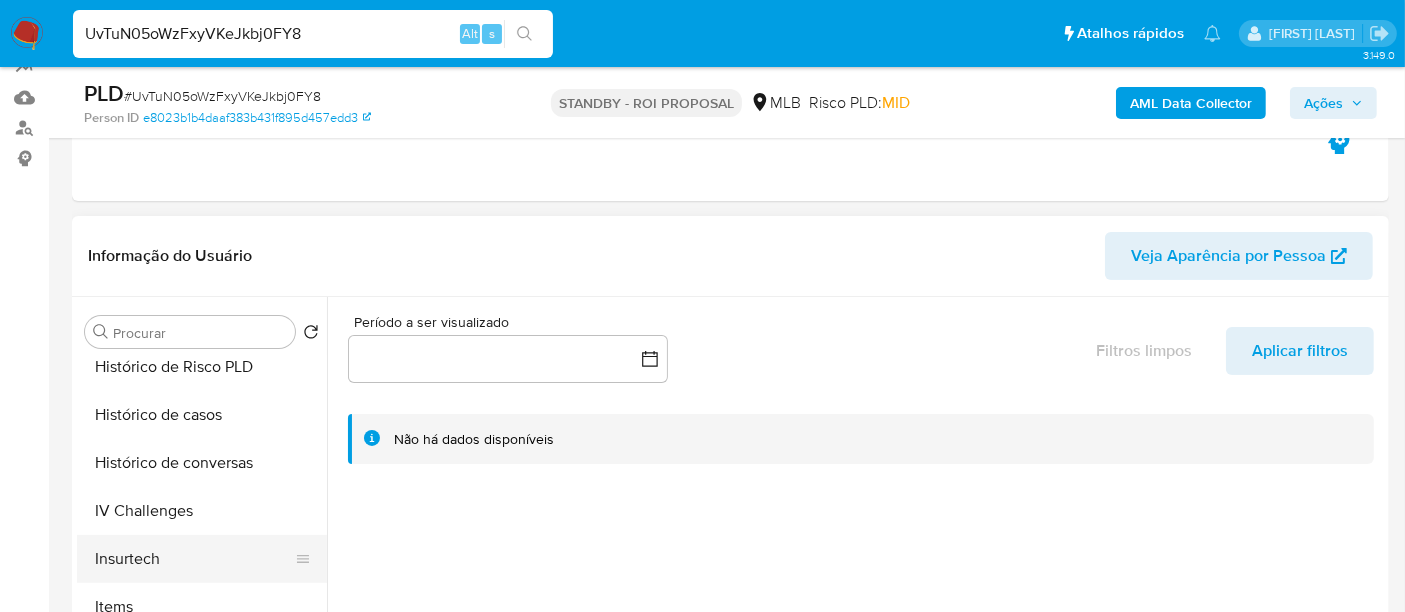 scroll, scrollTop: 776, scrollLeft: 0, axis: vertical 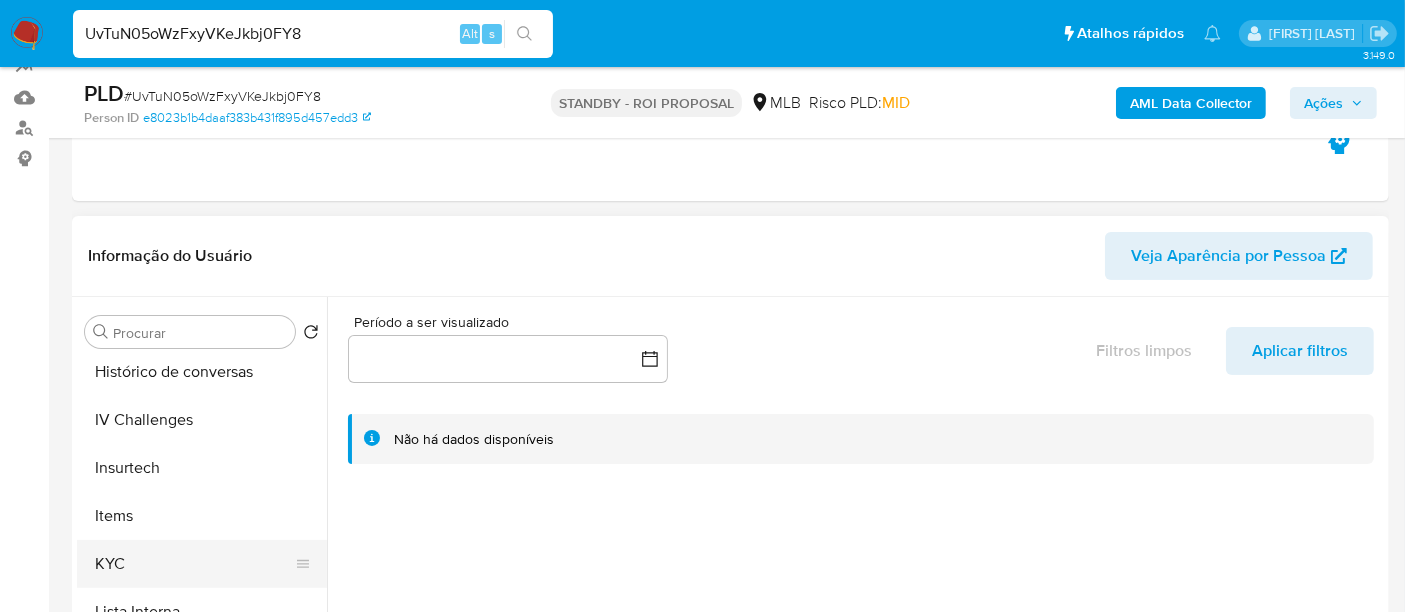 click on "KYC" at bounding box center (194, 564) 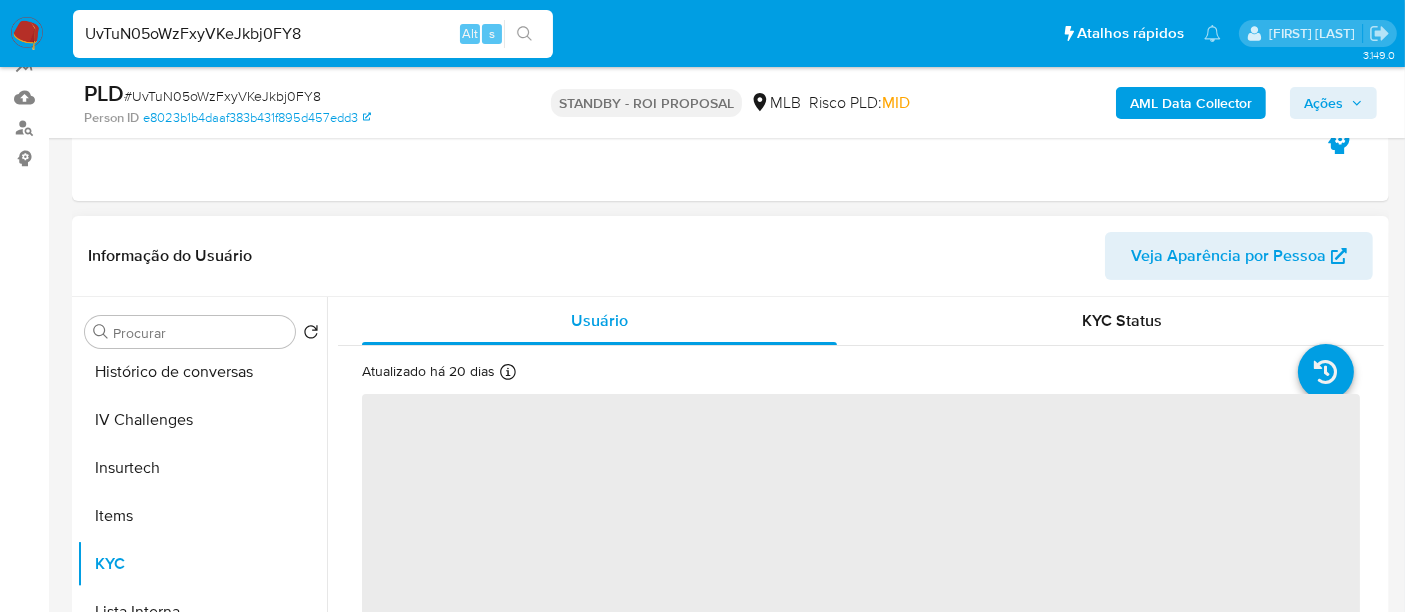 scroll, scrollTop: 333, scrollLeft: 0, axis: vertical 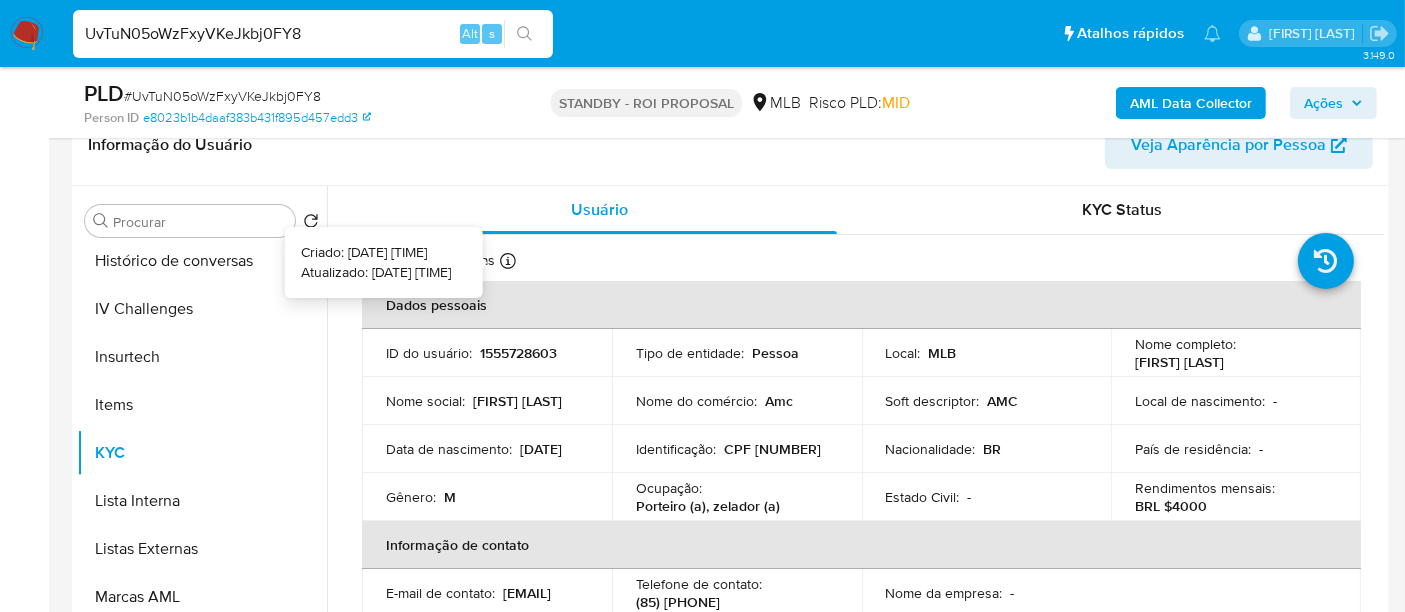 type 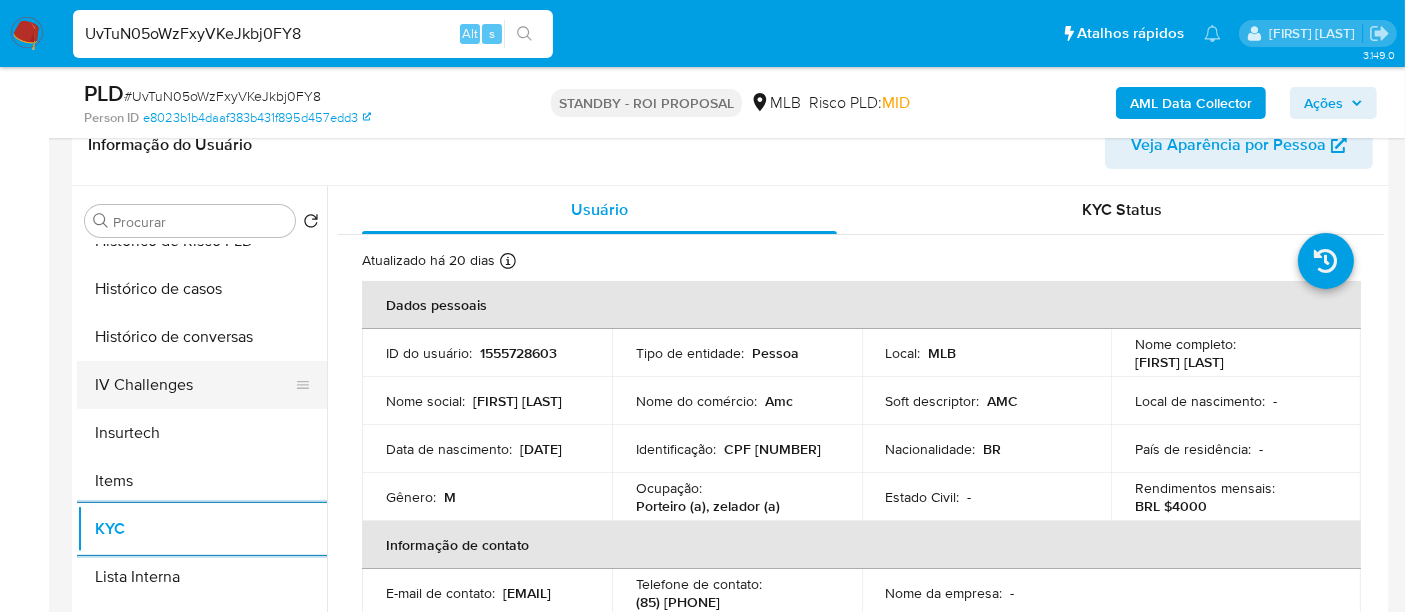 scroll, scrollTop: 665, scrollLeft: 0, axis: vertical 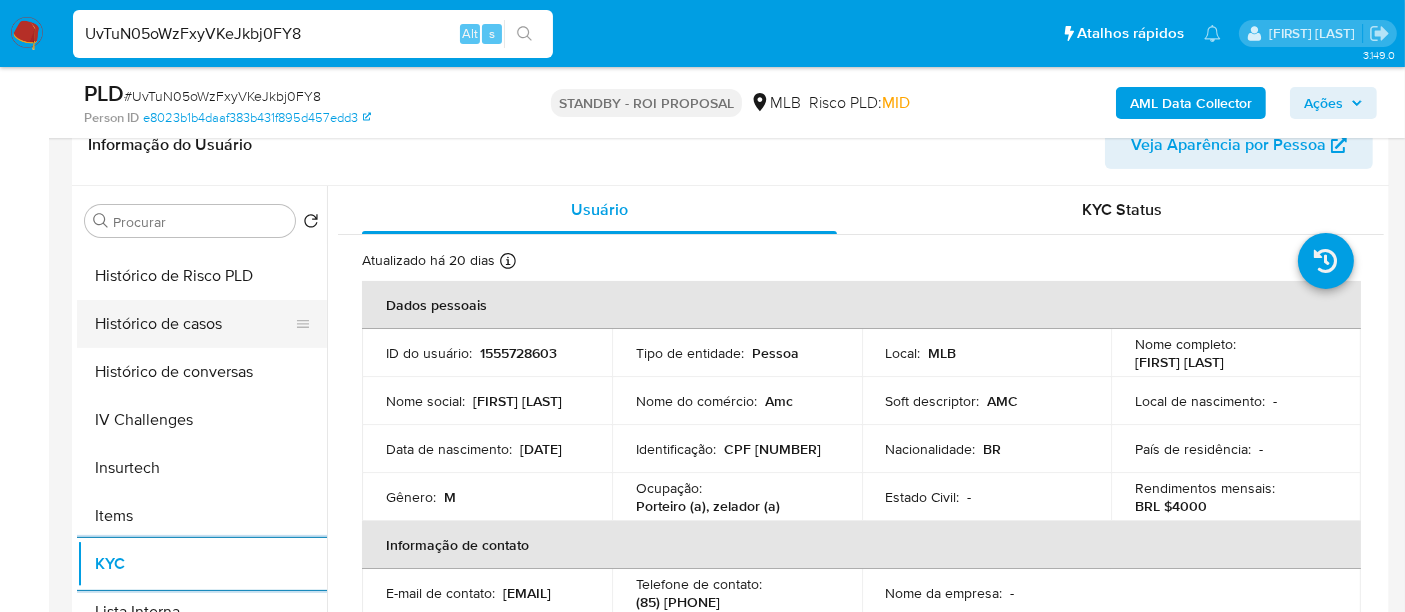 click on "Histórico de casos" at bounding box center [194, 324] 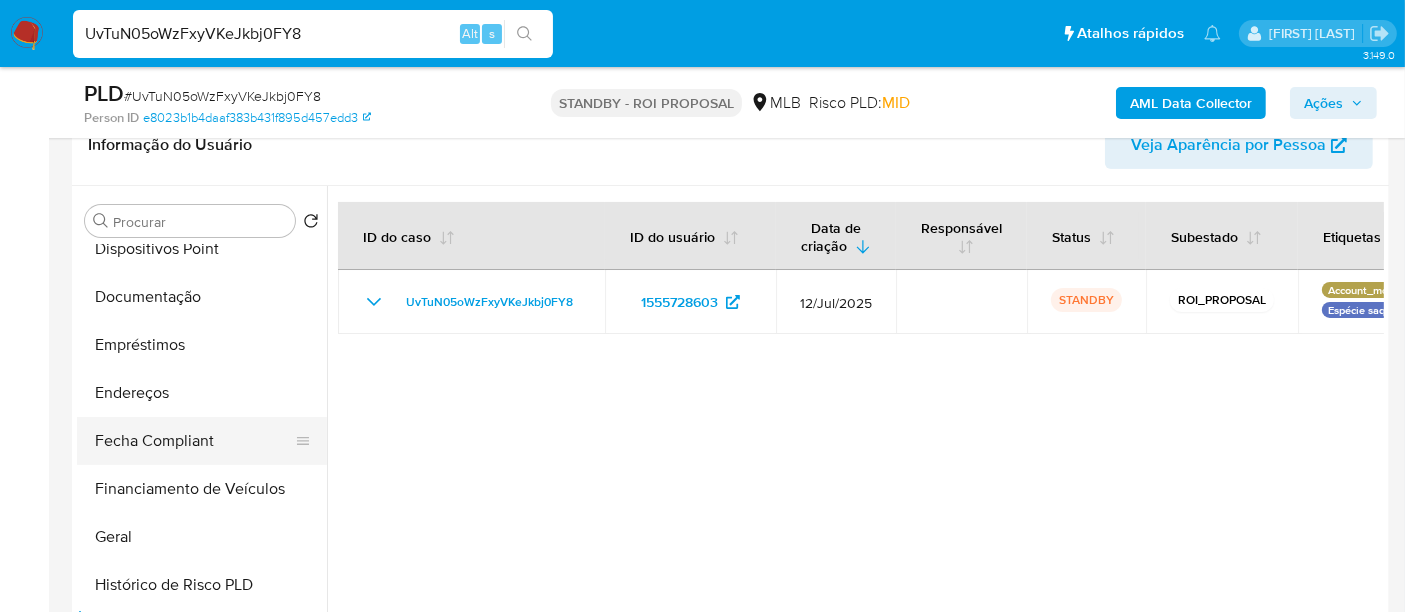 scroll, scrollTop: 331, scrollLeft: 0, axis: vertical 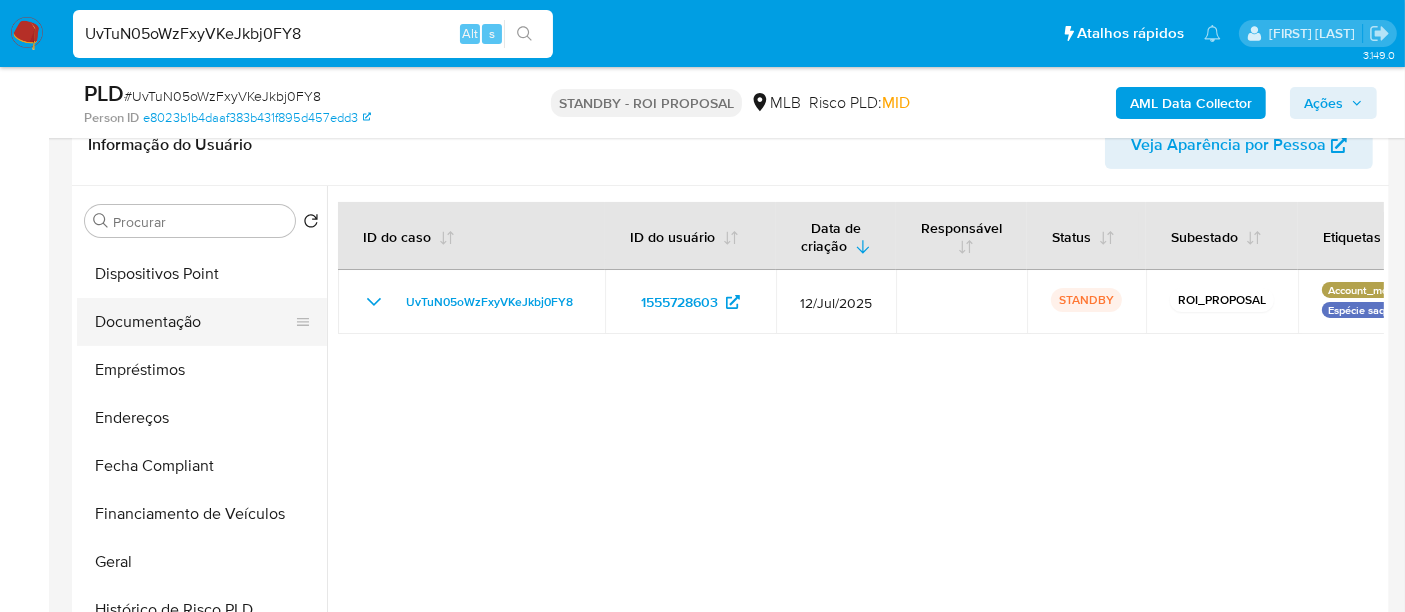 click on "Documentação" at bounding box center (194, 322) 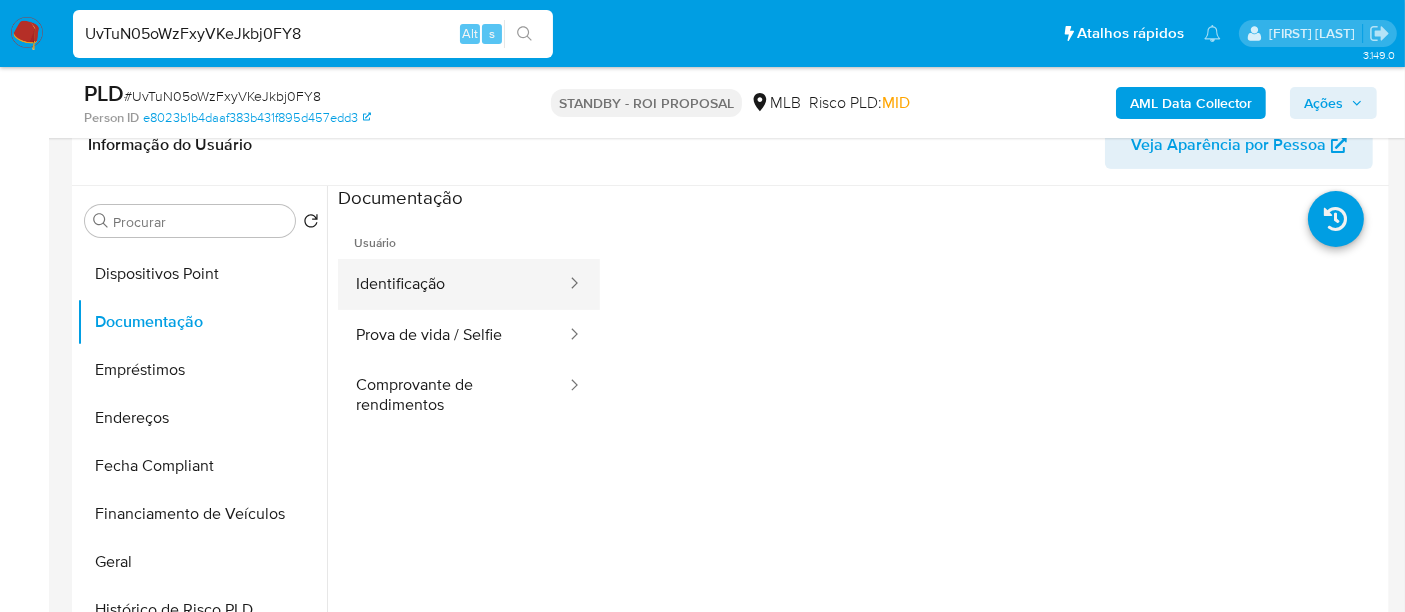 click on "Identificação" at bounding box center (453, 284) 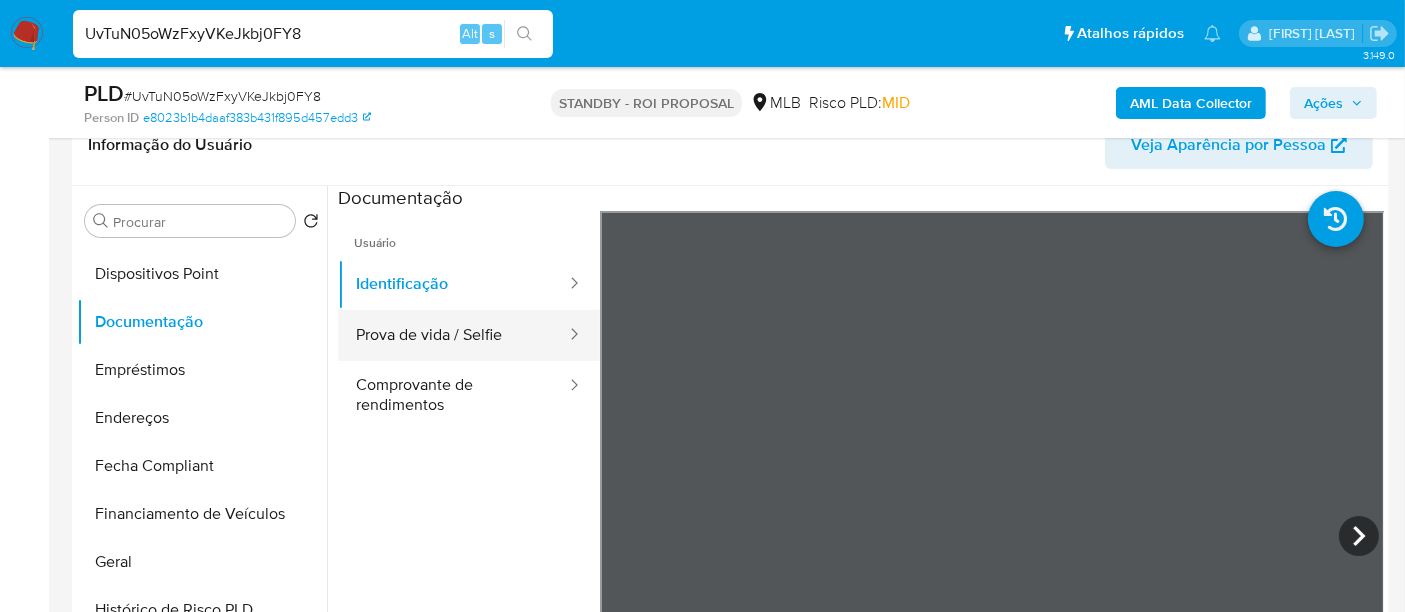 click on "Prova de vida / Selfie" at bounding box center (453, 335) 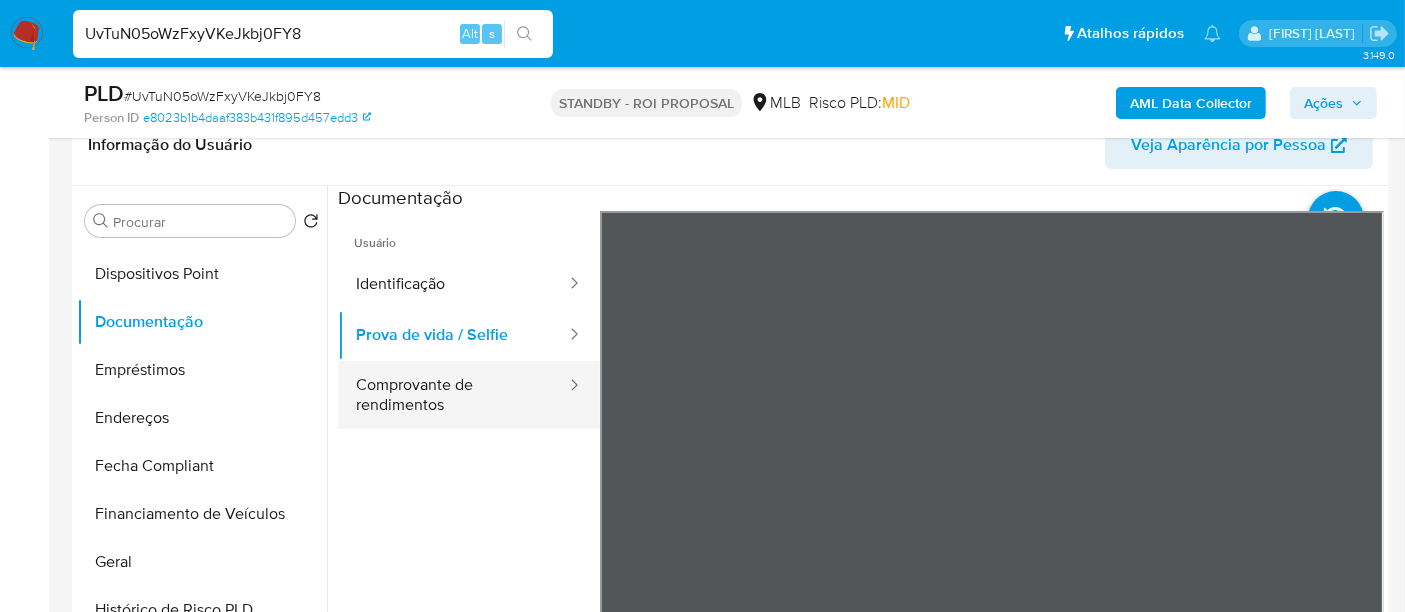 click on "Comprovante de rendimentos" at bounding box center [453, 395] 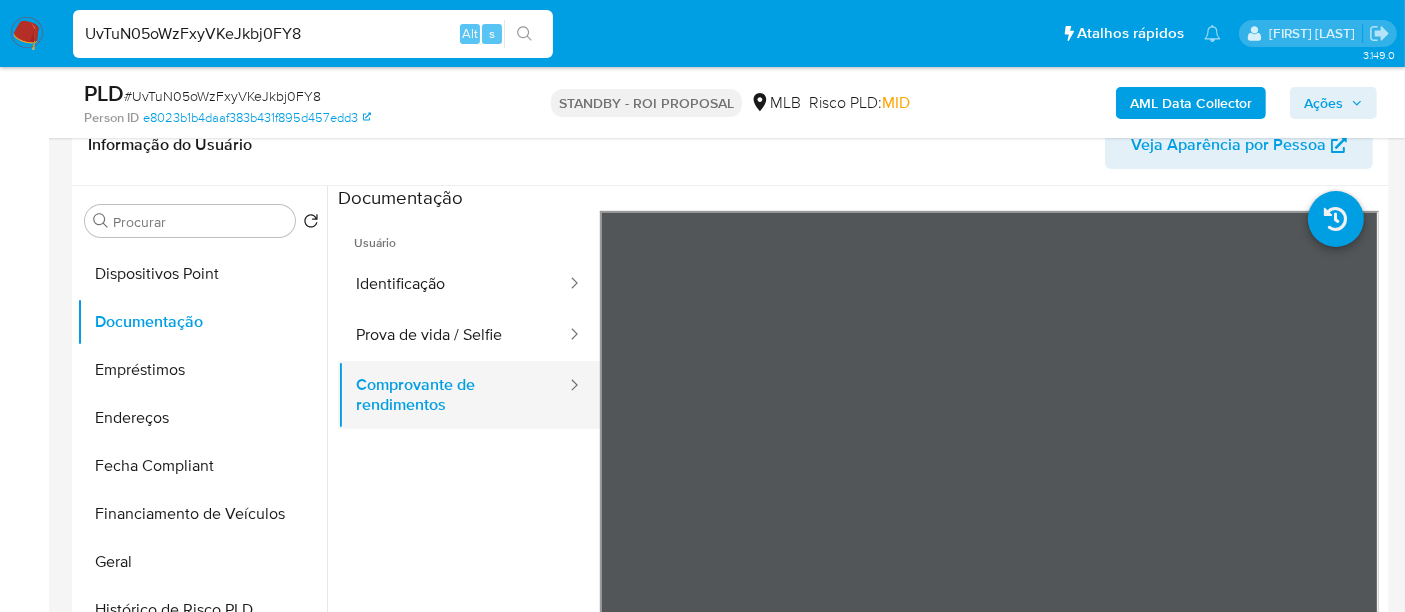type 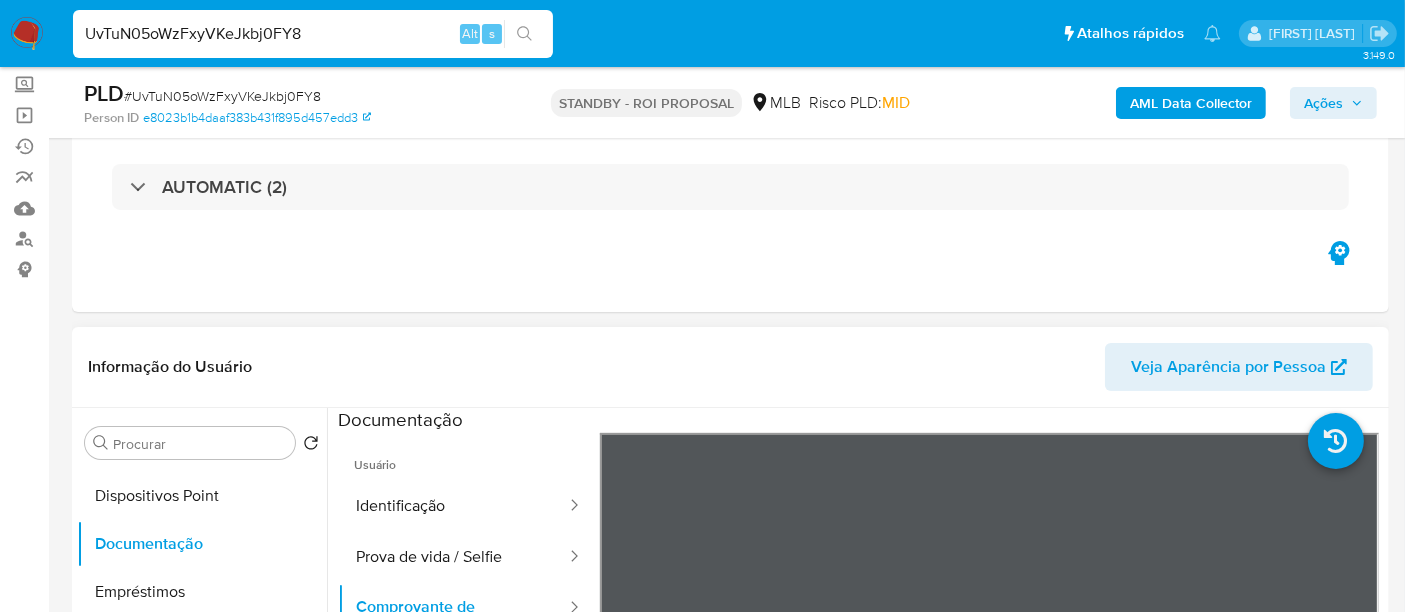 scroll, scrollTop: 444, scrollLeft: 0, axis: vertical 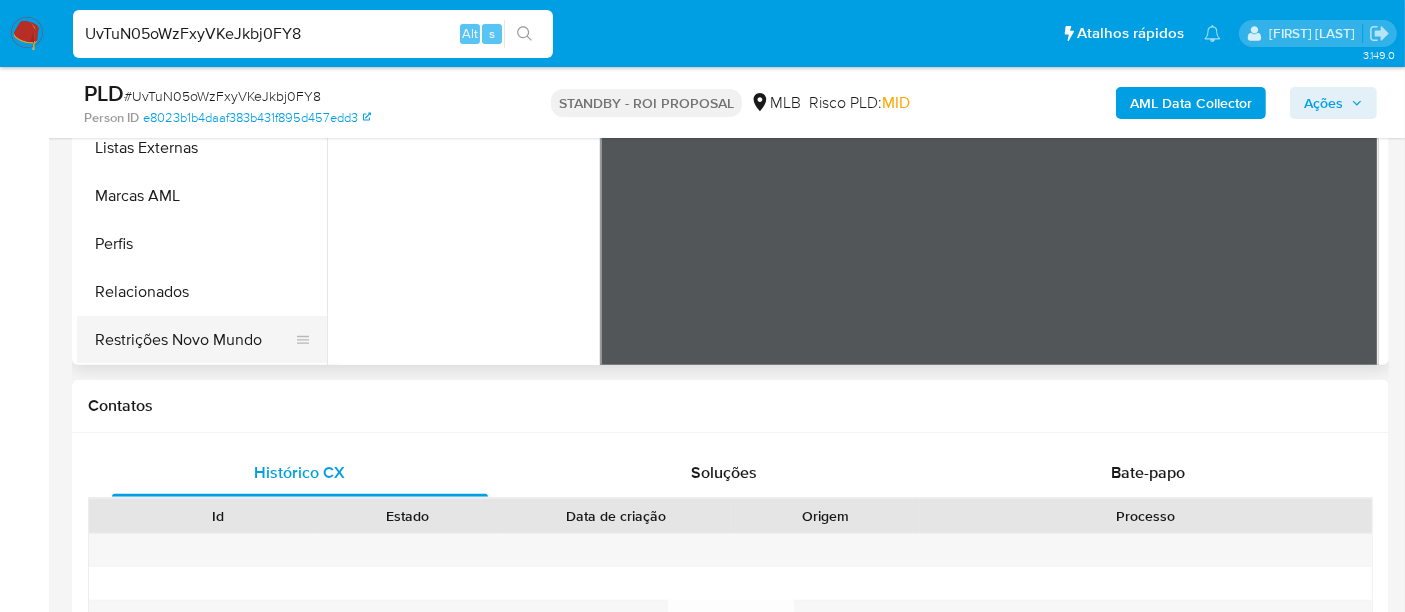 click on "Restrições Novo Mundo" at bounding box center [194, 340] 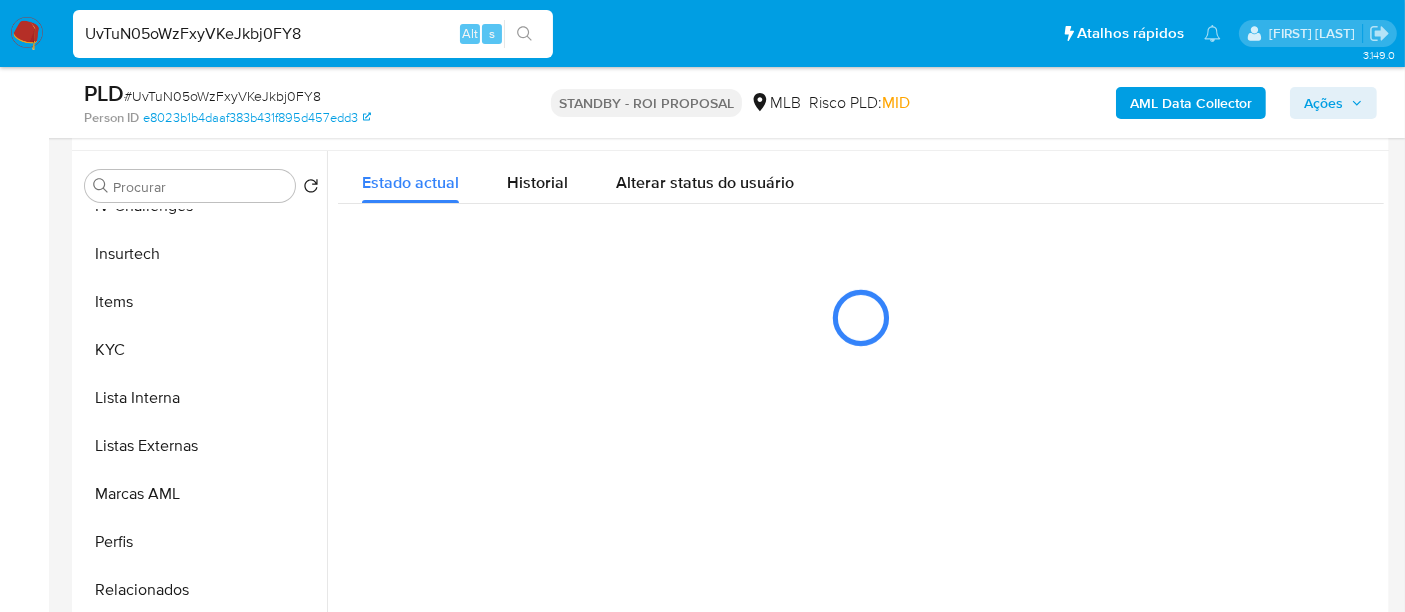 scroll, scrollTop: 333, scrollLeft: 0, axis: vertical 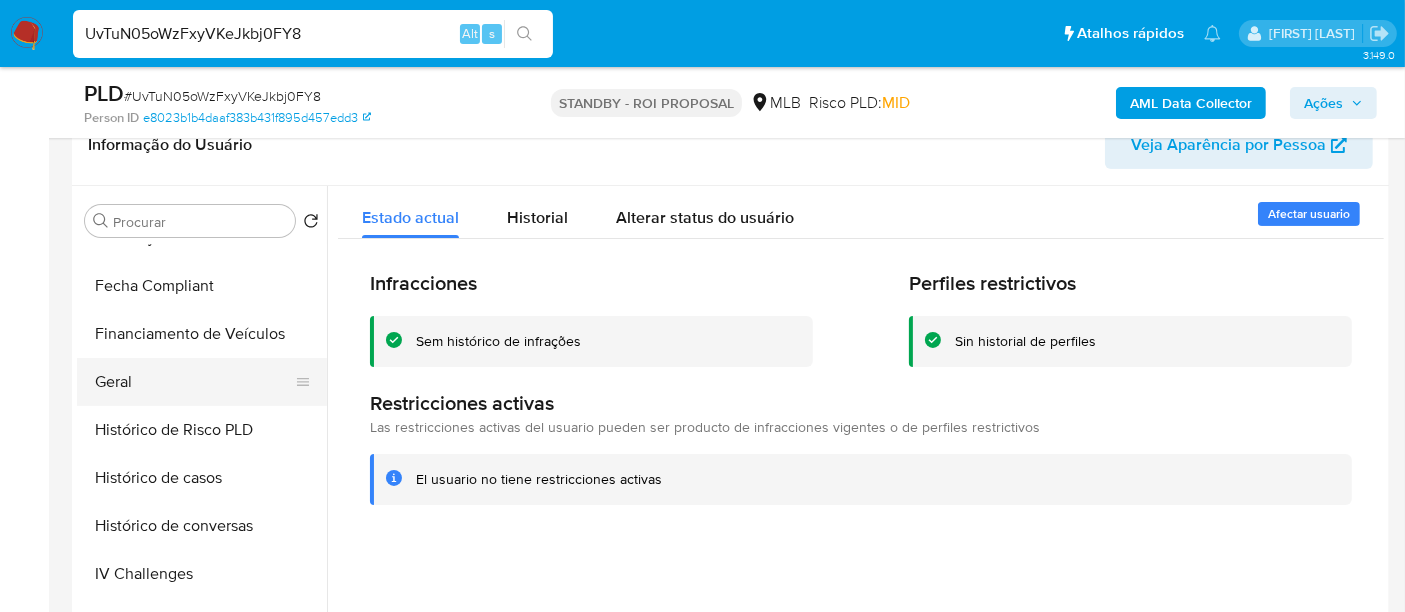 click on "Geral" at bounding box center (194, 382) 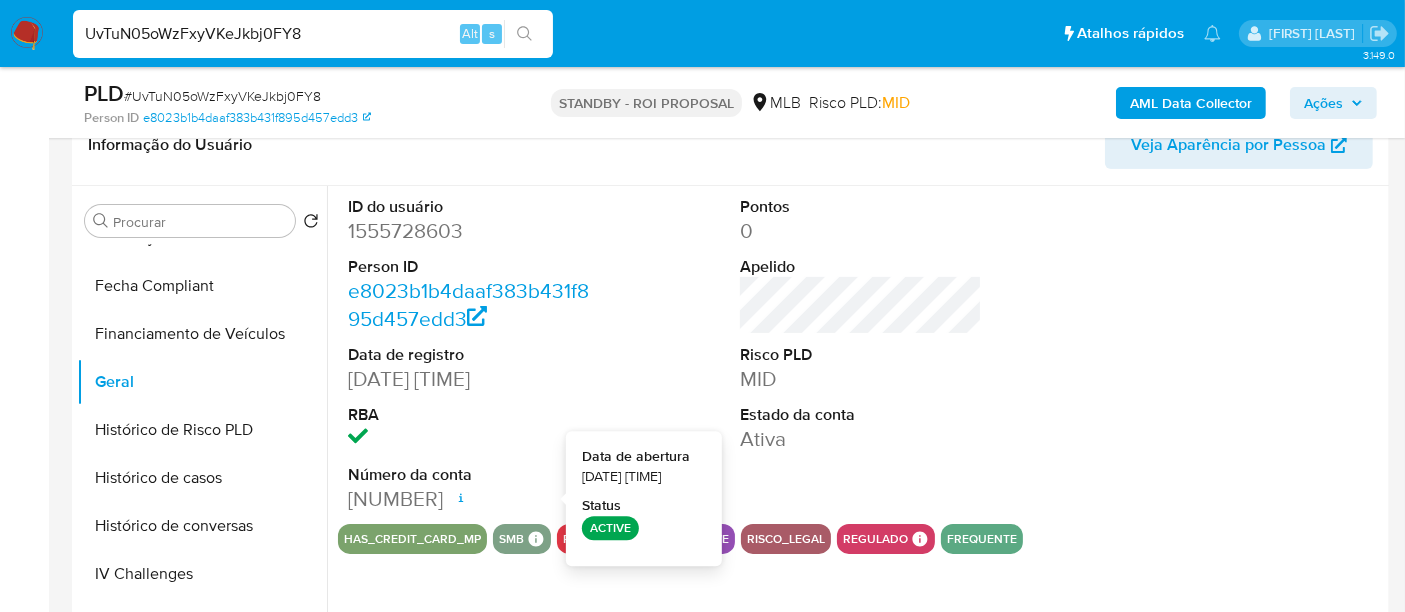 type 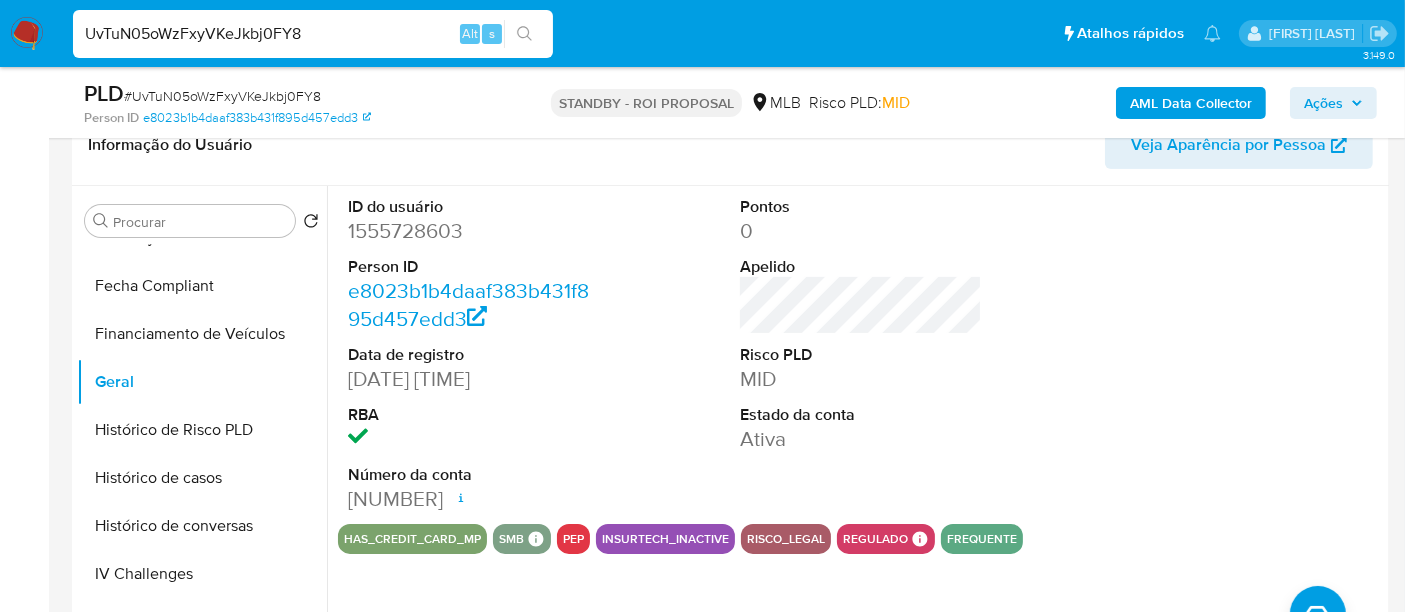 click on "UvTuN05oWzFxyVKeJkbj0FY8" at bounding box center [313, 34] 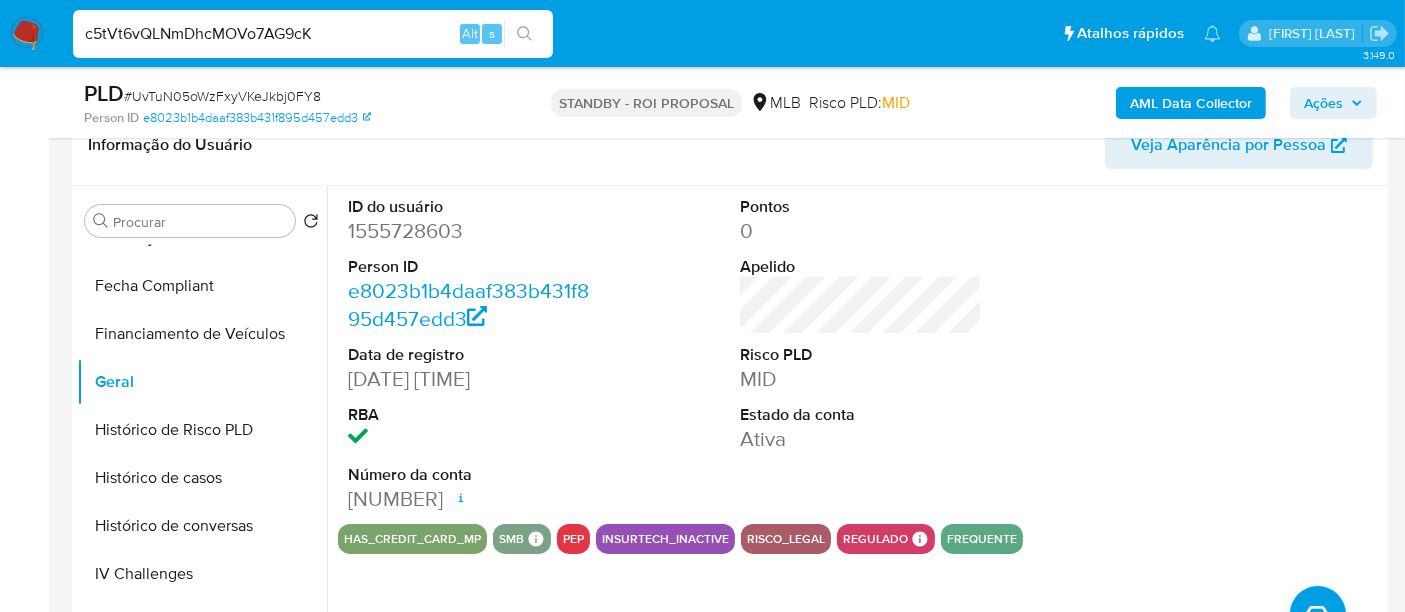 type on "c5tVt6vQLNmDhcMOVo7AG9cK" 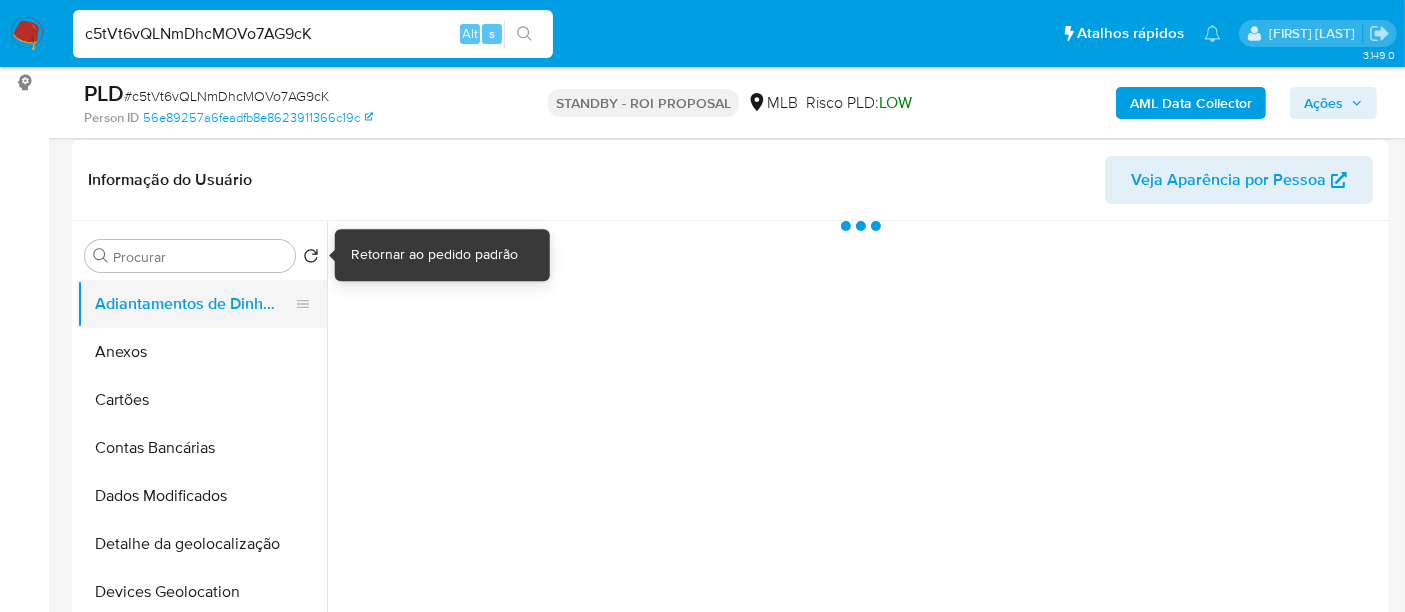 scroll, scrollTop: 333, scrollLeft: 0, axis: vertical 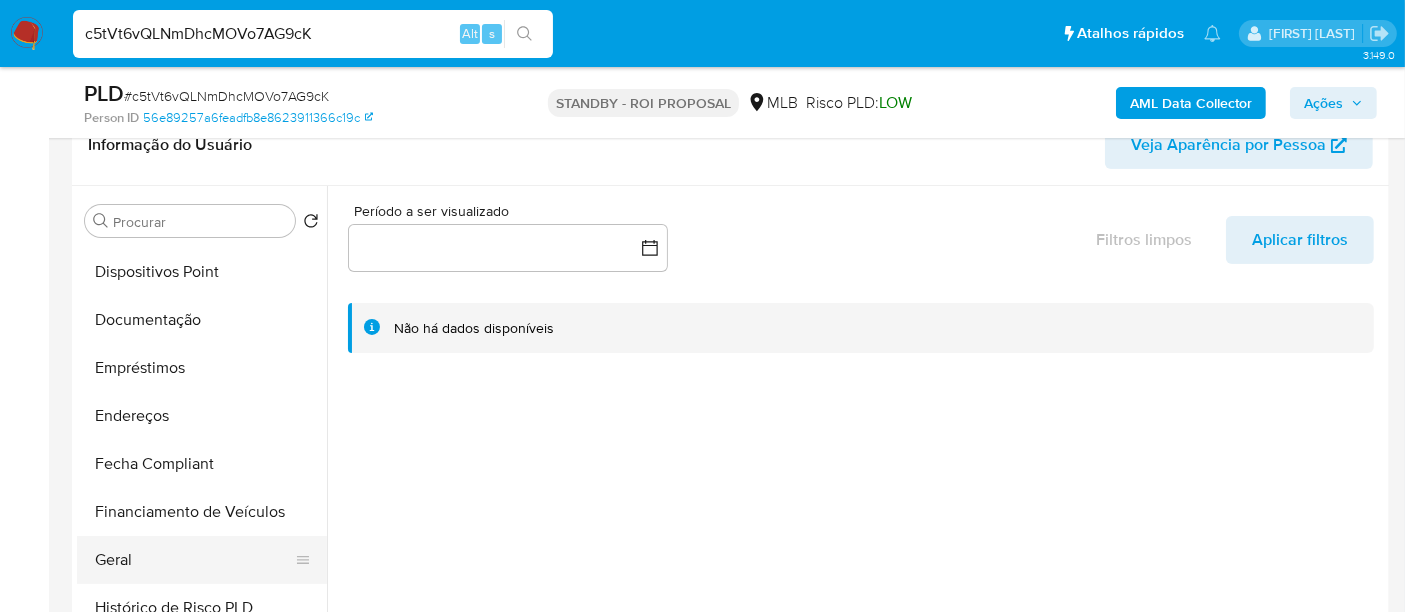 select on "10" 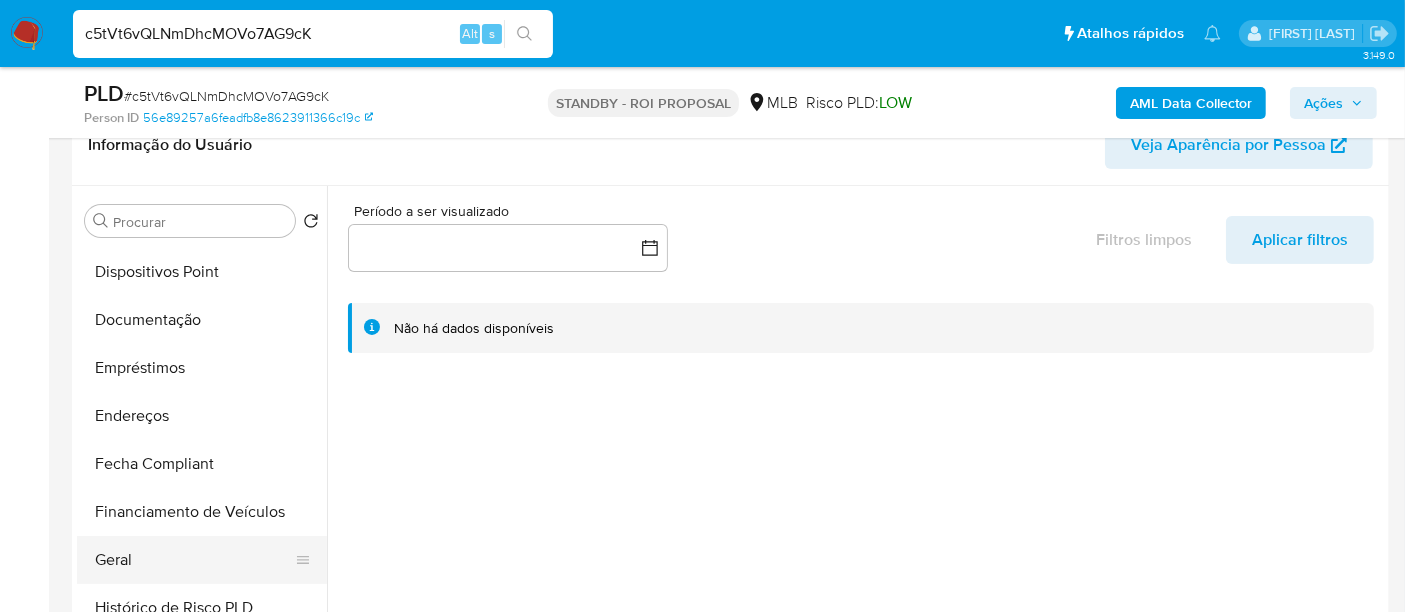 scroll, scrollTop: 666, scrollLeft: 0, axis: vertical 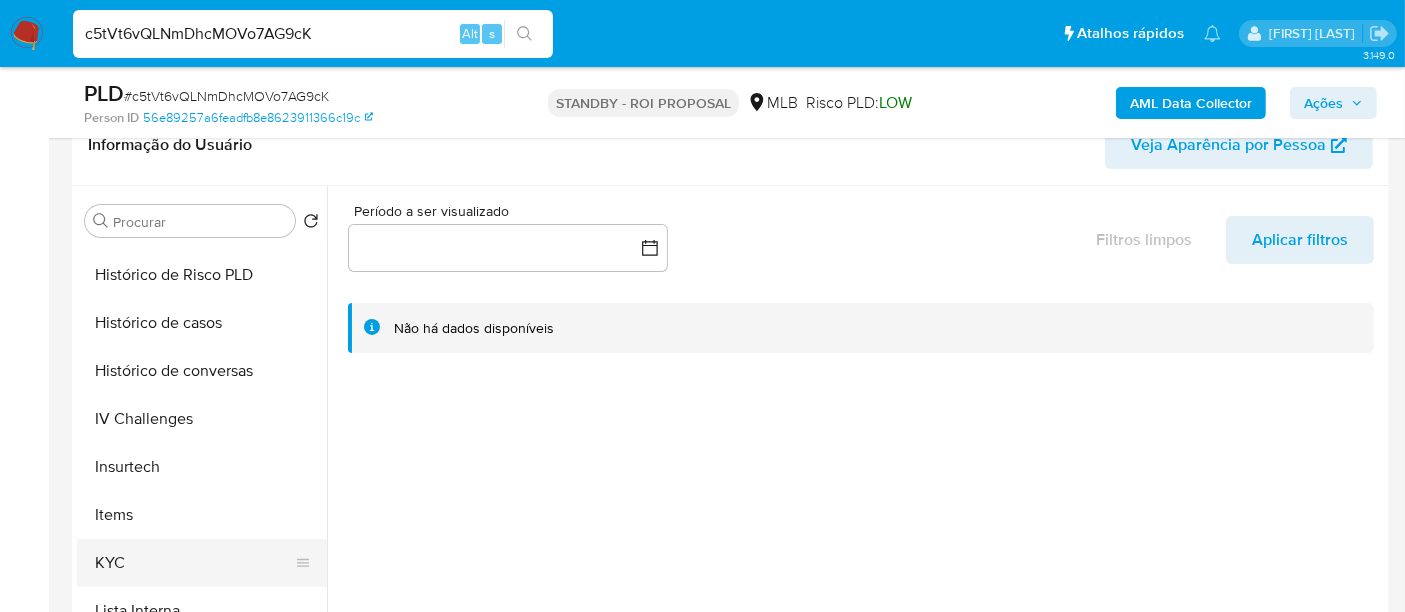 click on "KYC" at bounding box center (194, 563) 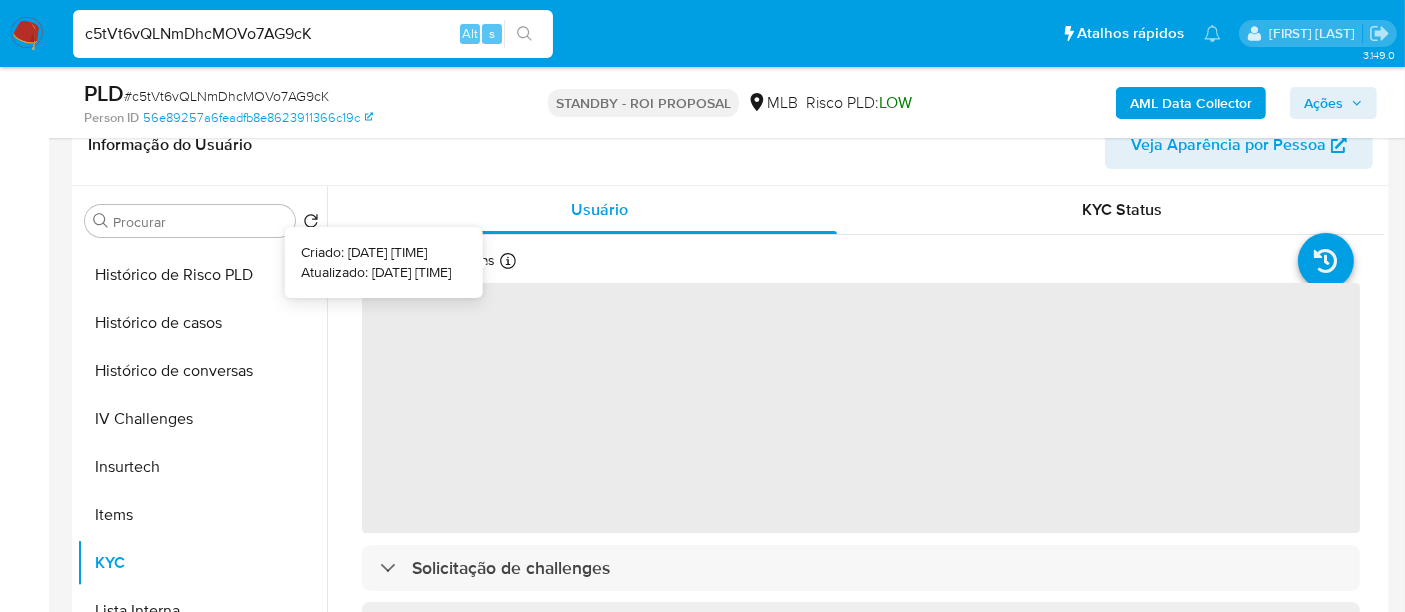 type 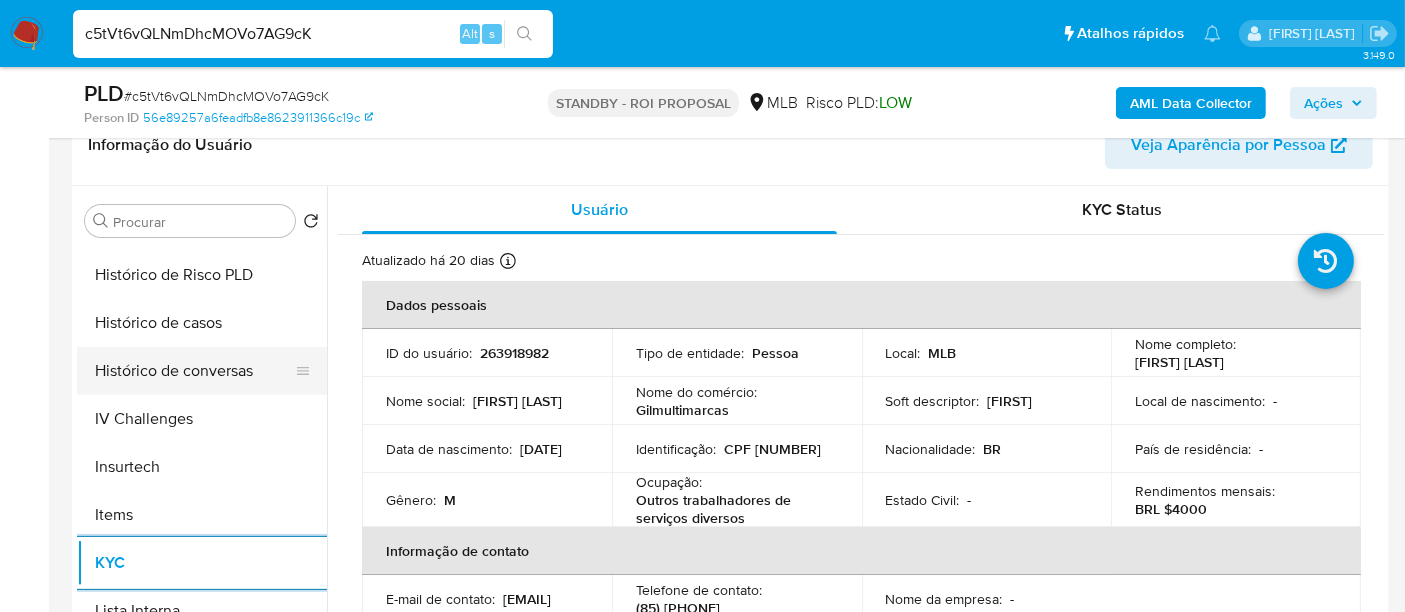 scroll, scrollTop: 555, scrollLeft: 0, axis: vertical 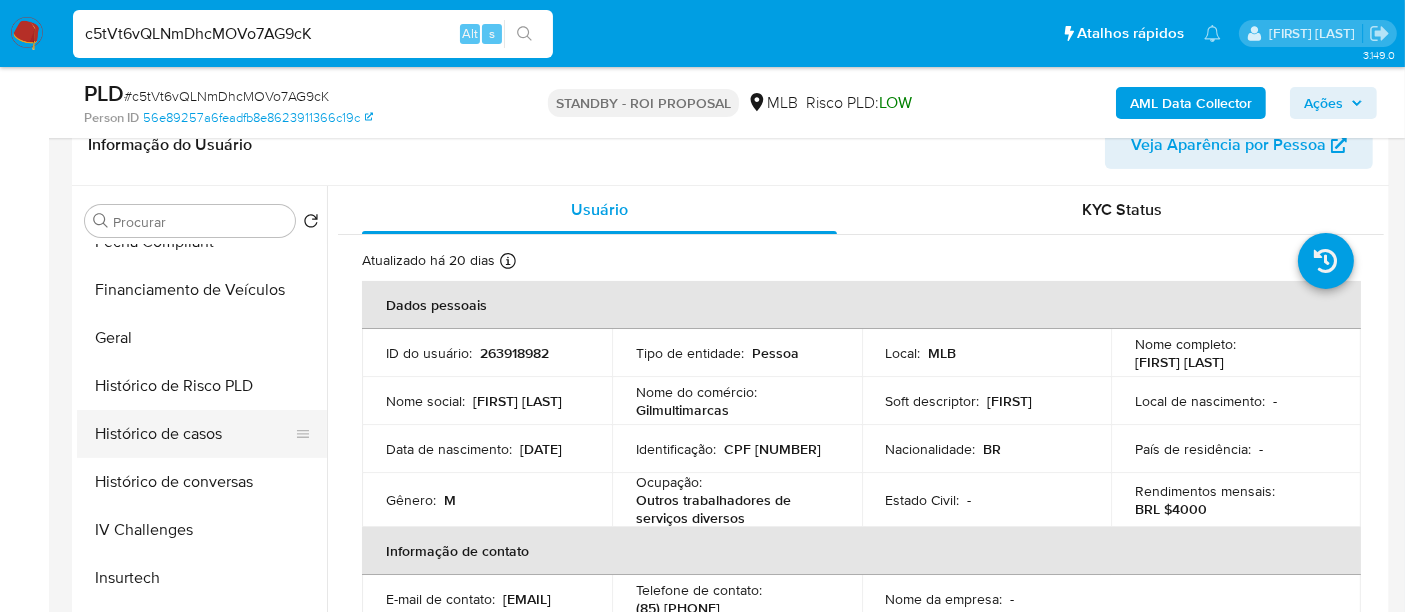click on "Histórico de casos" at bounding box center (194, 434) 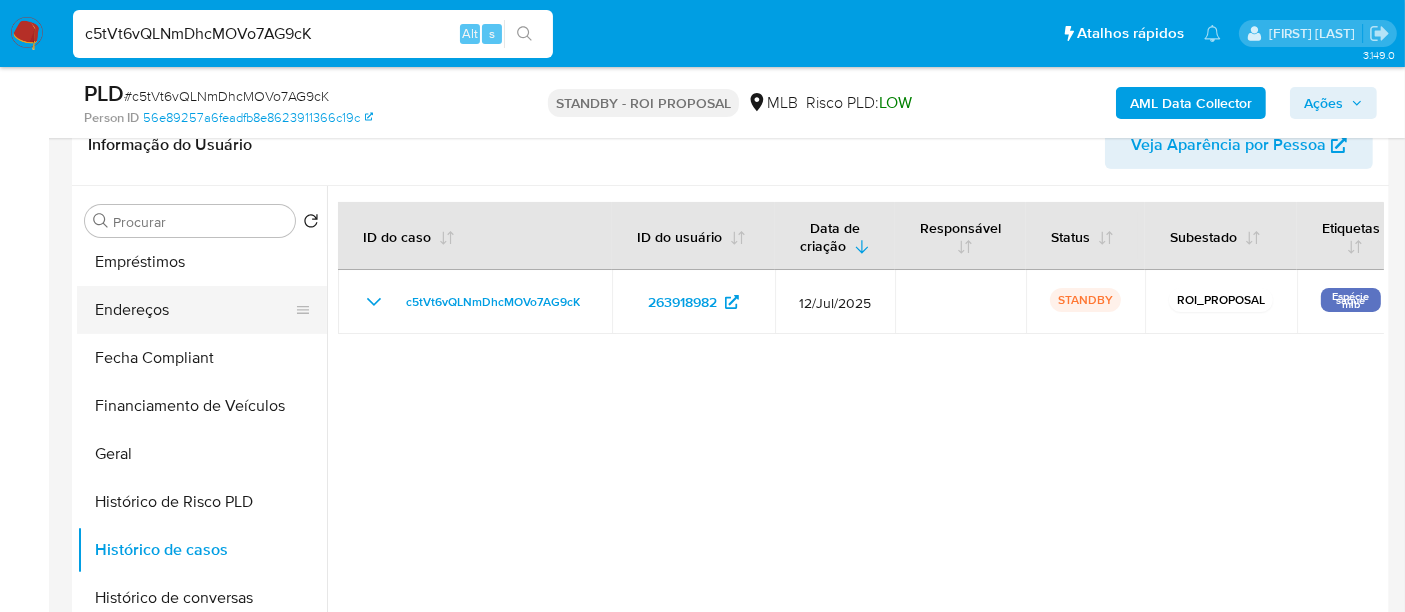 scroll, scrollTop: 333, scrollLeft: 0, axis: vertical 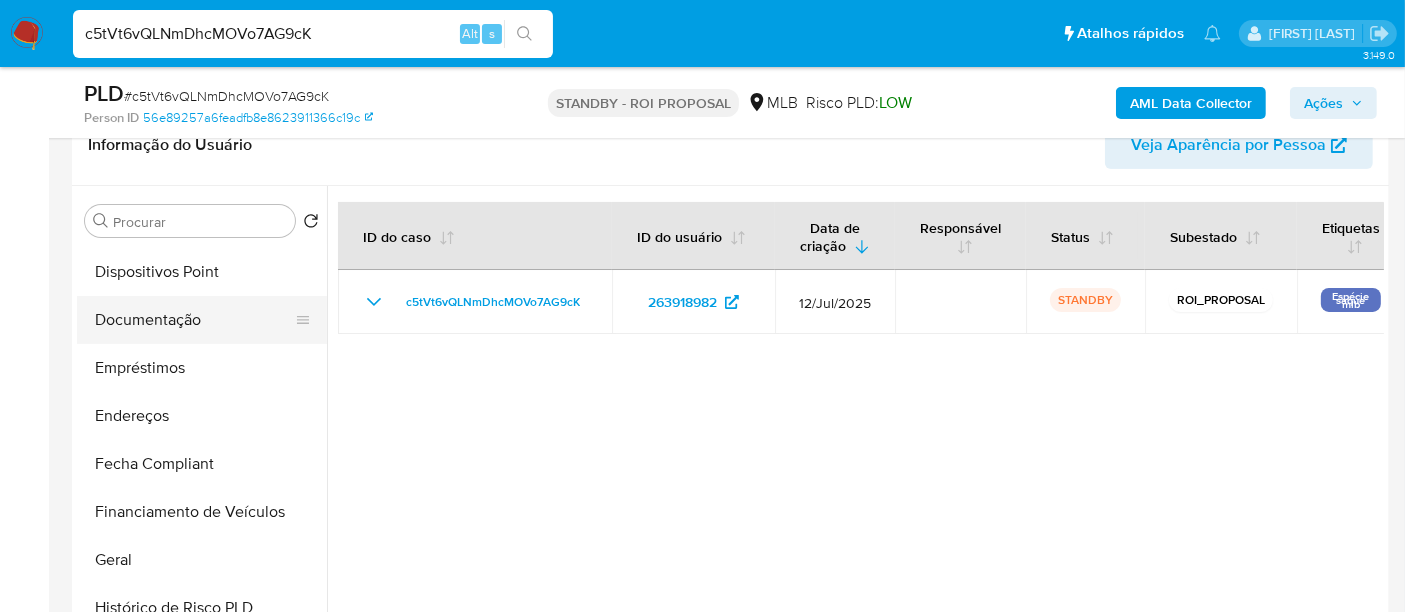 click on "Documentação" at bounding box center [194, 320] 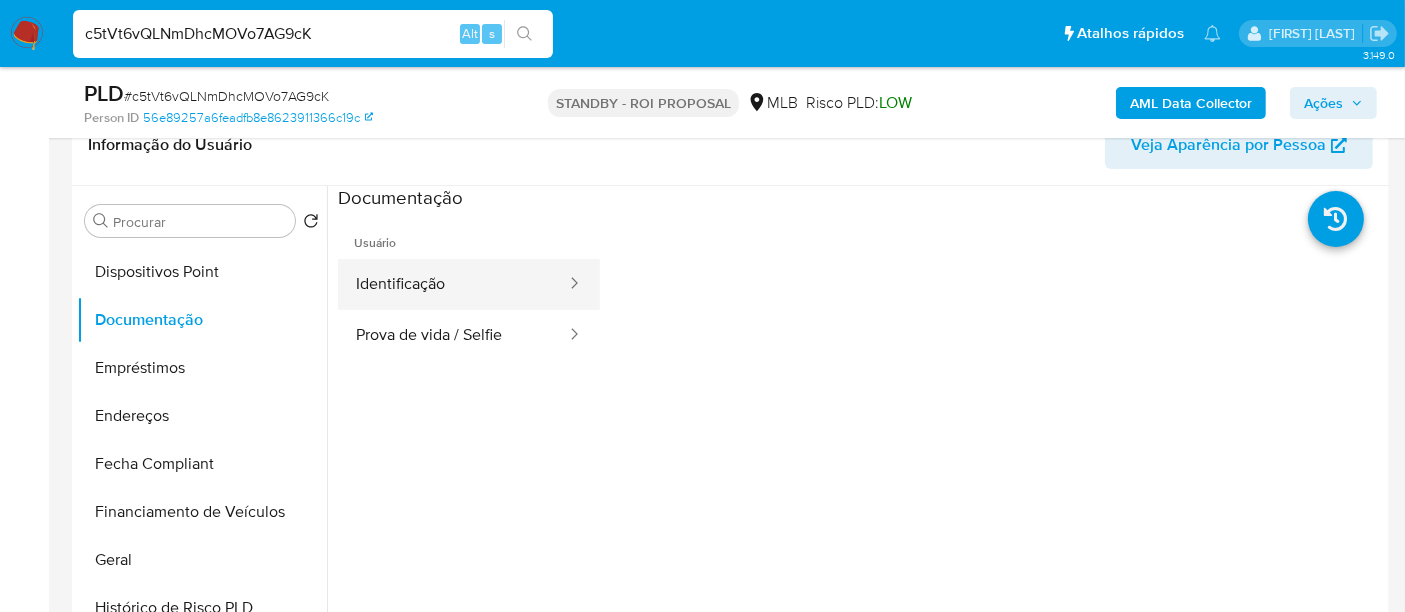 drag, startPoint x: 433, startPoint y: 284, endPoint x: 444, endPoint y: 284, distance: 11 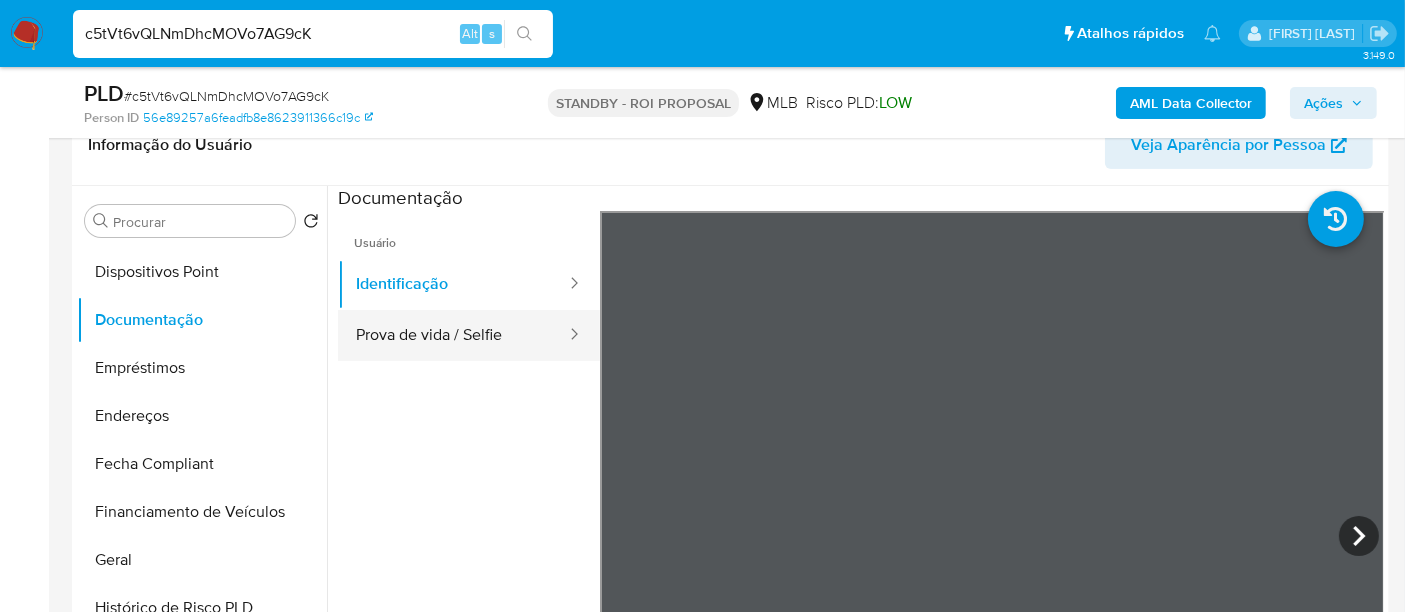 click on "Prova de vida / Selfie" at bounding box center [453, 335] 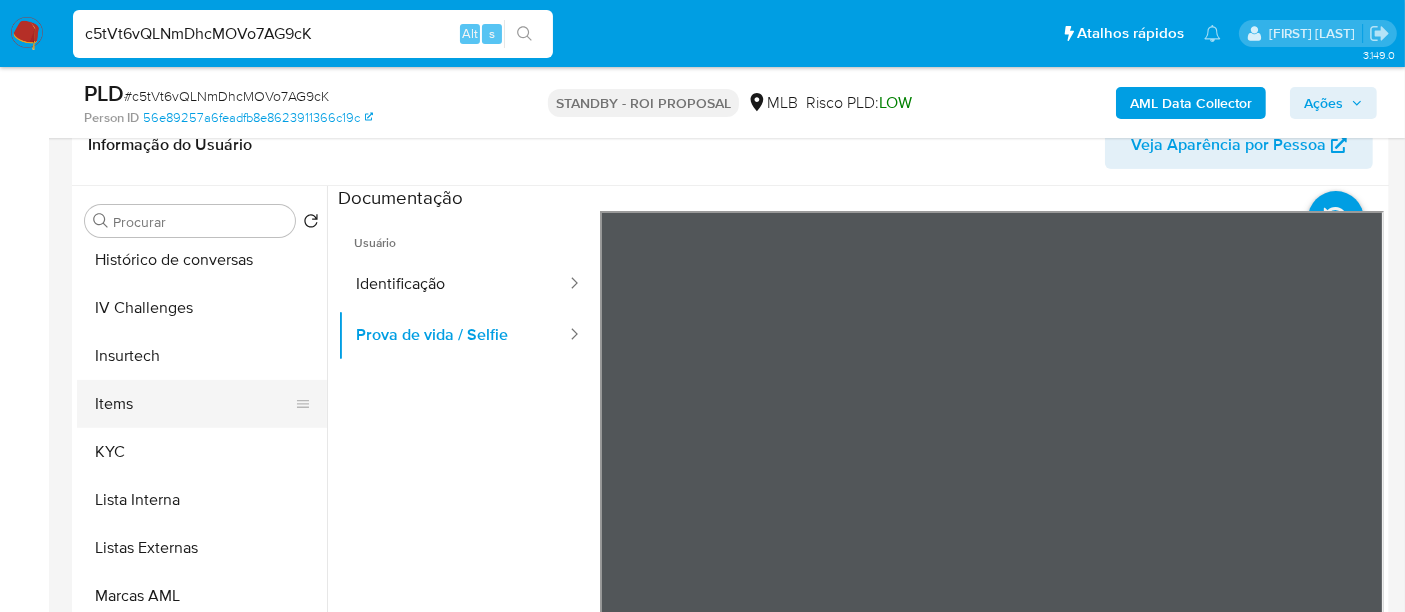 scroll, scrollTop: 844, scrollLeft: 0, axis: vertical 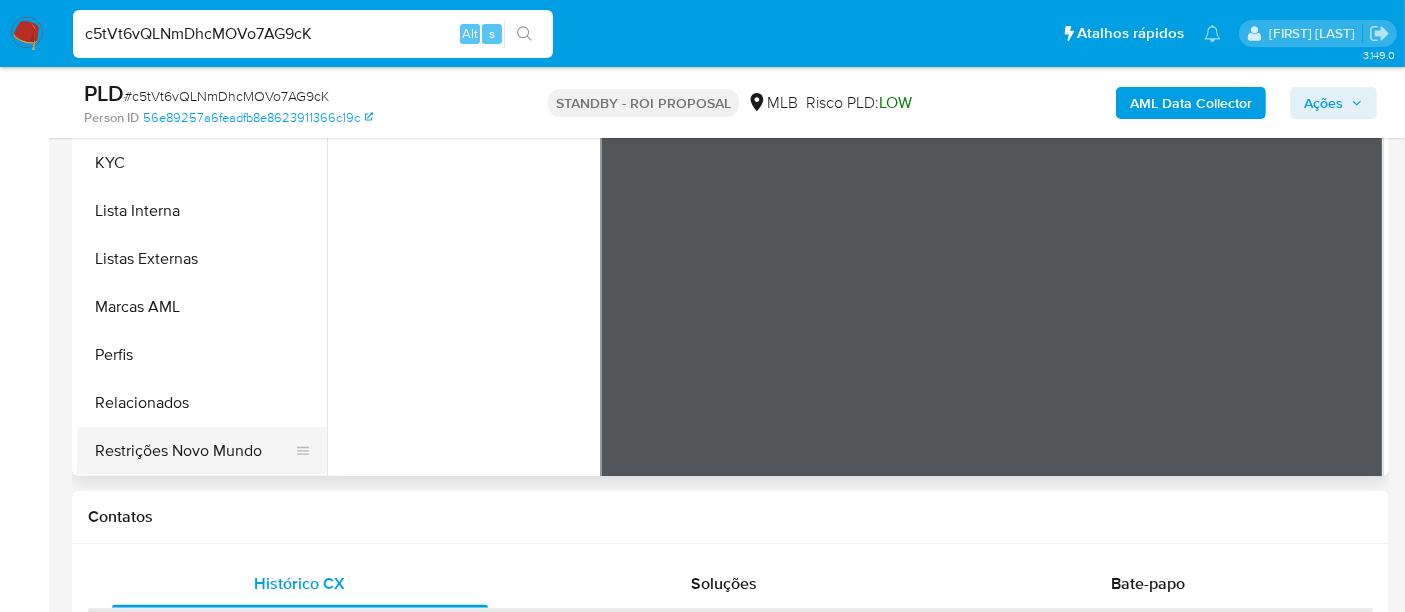 click on "Restrições Novo Mundo" at bounding box center [194, 451] 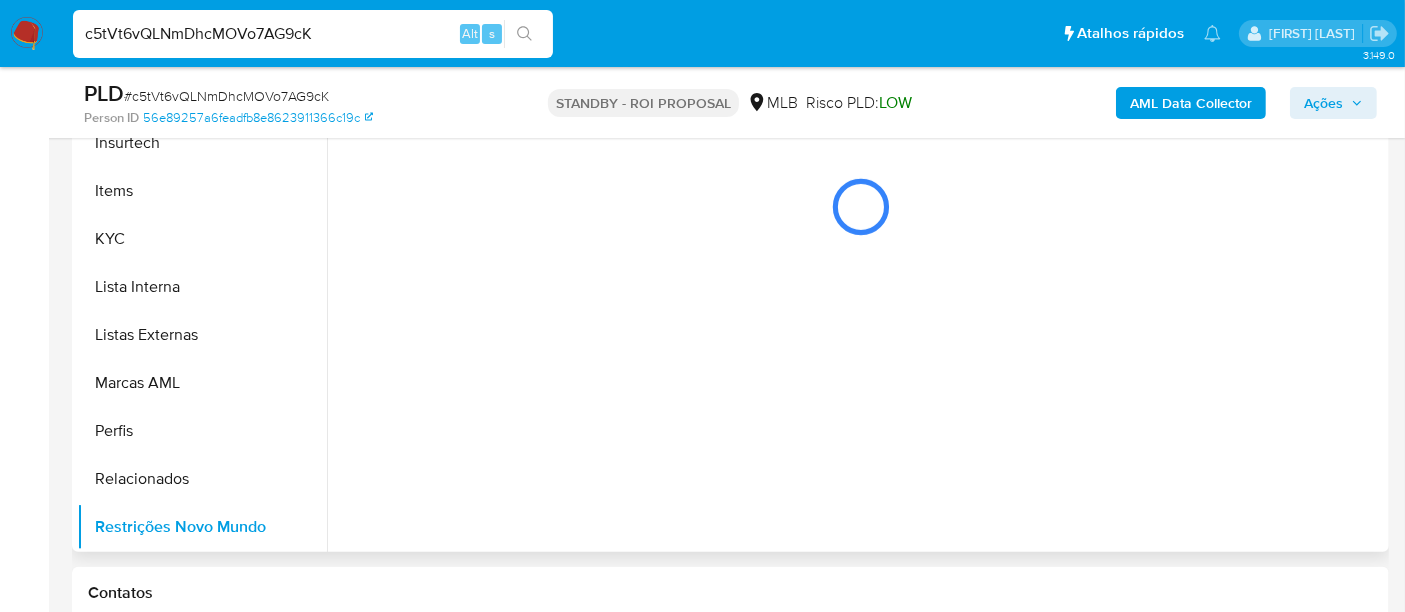 scroll, scrollTop: 444, scrollLeft: 0, axis: vertical 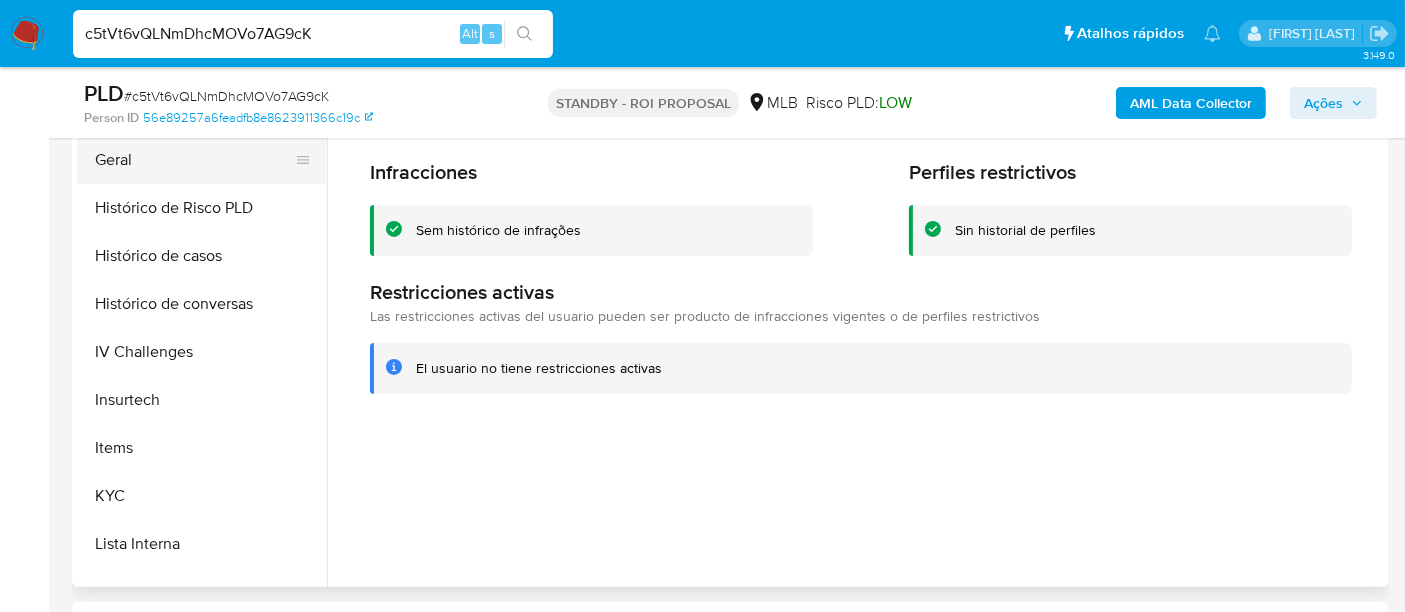 click on "Geral" at bounding box center (194, 160) 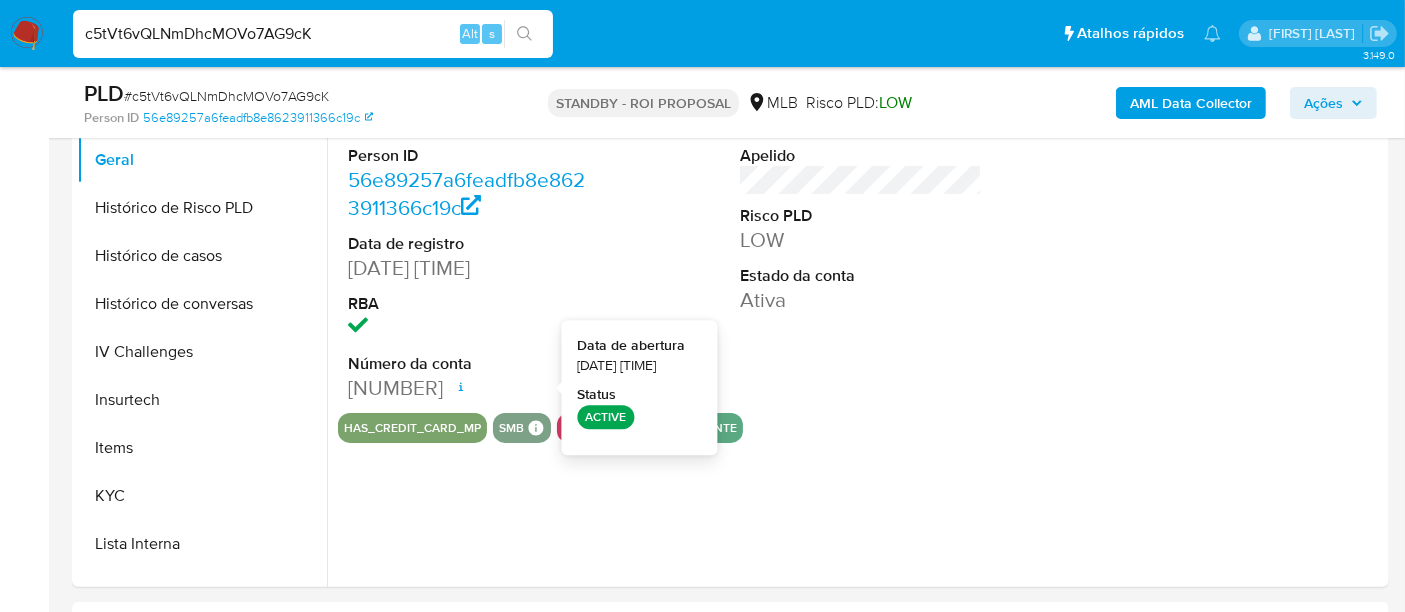 type 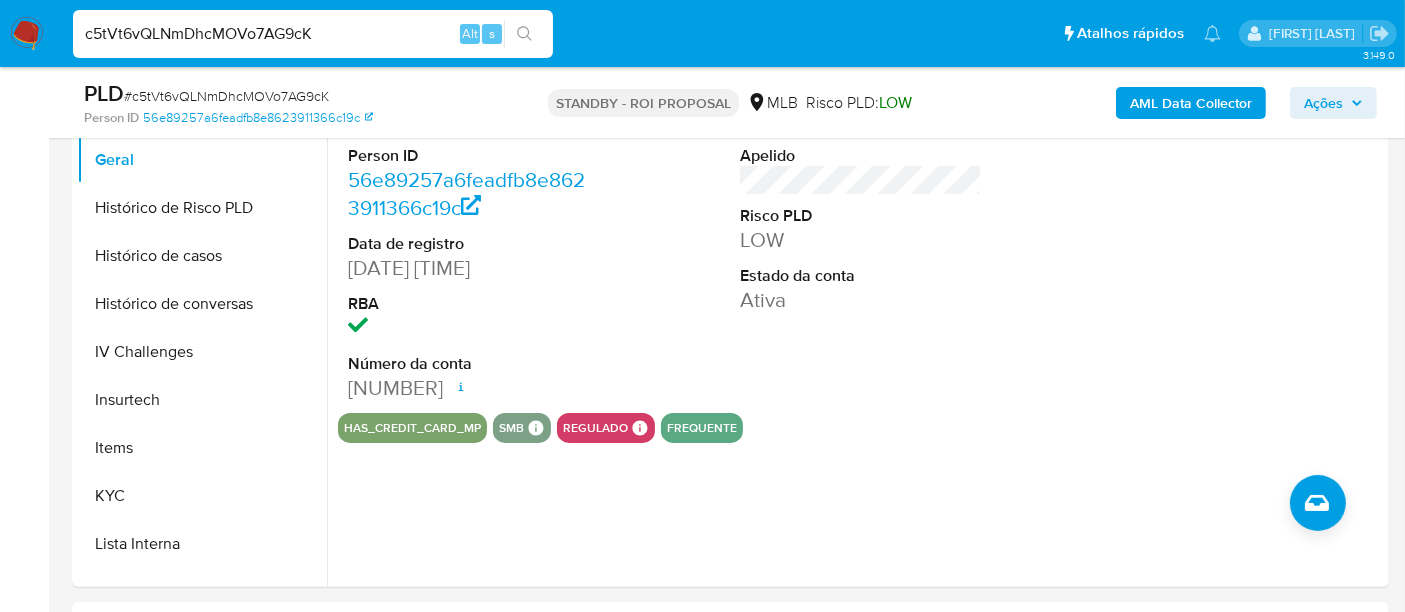 click on "c5tVt6vQLNmDhcMOVo7AG9cK" at bounding box center (313, 34) 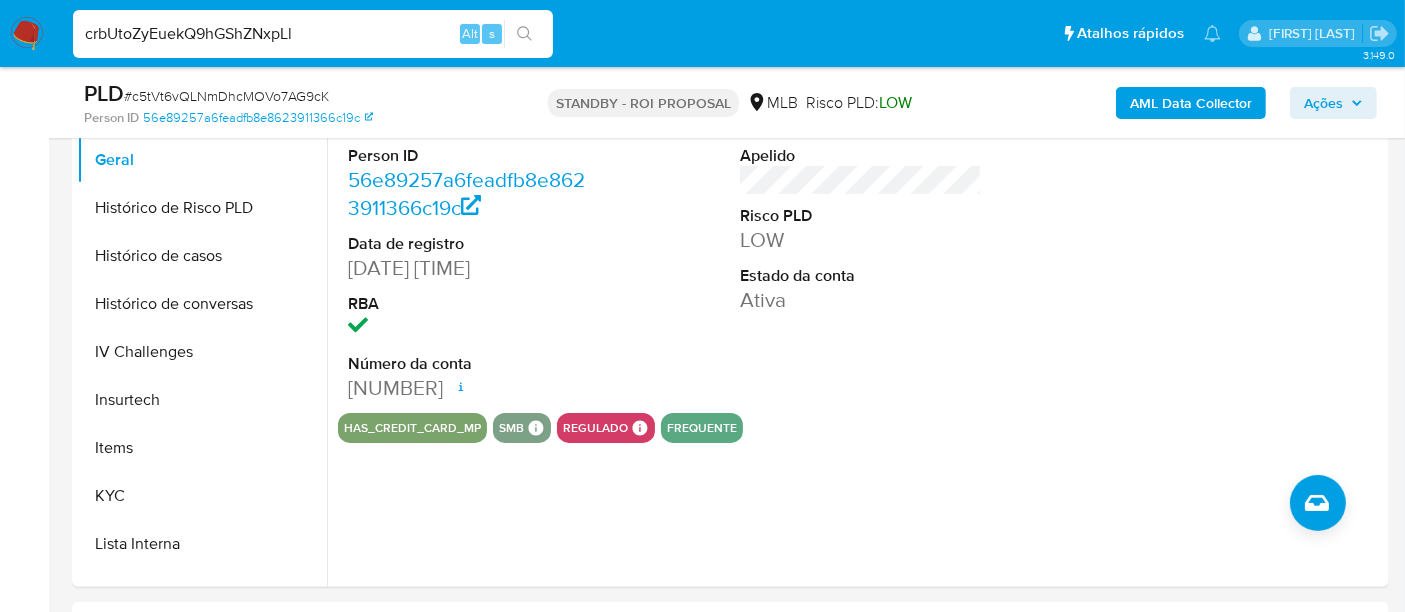 type on "crbUtoZyEuekQ9hGShZNxpLl" 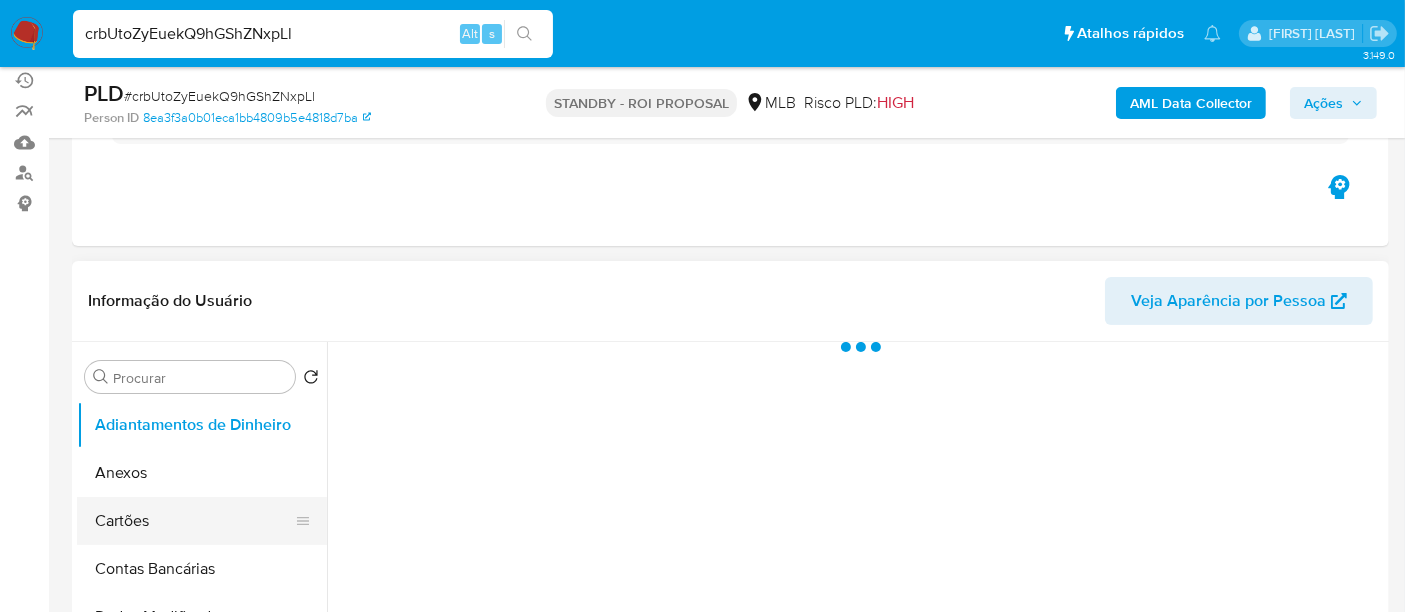 scroll, scrollTop: 333, scrollLeft: 0, axis: vertical 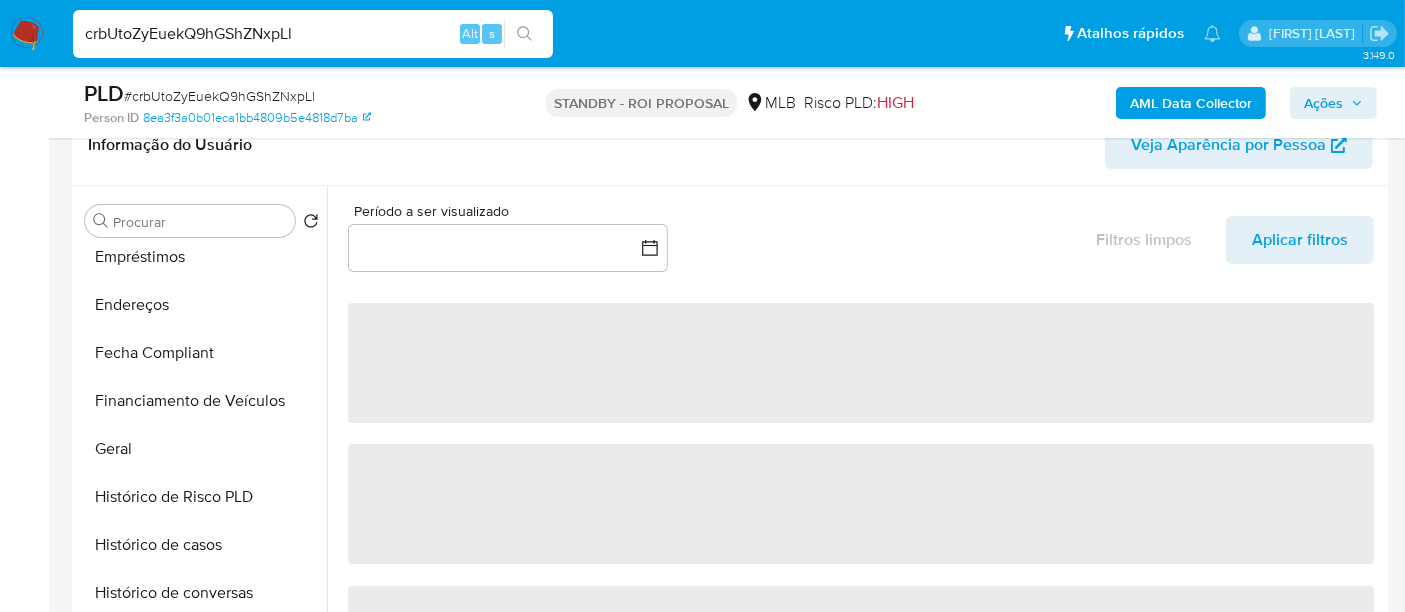 select on "10" 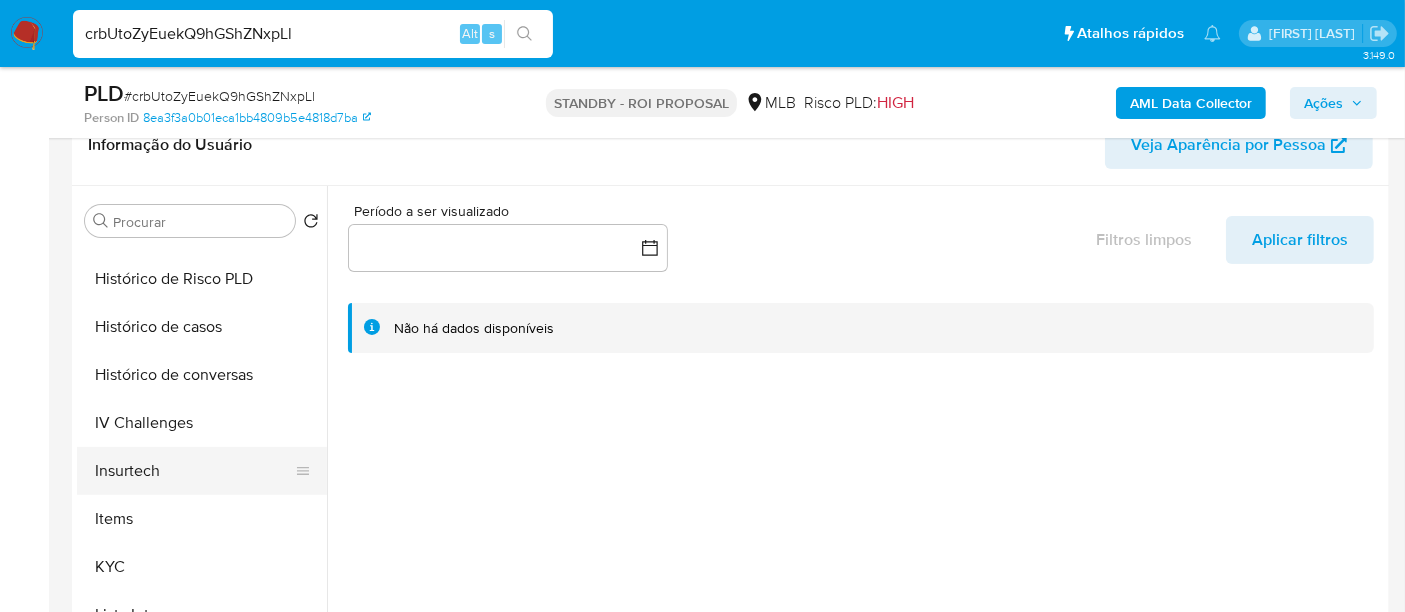 scroll, scrollTop: 666, scrollLeft: 0, axis: vertical 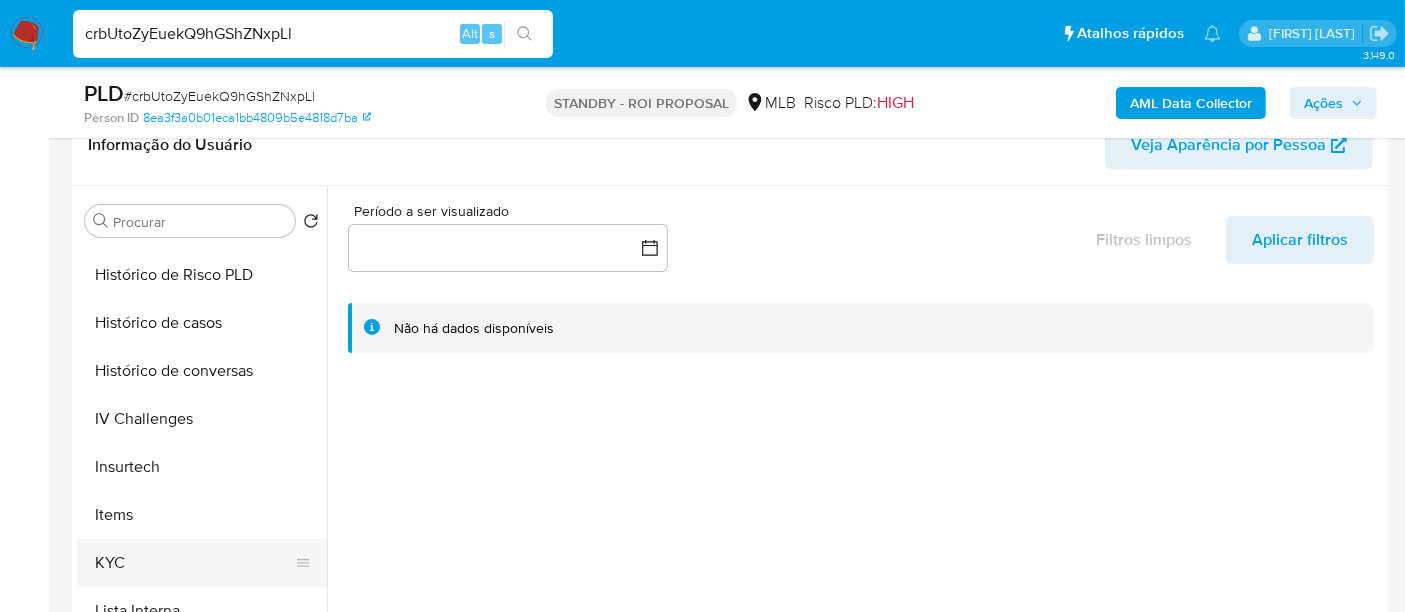 click on "KYC" at bounding box center (194, 563) 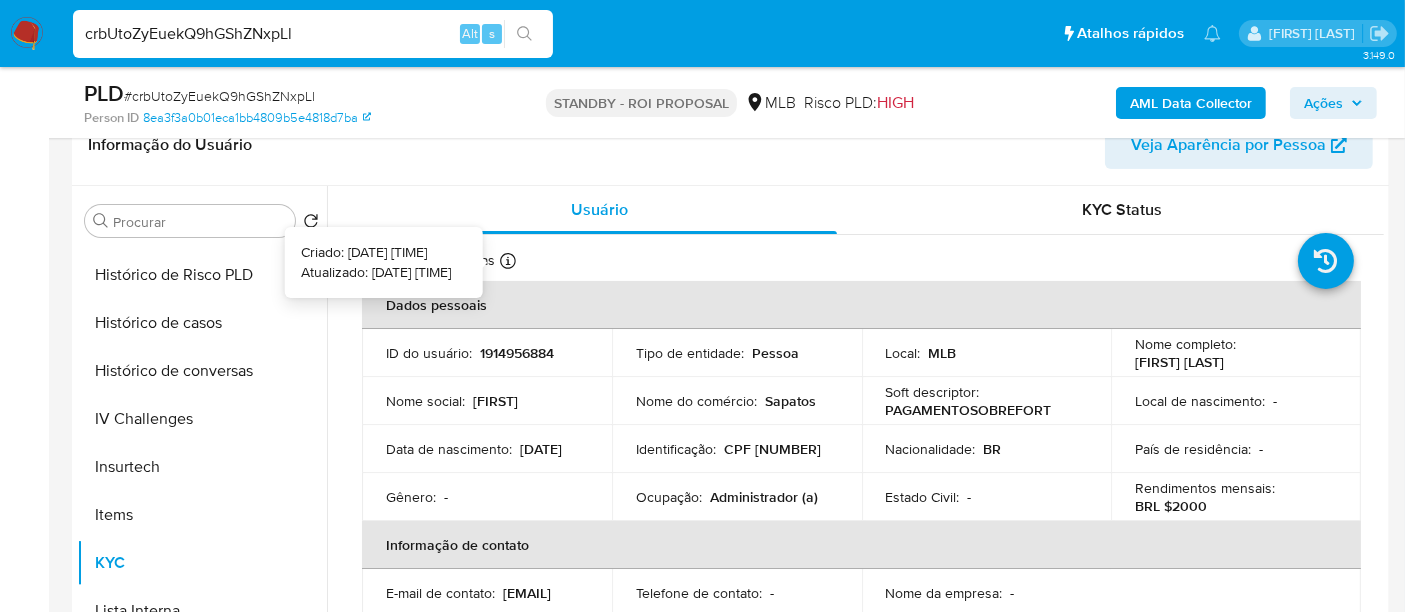 type 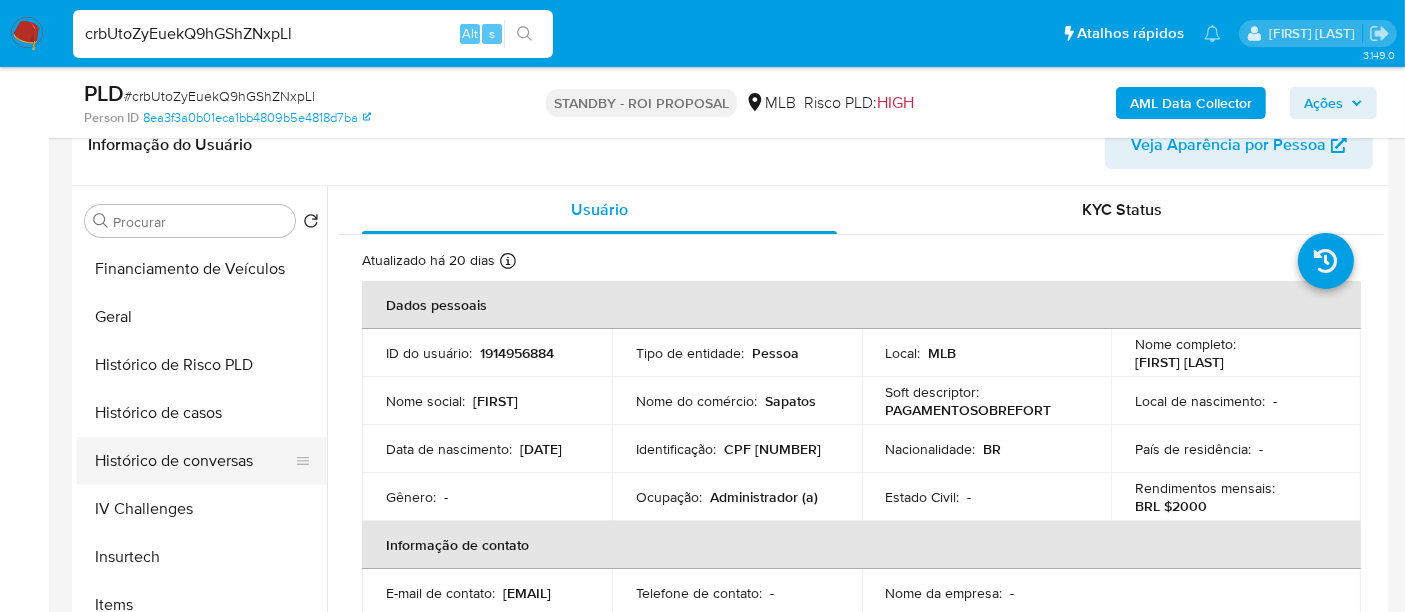 scroll, scrollTop: 555, scrollLeft: 0, axis: vertical 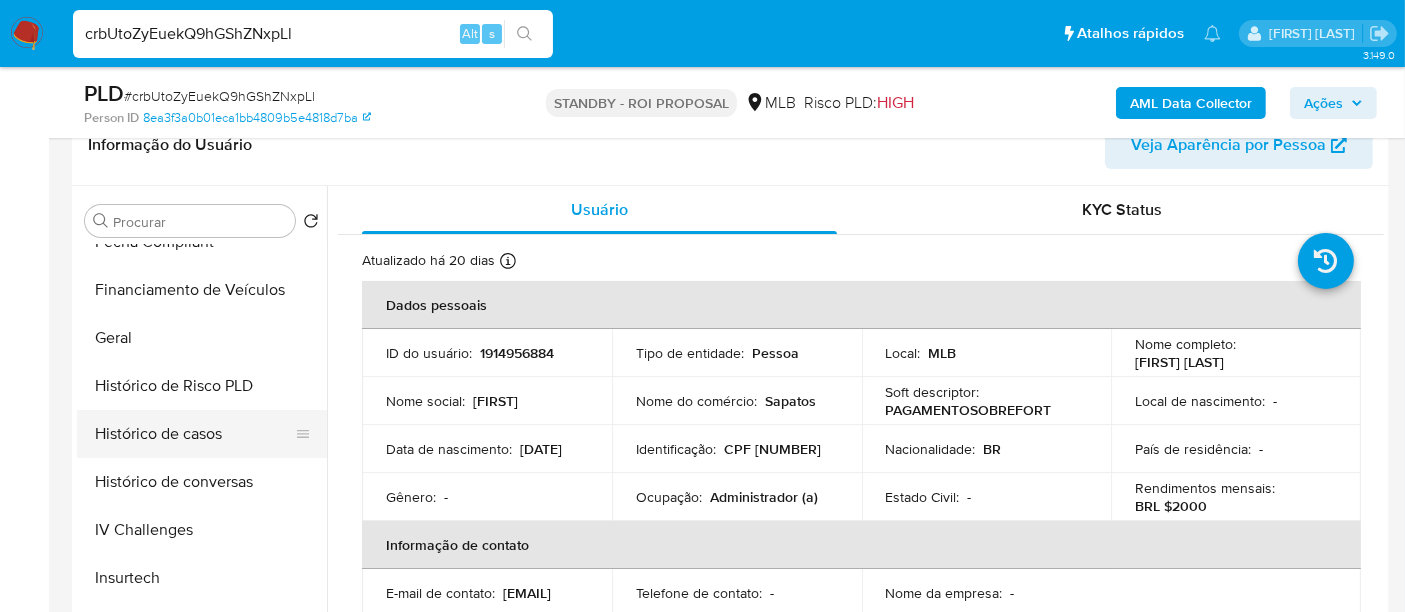 click on "Histórico de casos" at bounding box center [194, 434] 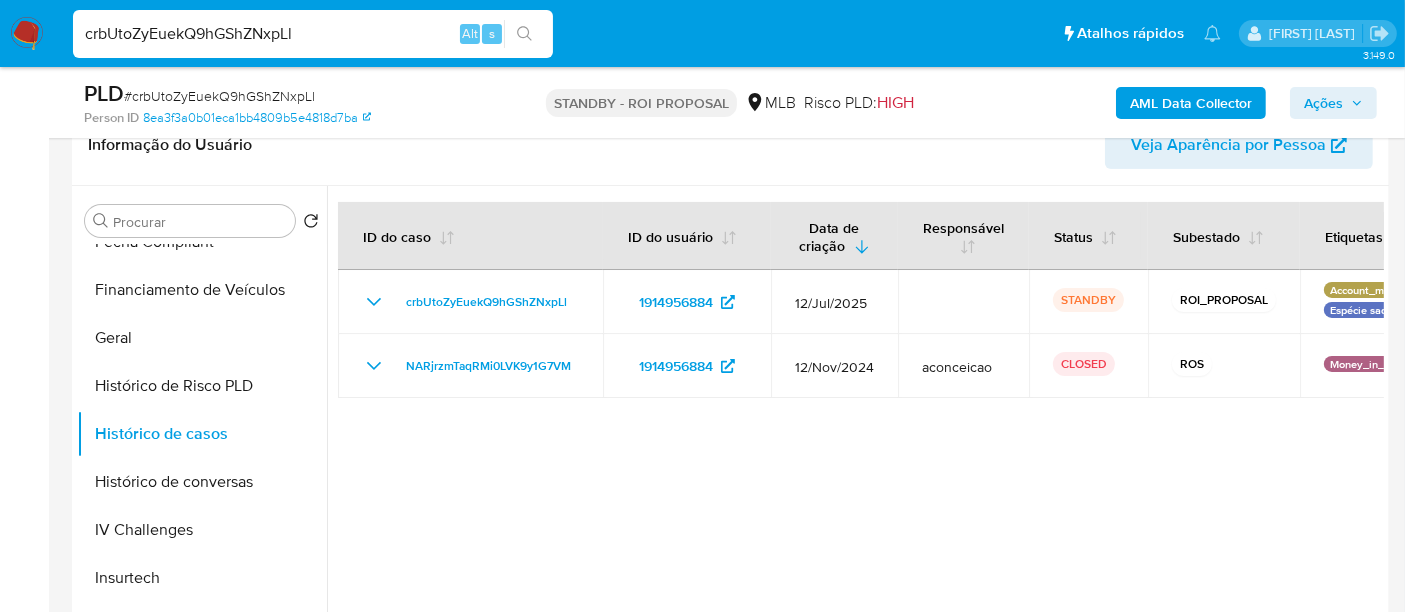 type 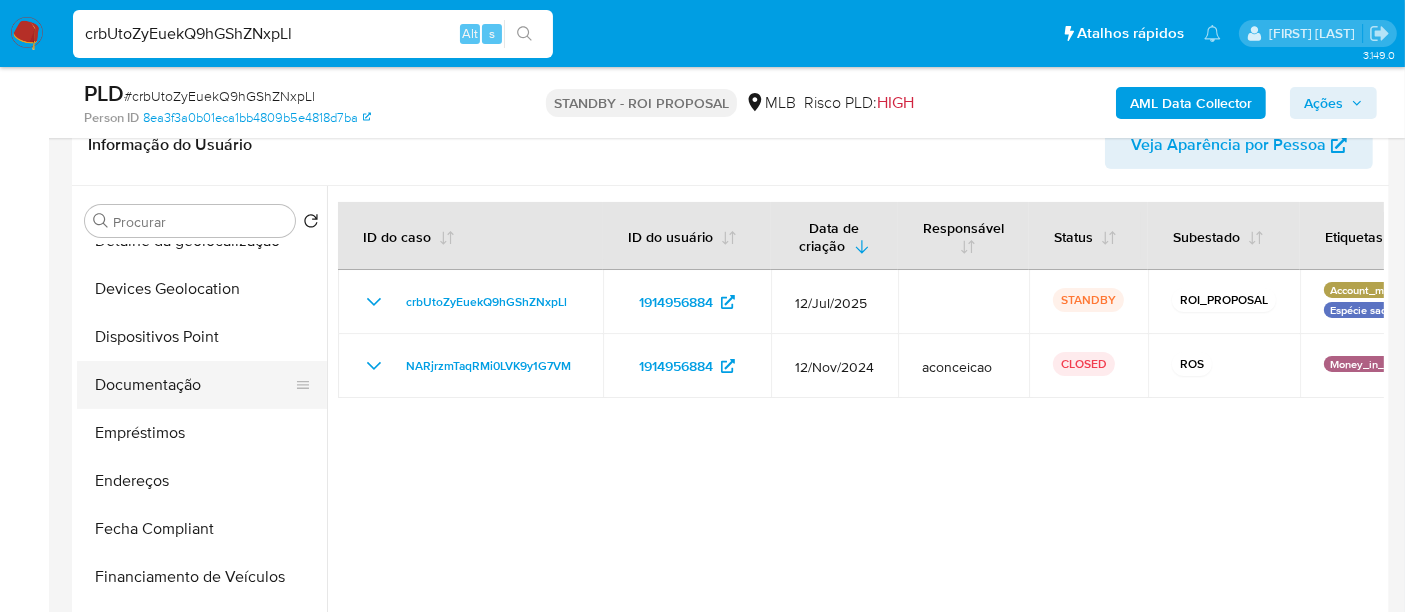 scroll, scrollTop: 222, scrollLeft: 0, axis: vertical 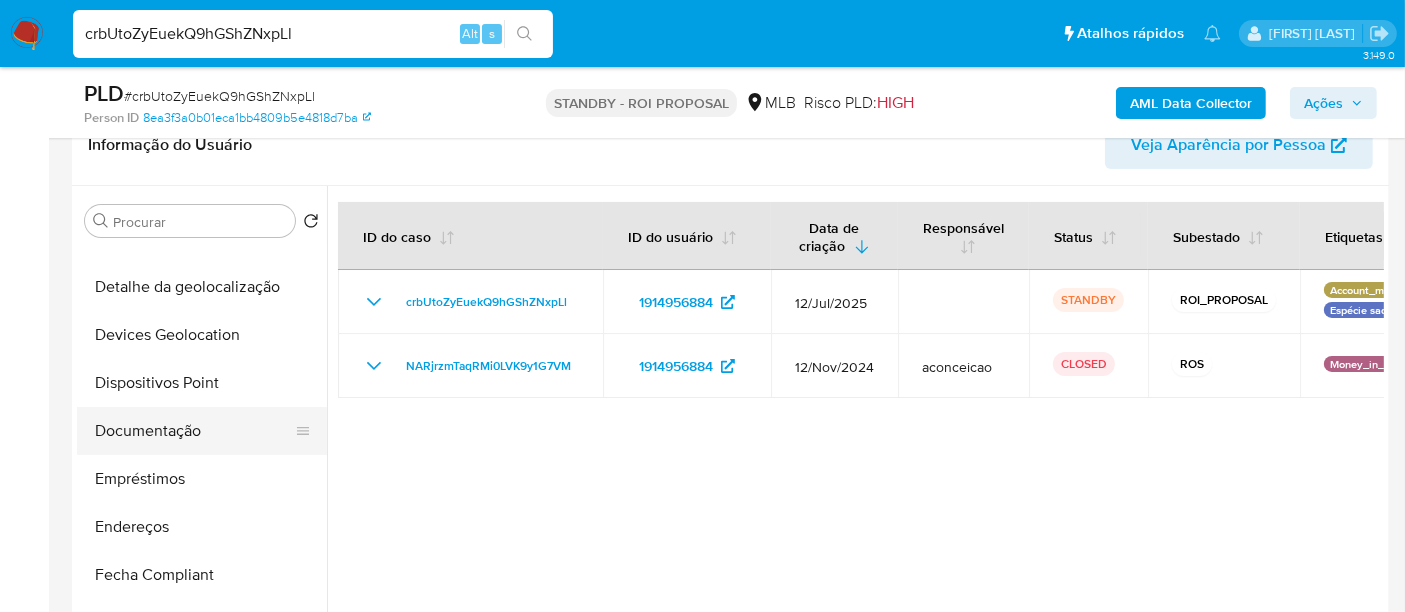 click on "Documentação" at bounding box center [194, 431] 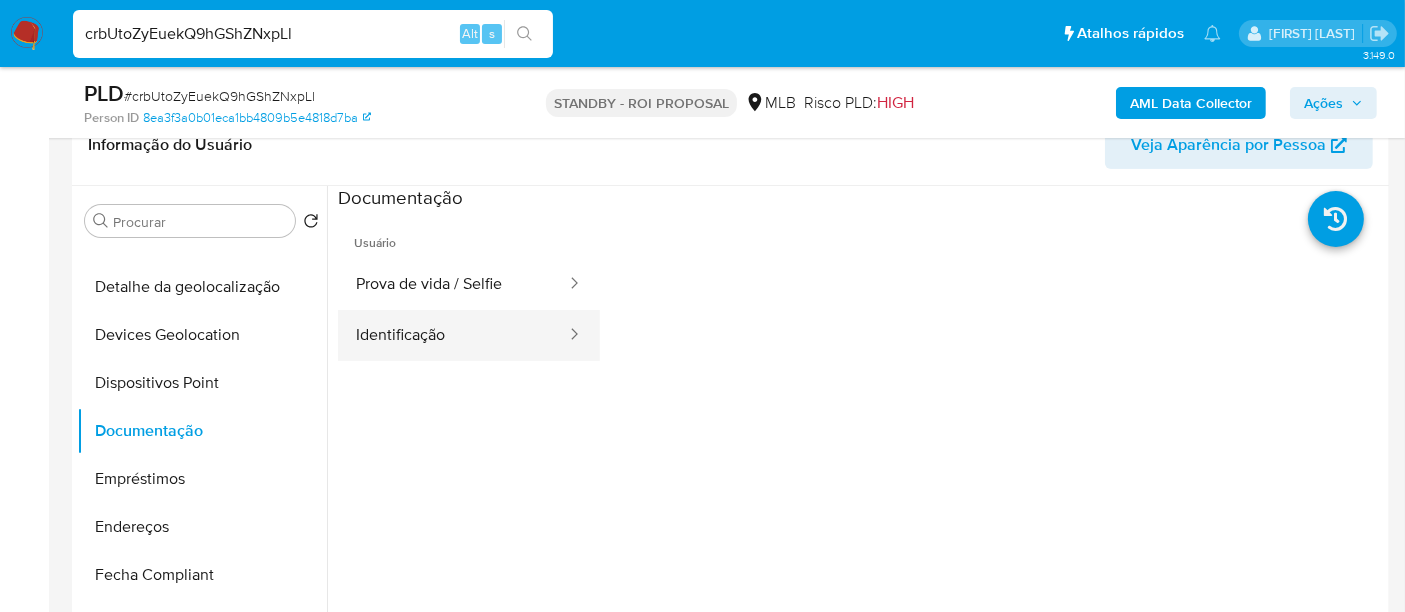 click on "Identificação" at bounding box center (453, 335) 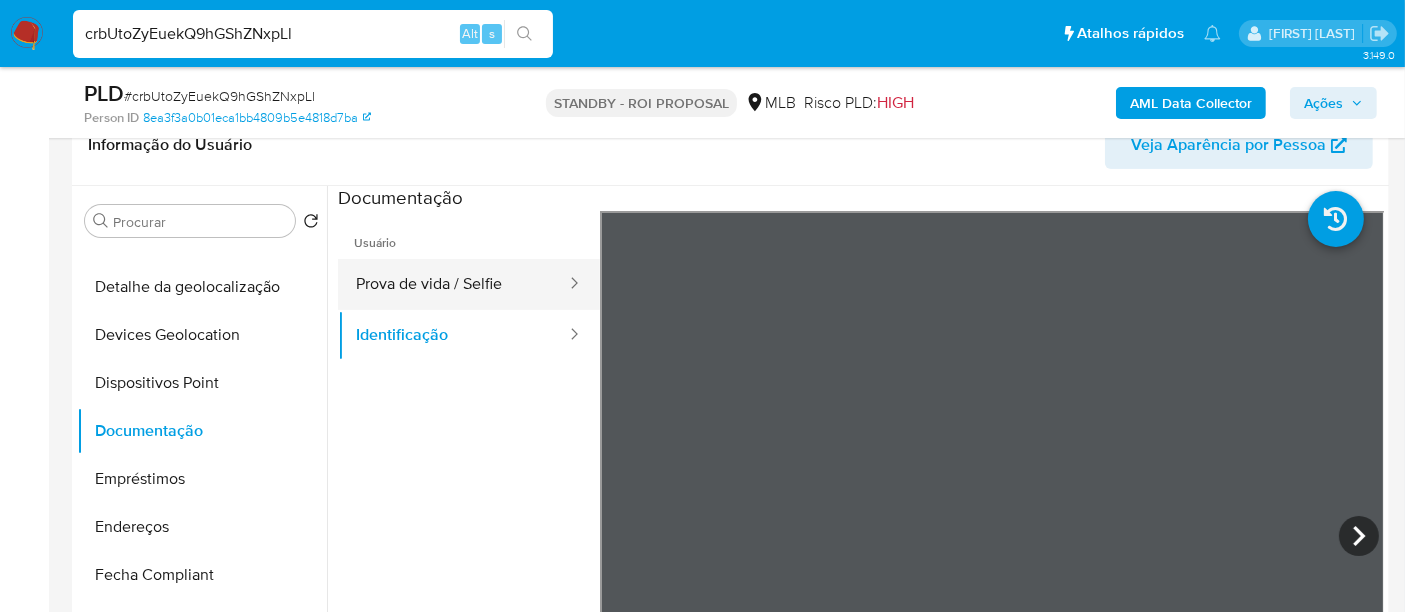 click on "Prova de vida / Selfie" at bounding box center (453, 284) 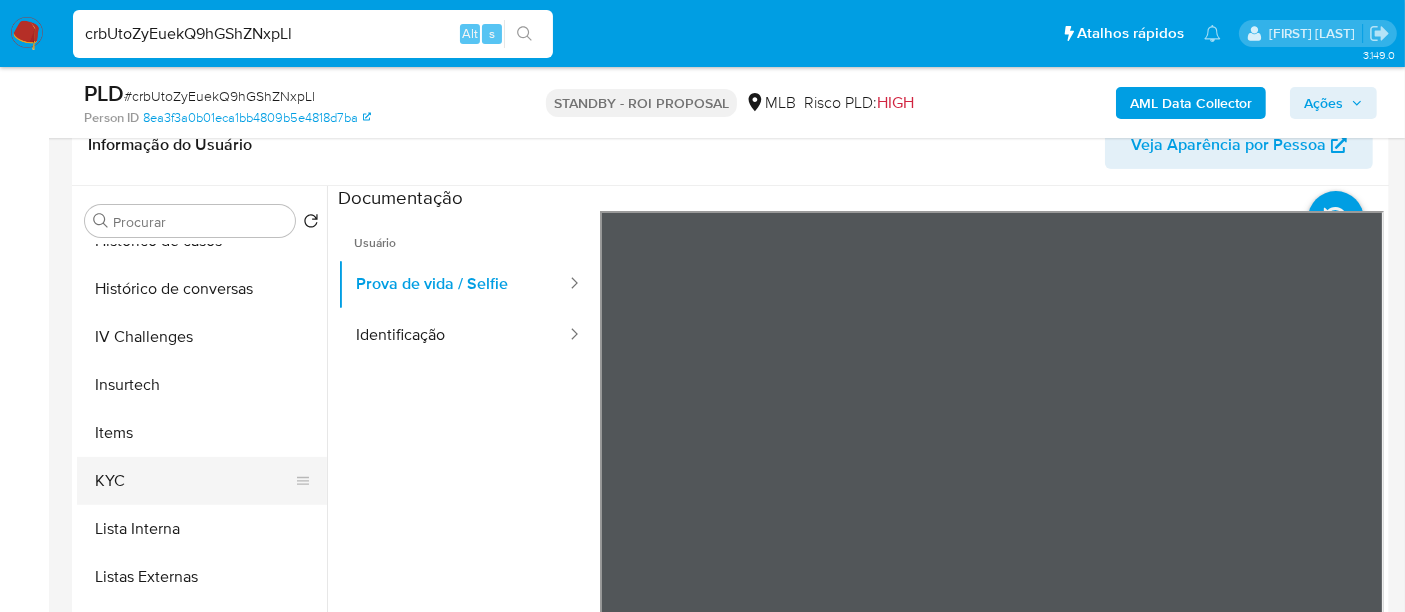 scroll, scrollTop: 844, scrollLeft: 0, axis: vertical 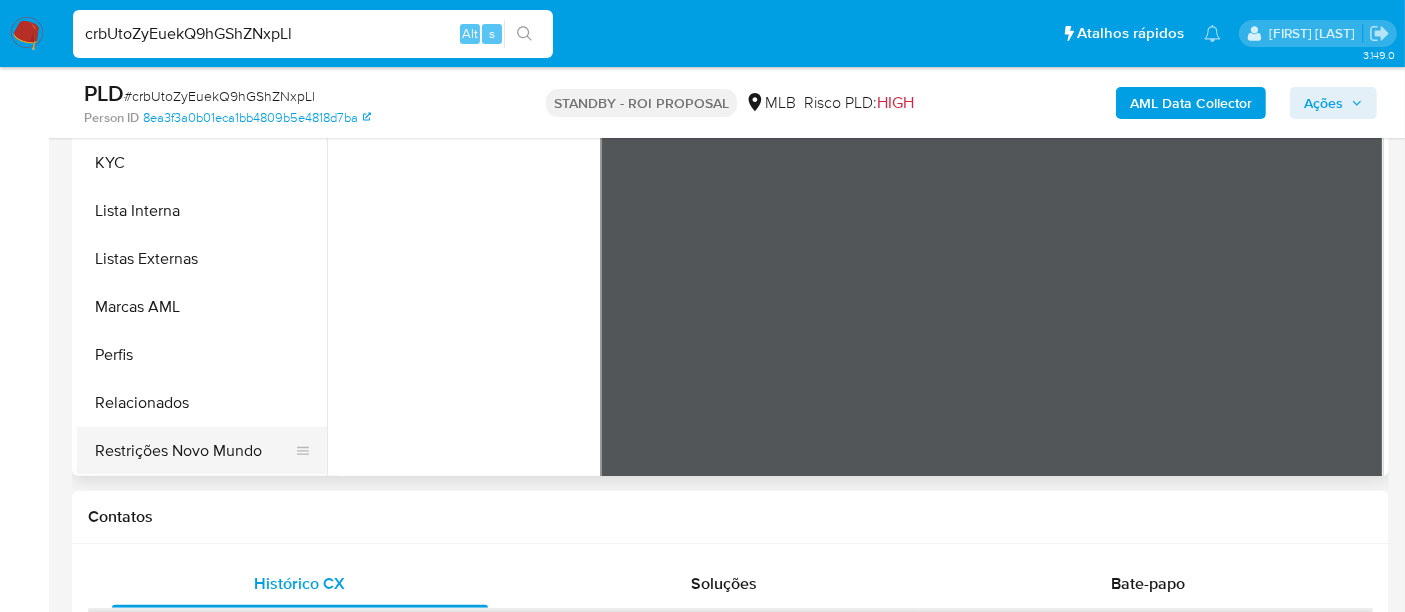 click on "Restrições Novo Mundo" at bounding box center [194, 451] 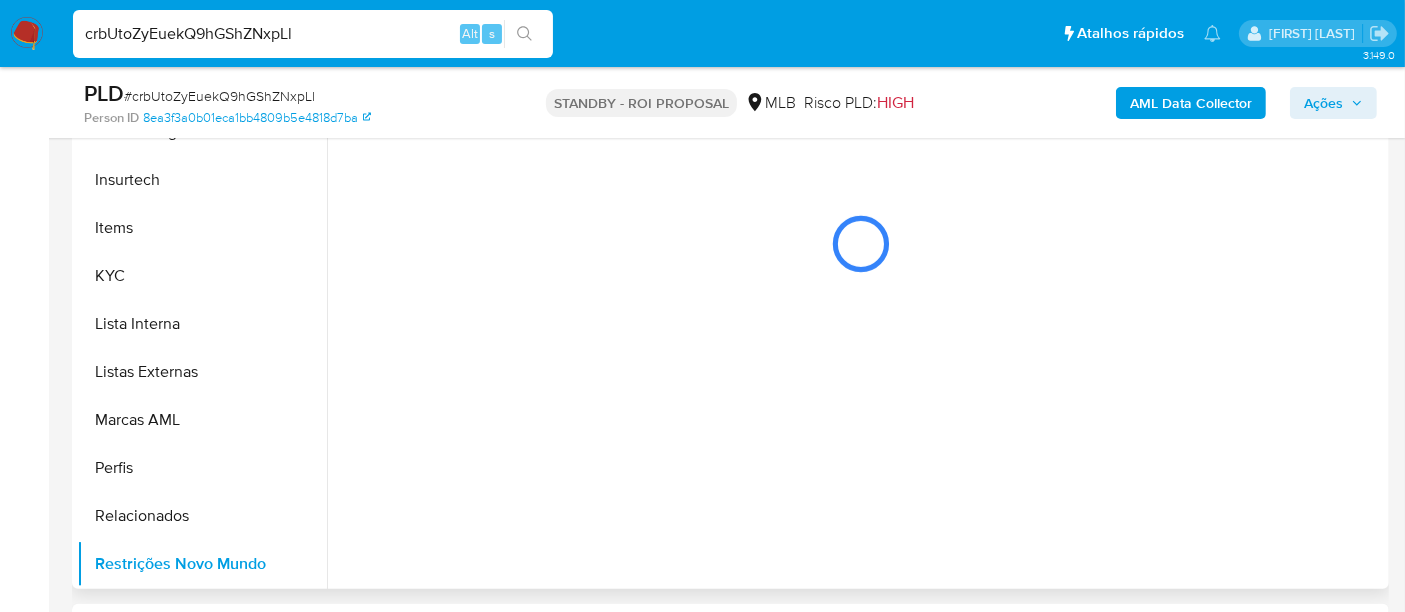 scroll, scrollTop: 444, scrollLeft: 0, axis: vertical 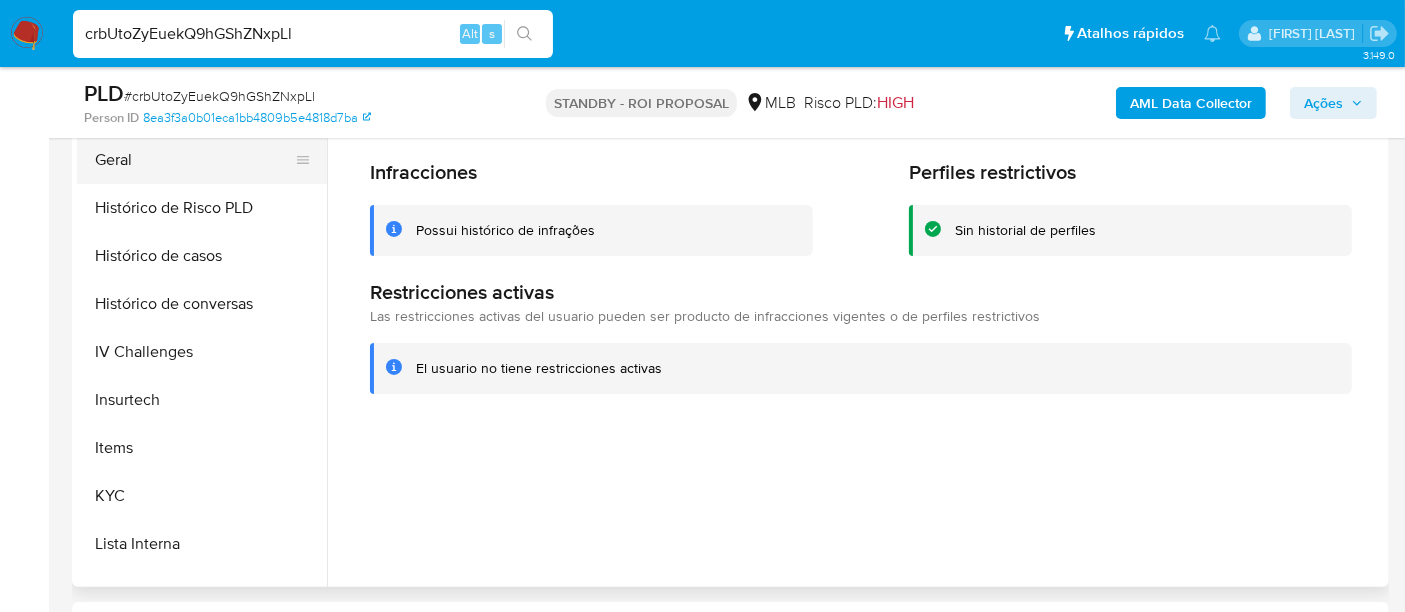 click on "Geral" at bounding box center [194, 160] 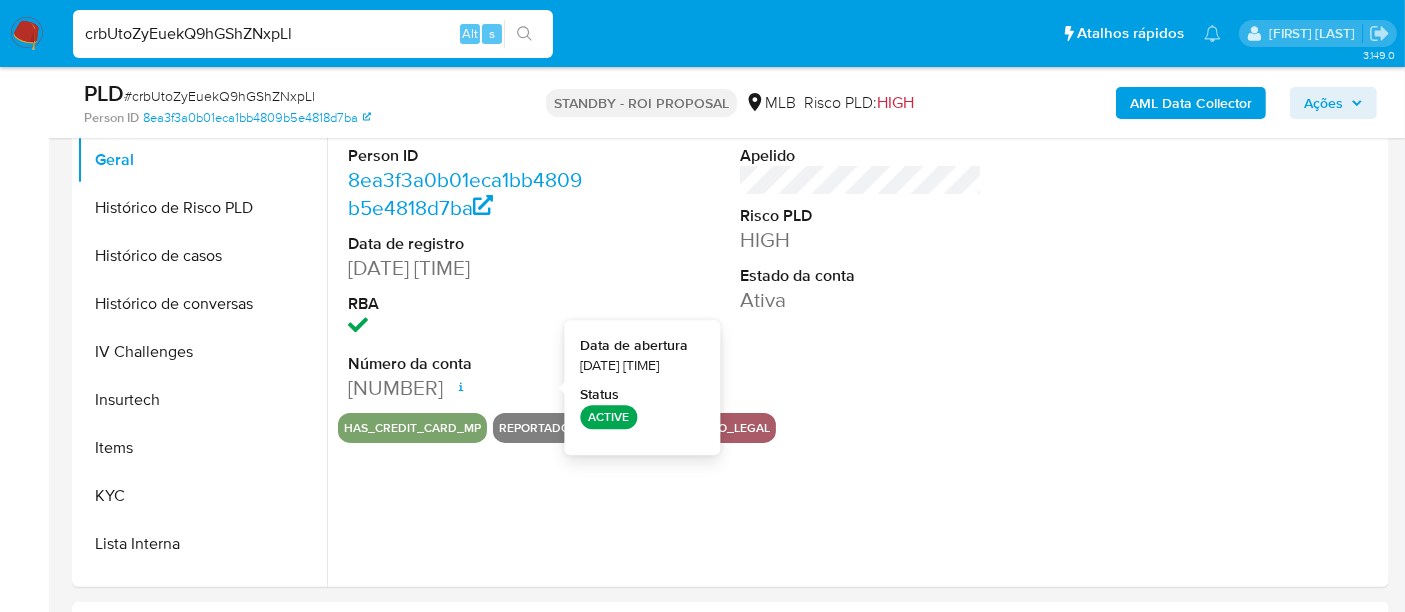 type 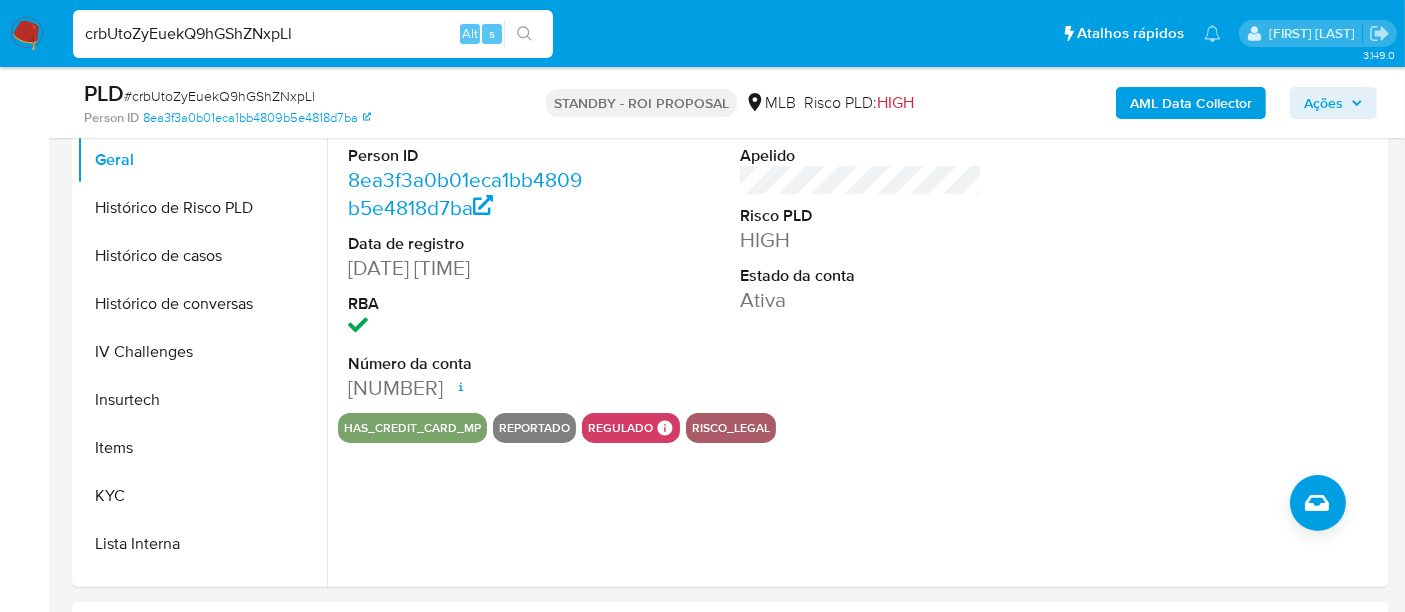 click on "crbUtoZyEuekQ9hGShZNxpLl" at bounding box center [313, 34] 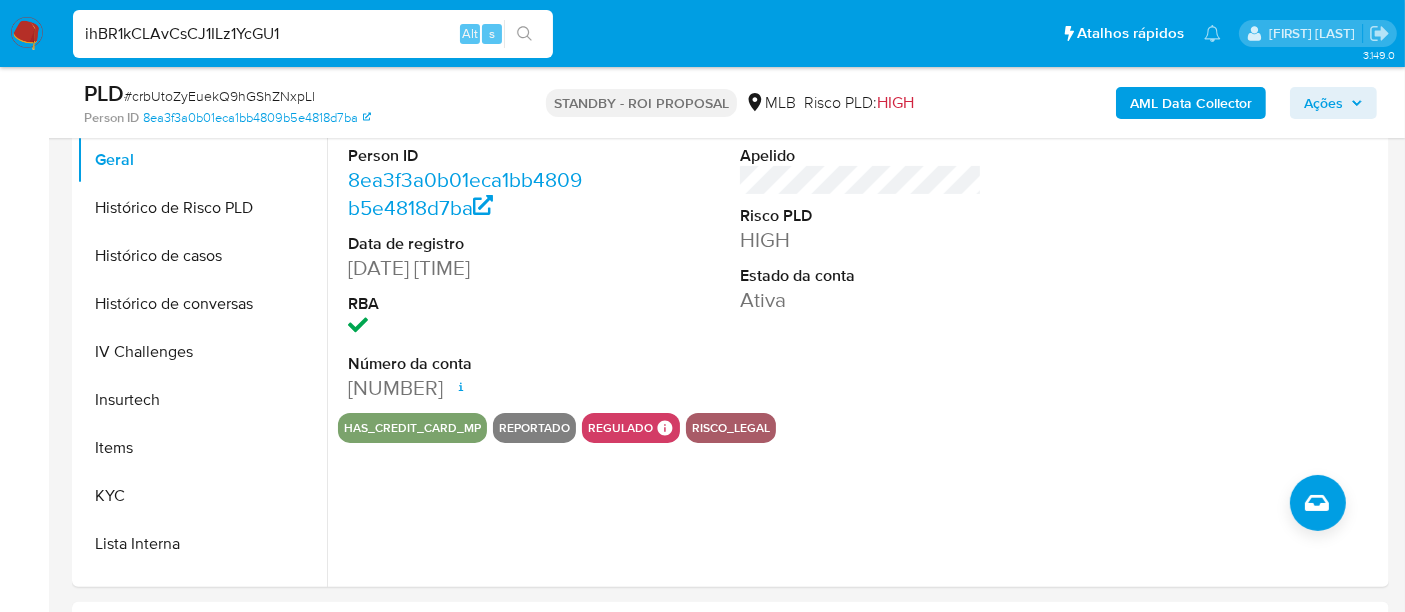 type on "ihBR1kCLAvCsCJ1ILz1YcGU1" 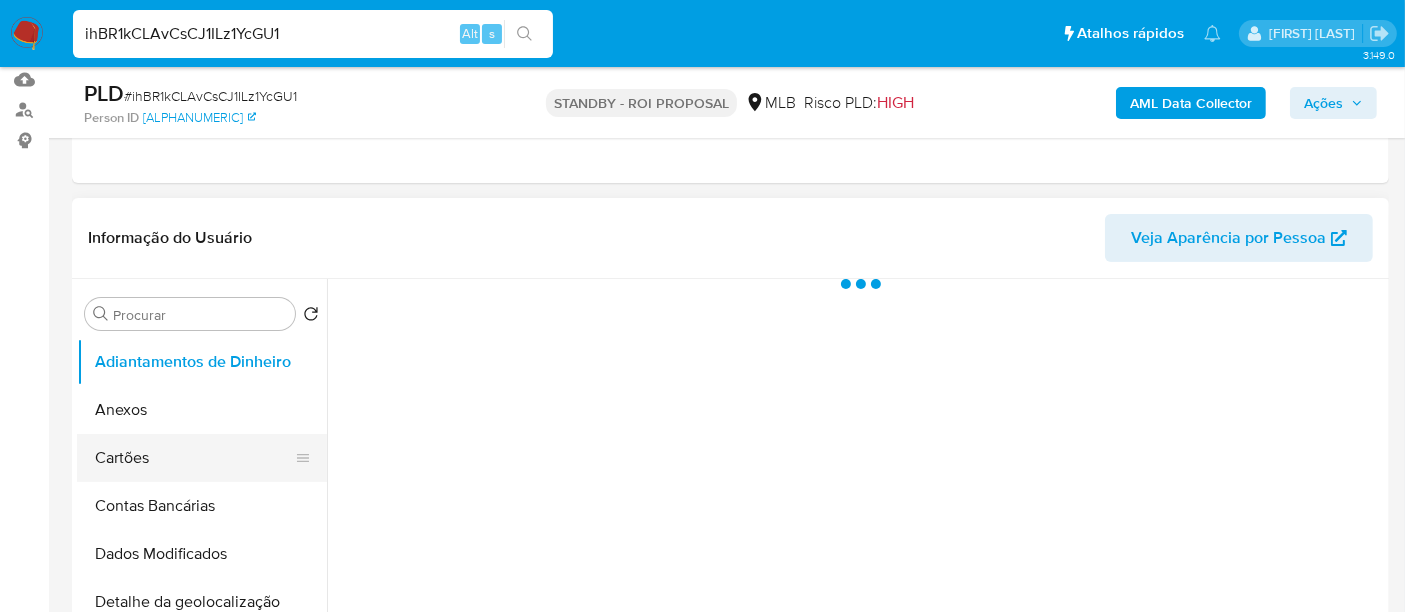 scroll, scrollTop: 333, scrollLeft: 0, axis: vertical 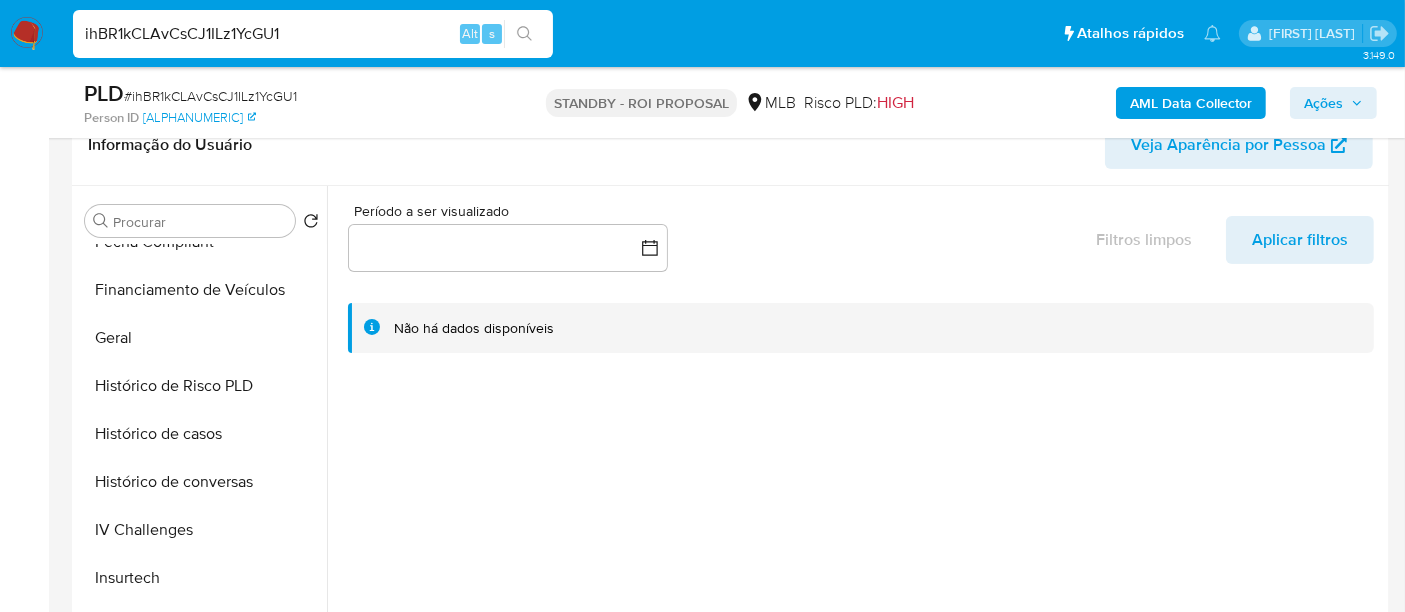 select on "10" 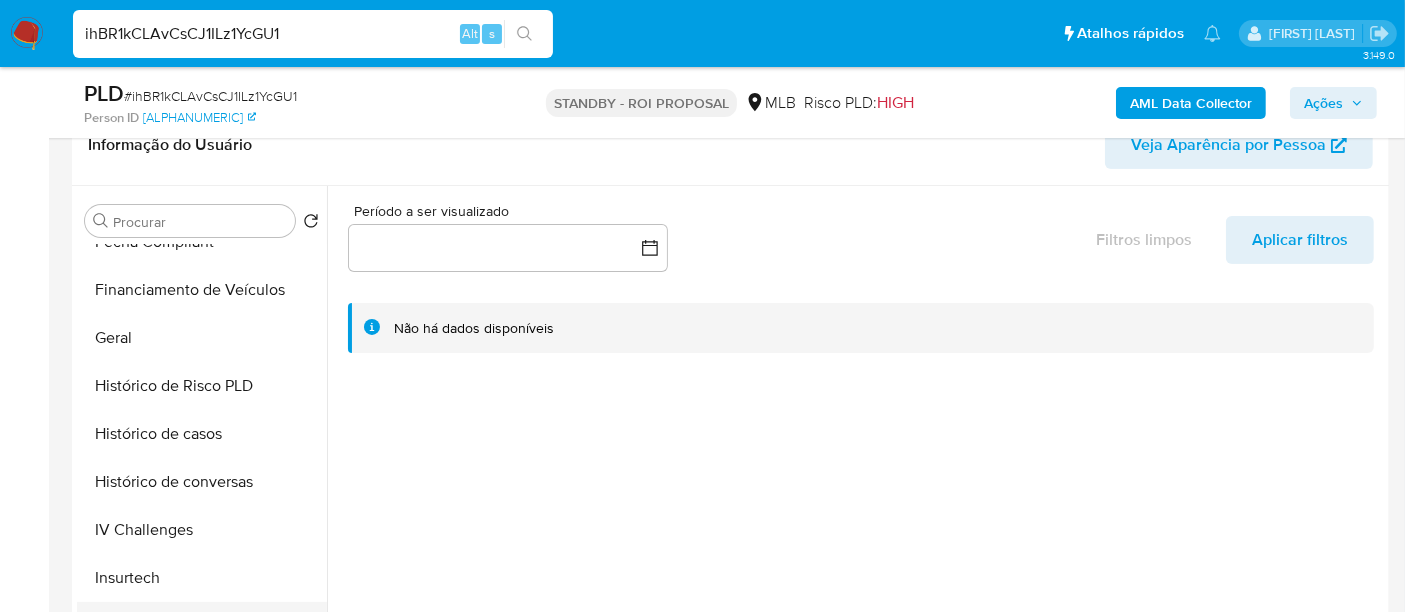 scroll, scrollTop: 844, scrollLeft: 0, axis: vertical 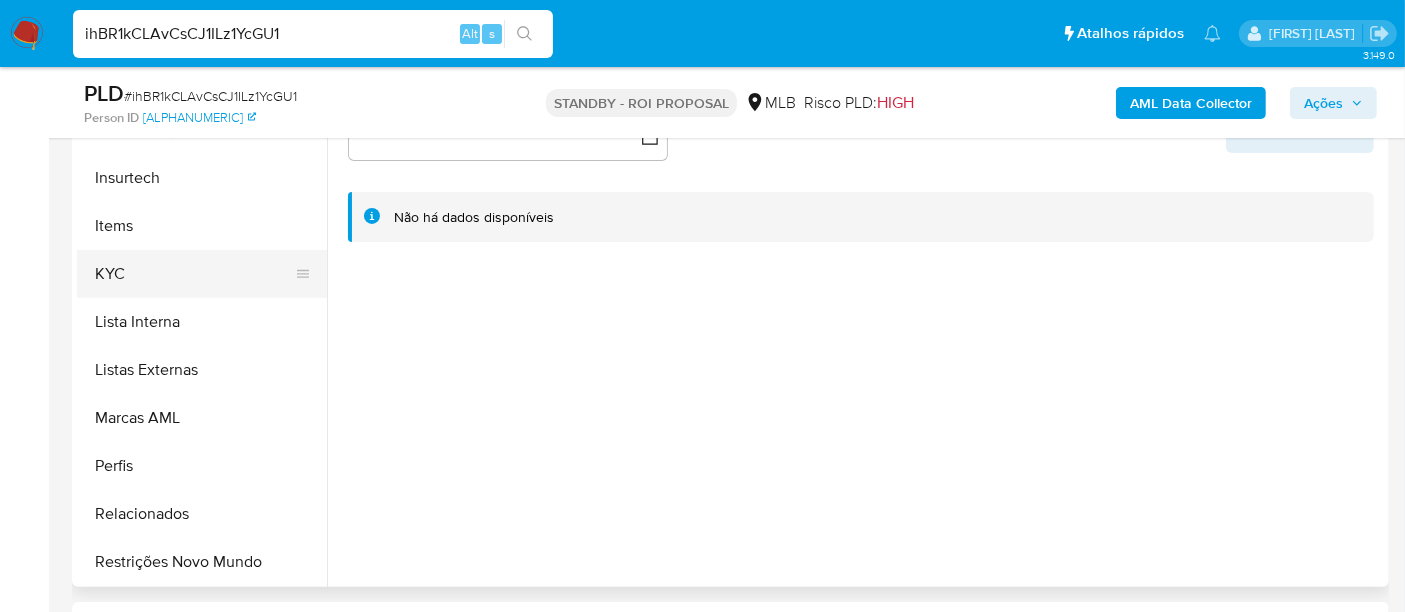 click on "KYC" at bounding box center (194, 274) 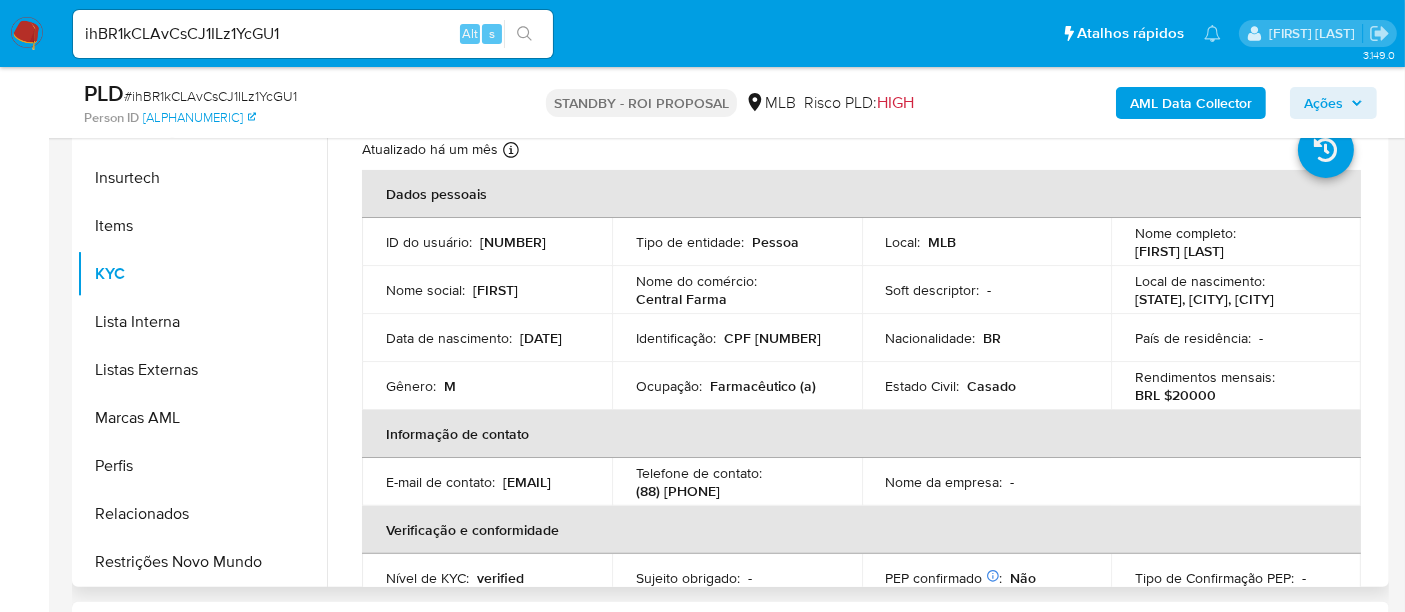 scroll, scrollTop: 333, scrollLeft: 0, axis: vertical 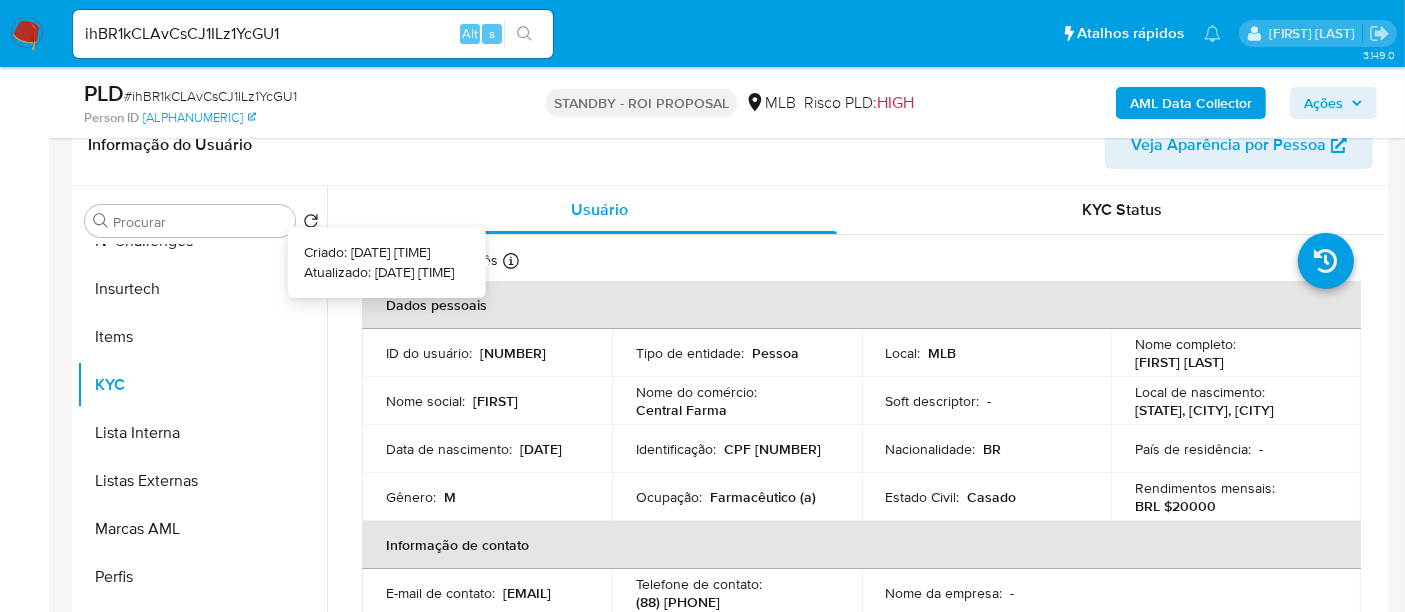 type 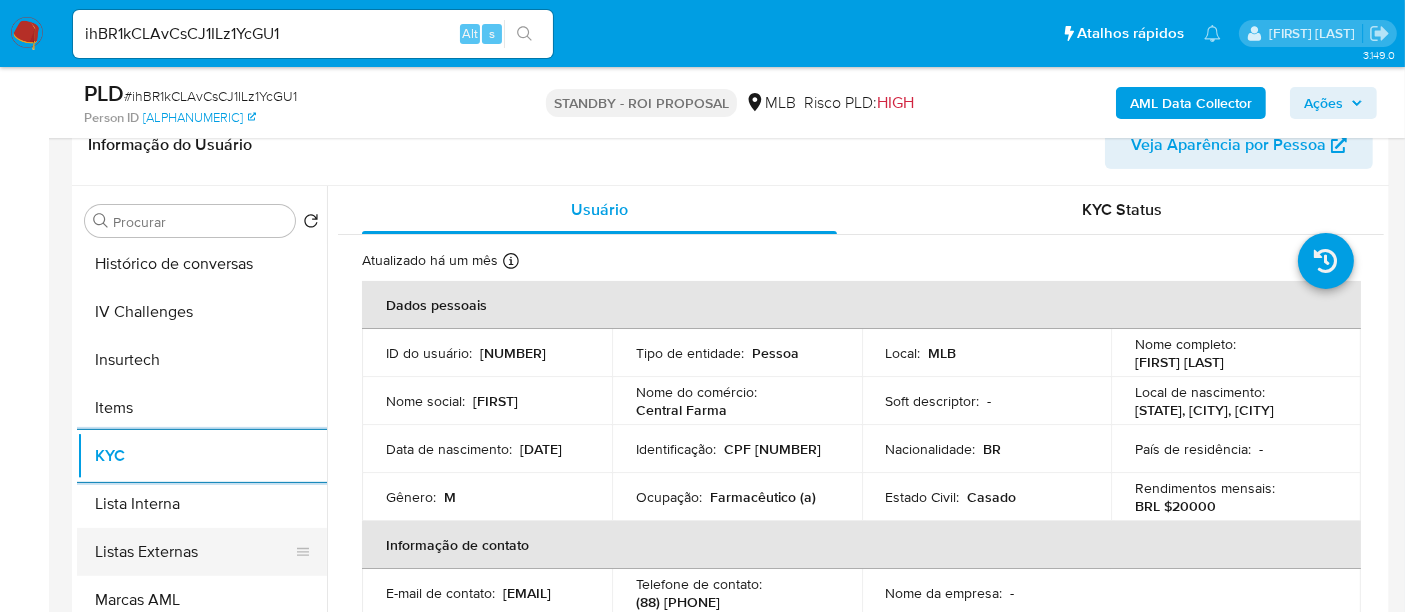 scroll, scrollTop: 622, scrollLeft: 0, axis: vertical 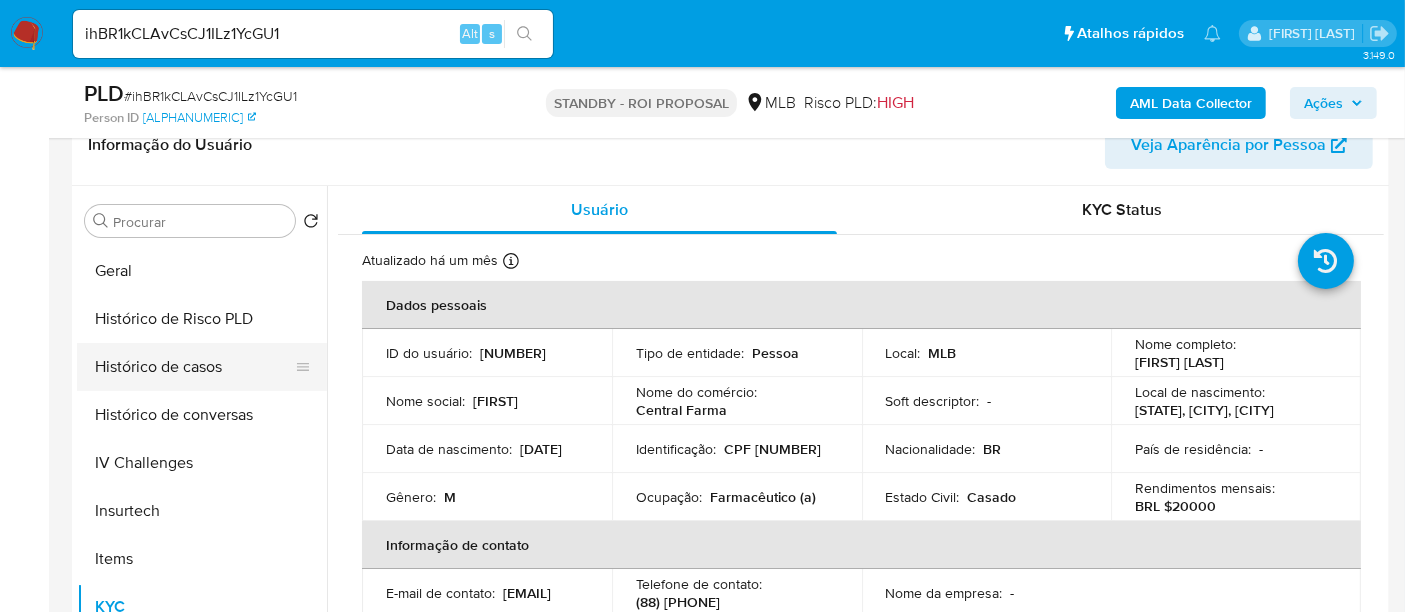 click on "Histórico de casos" at bounding box center [194, 367] 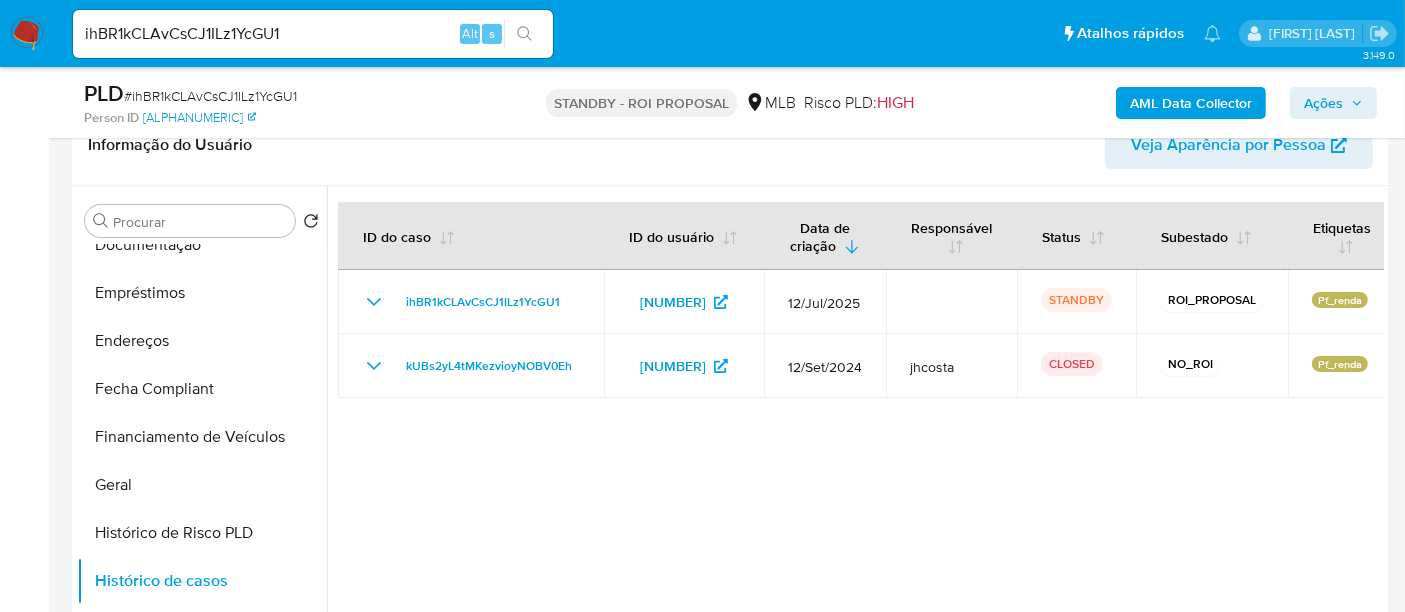 scroll, scrollTop: 288, scrollLeft: 0, axis: vertical 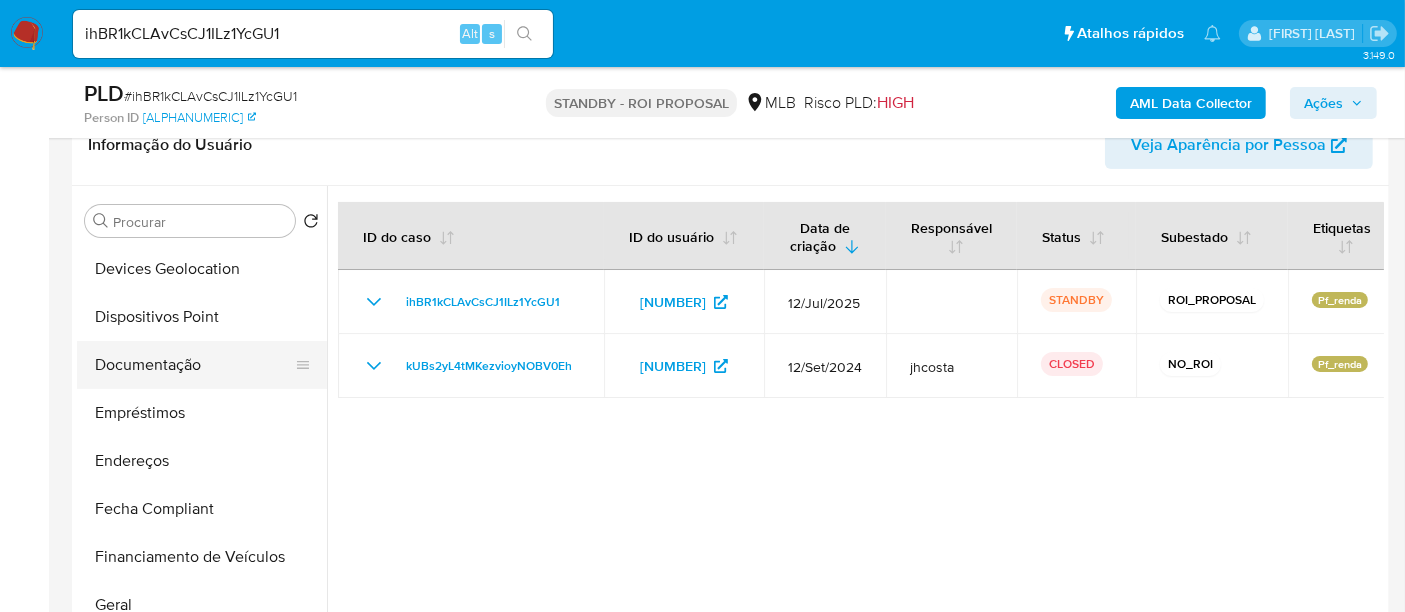 click on "Documentação" at bounding box center [194, 365] 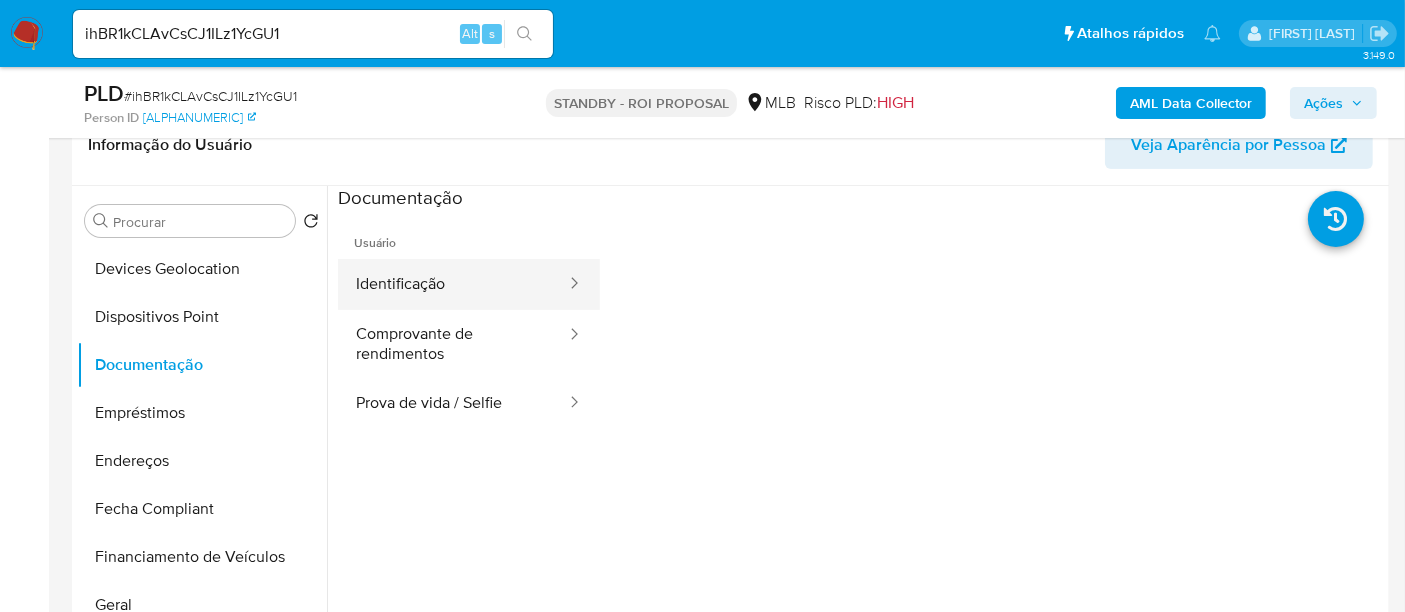 click on "Identificação" at bounding box center [453, 284] 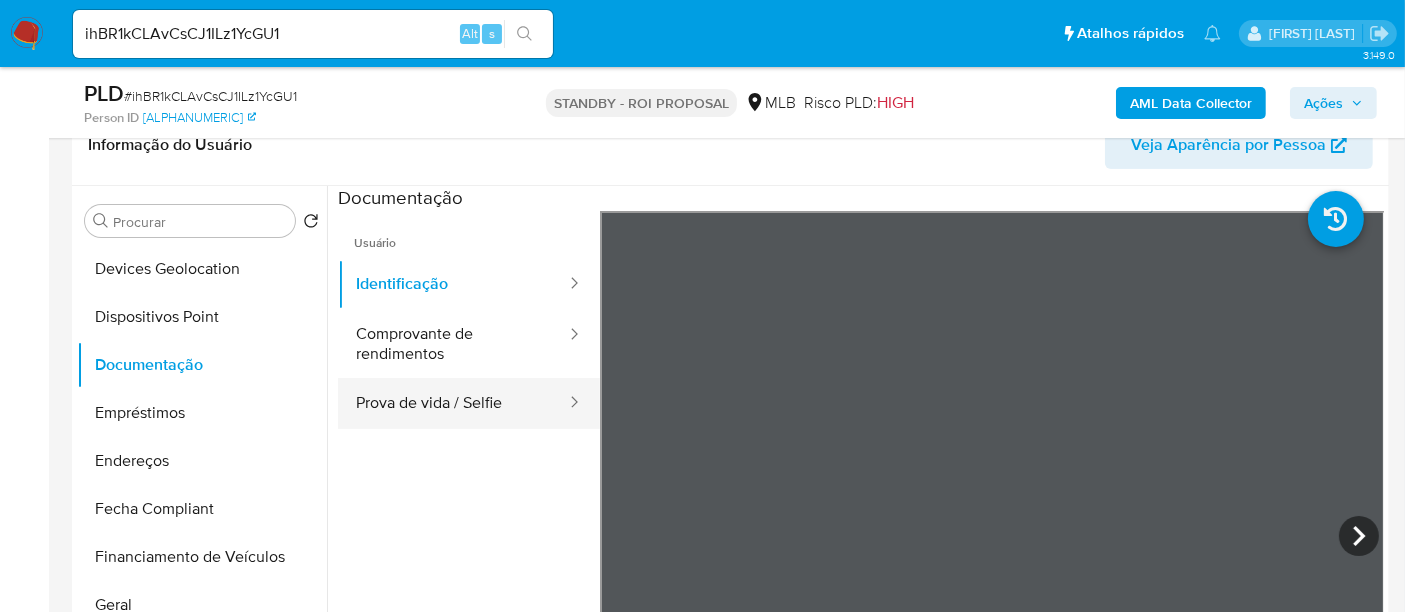 click on "Prova de vida / Selfie" at bounding box center (453, 403) 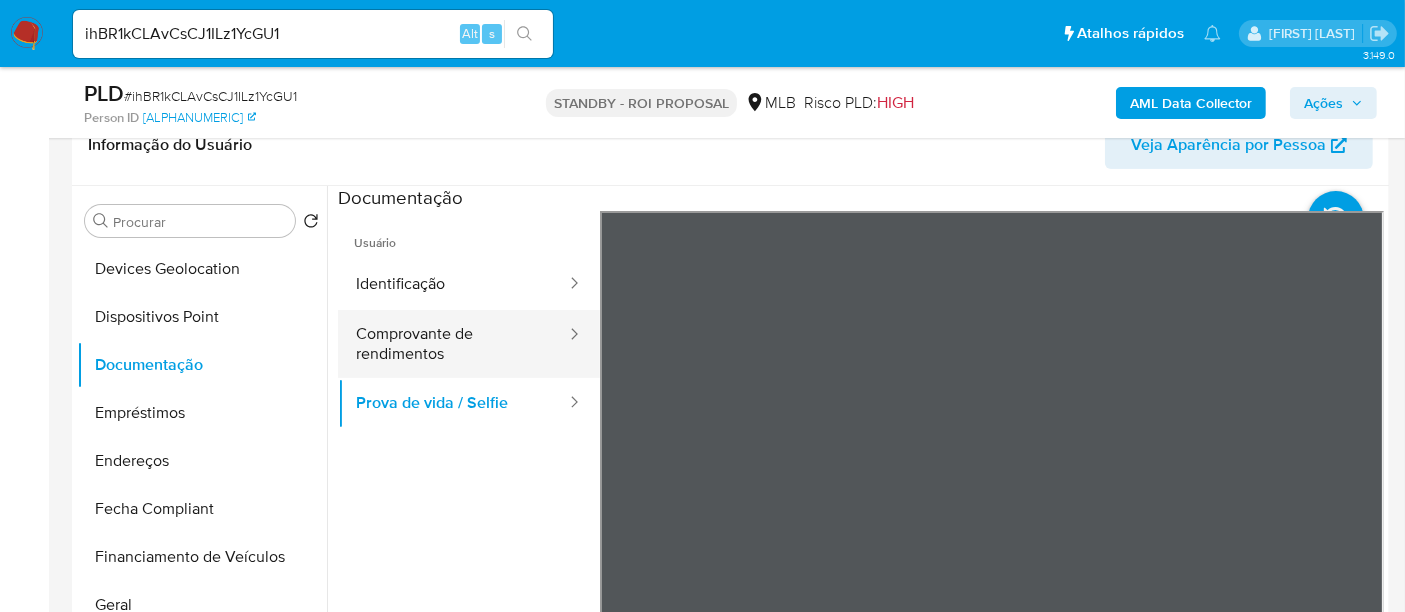 click on "Comprovante de rendimentos" at bounding box center [453, 344] 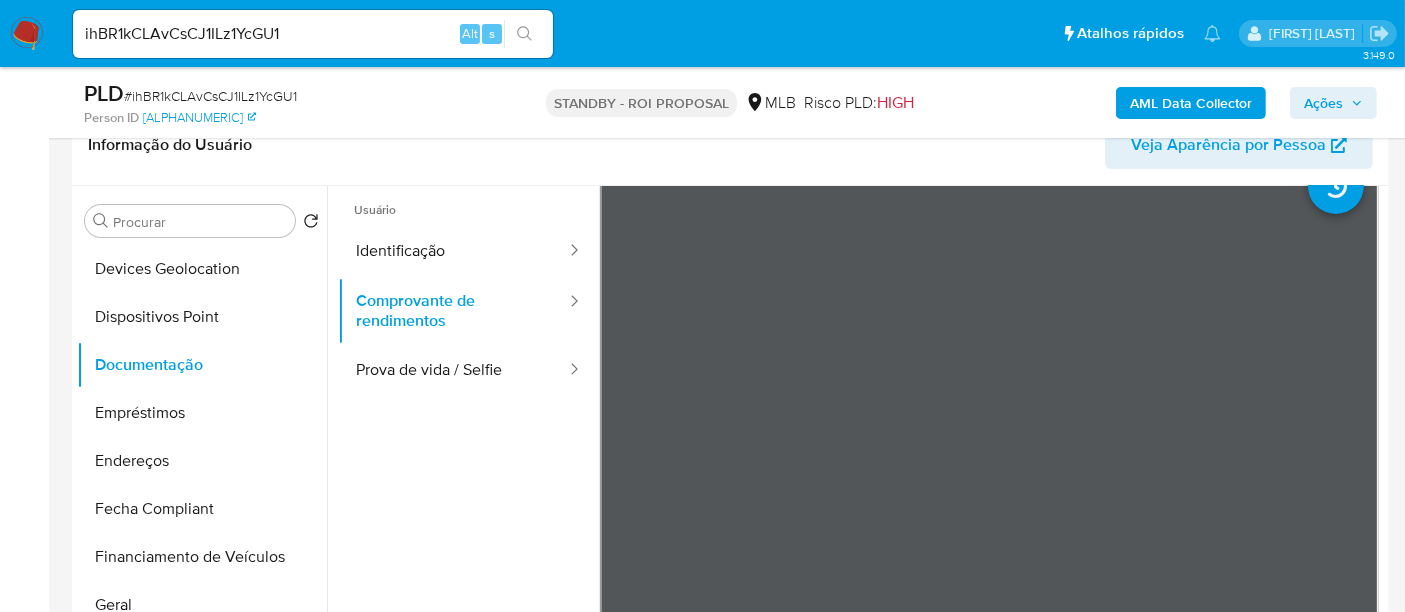 scroll, scrollTop: 0, scrollLeft: 0, axis: both 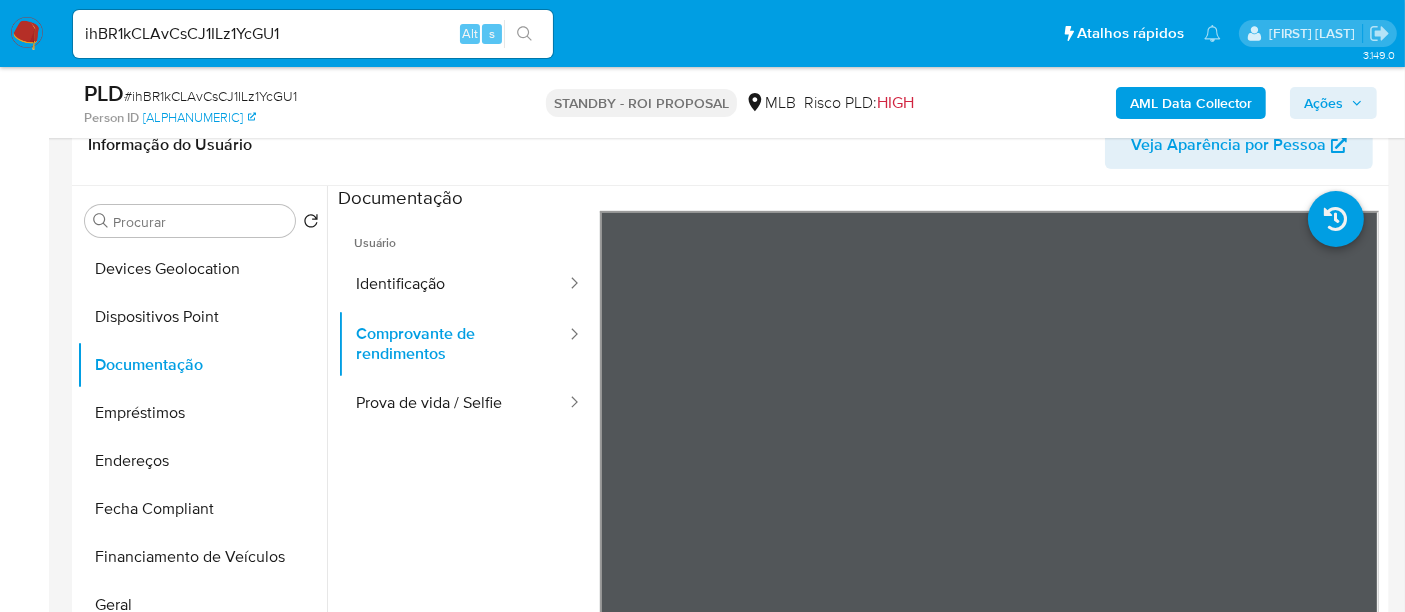 type 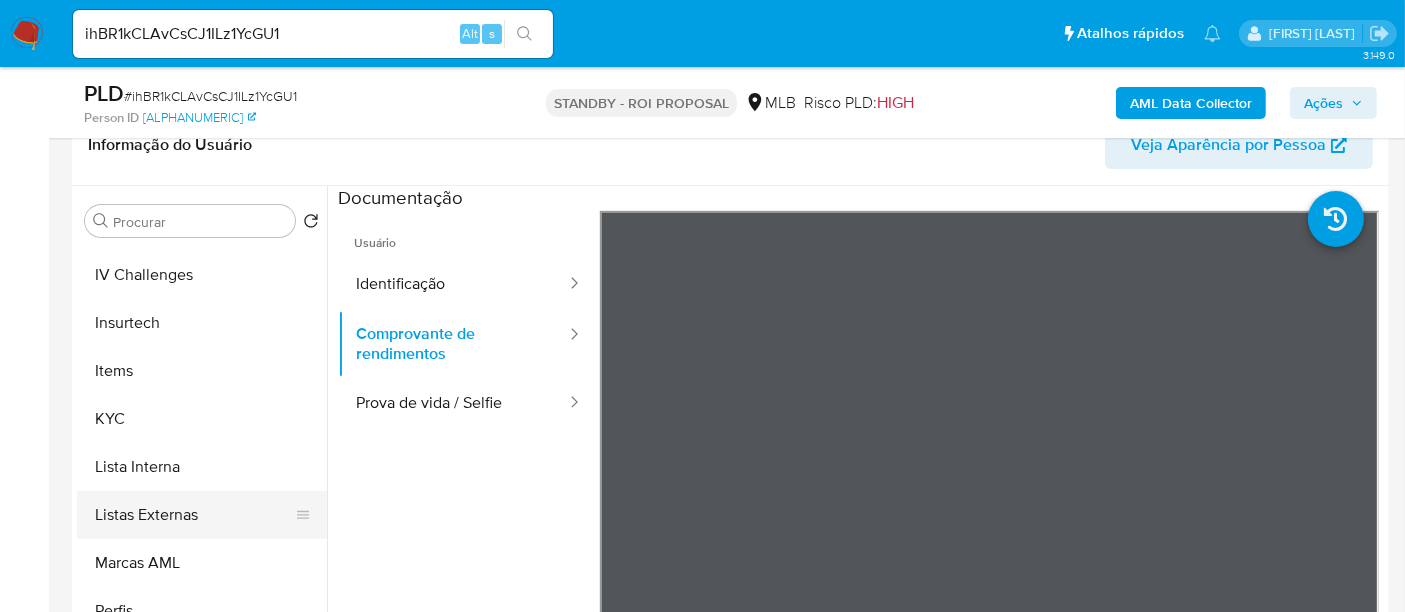 scroll, scrollTop: 844, scrollLeft: 0, axis: vertical 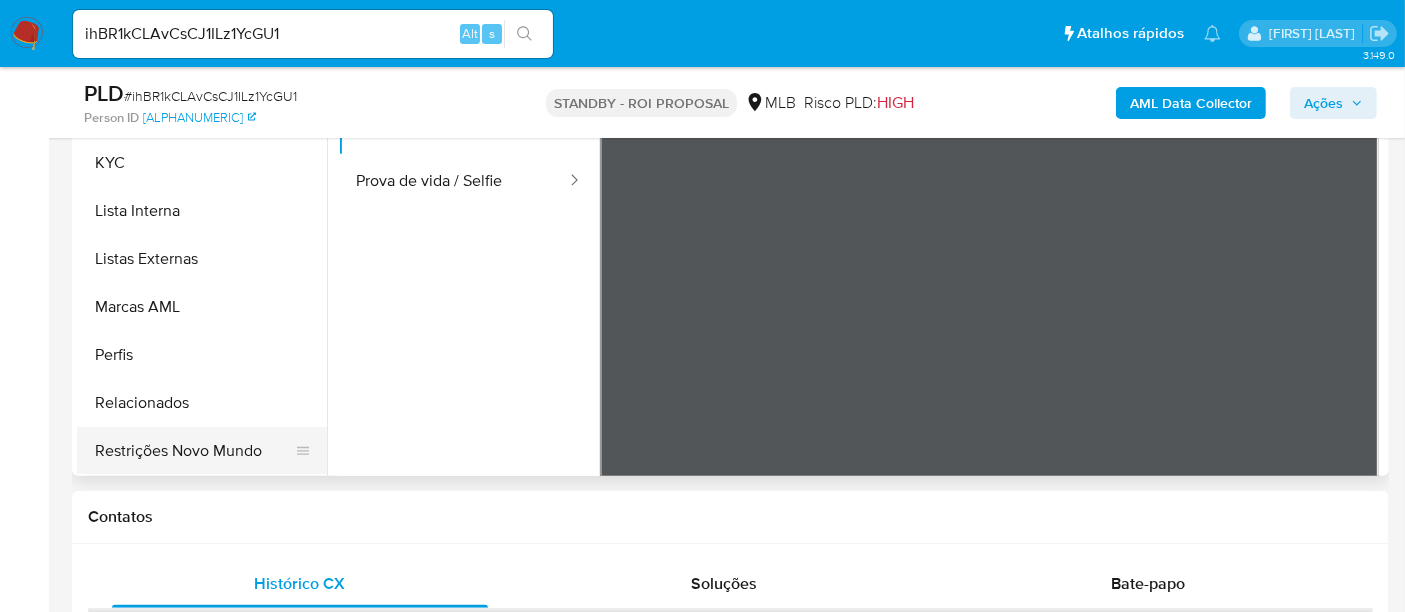drag, startPoint x: 215, startPoint y: 453, endPoint x: 396, endPoint y: 463, distance: 181.27603 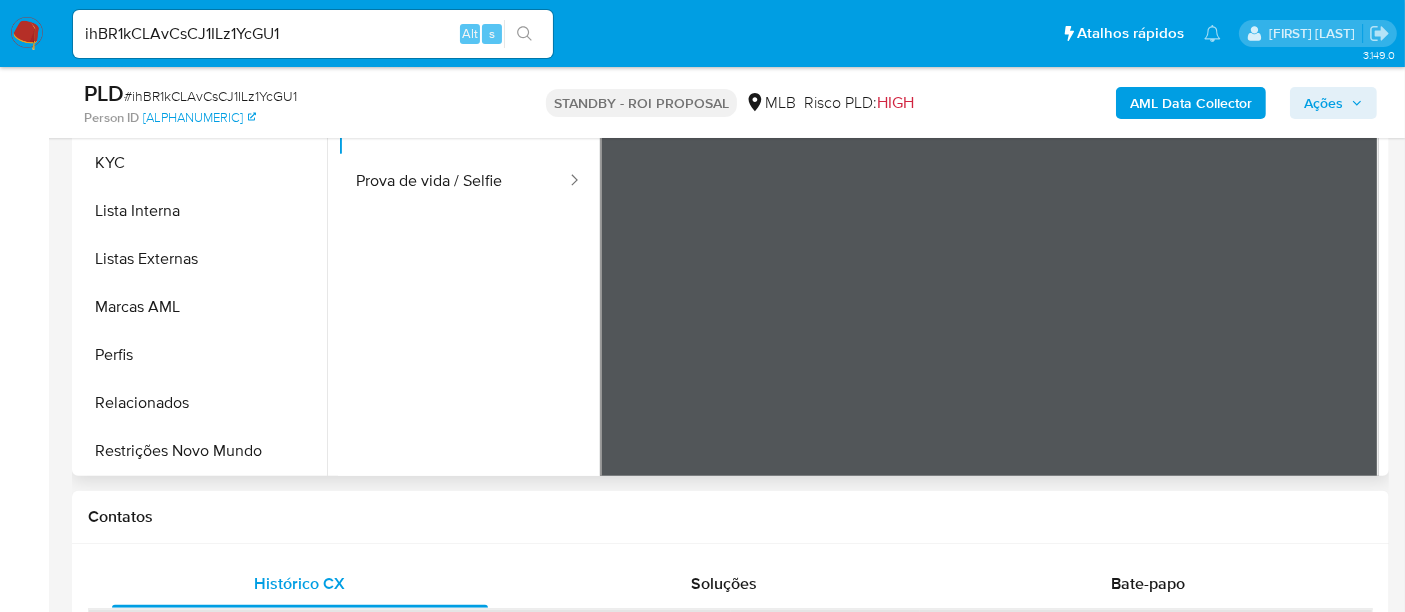 click on "Restrições Novo Mundo" at bounding box center (202, 451) 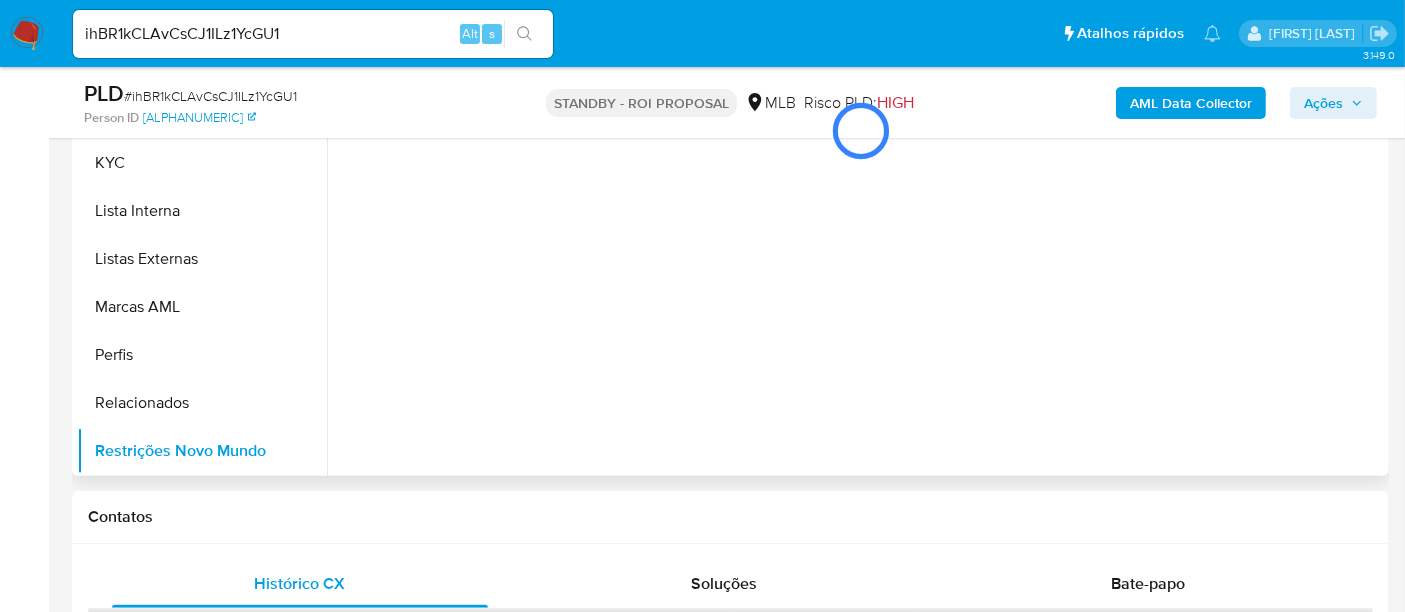 scroll, scrollTop: 333, scrollLeft: 0, axis: vertical 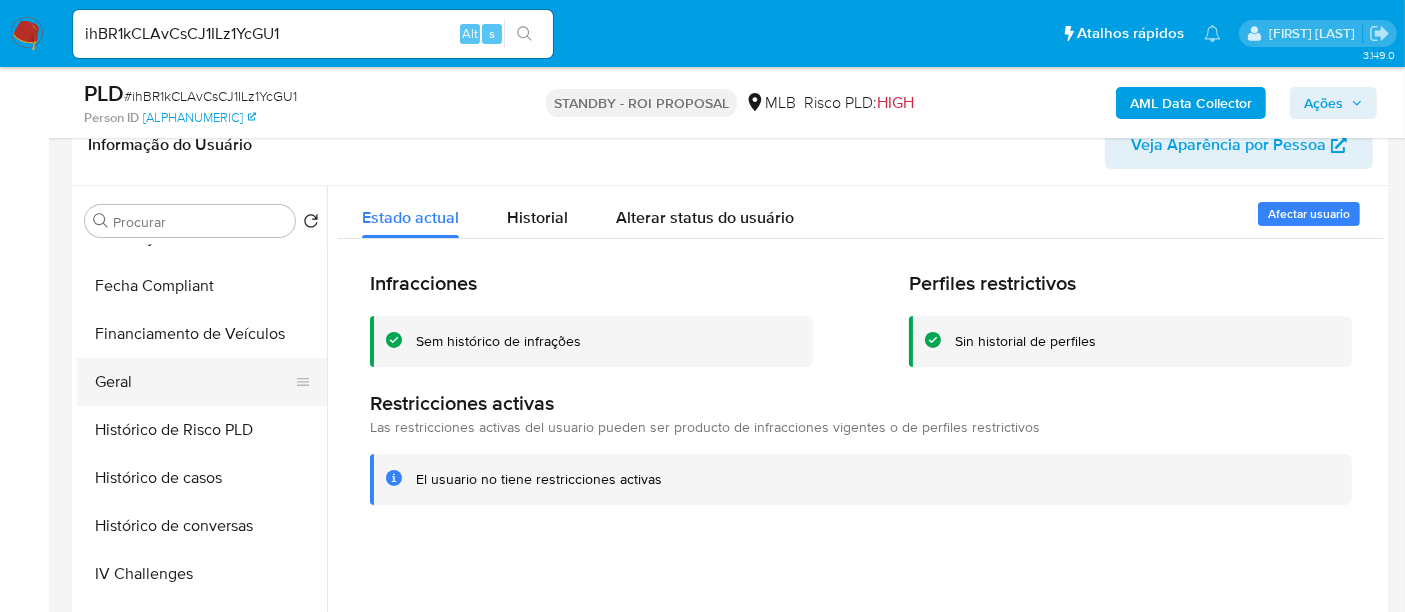 click on "Geral" at bounding box center [194, 382] 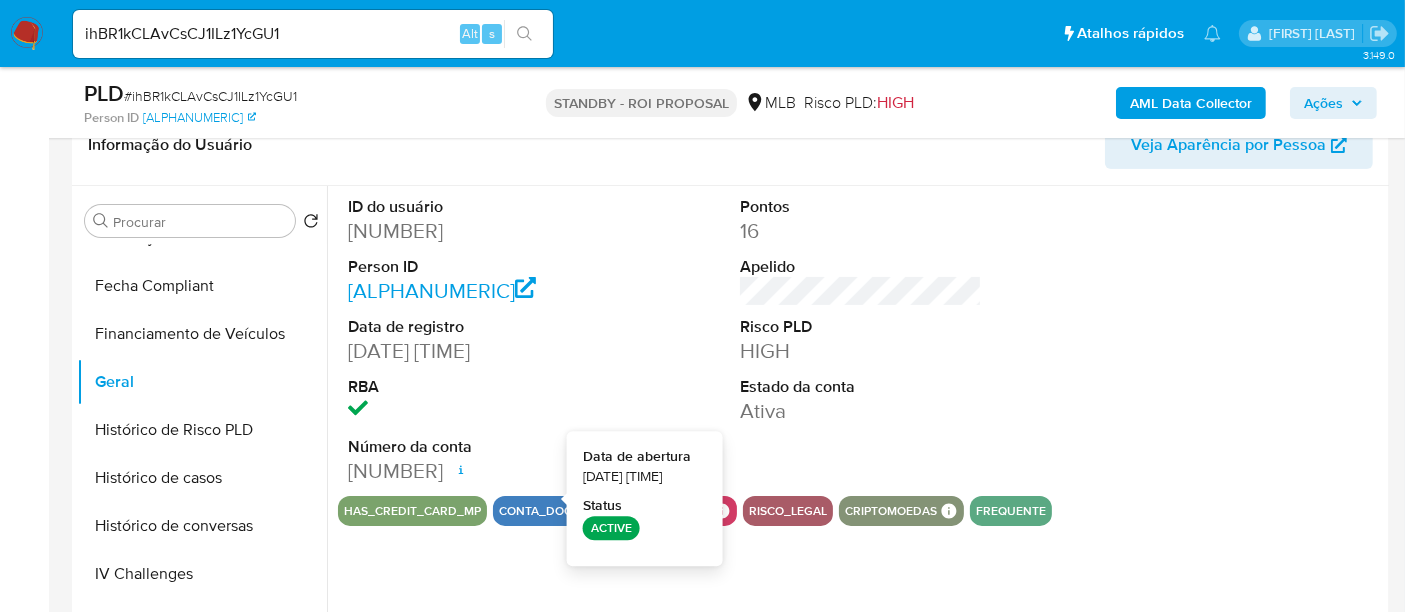 type 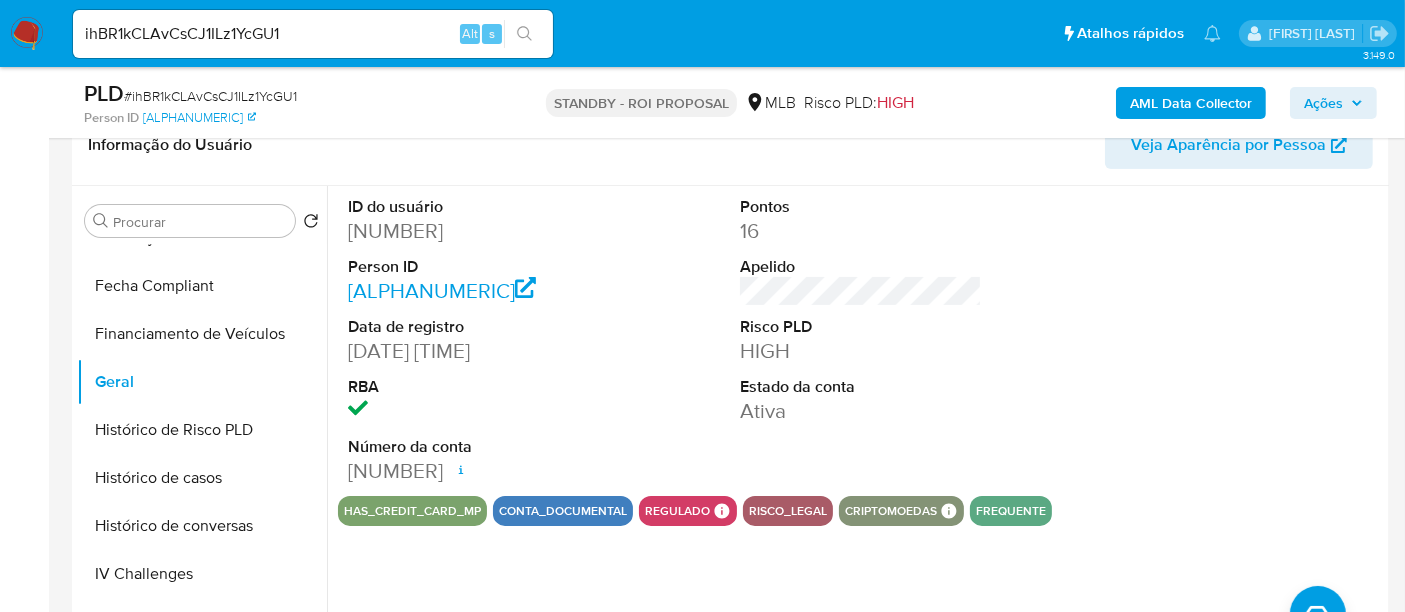 click on "ihBR1kCLAvCsCJ1ILz1YcGU1" at bounding box center (313, 34) 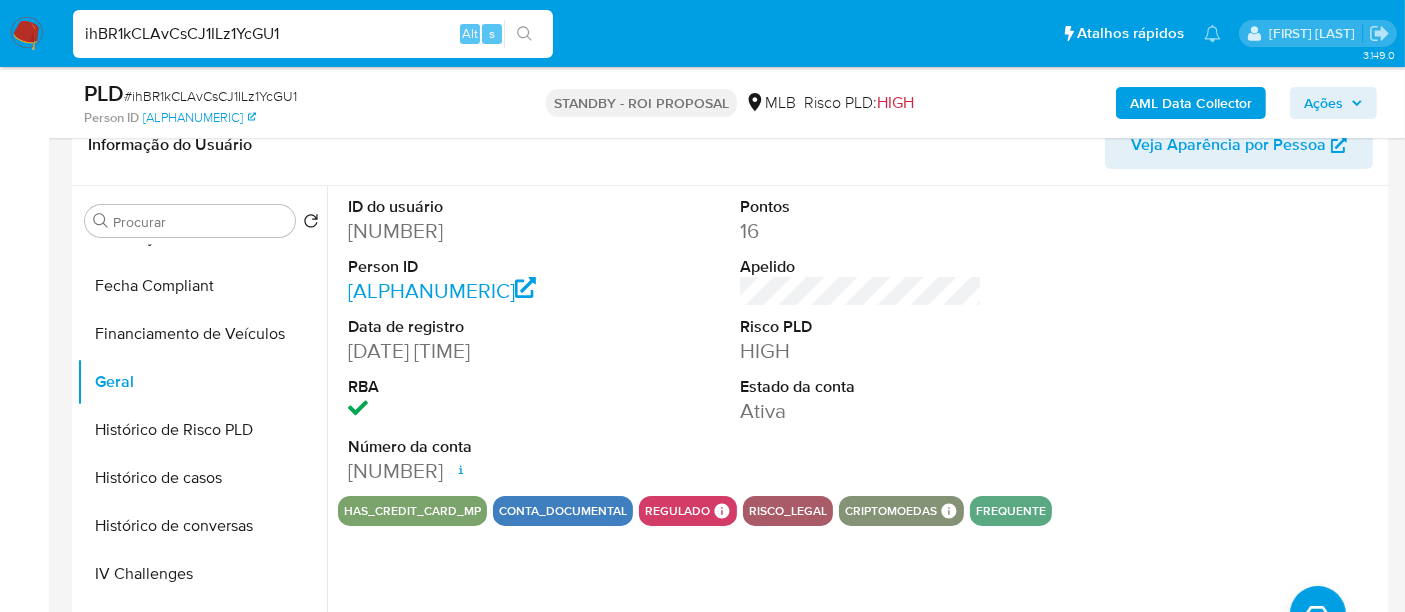 click on "ihBR1kCLAvCsCJ1ILz1YcGU1" at bounding box center [313, 34] 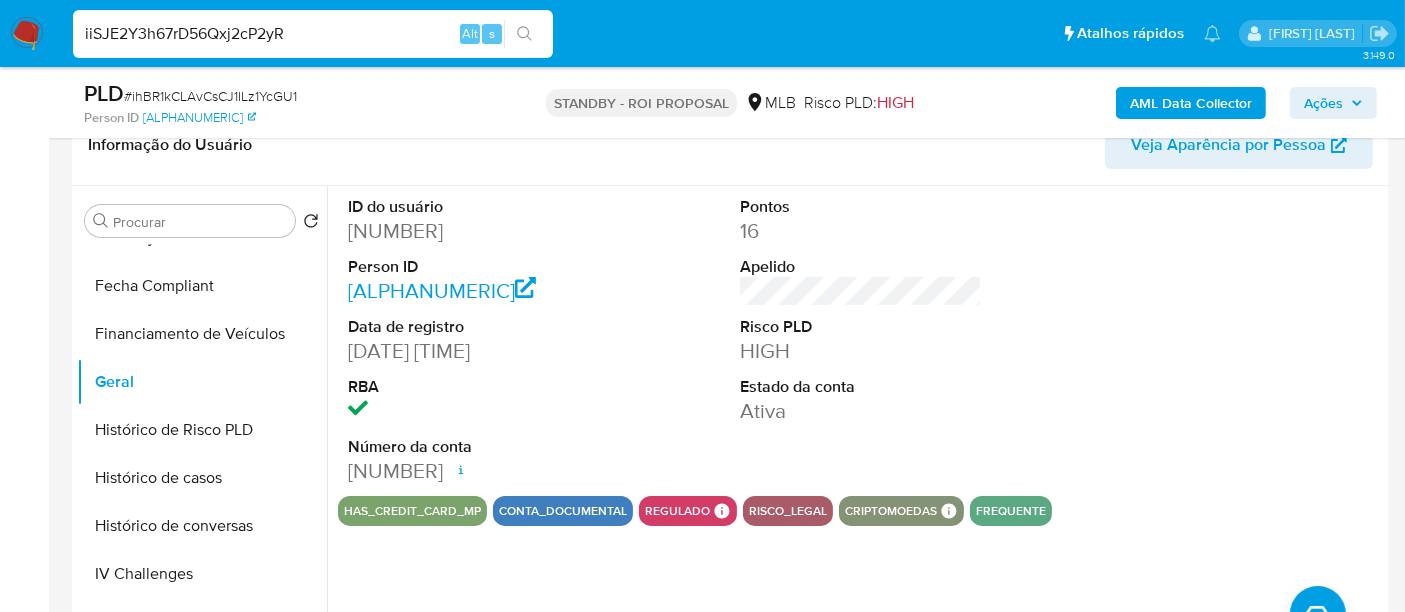 type on "iiSJE2Y3h67rD56Qxj2cP2yR" 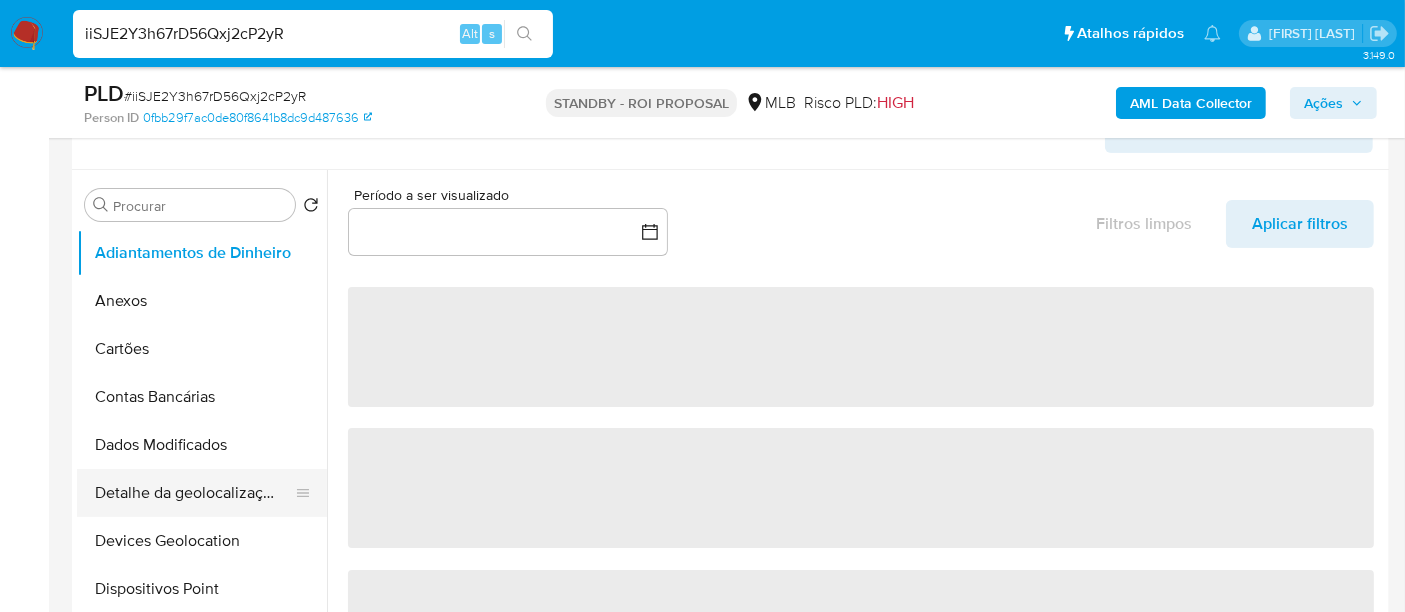 scroll, scrollTop: 444, scrollLeft: 0, axis: vertical 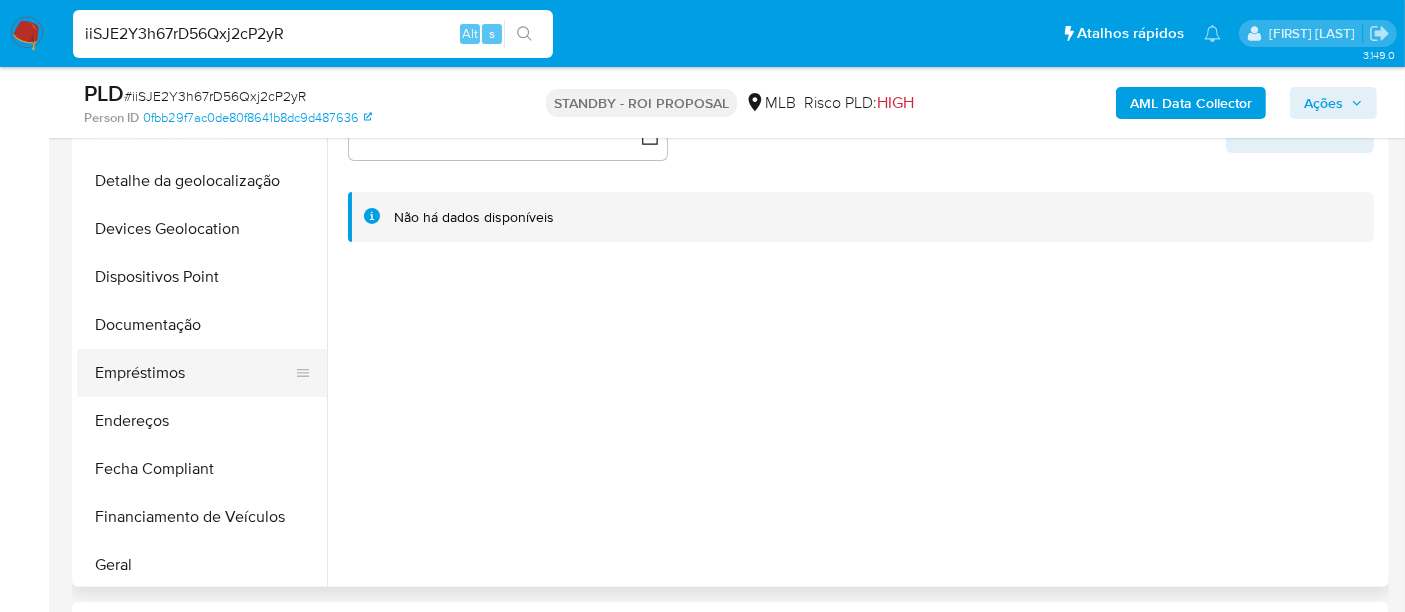 select on "10" 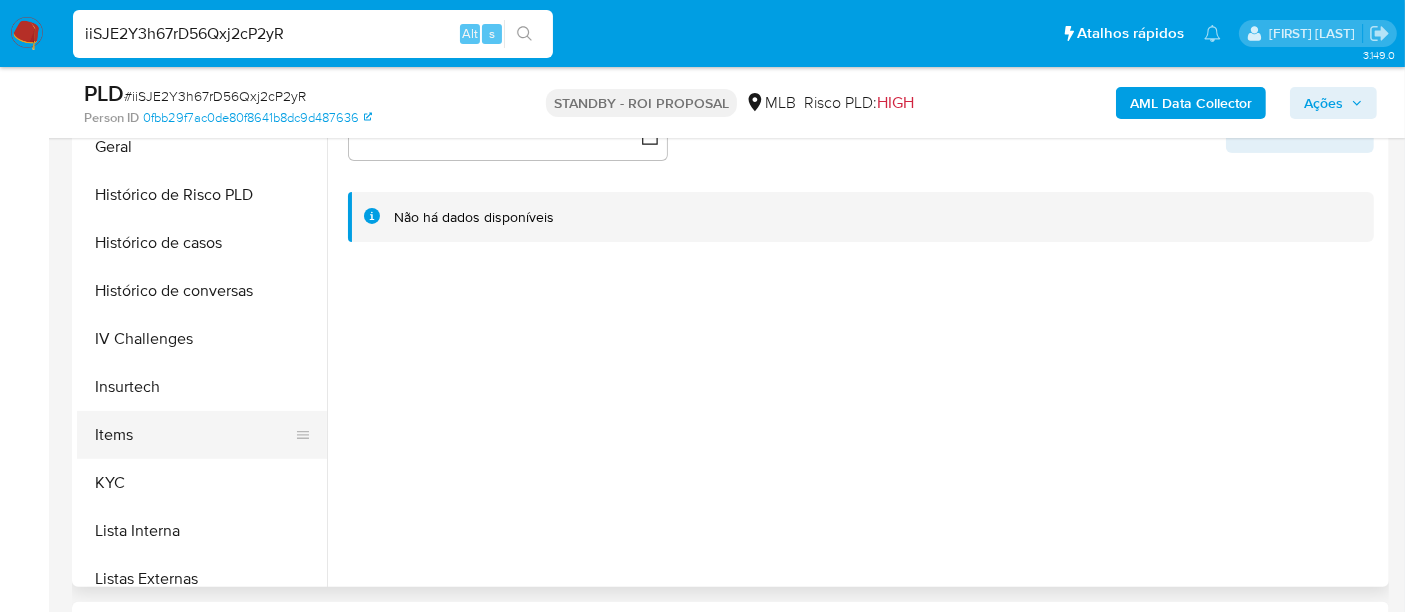 scroll, scrollTop: 666, scrollLeft: 0, axis: vertical 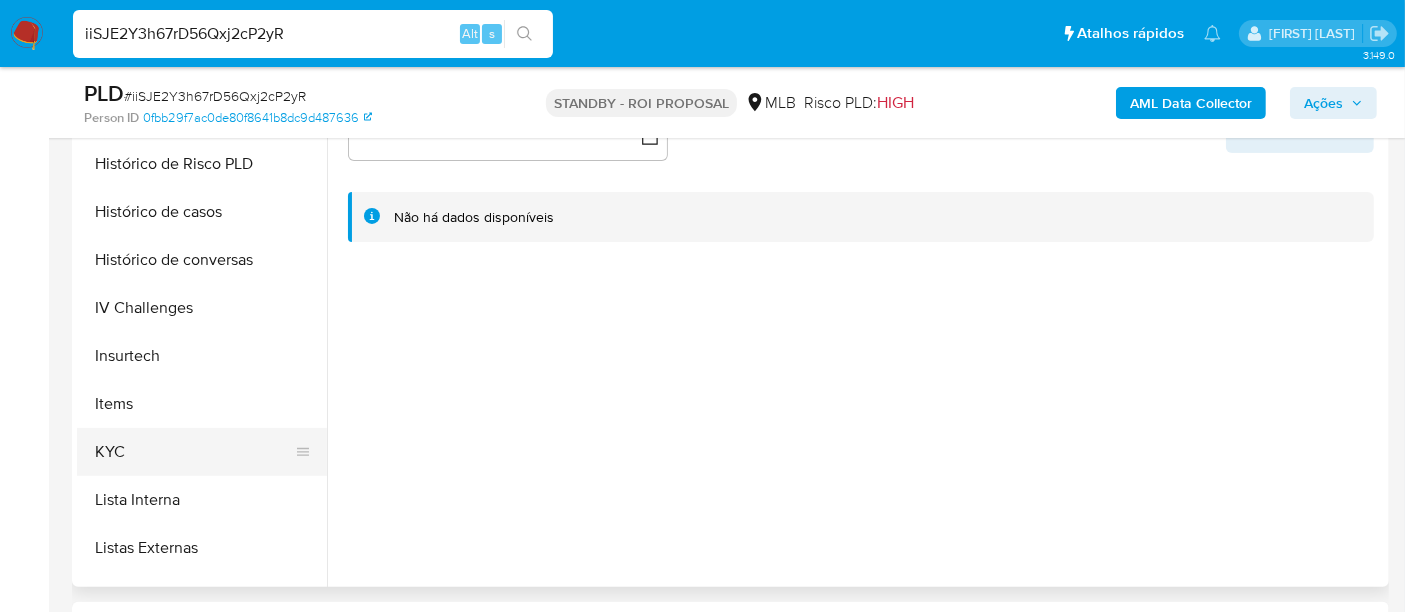 click on "KYC" at bounding box center [194, 452] 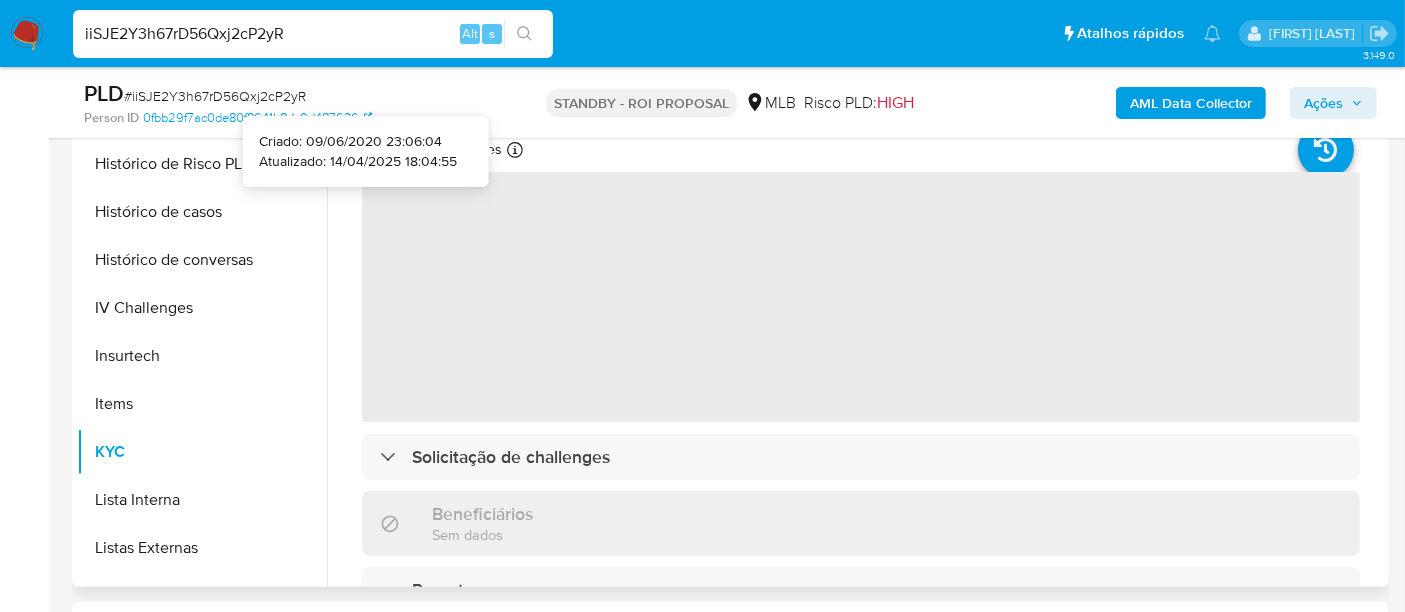 type 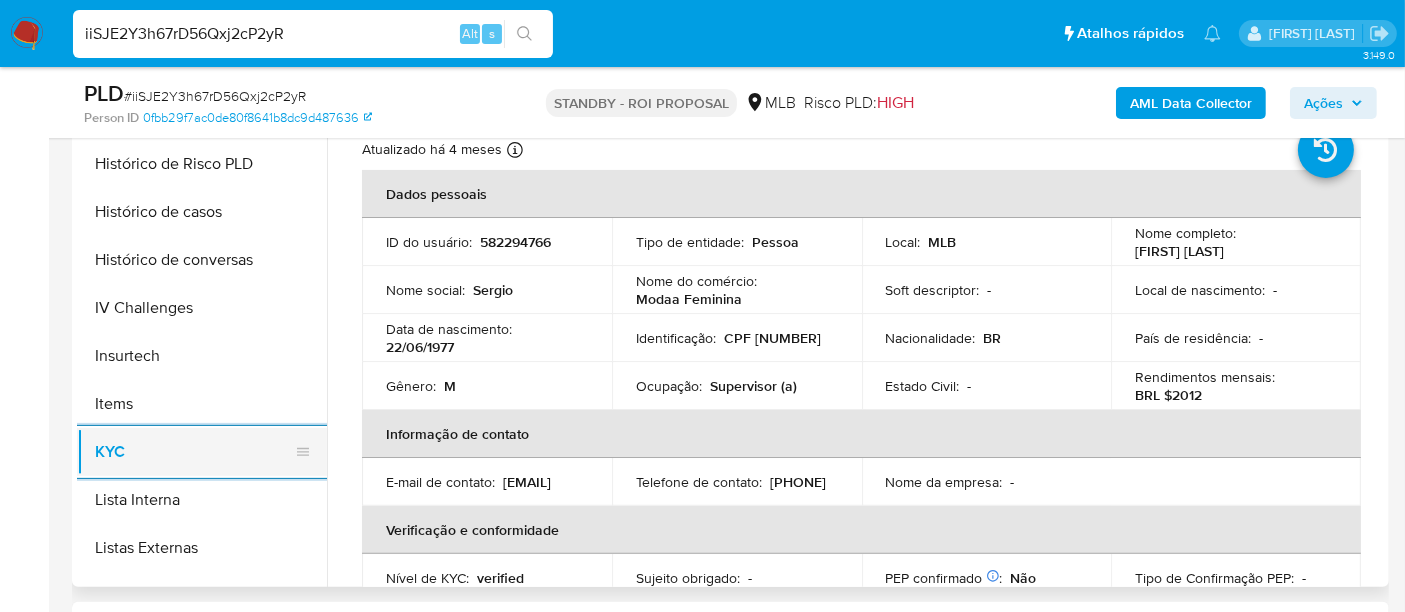 scroll, scrollTop: 555, scrollLeft: 0, axis: vertical 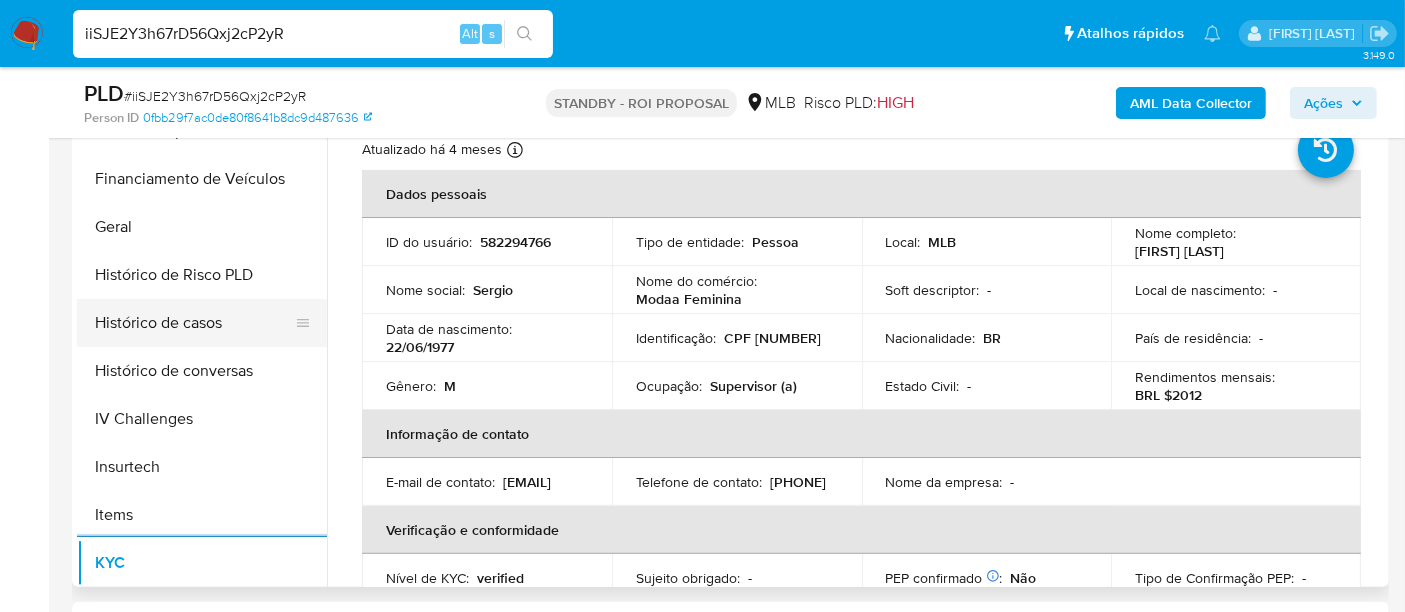 click on "Histórico de casos" at bounding box center (194, 323) 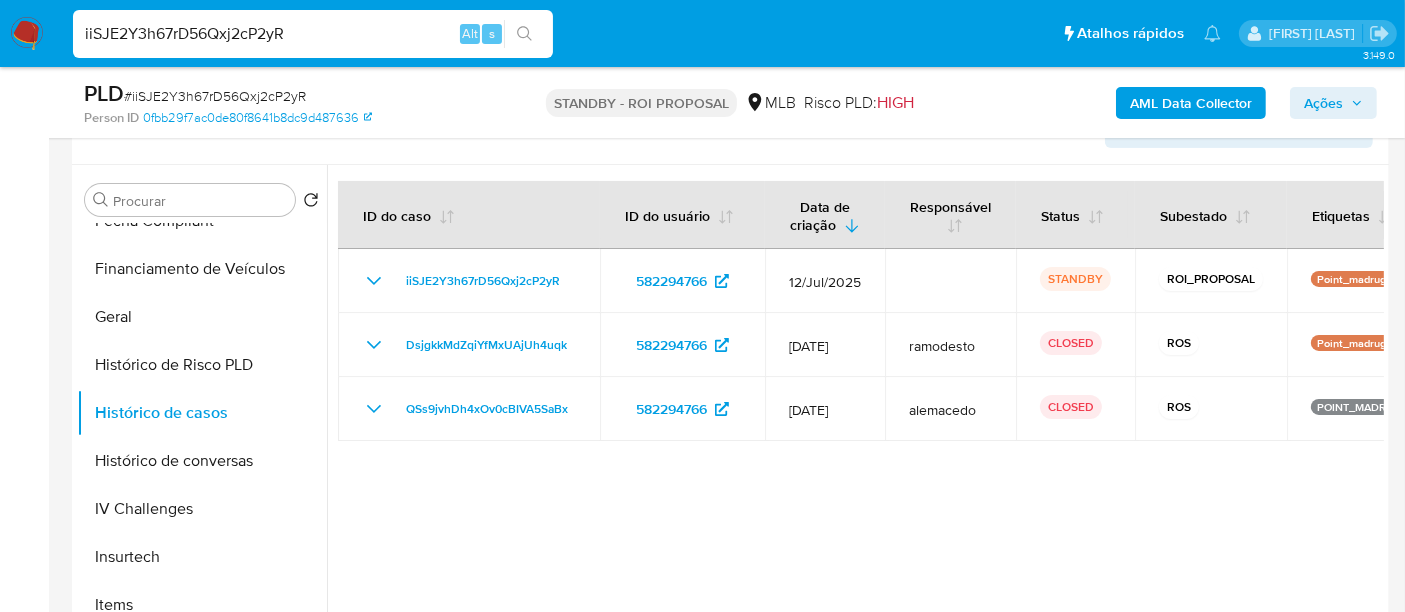 scroll, scrollTop: 333, scrollLeft: 0, axis: vertical 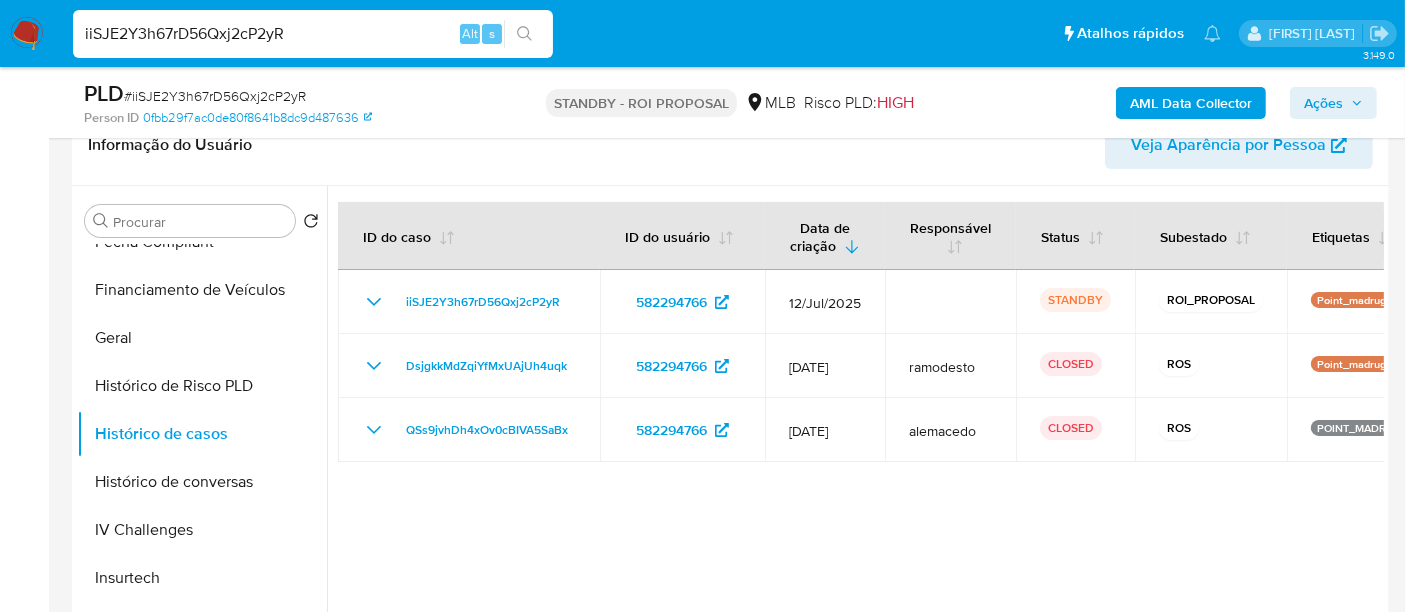 type 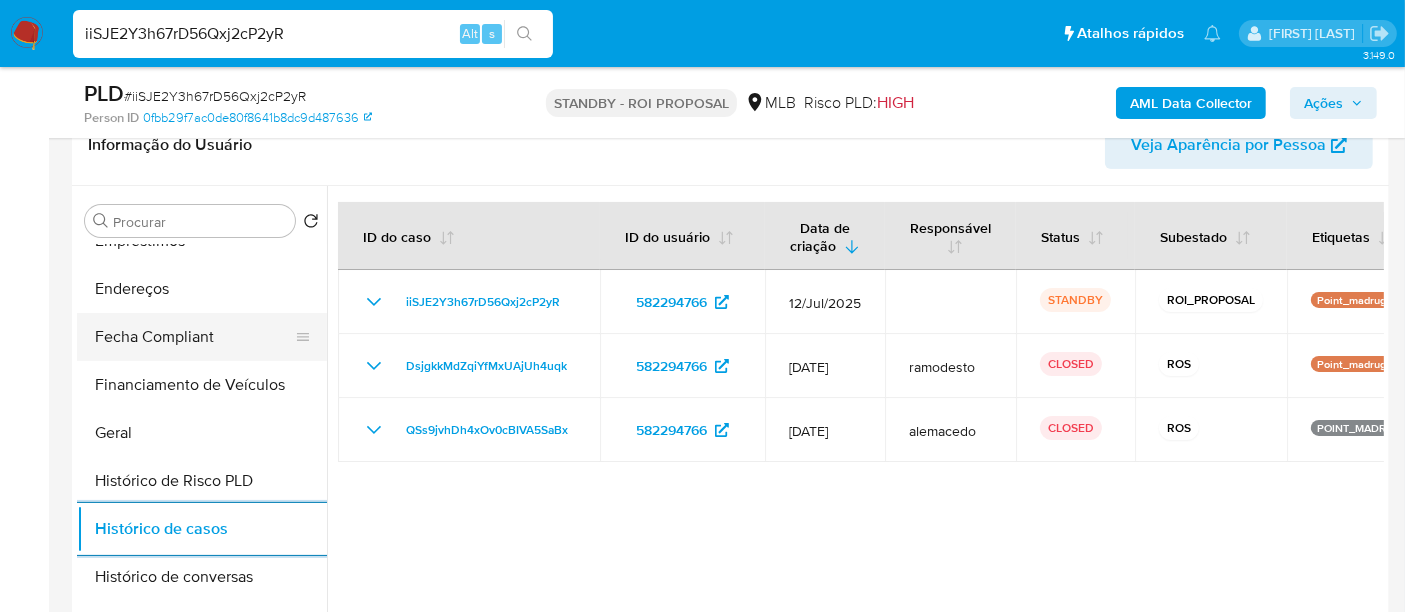 scroll, scrollTop: 333, scrollLeft: 0, axis: vertical 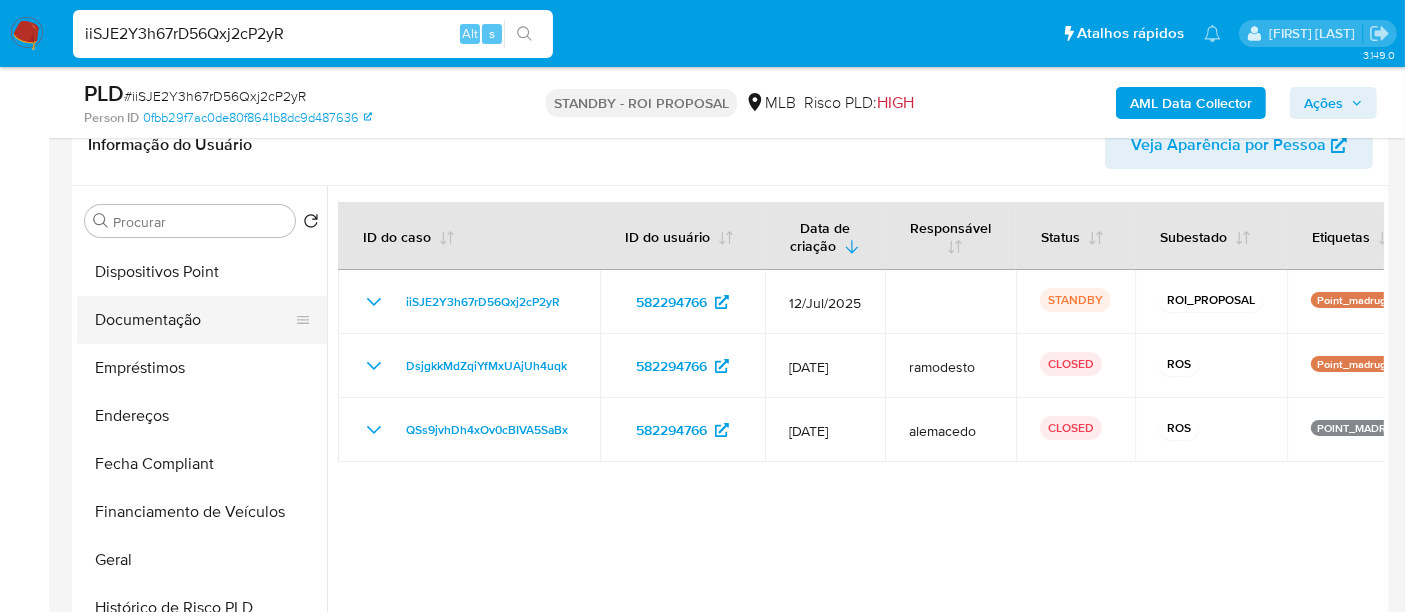 click on "Documentação" at bounding box center (194, 320) 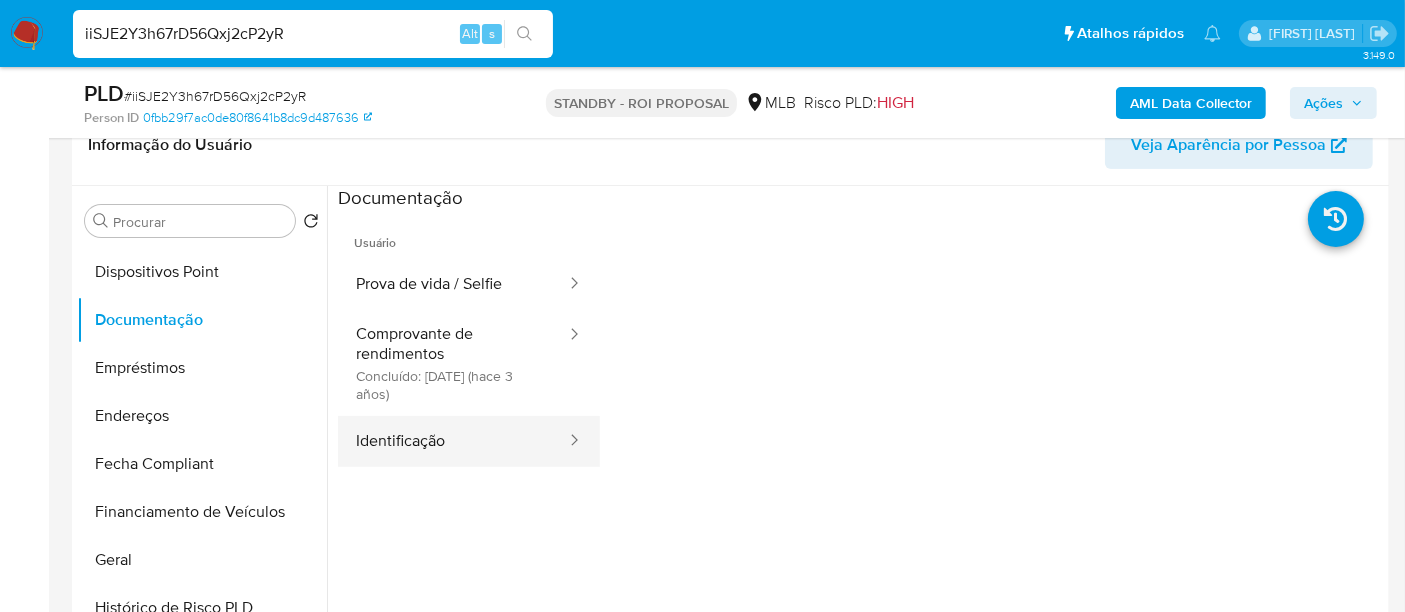 click on "Identificação" at bounding box center [453, 441] 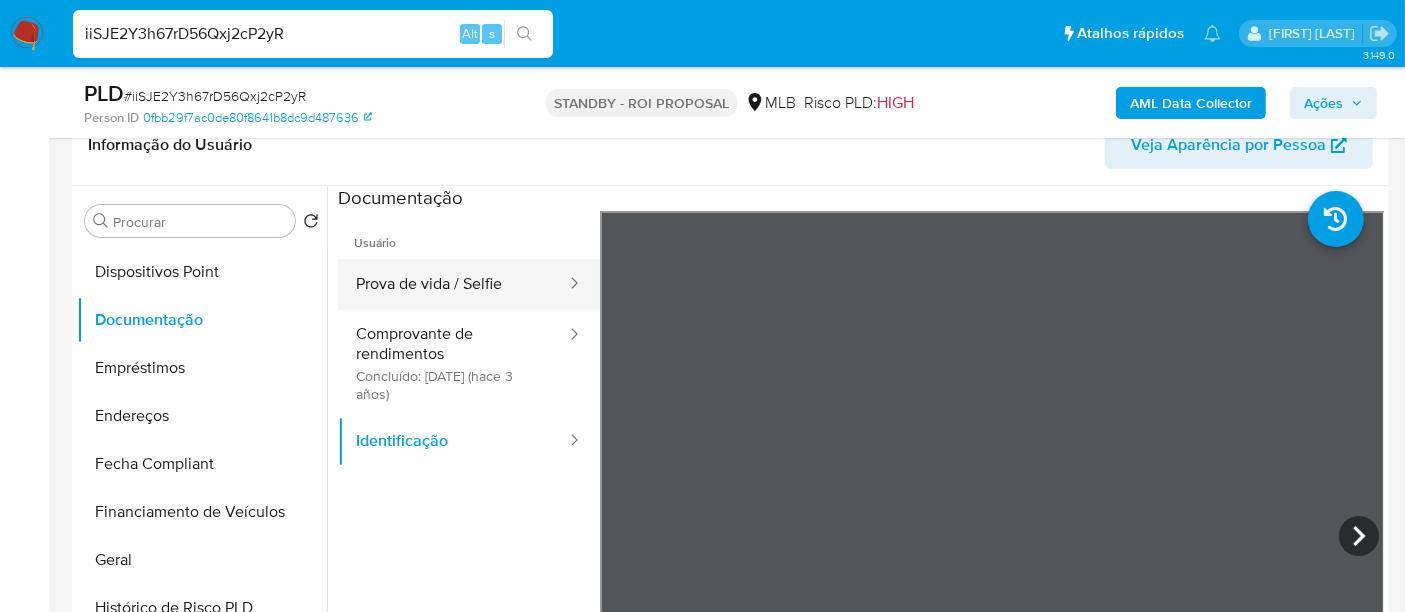 click on "Prova de vida / Selfie" at bounding box center (453, 284) 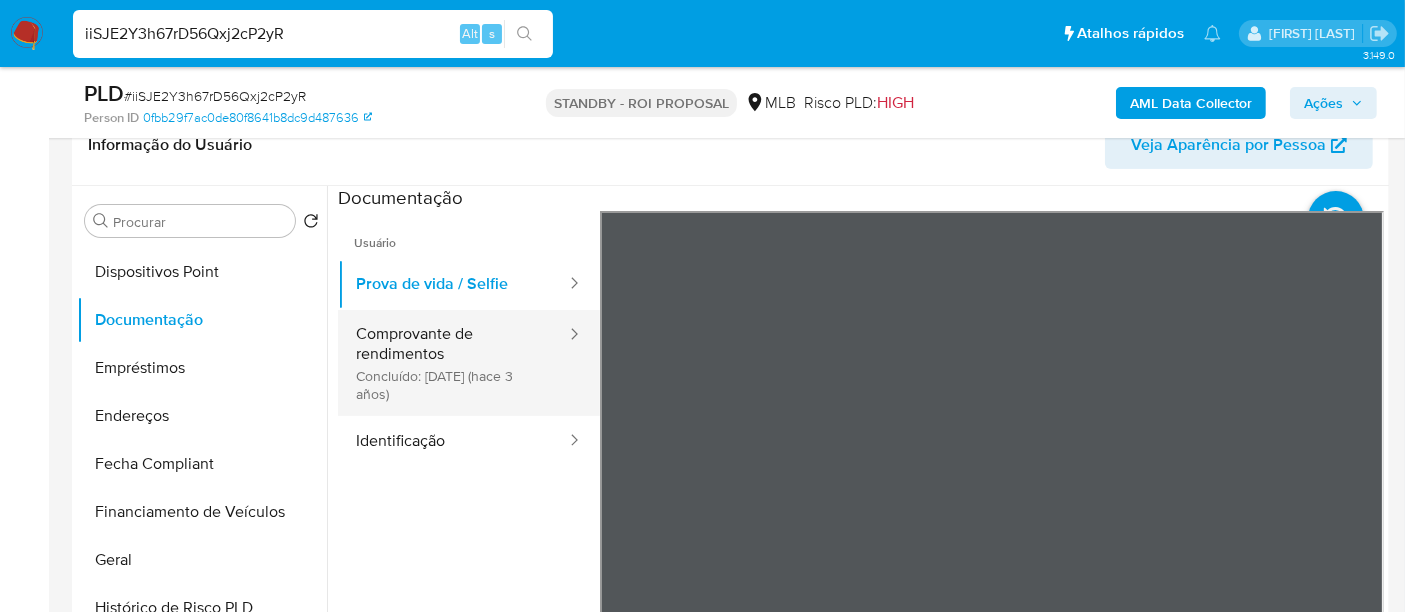 click on "Comprovante de rendimentos Concluído: 23/01/2023 (hace 3 años)" at bounding box center (453, 363) 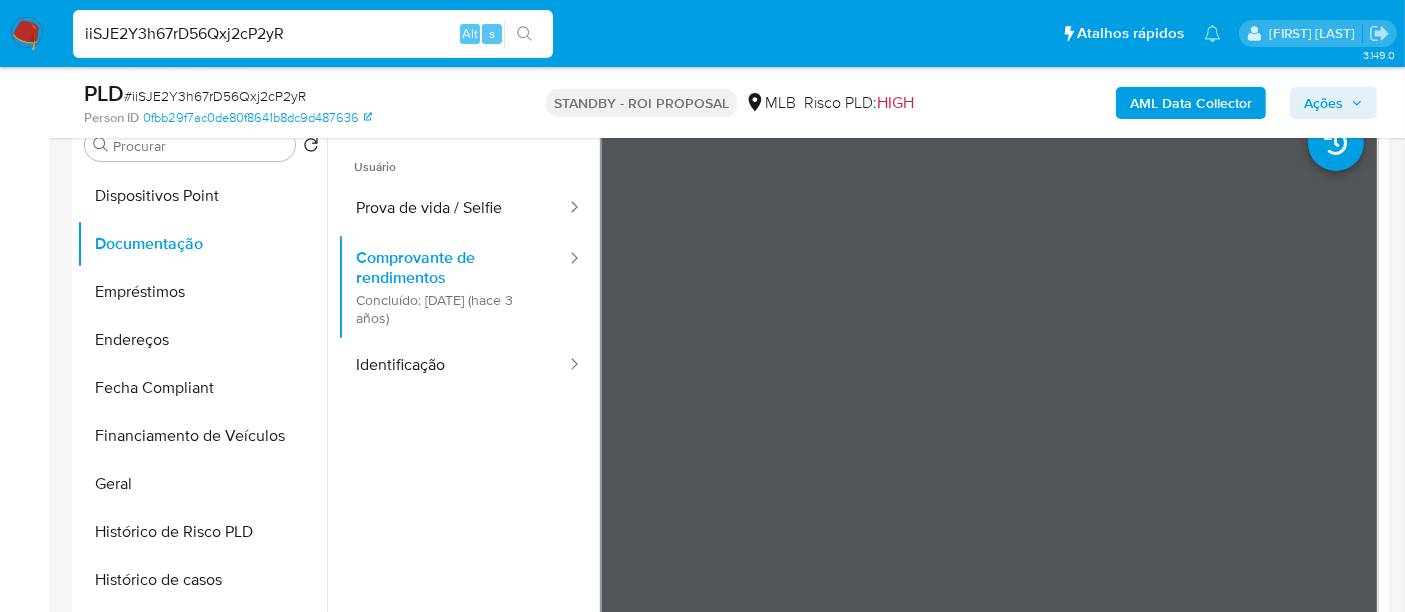 scroll, scrollTop: 444, scrollLeft: 0, axis: vertical 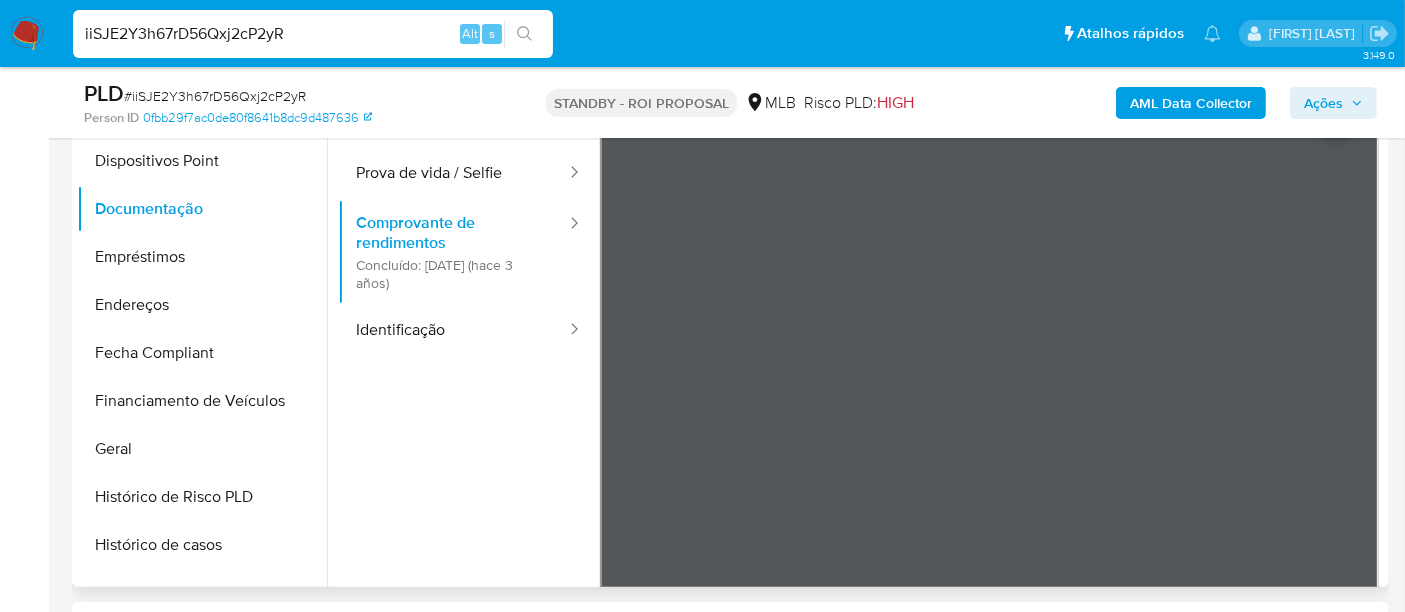 type 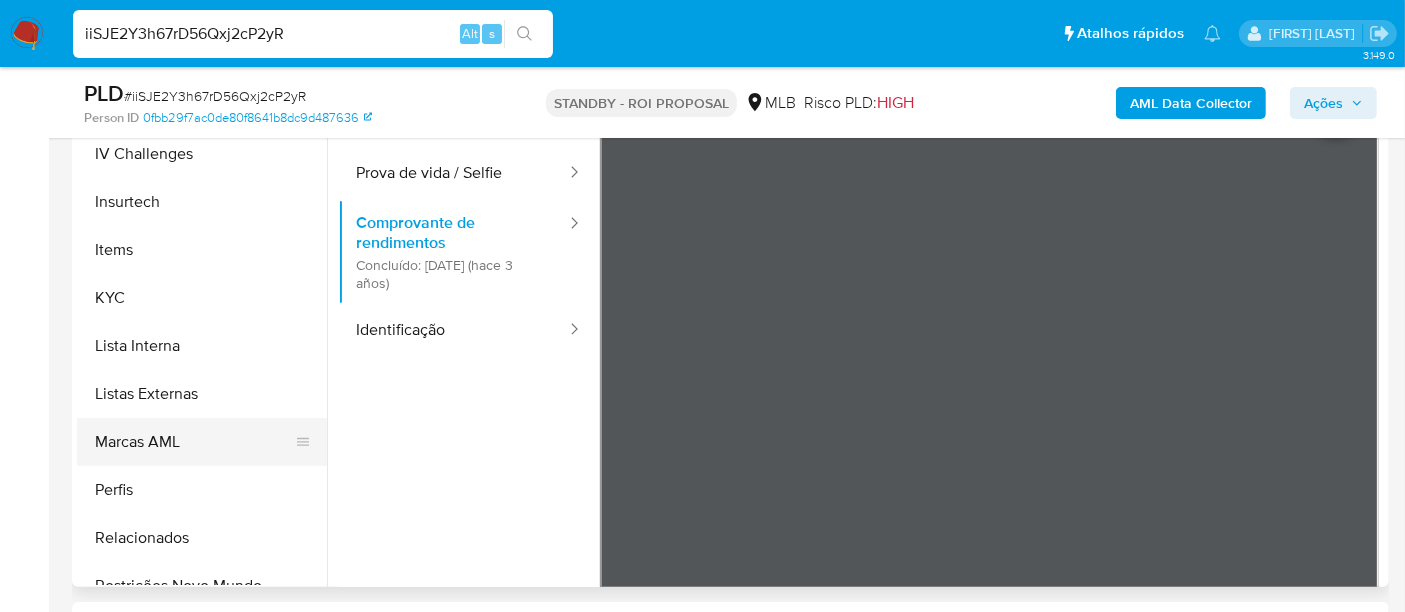 scroll, scrollTop: 844, scrollLeft: 0, axis: vertical 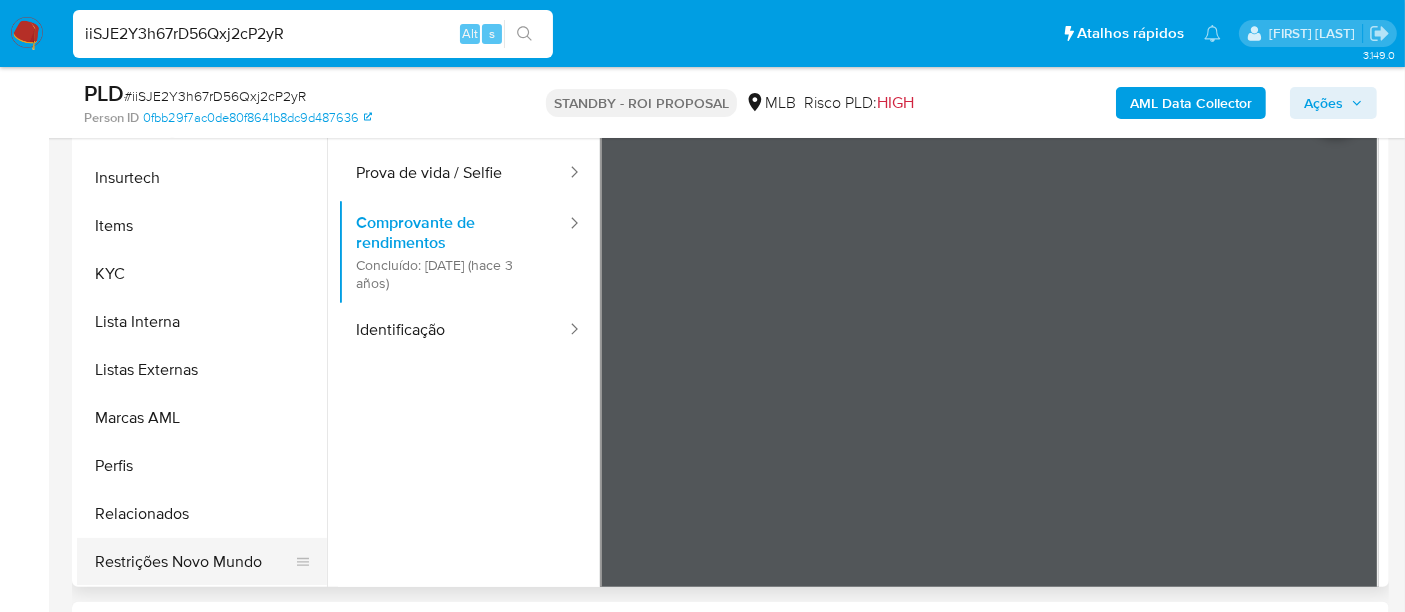drag, startPoint x: 202, startPoint y: 553, endPoint x: 234, endPoint y: 542, distance: 33.83785 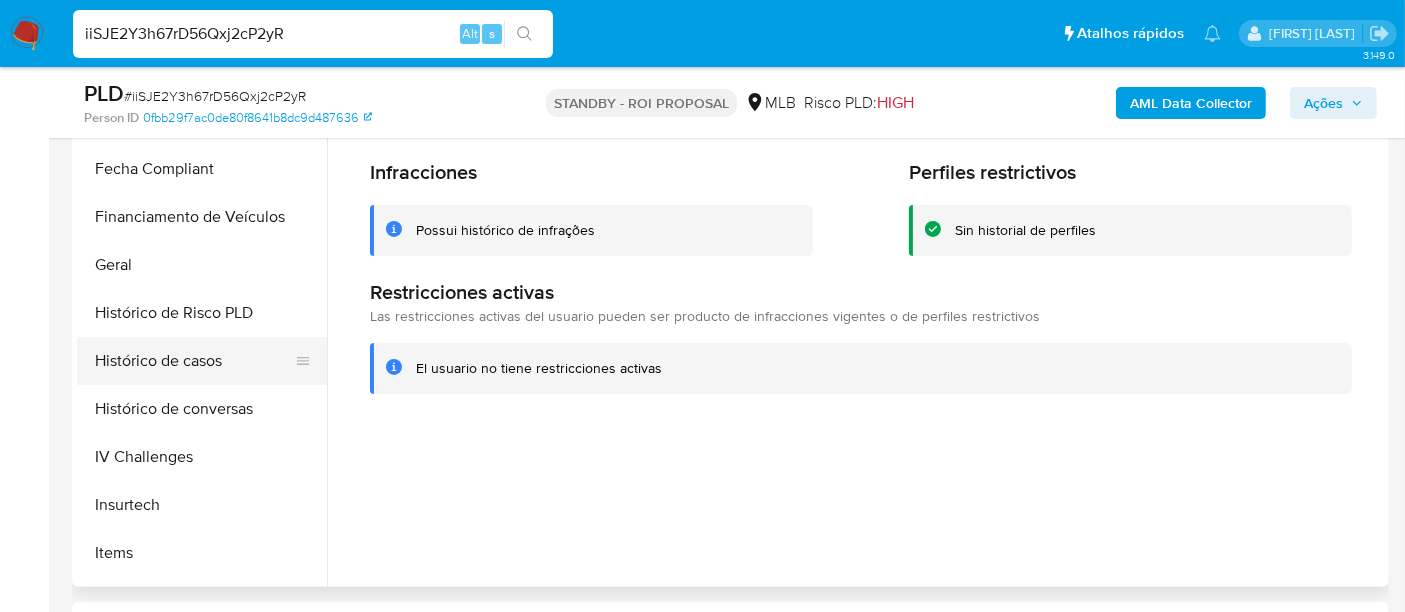 scroll, scrollTop: 511, scrollLeft: 0, axis: vertical 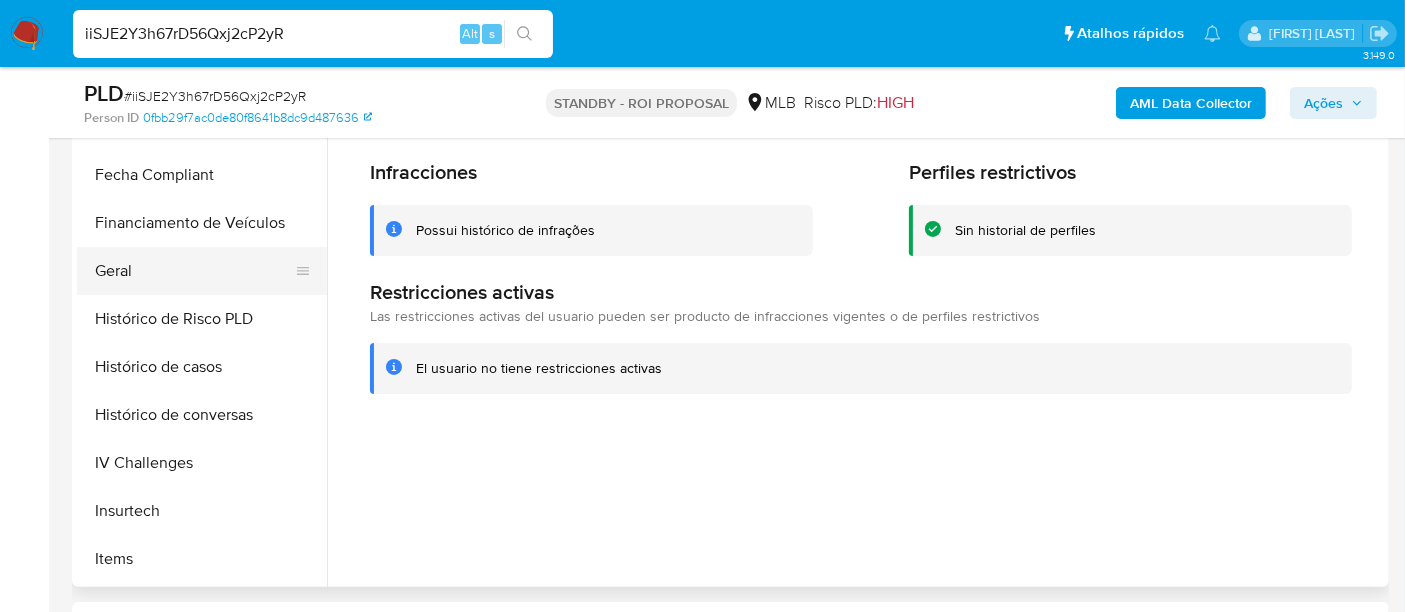 click on "Geral" at bounding box center (194, 271) 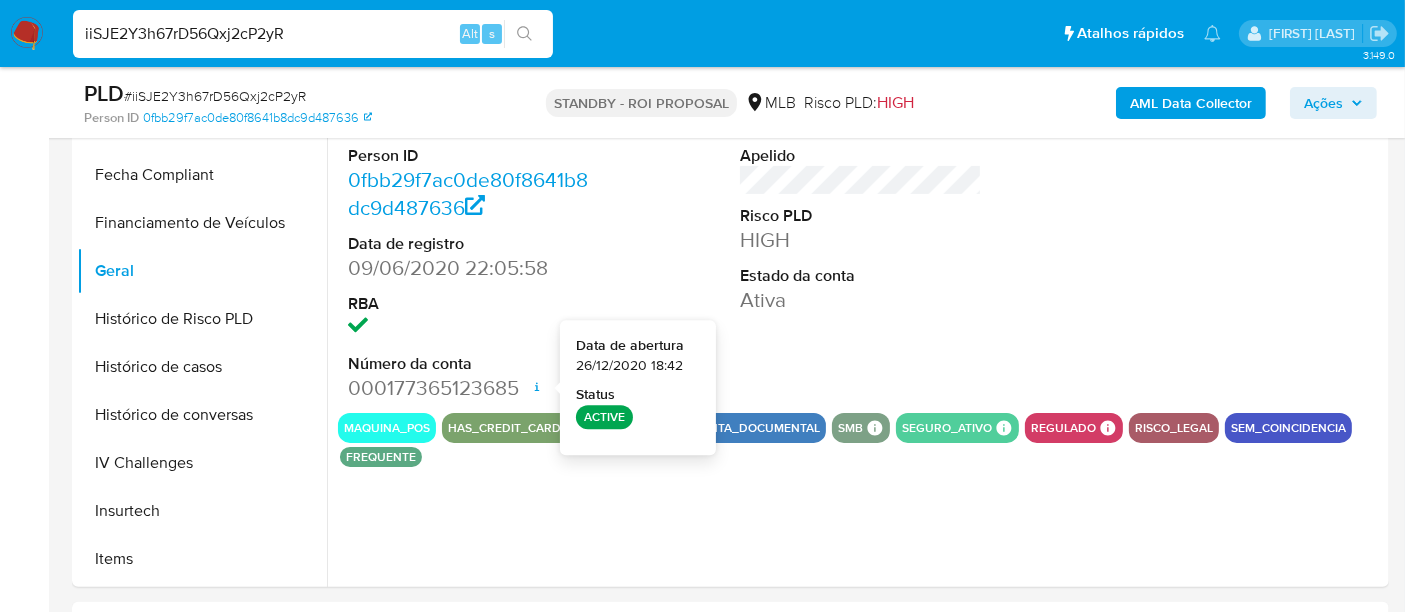 type 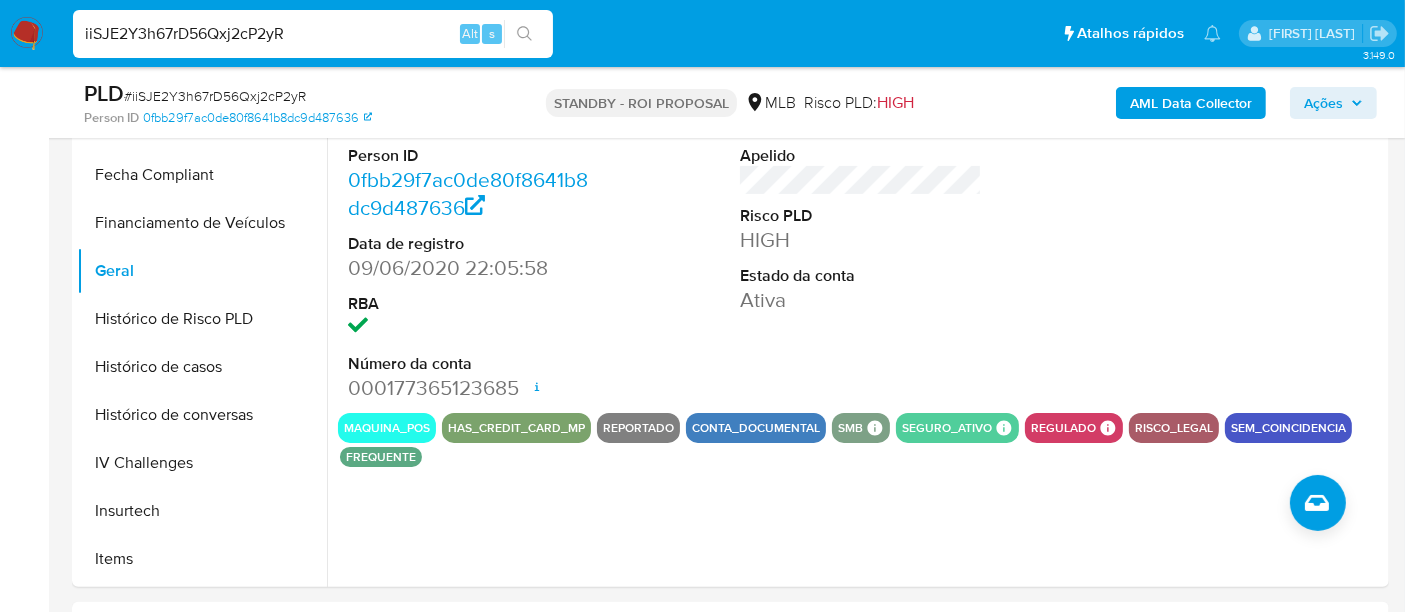 click on "iiSJE2Y3h67rD56Qxj2cP2yR" at bounding box center [313, 34] 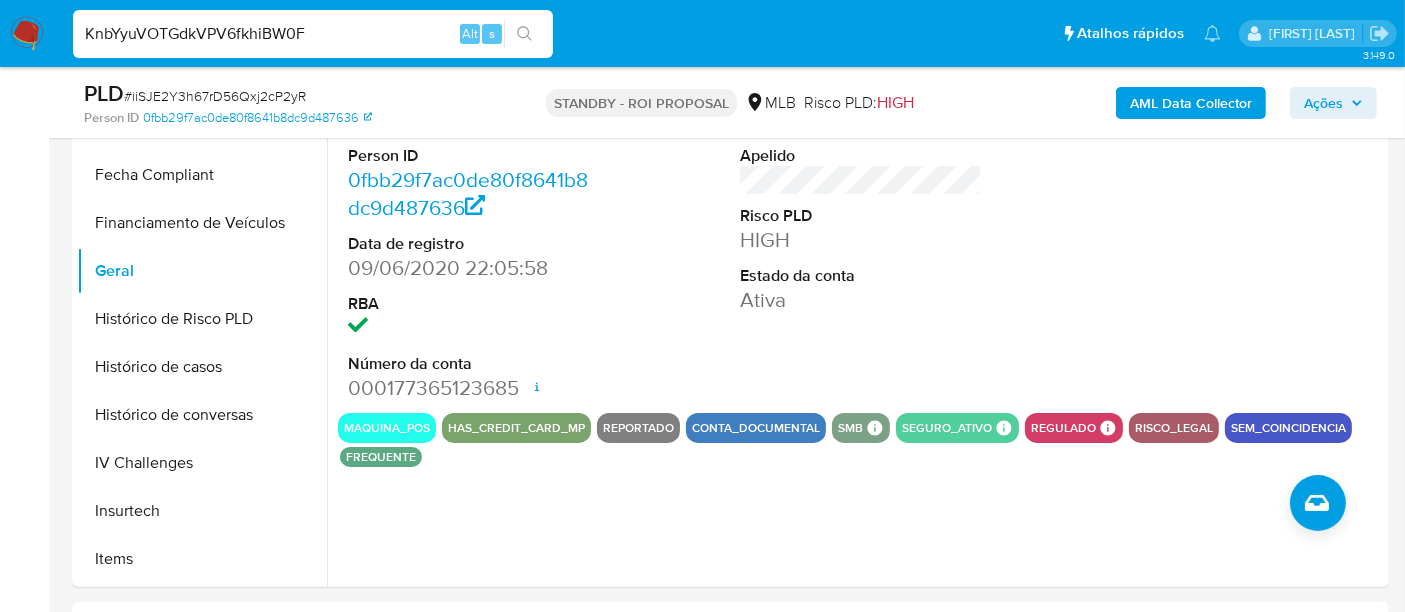 type on "KnbYyuVOTGdkVPV6fkhiBW0F" 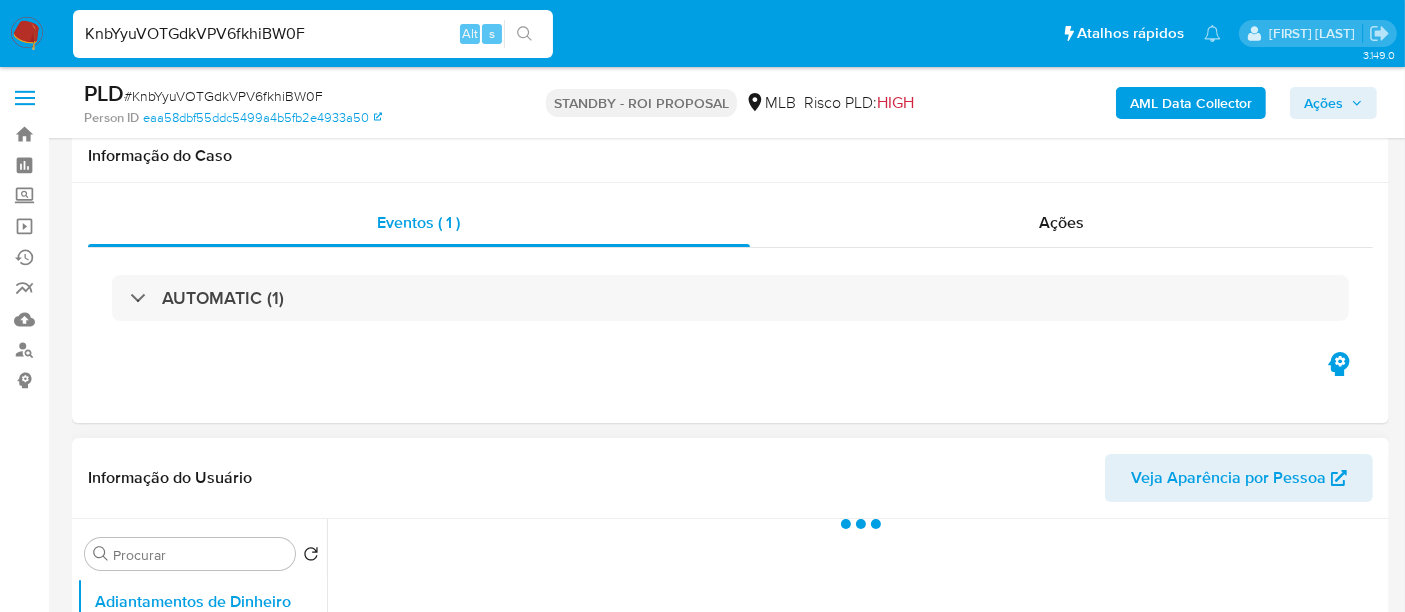 scroll, scrollTop: 333, scrollLeft: 0, axis: vertical 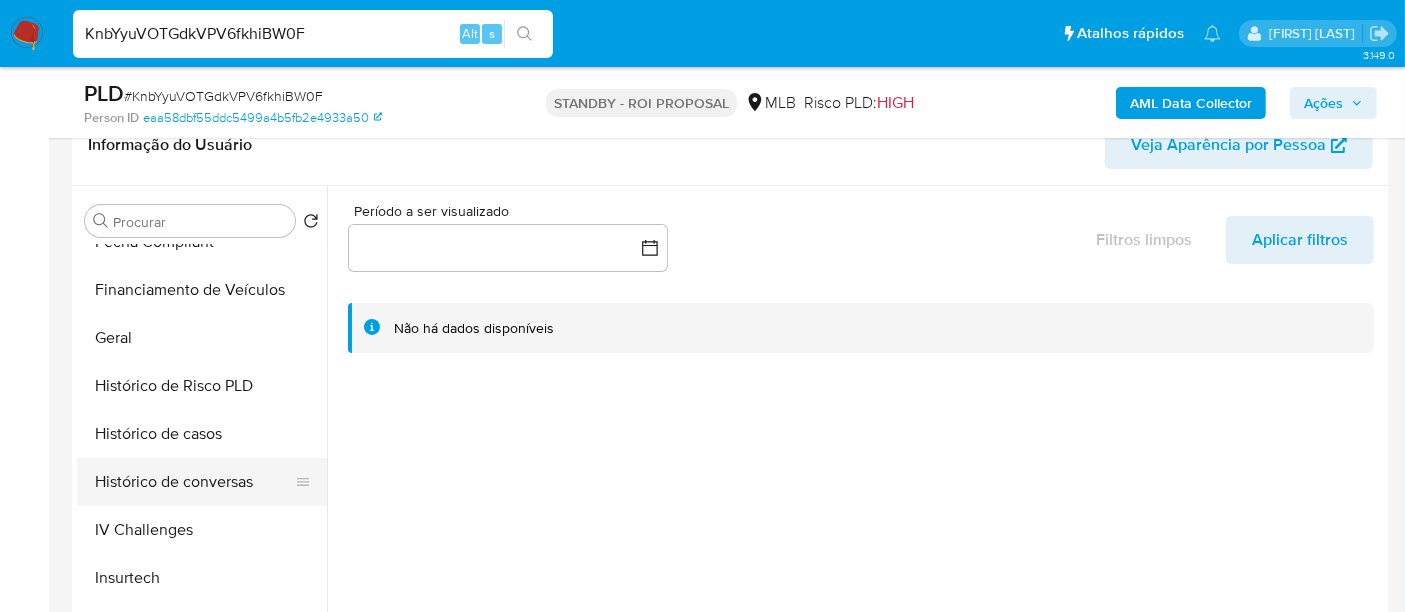 select on "10" 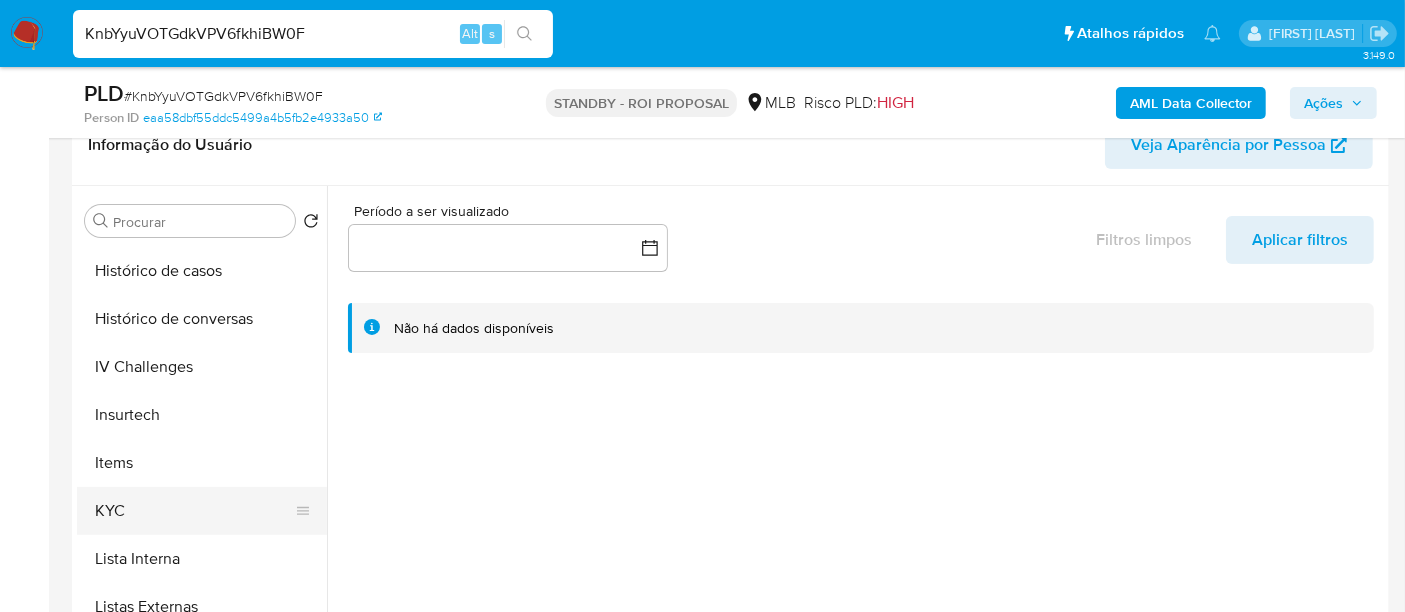 scroll, scrollTop: 777, scrollLeft: 0, axis: vertical 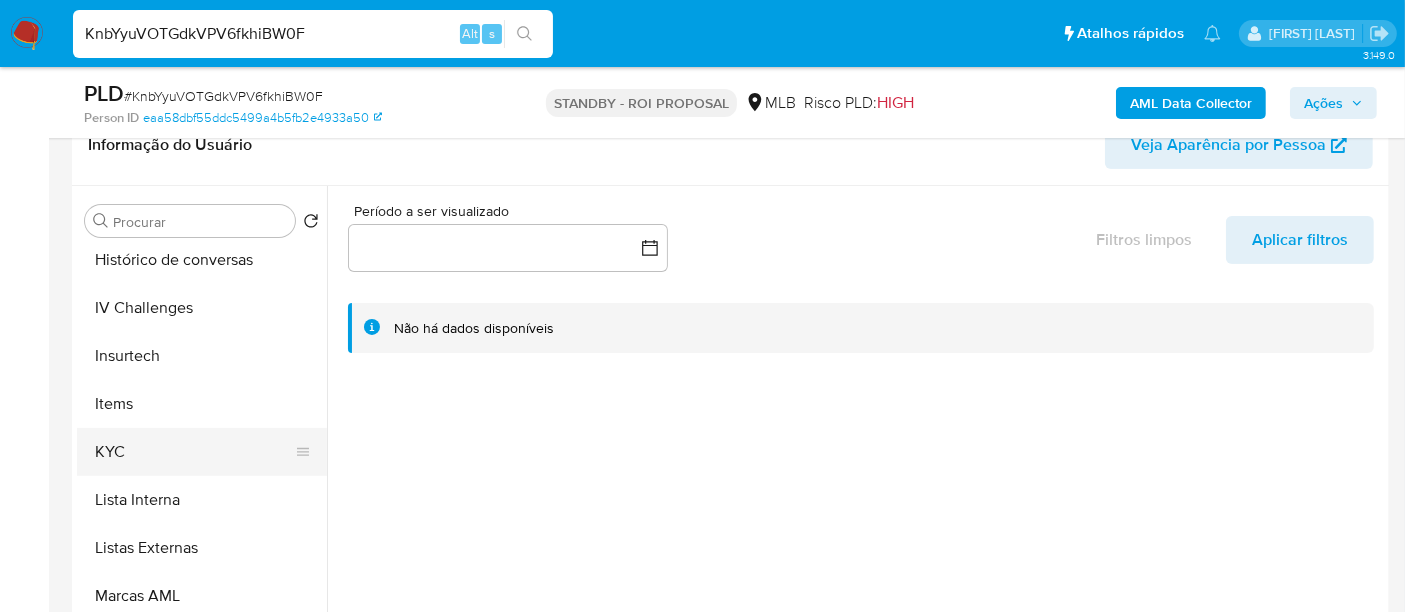 click on "KYC" at bounding box center [194, 452] 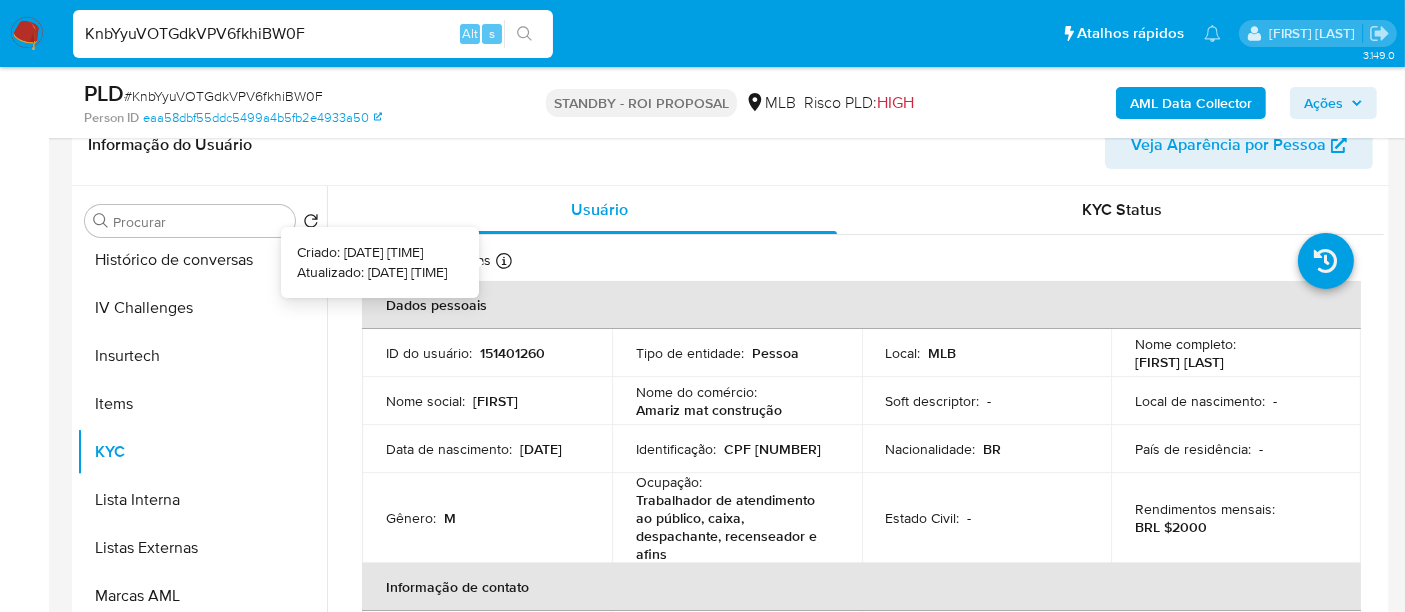 type 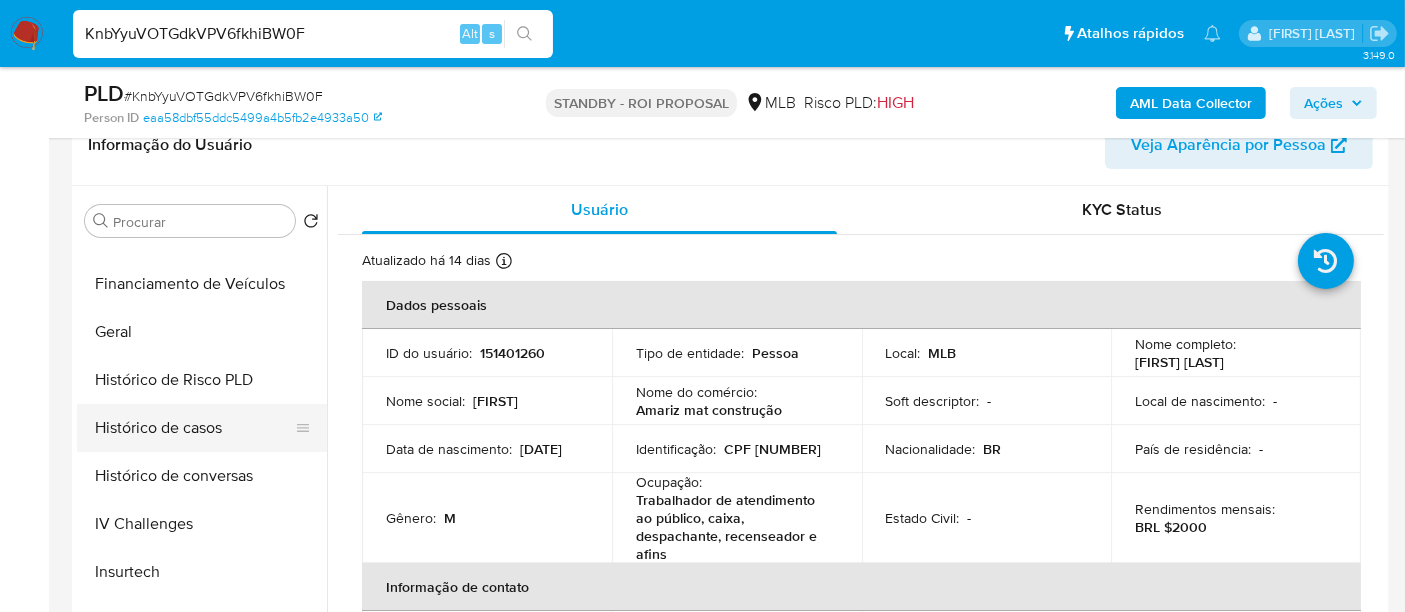scroll, scrollTop: 555, scrollLeft: 0, axis: vertical 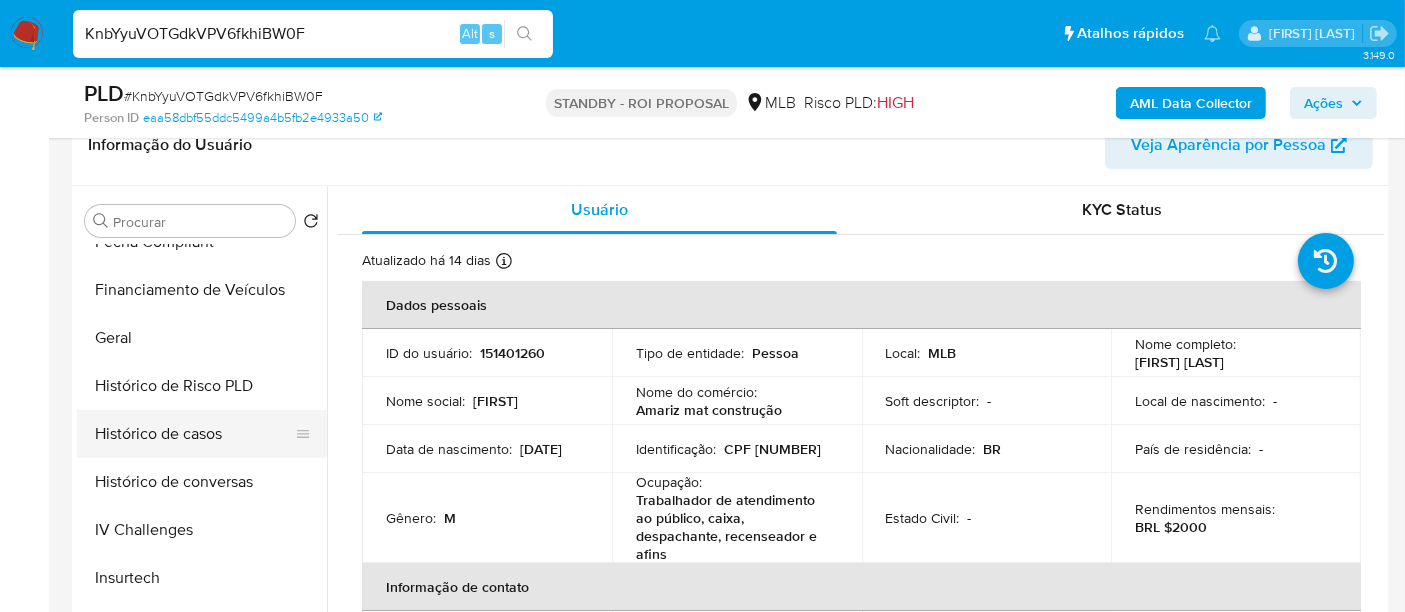 click on "Histórico de casos" at bounding box center [194, 434] 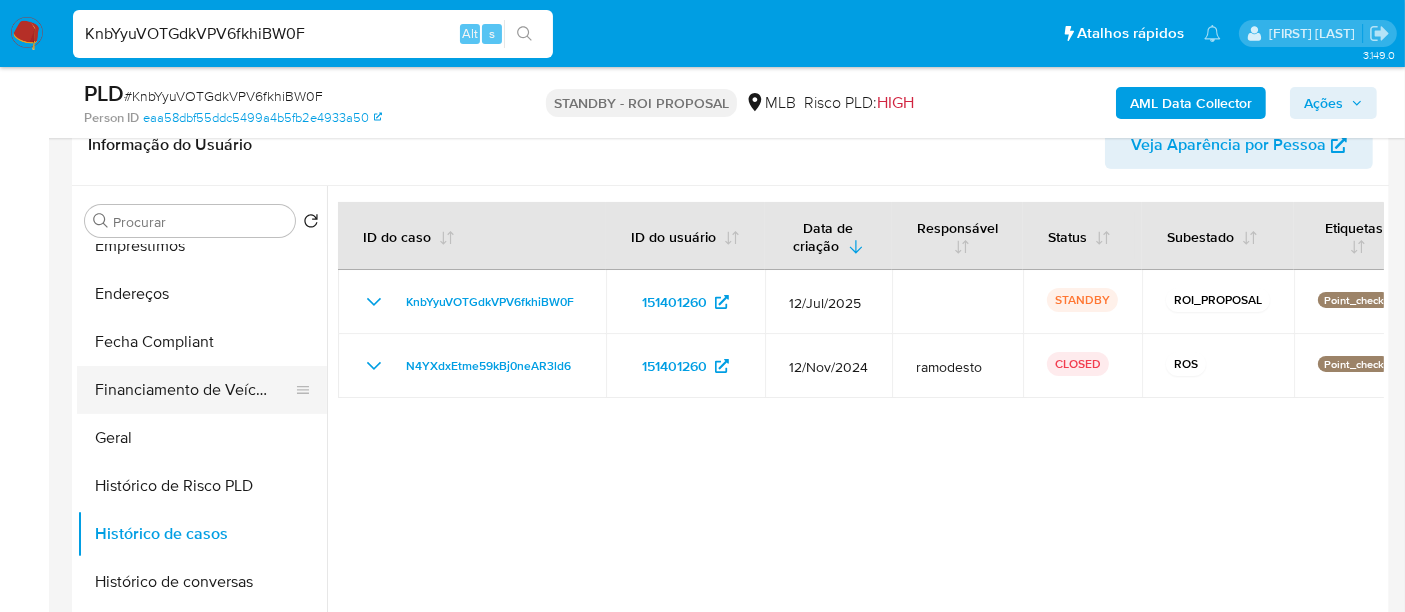 scroll, scrollTop: 333, scrollLeft: 0, axis: vertical 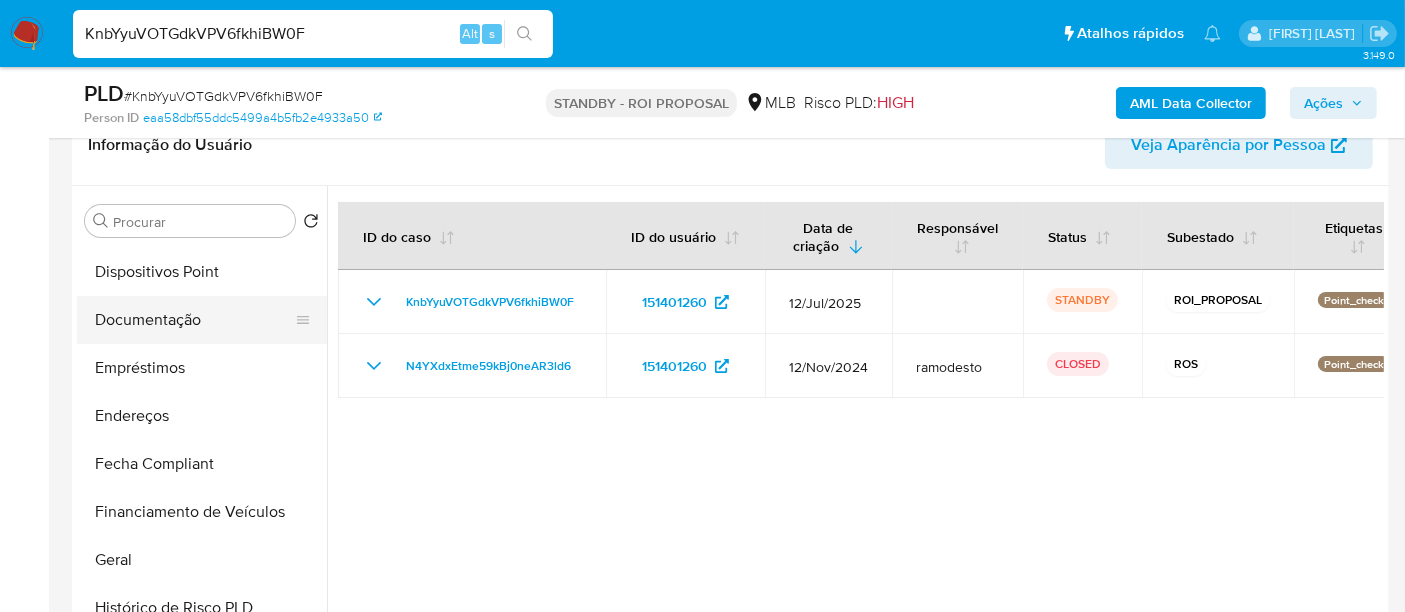 click on "Documentação" at bounding box center (194, 320) 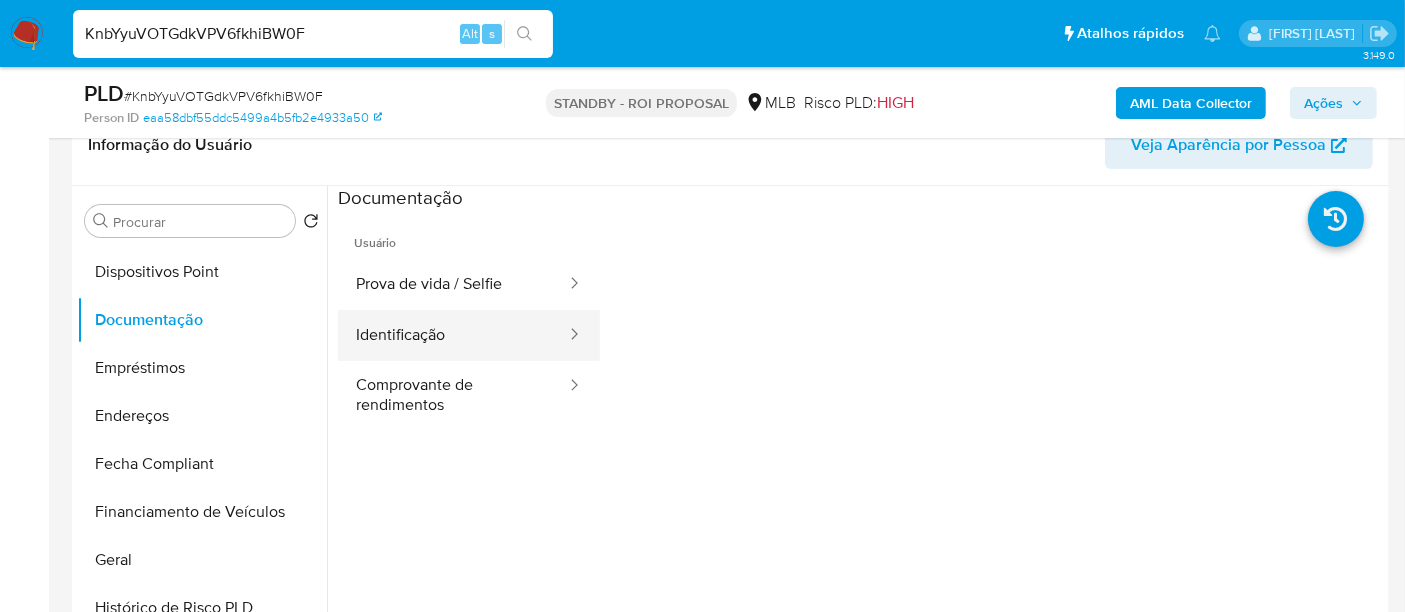 click on "Identificação" at bounding box center [453, 335] 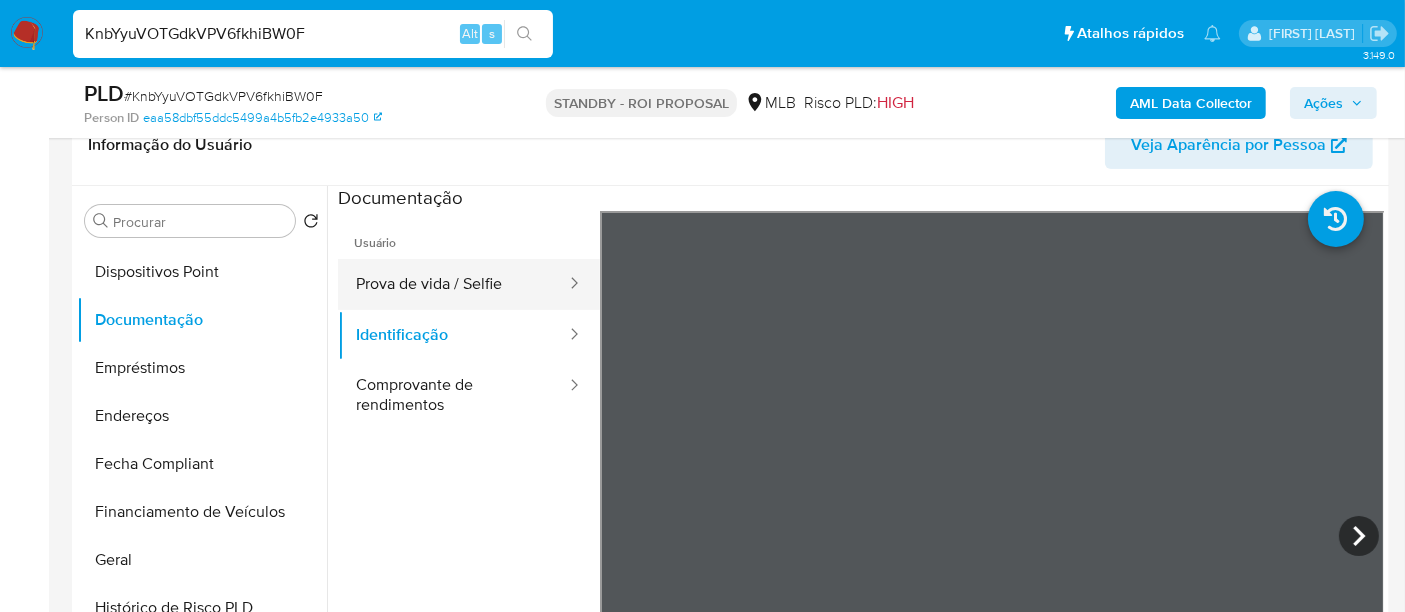 click on "Prova de vida / Selfie" at bounding box center [453, 284] 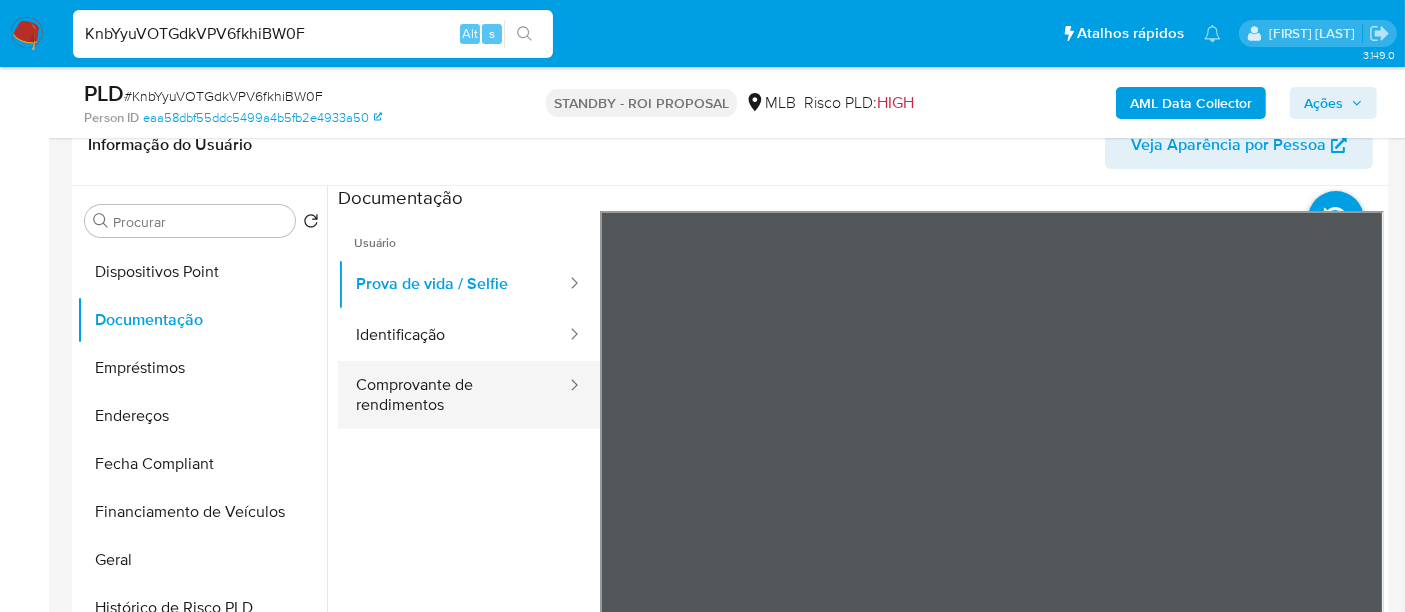 click on "Comprovante de rendimentos" at bounding box center [453, 395] 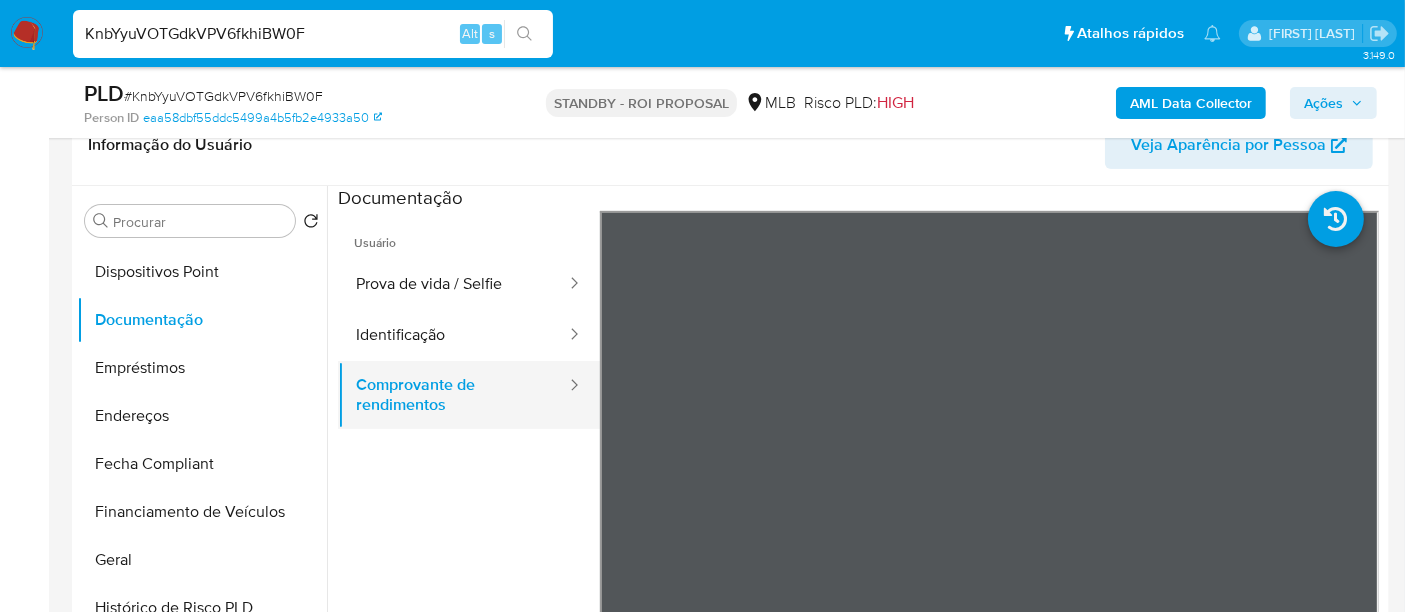 type 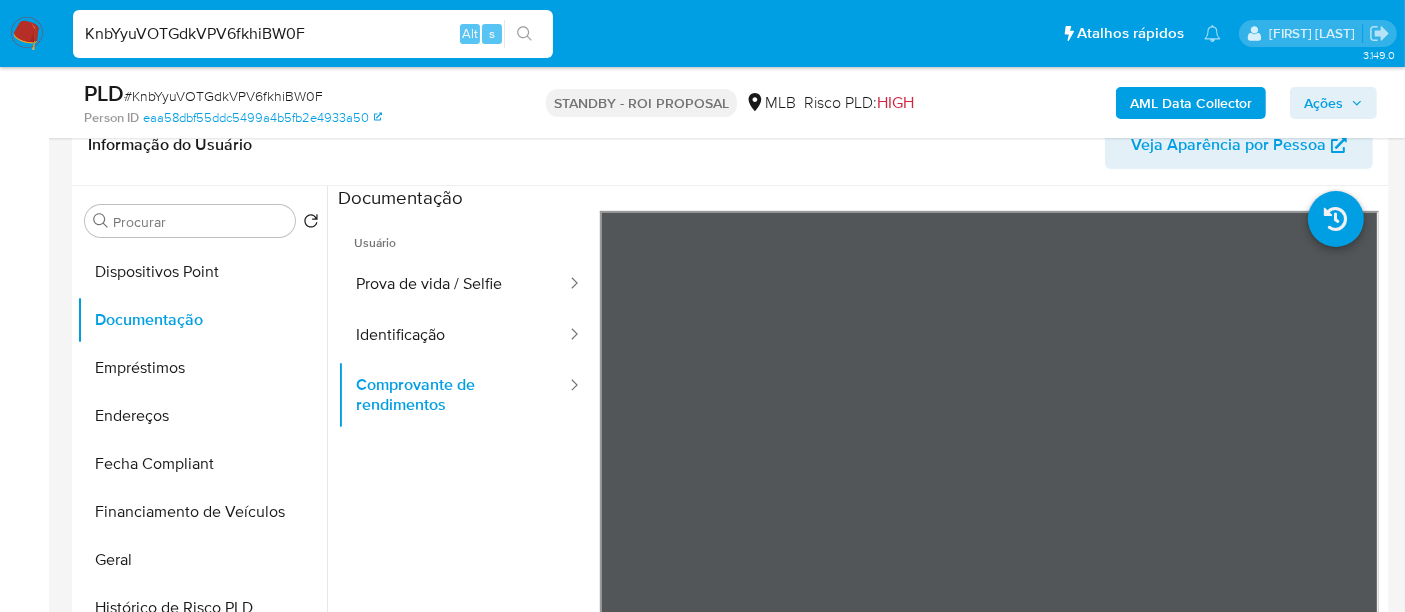 scroll, scrollTop: 111, scrollLeft: 0, axis: vertical 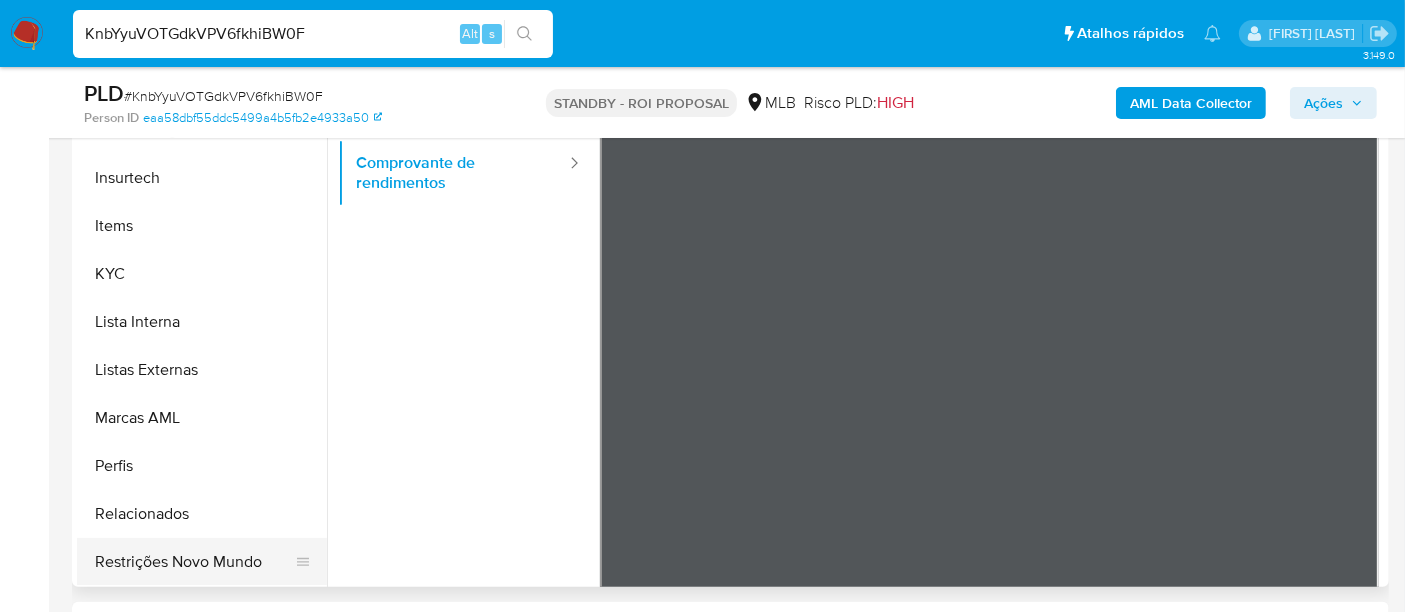 click on "Restrições Novo Mundo" at bounding box center (194, 562) 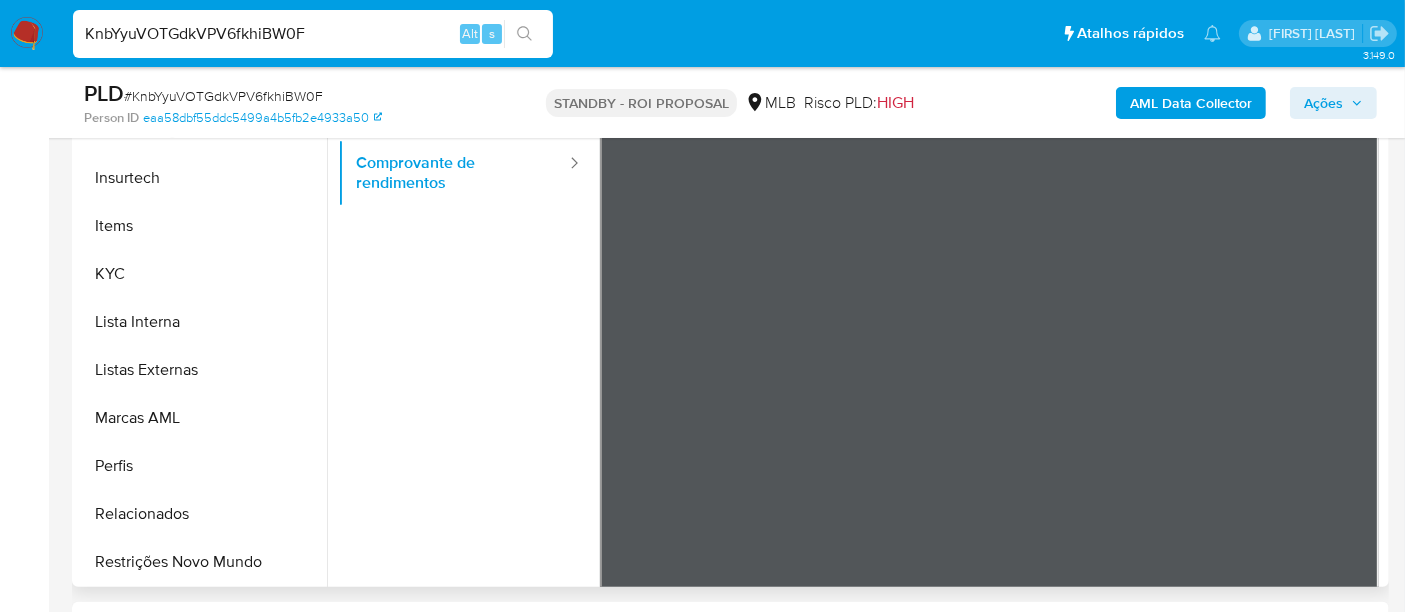 scroll, scrollTop: 0, scrollLeft: 0, axis: both 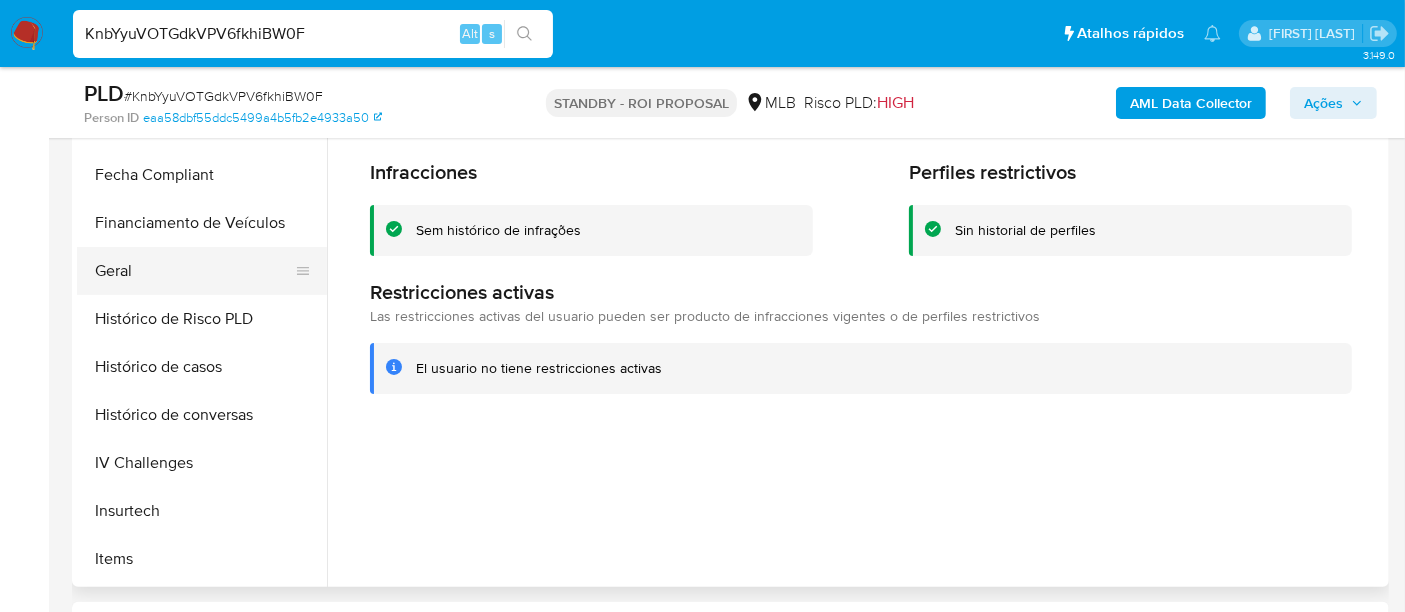 click on "Geral" at bounding box center (194, 271) 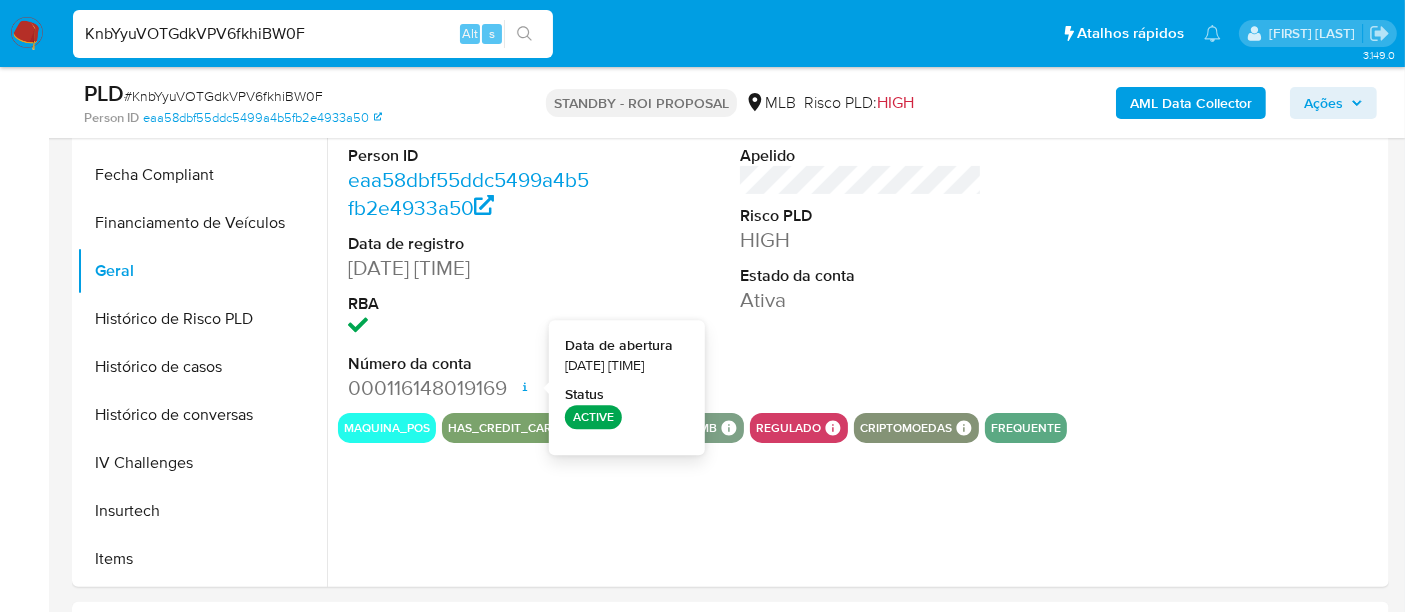 type 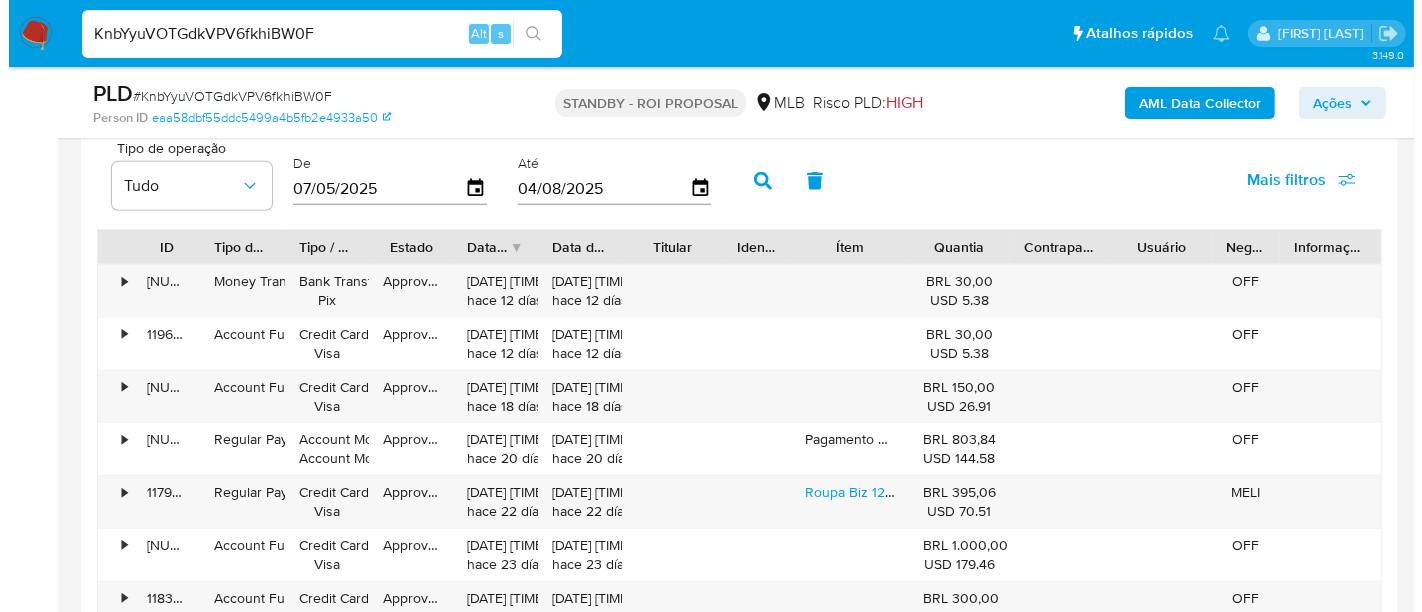 scroll, scrollTop: 2000, scrollLeft: 0, axis: vertical 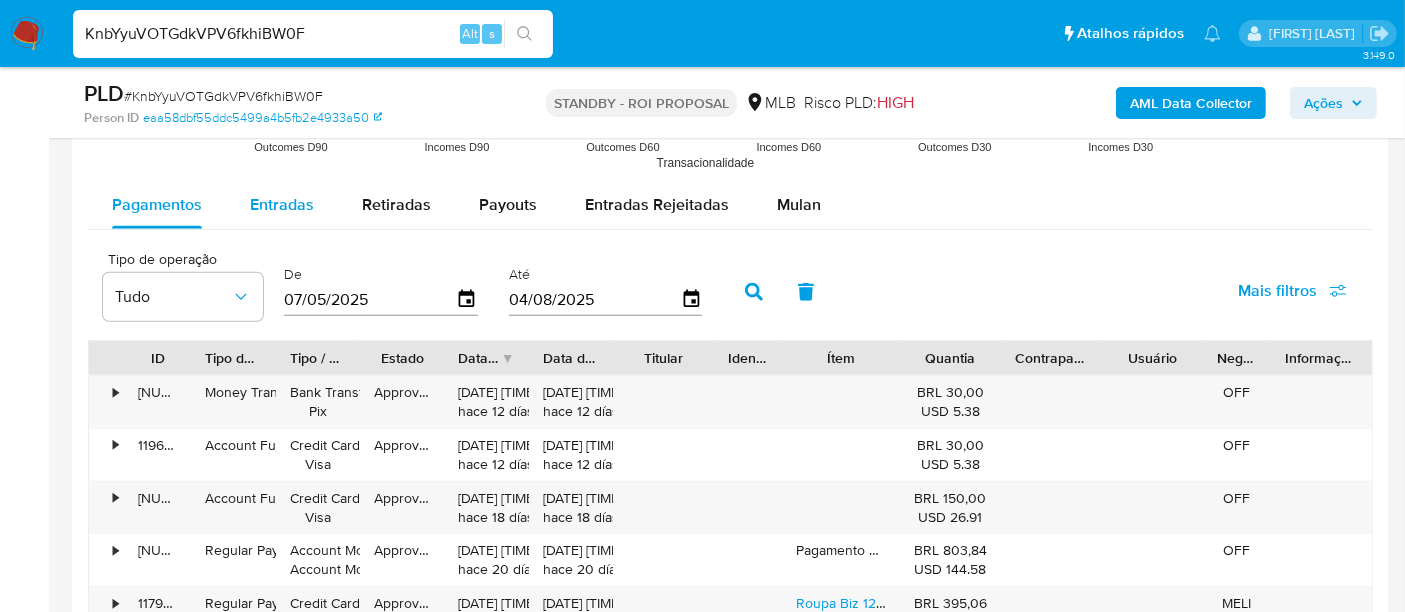 click on "Entradas" at bounding box center (282, 204) 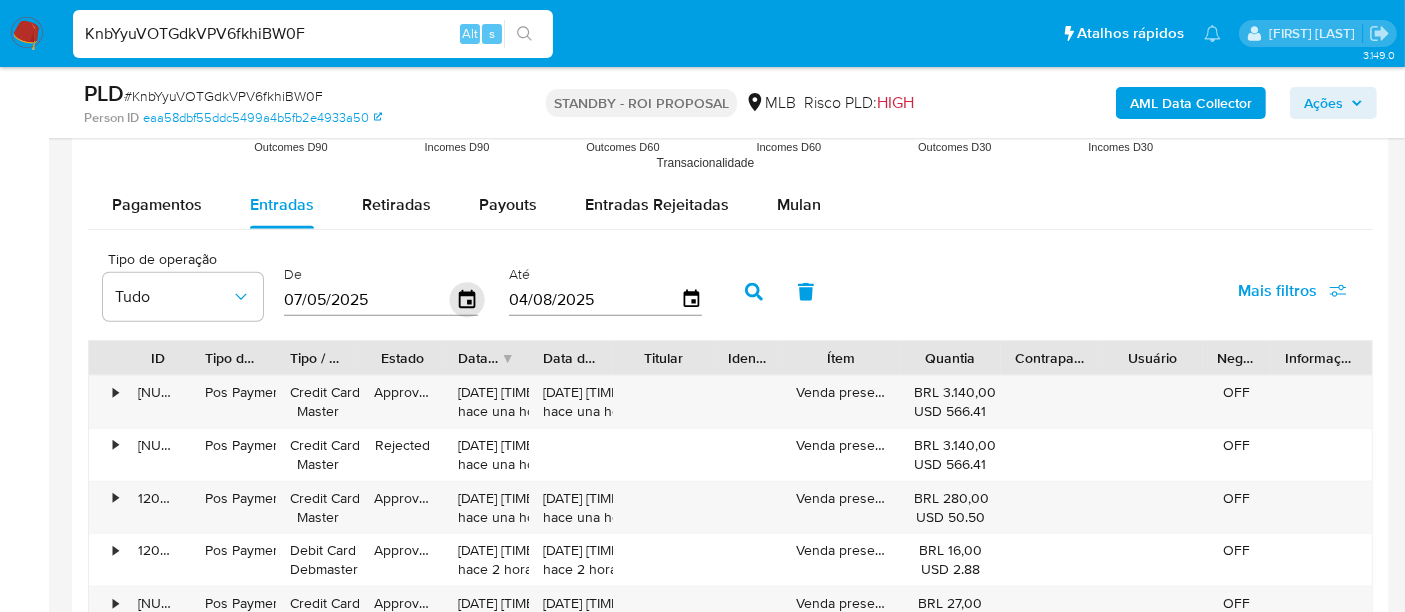 click 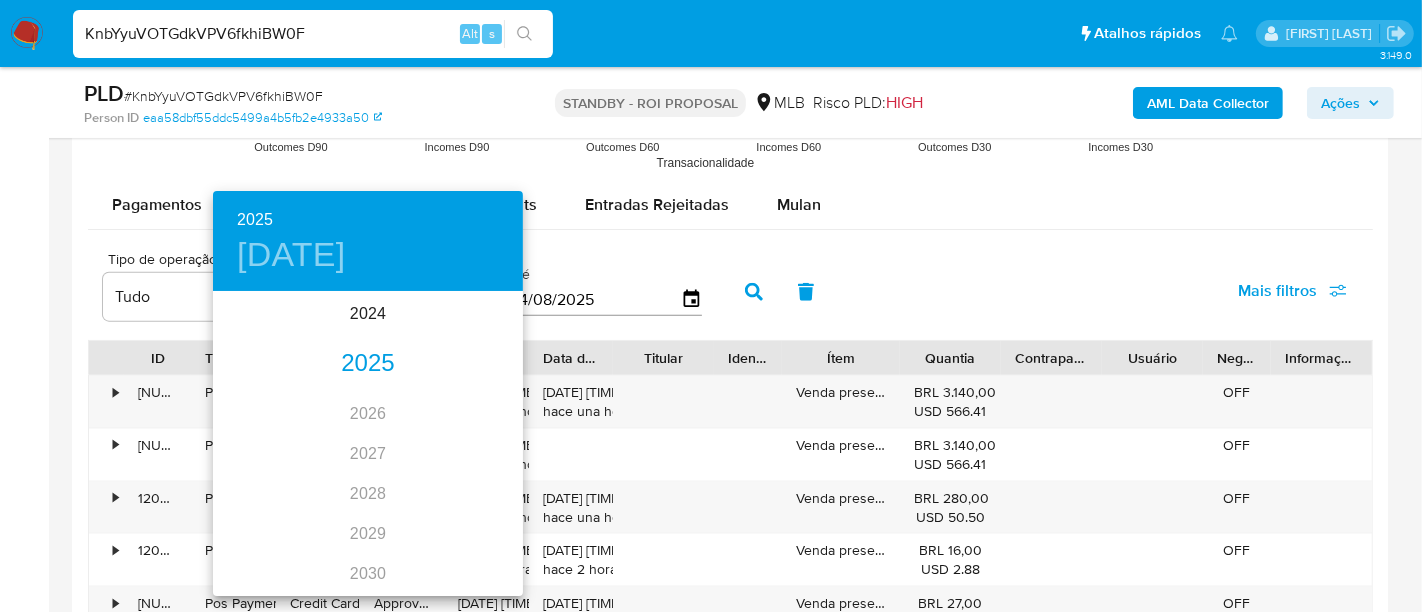 click on "2025" at bounding box center (368, 364) 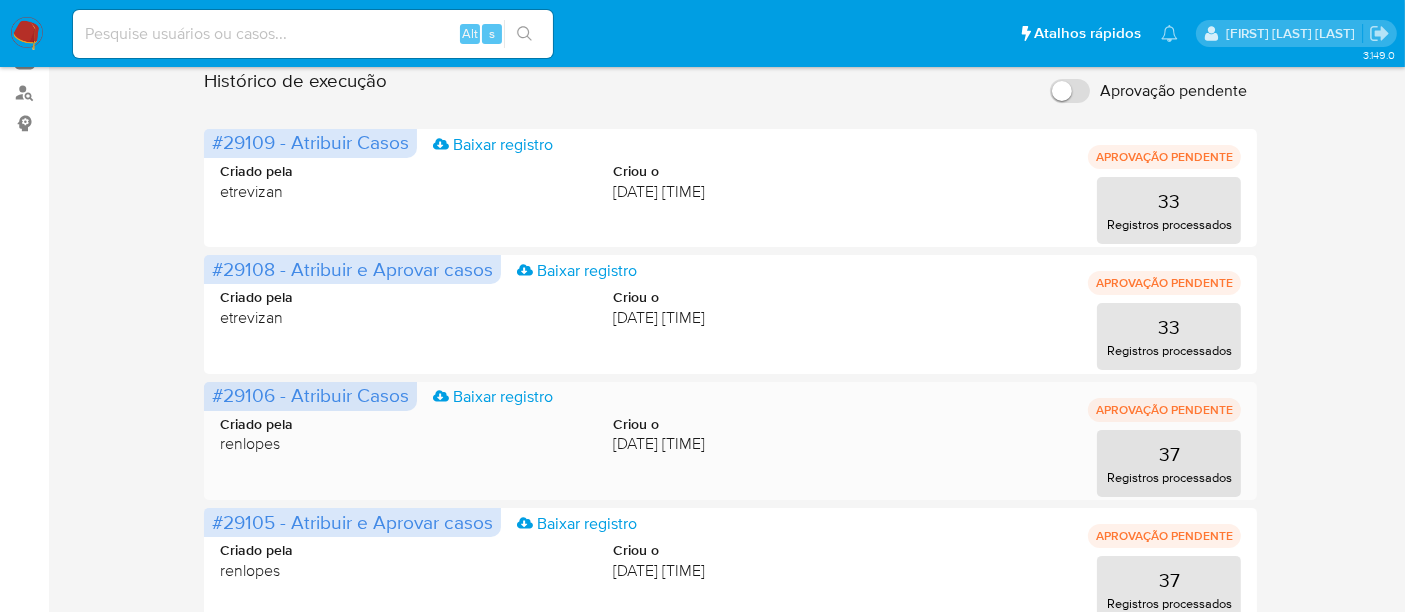 scroll, scrollTop: 222, scrollLeft: 0, axis: vertical 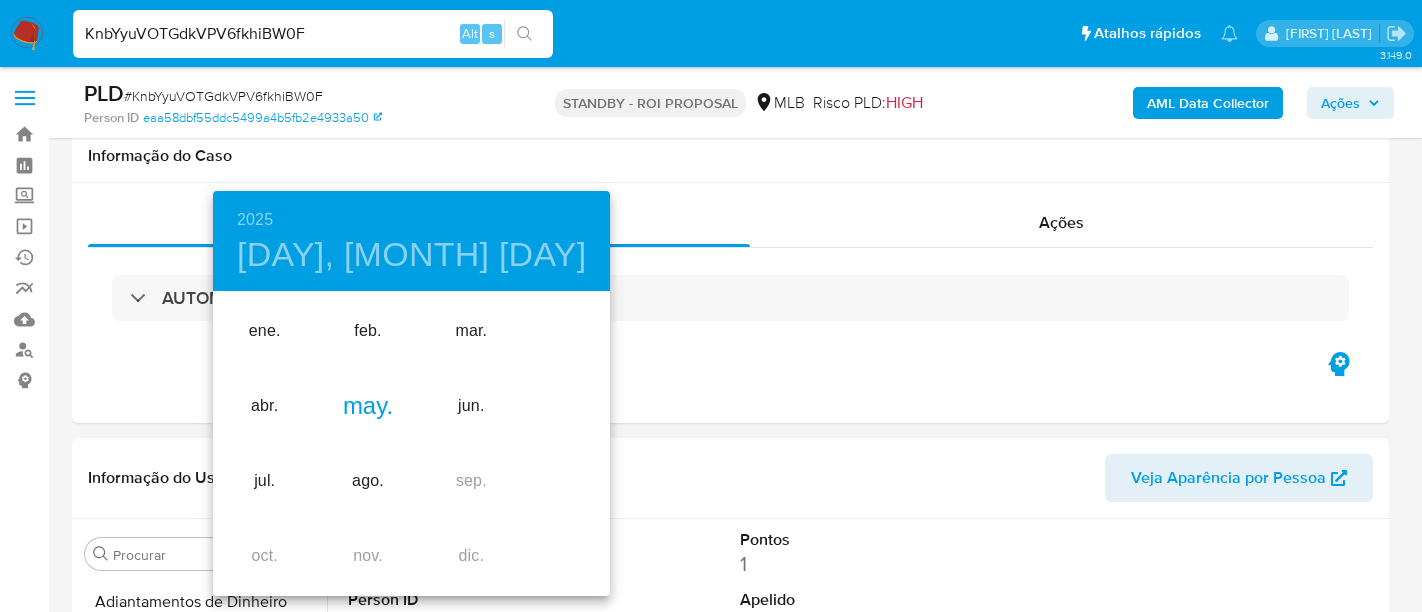 select on "10" 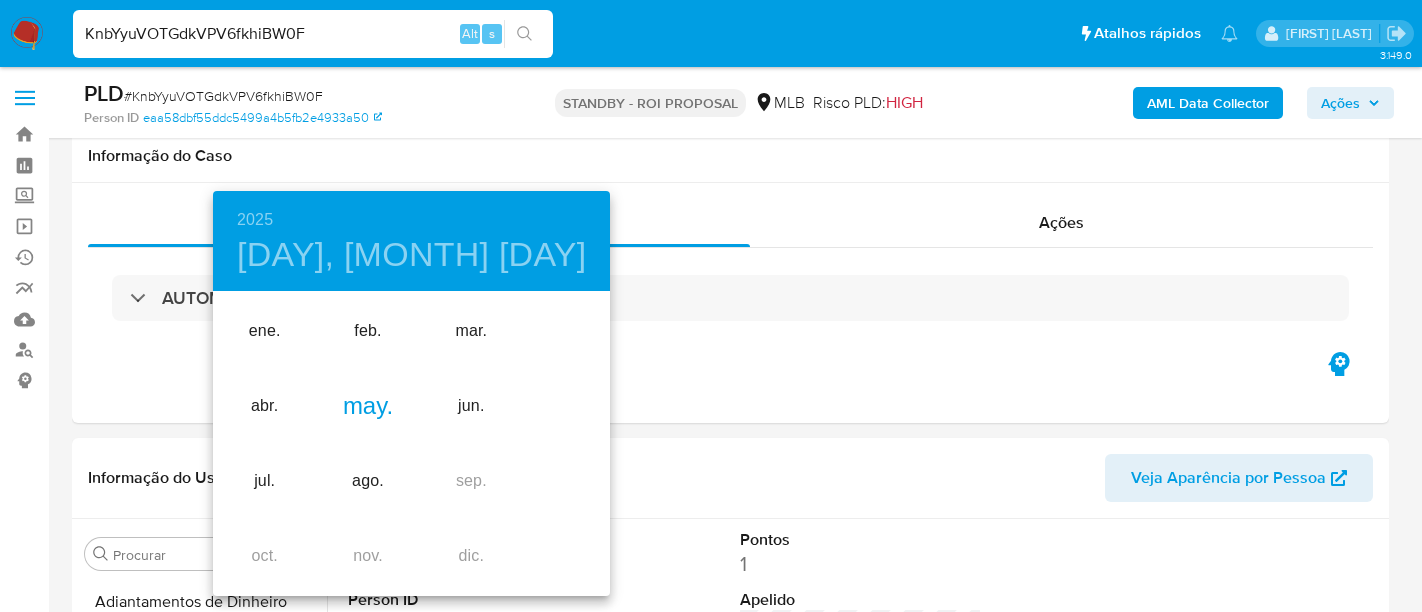 scroll, scrollTop: 2000, scrollLeft: 0, axis: vertical 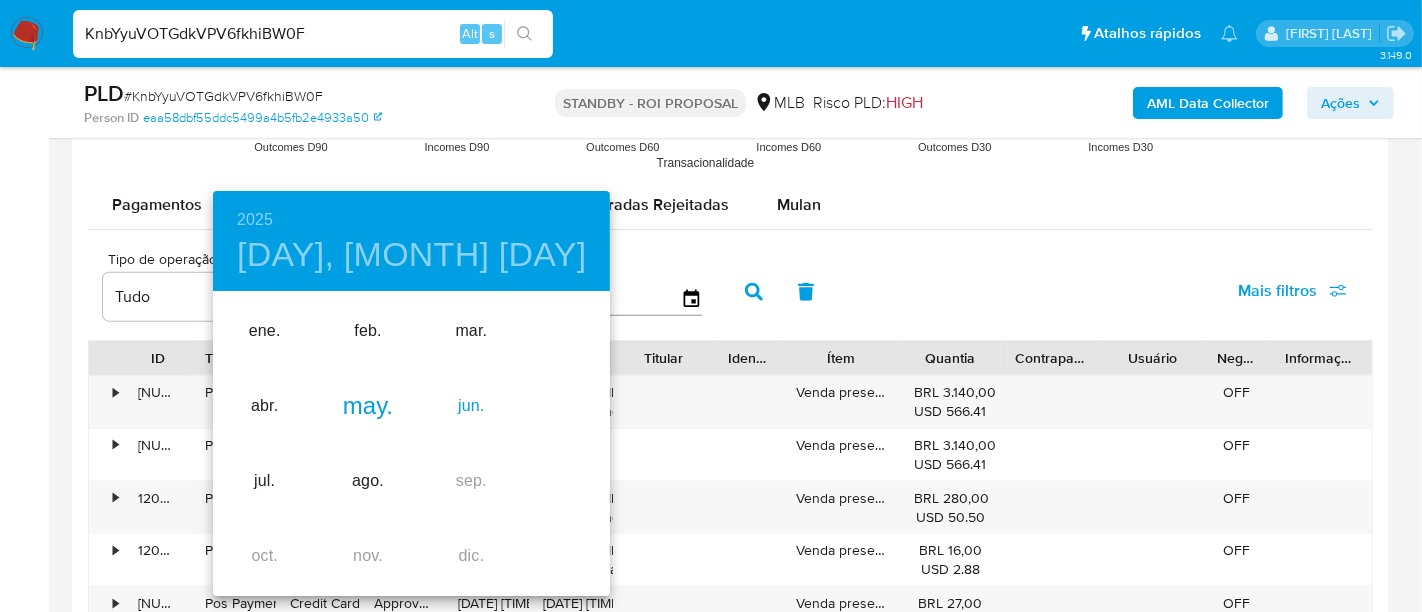 click on "jun." at bounding box center (471, 406) 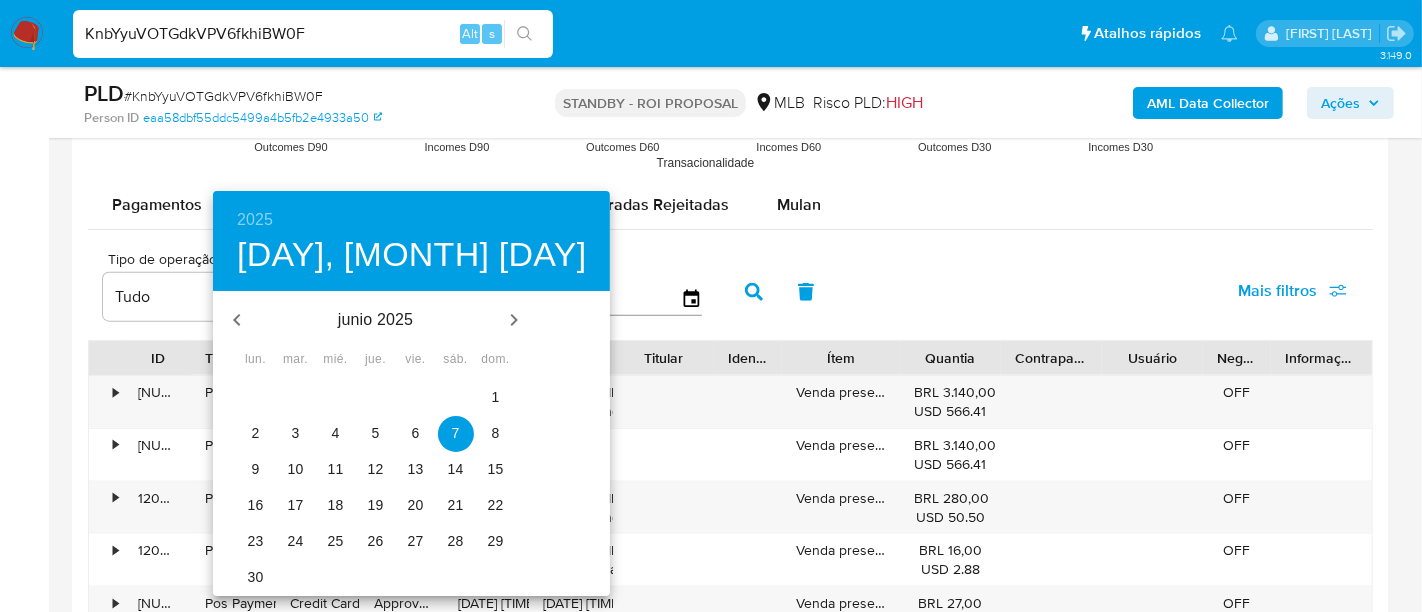 click on "2" at bounding box center (256, 433) 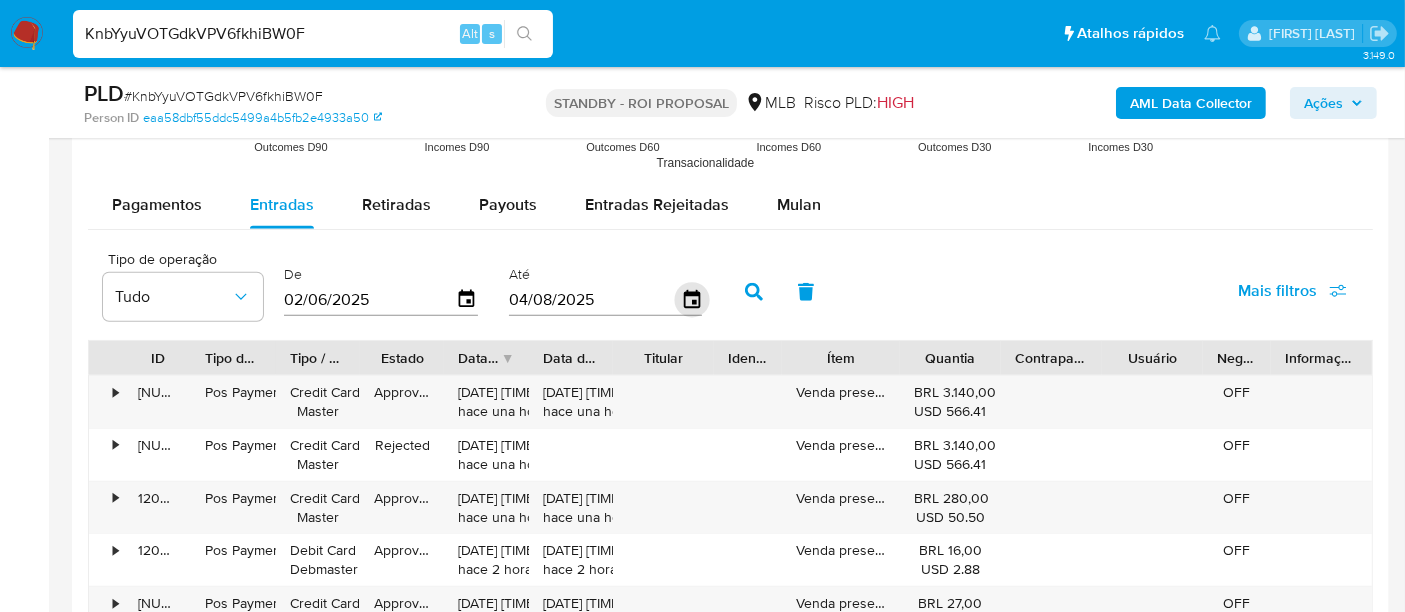 click 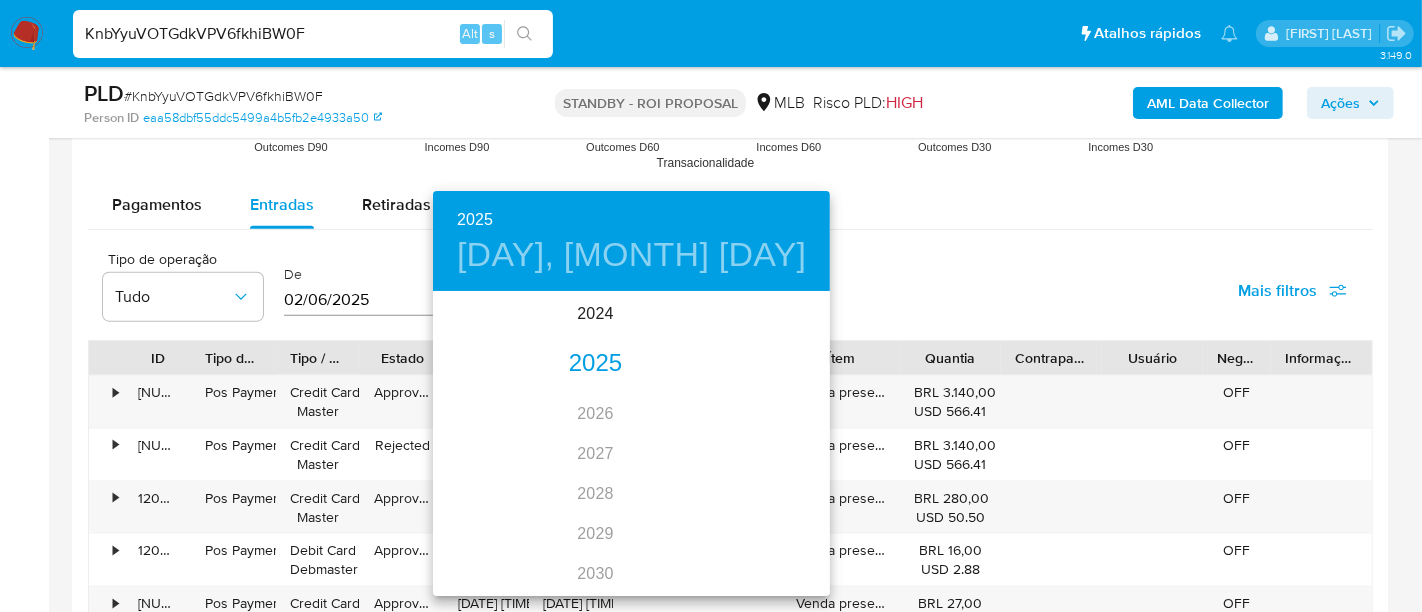 click on "2025" at bounding box center (595, 364) 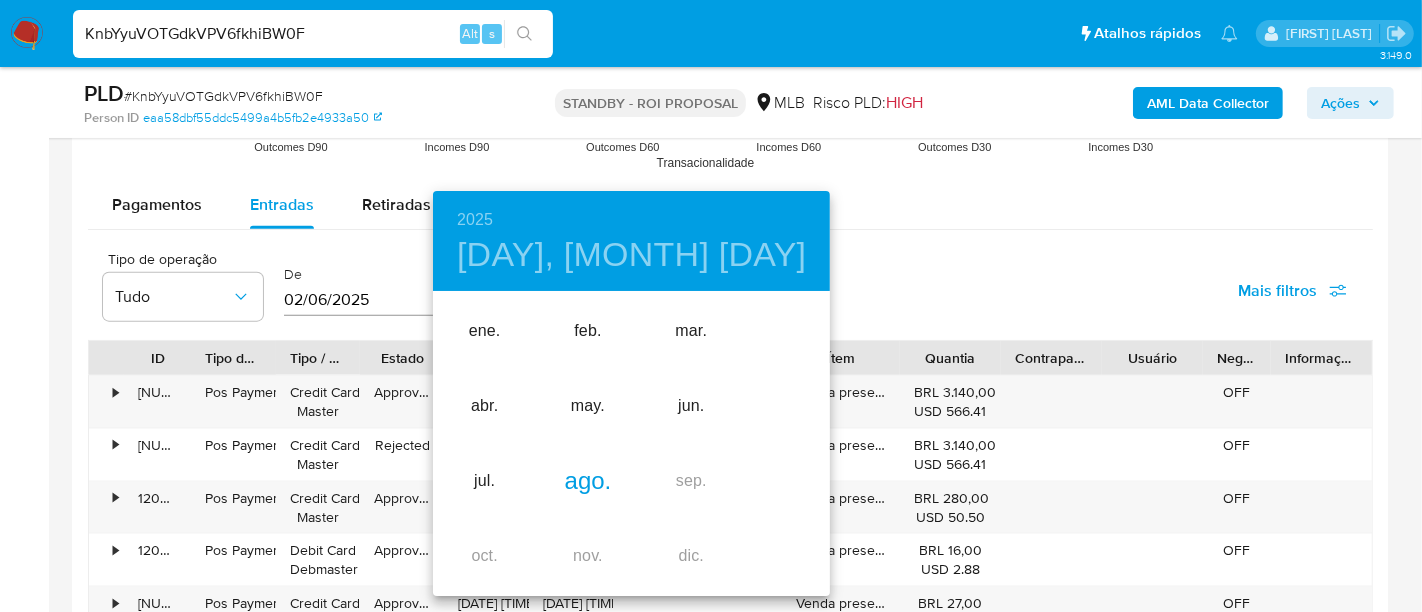 click on "ago." at bounding box center (587, 481) 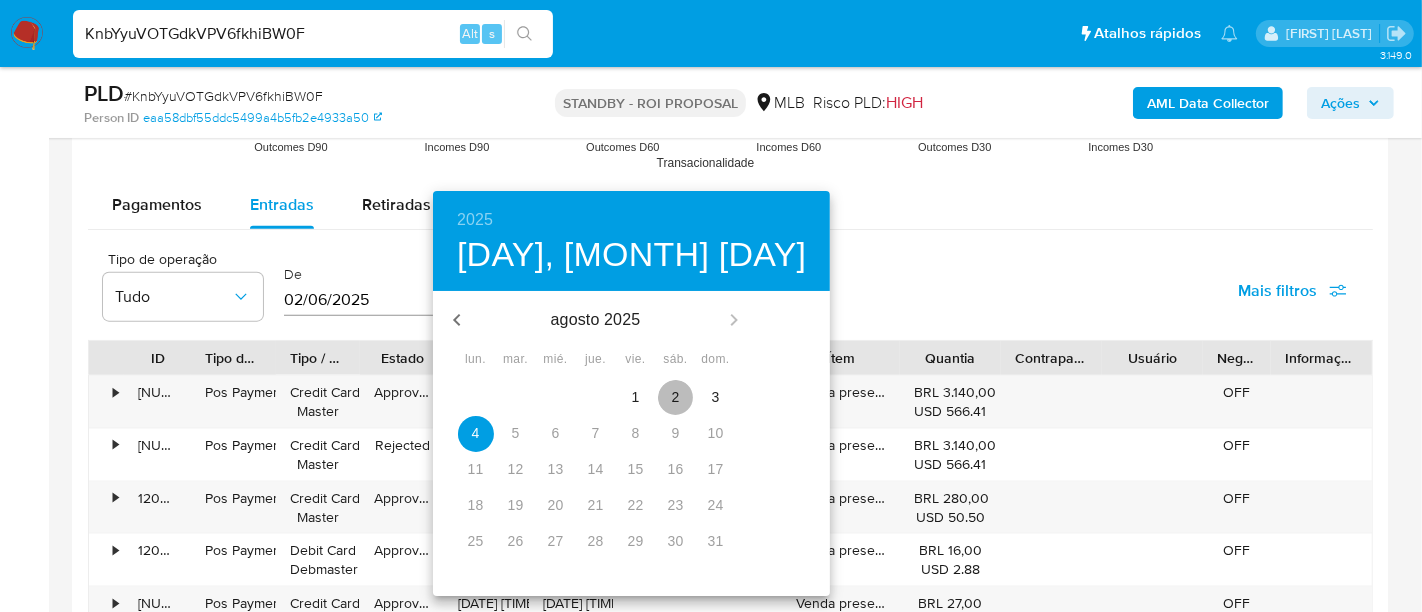 drag, startPoint x: 662, startPoint y: 392, endPoint x: 1114, endPoint y: 326, distance: 456.79318 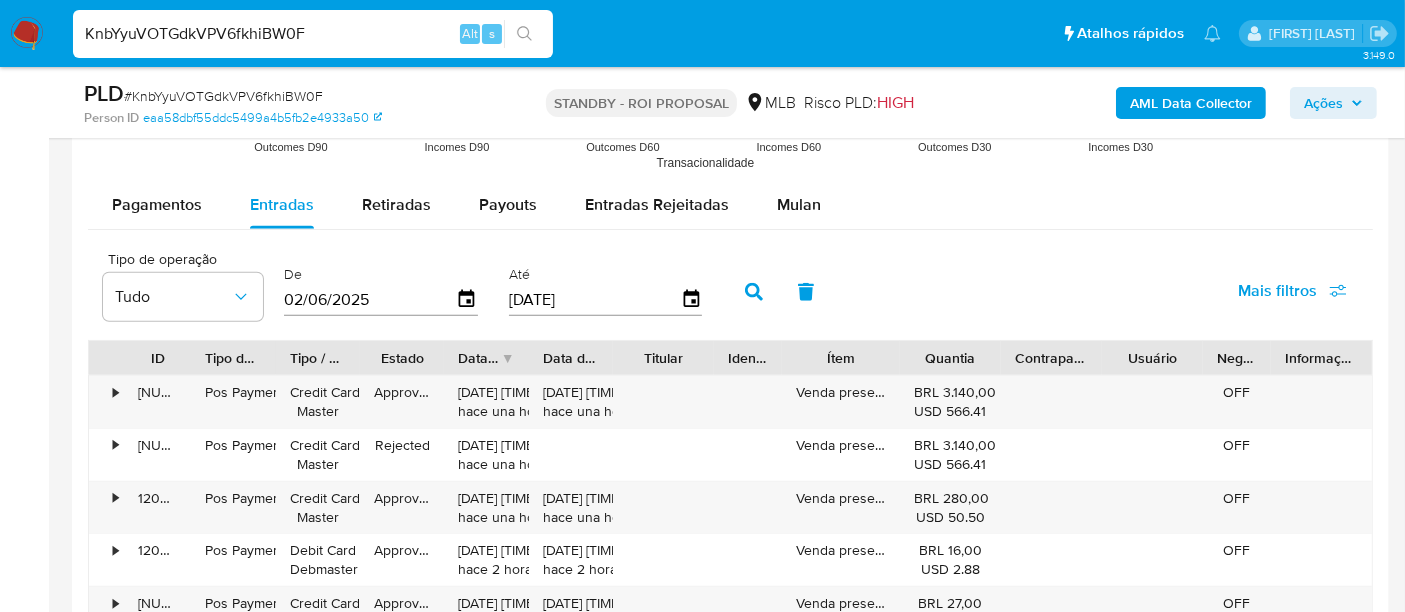 click on "Mais filtros" at bounding box center [1277, 291] 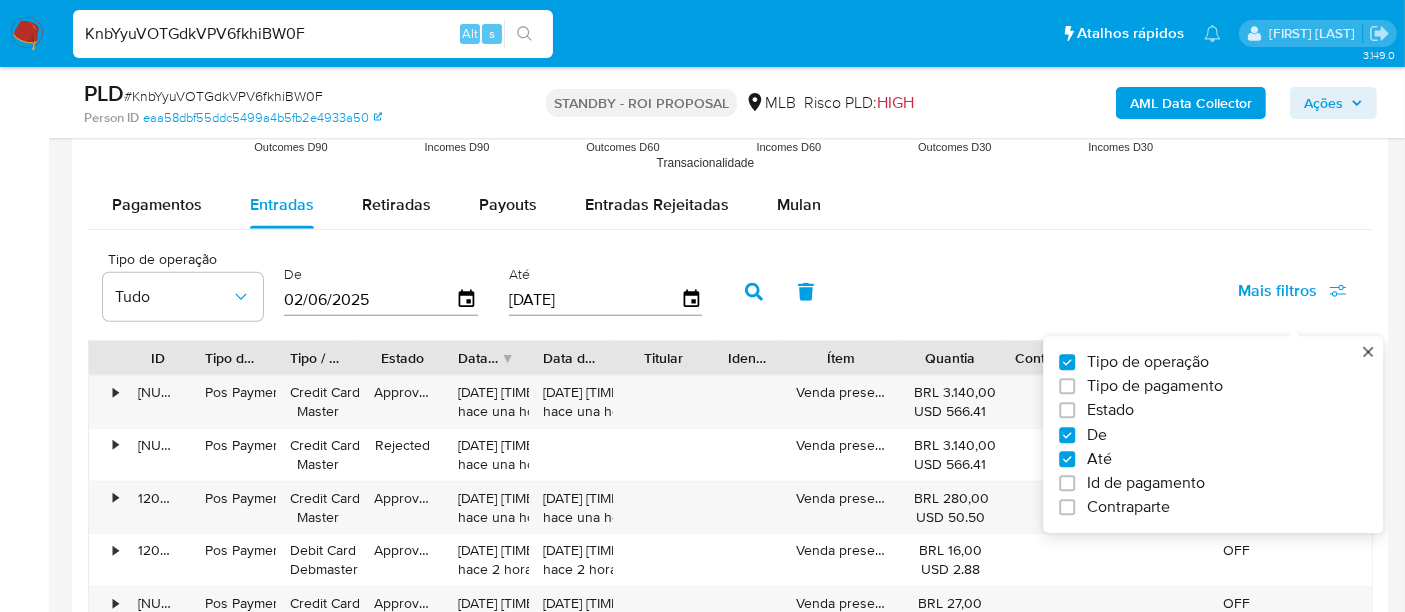 click on "Estado" at bounding box center [1110, 411] 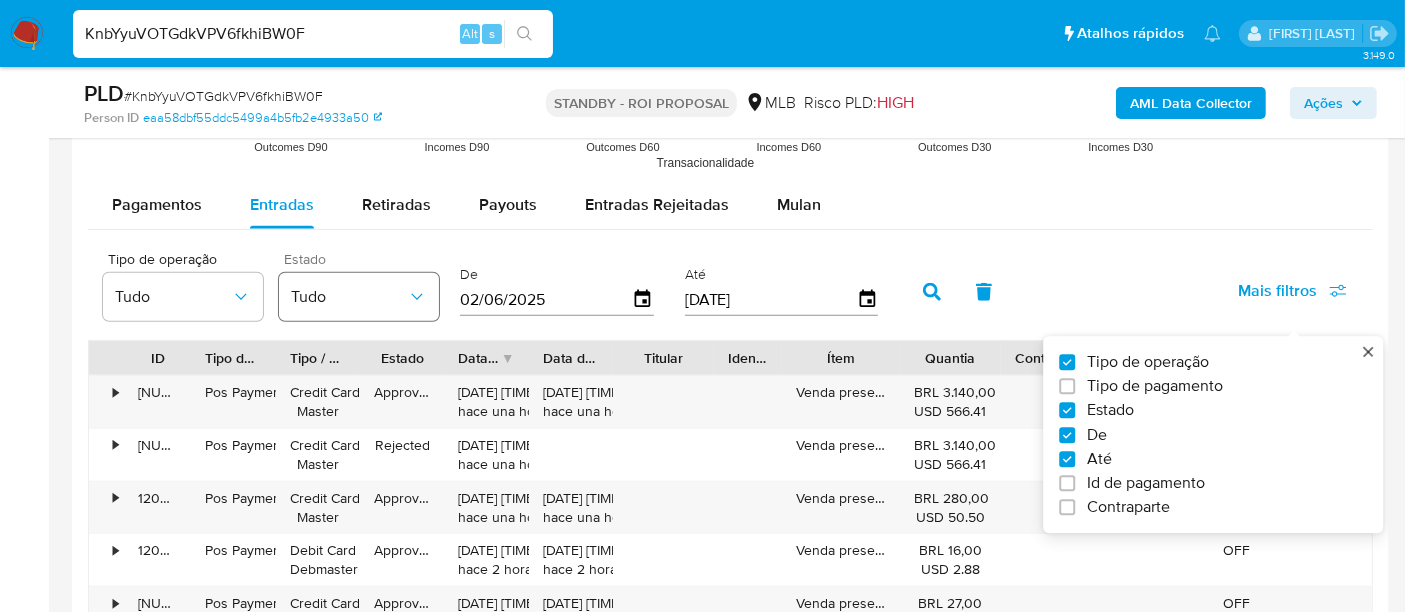 click 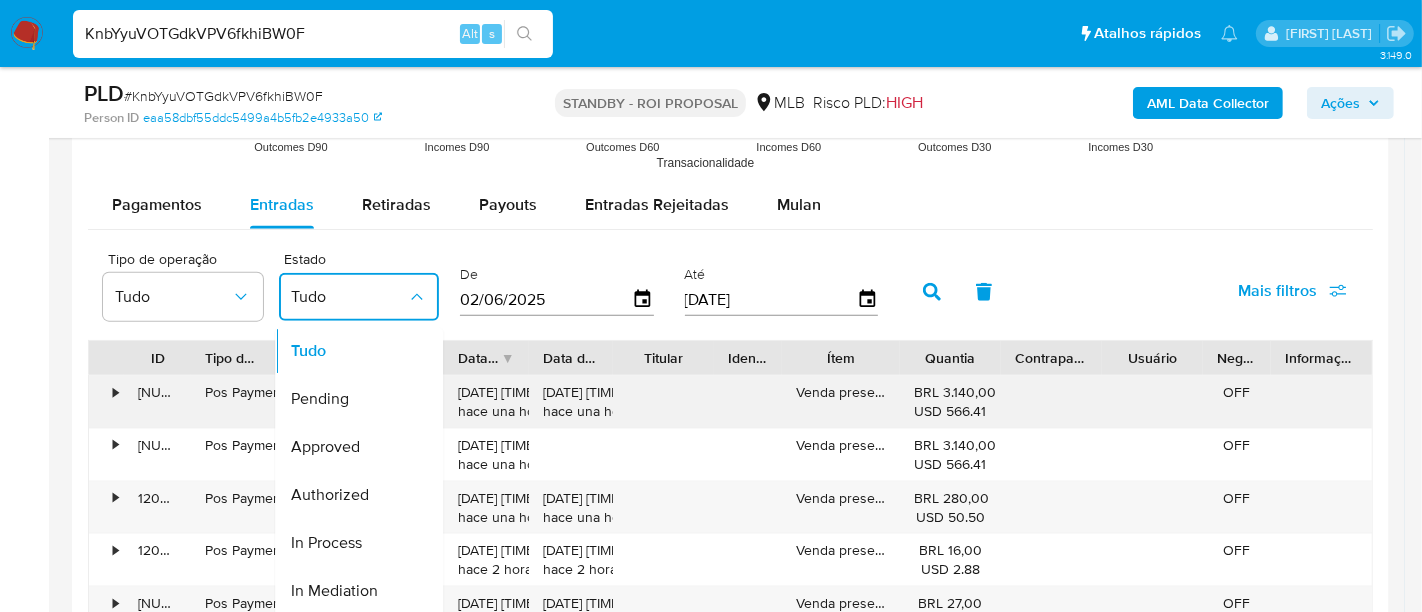 drag, startPoint x: 334, startPoint y: 435, endPoint x: 428, endPoint y: 421, distance: 95.036835 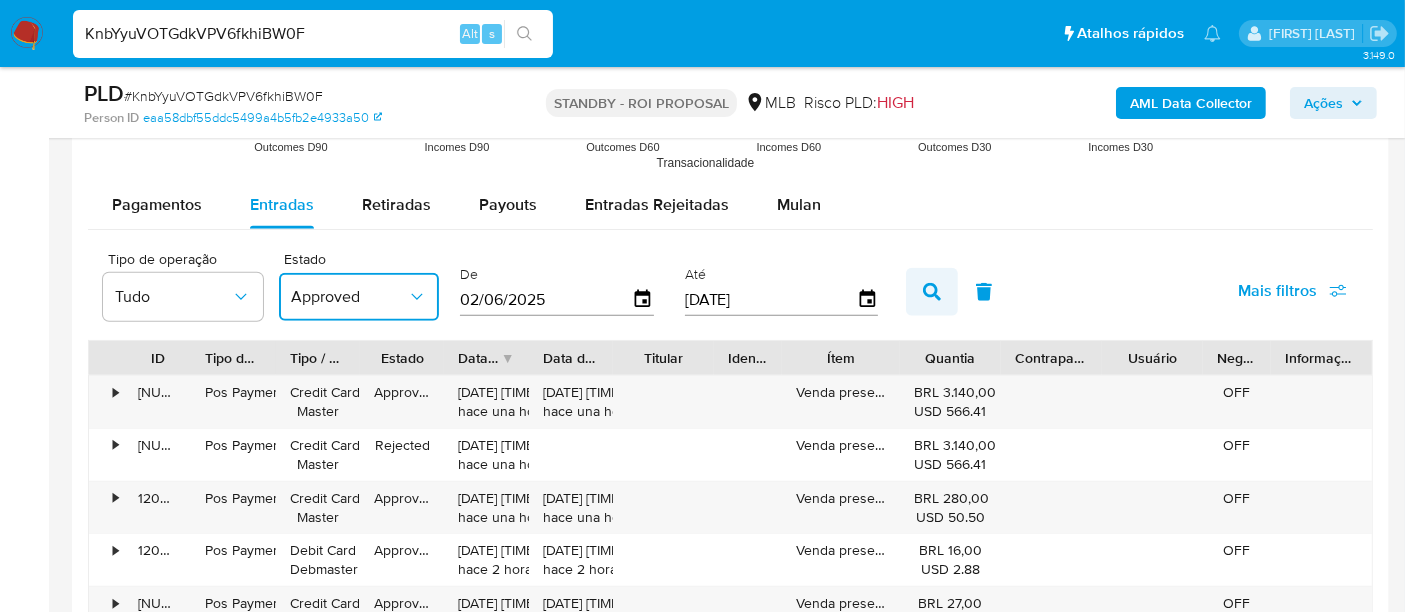 click 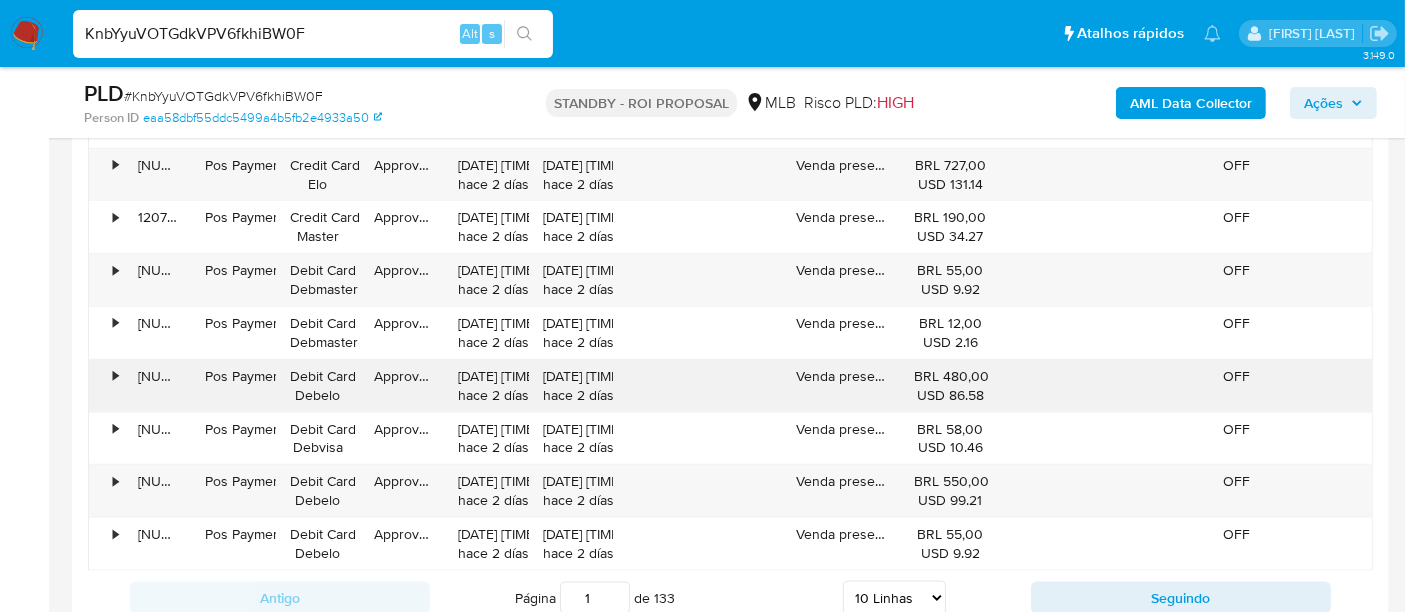 scroll, scrollTop: 2444, scrollLeft: 0, axis: vertical 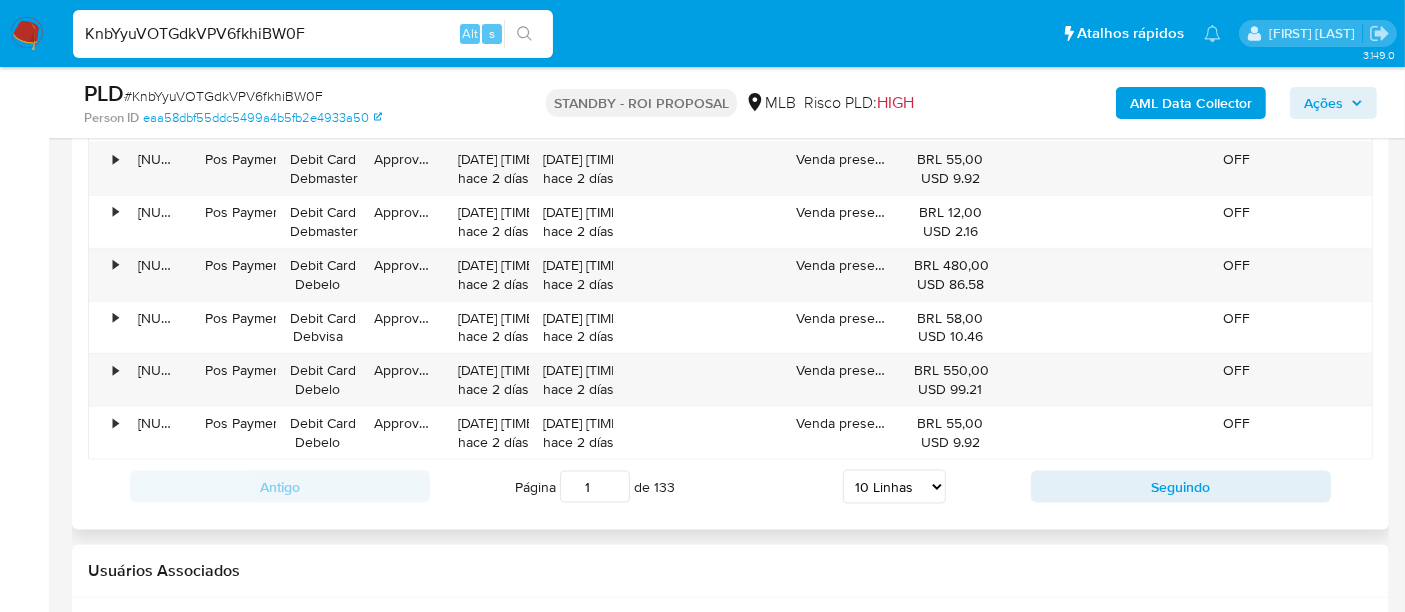 click on "5   Linhas 10   Linhas 20   Linhas 25   Linhas 50   Linhas 100   Linhas" at bounding box center (894, 487) 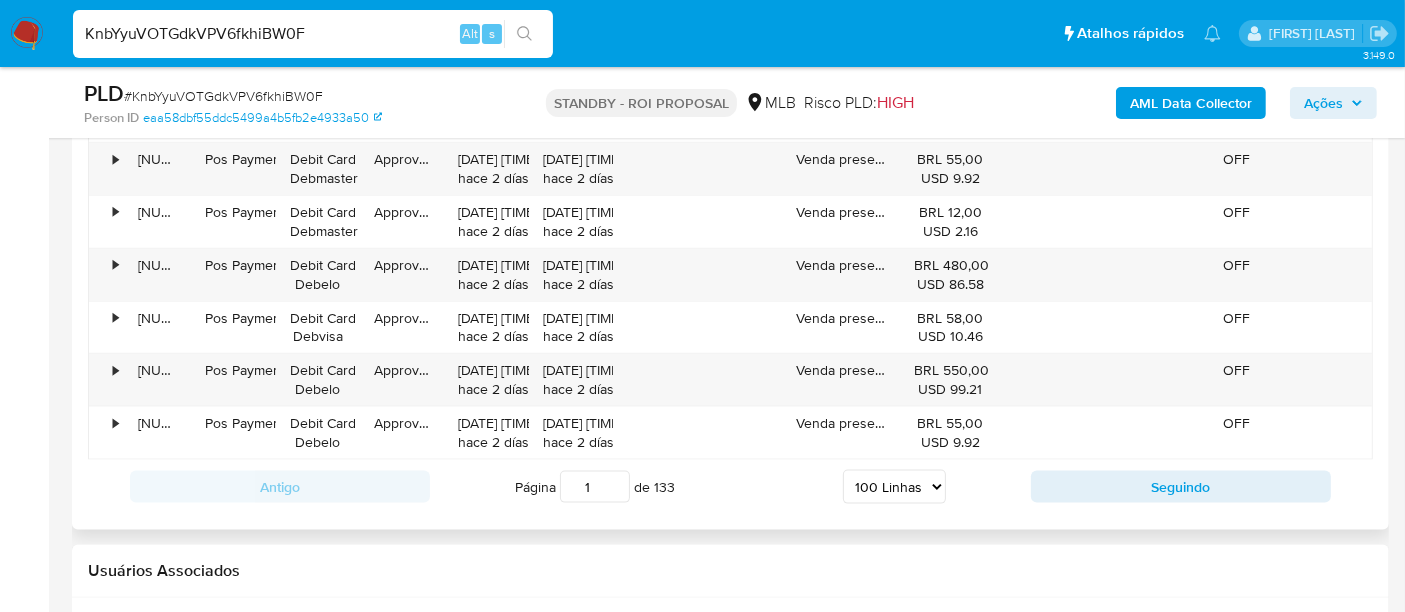 click on "5   Linhas 10   Linhas 20   Linhas 25   Linhas 50   Linhas 100   Linhas" at bounding box center [894, 487] 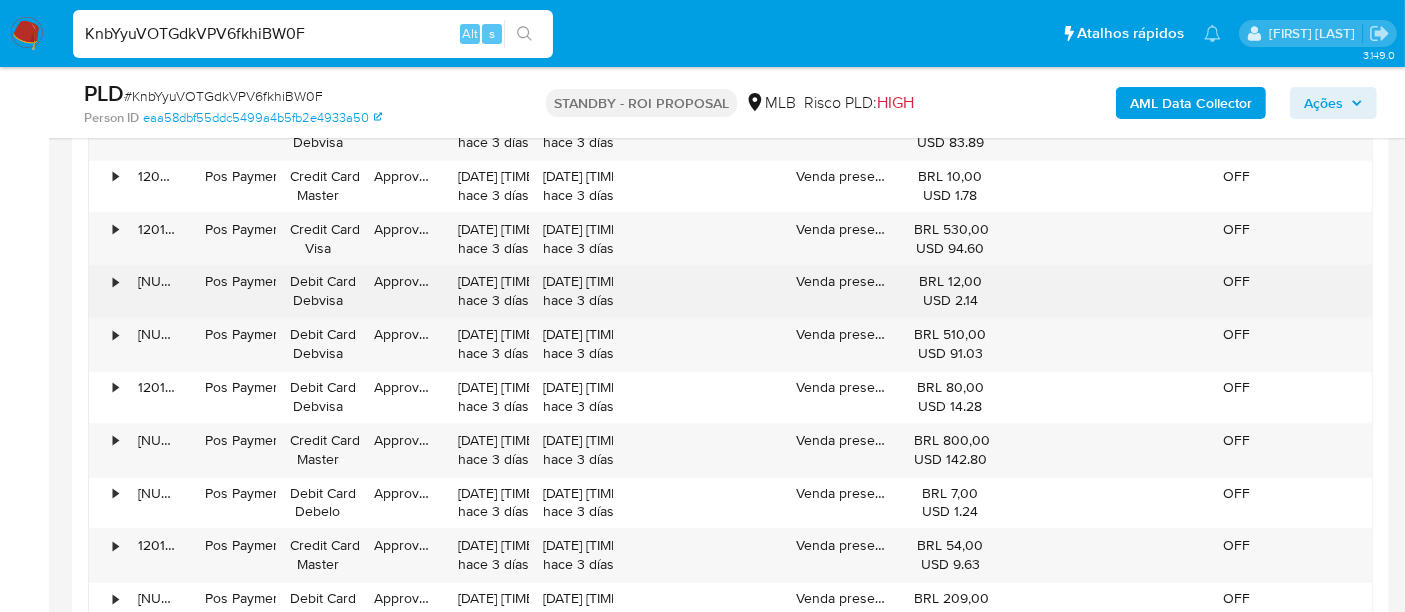 scroll, scrollTop: 4111, scrollLeft: 0, axis: vertical 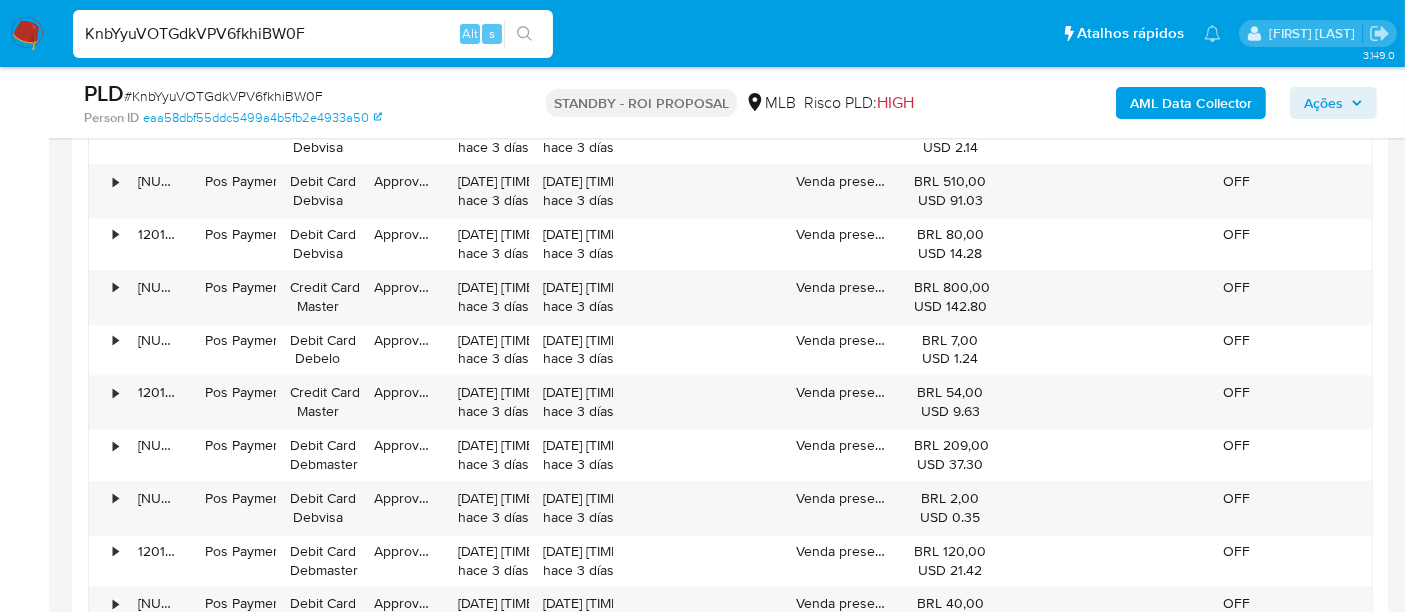 click on "KnbYyuVOTGdkVPV6fkhiBW0F" at bounding box center [313, 34] 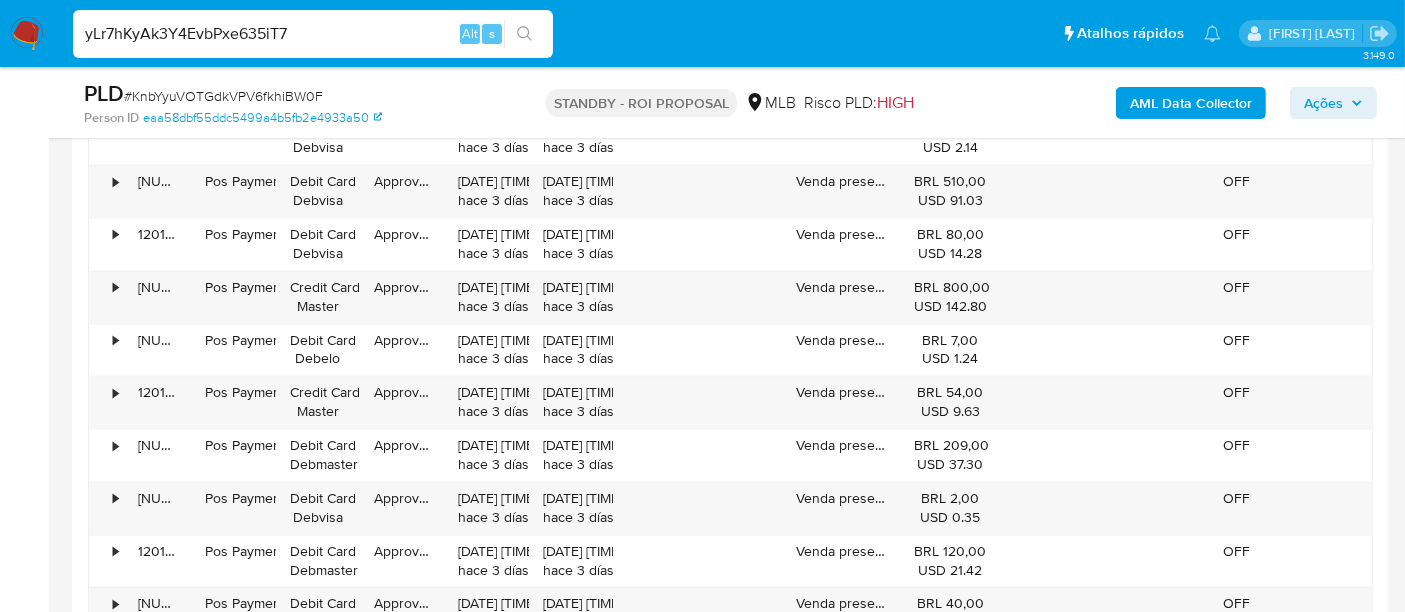type on "yLr7hKyAk3Y4EvbPxe635iT7" 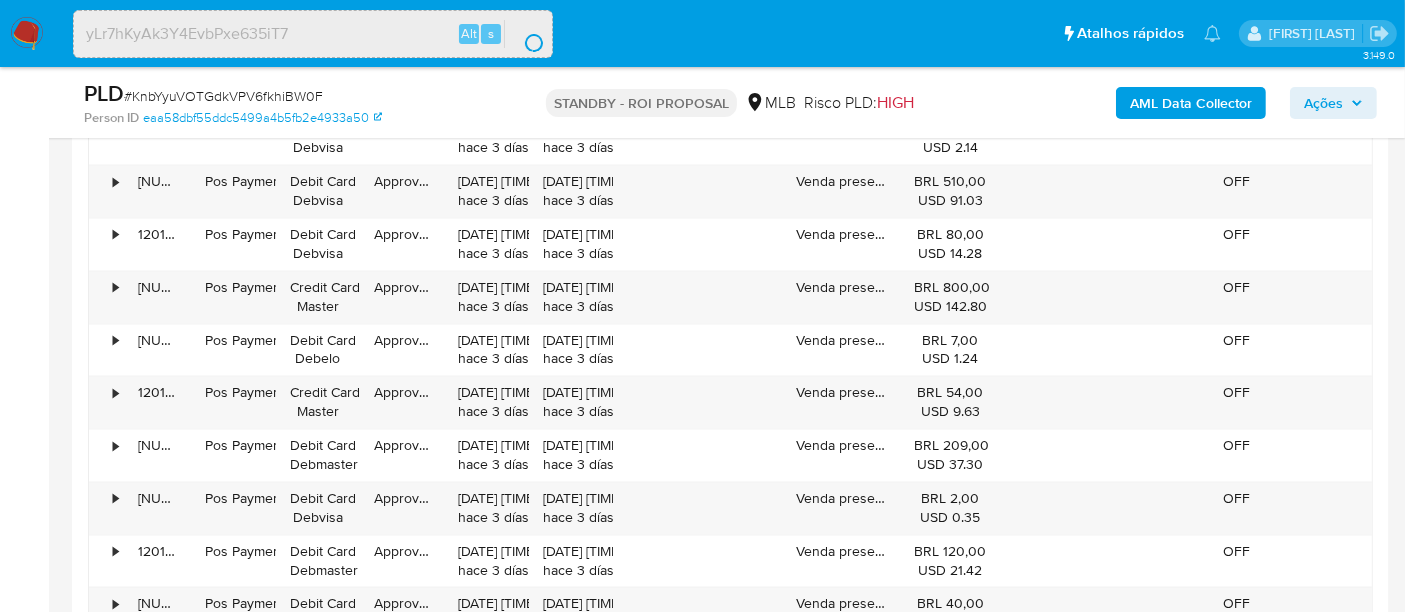 scroll, scrollTop: 0, scrollLeft: 0, axis: both 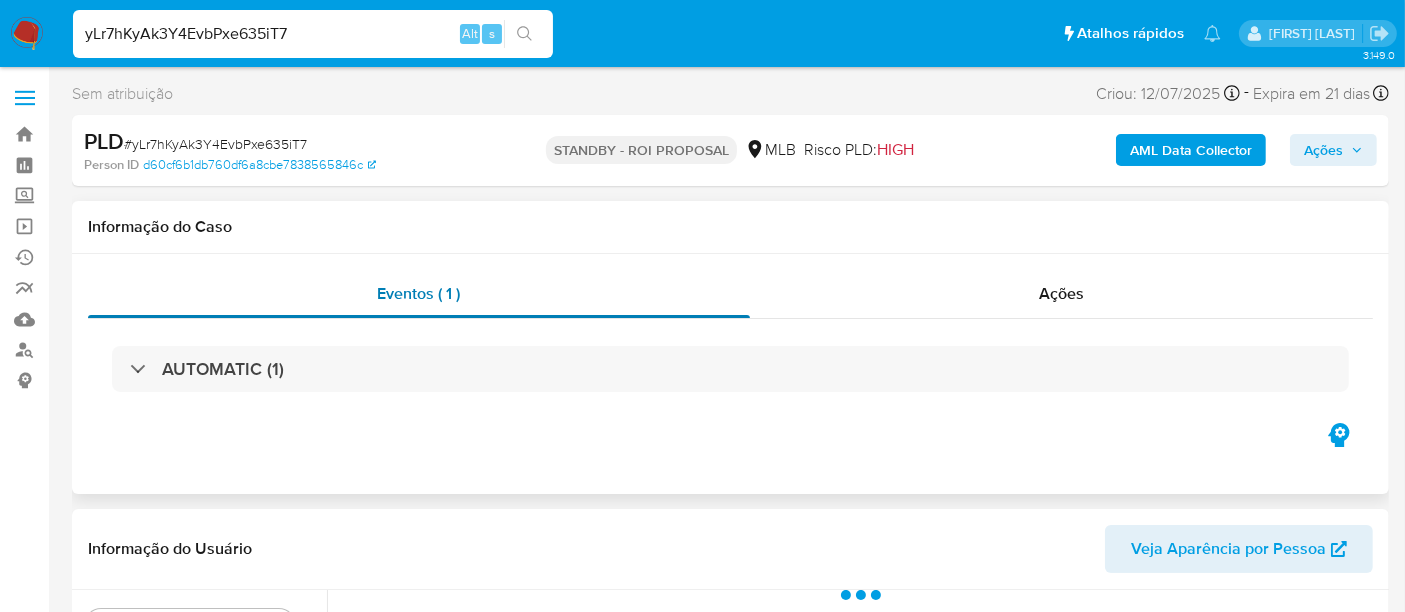 select on "10" 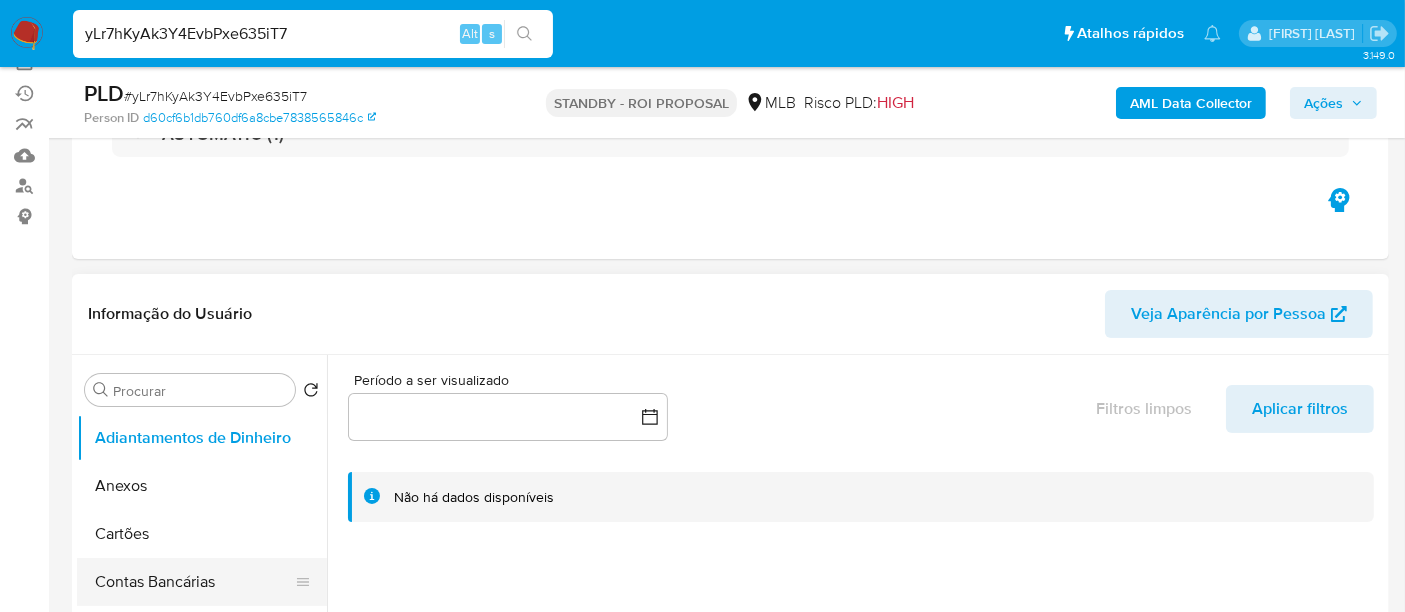 scroll, scrollTop: 333, scrollLeft: 0, axis: vertical 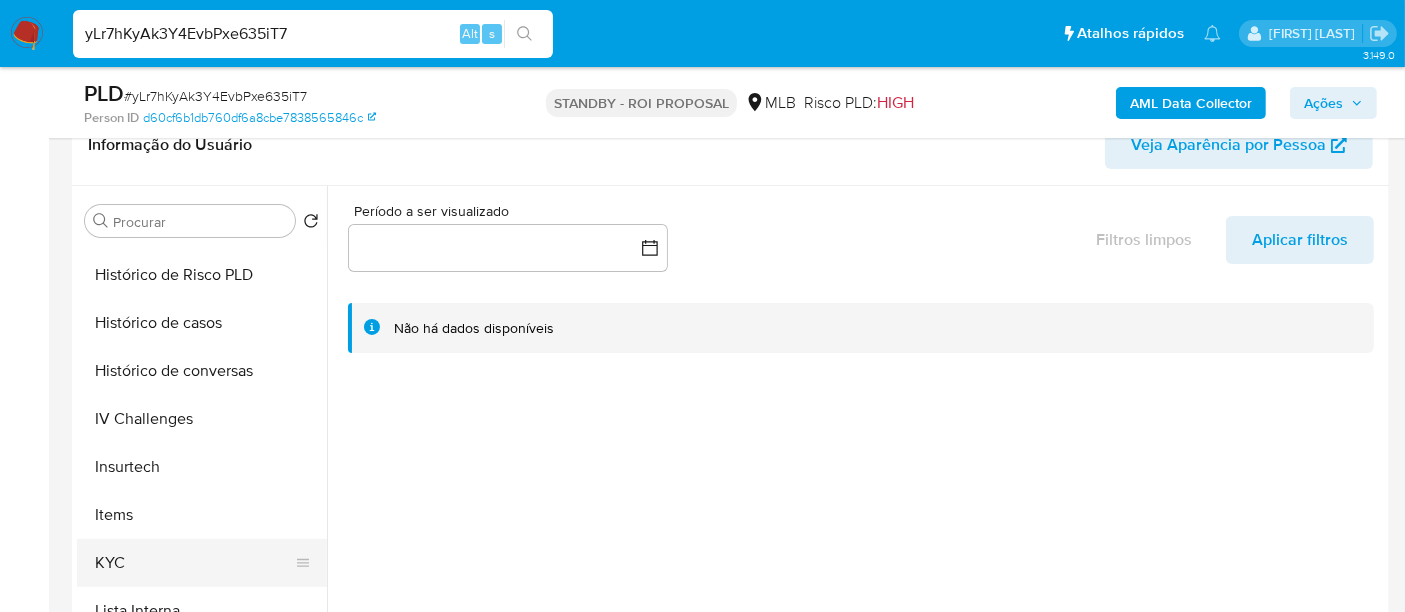 click on "KYC" at bounding box center [194, 563] 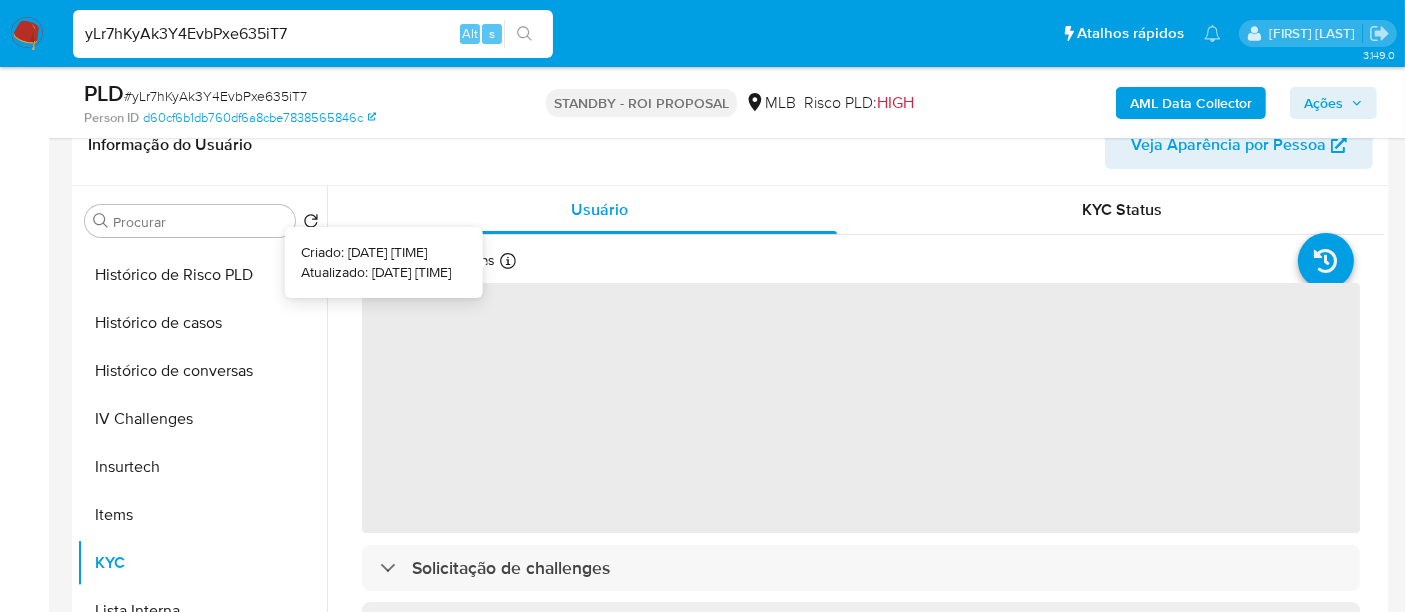 type 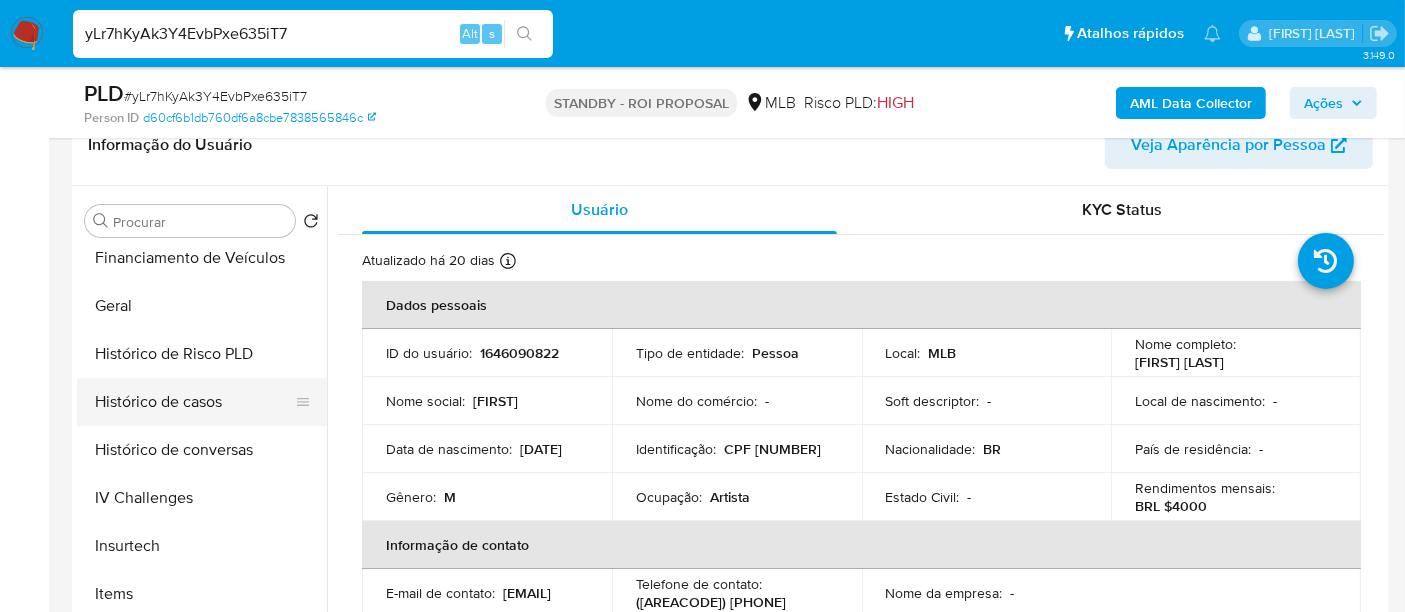 scroll, scrollTop: 555, scrollLeft: 0, axis: vertical 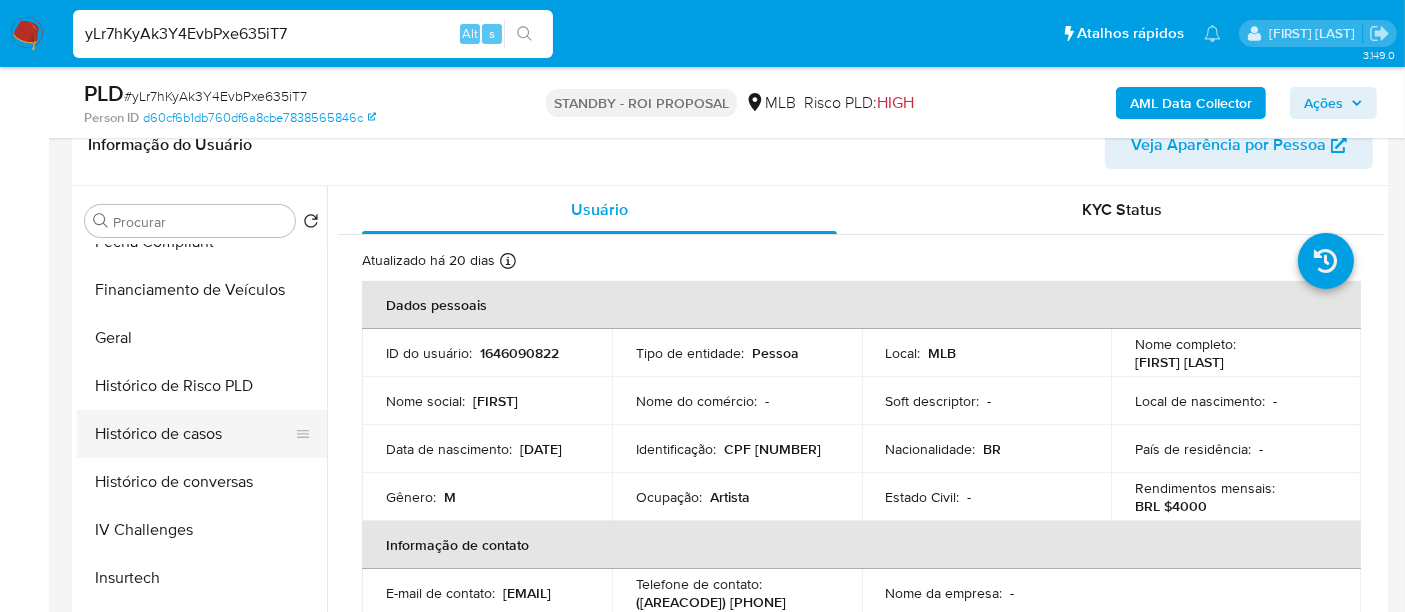 click on "Histórico de casos" at bounding box center [194, 434] 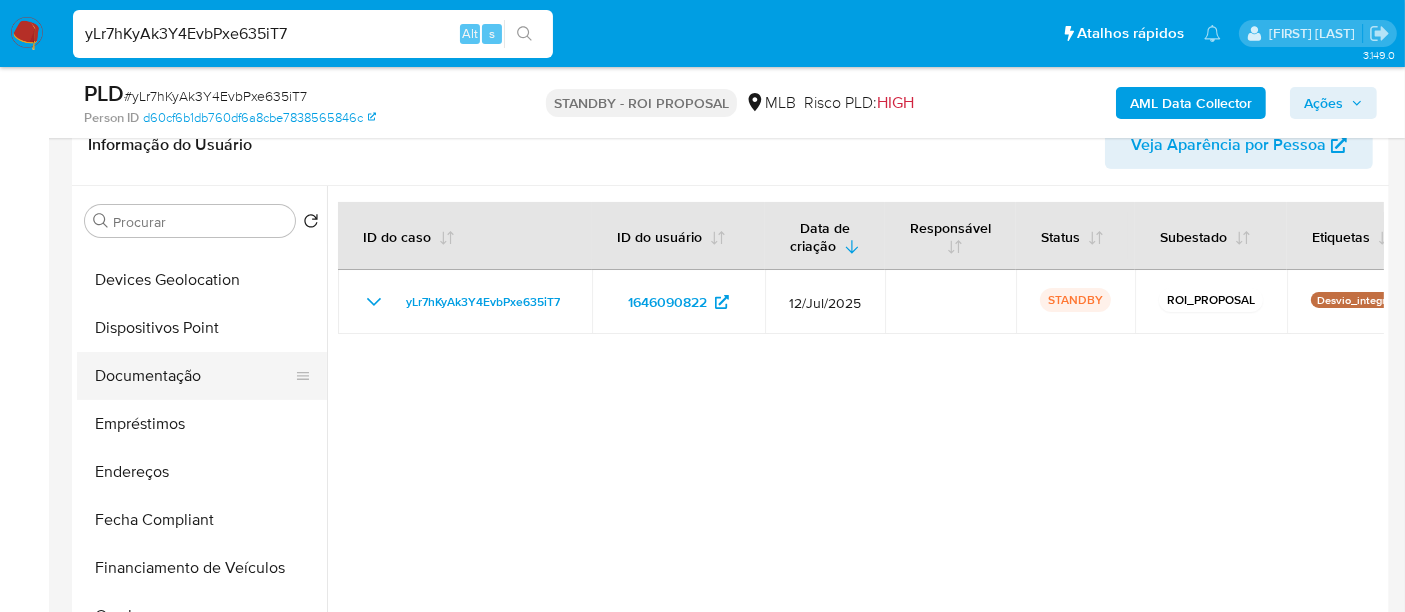 scroll, scrollTop: 222, scrollLeft: 0, axis: vertical 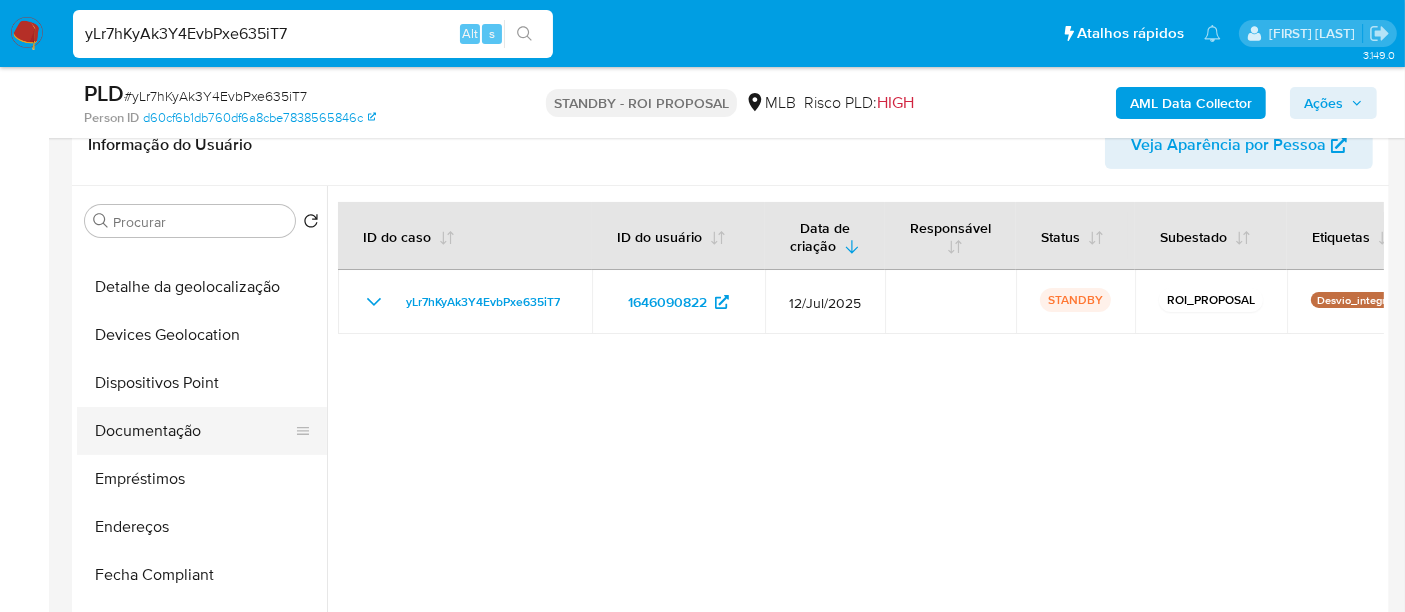 click on "Documentação" at bounding box center [194, 431] 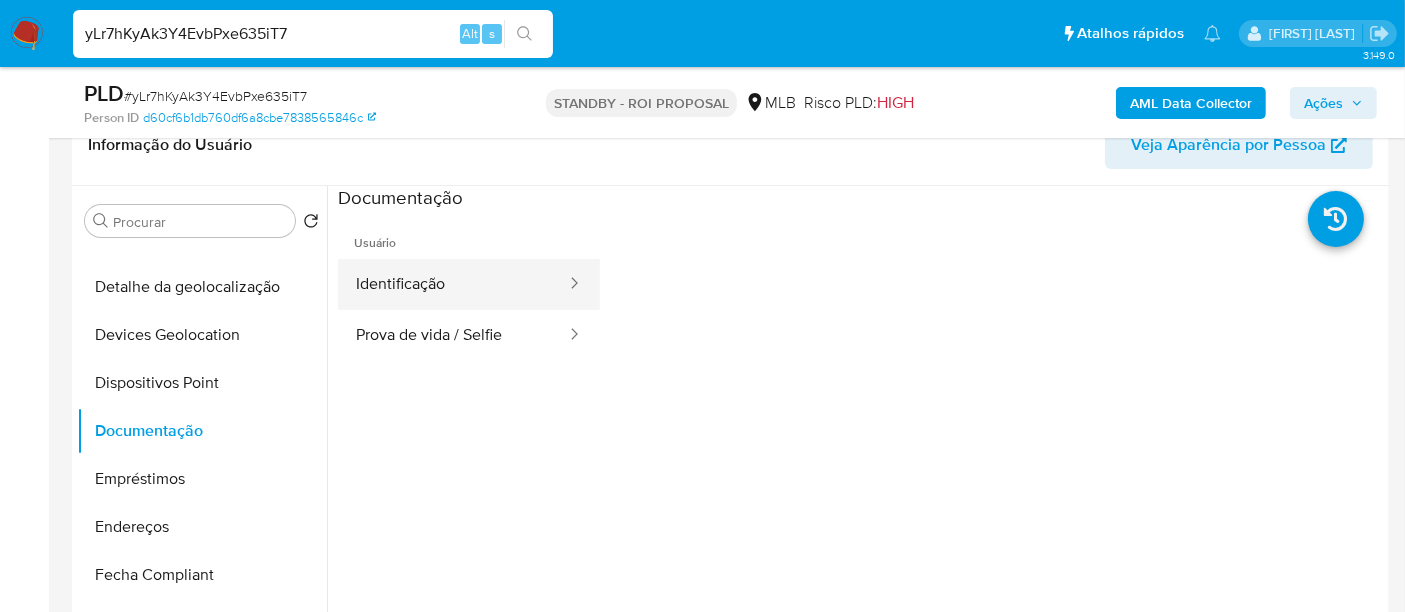 click on "Identificação" at bounding box center [453, 284] 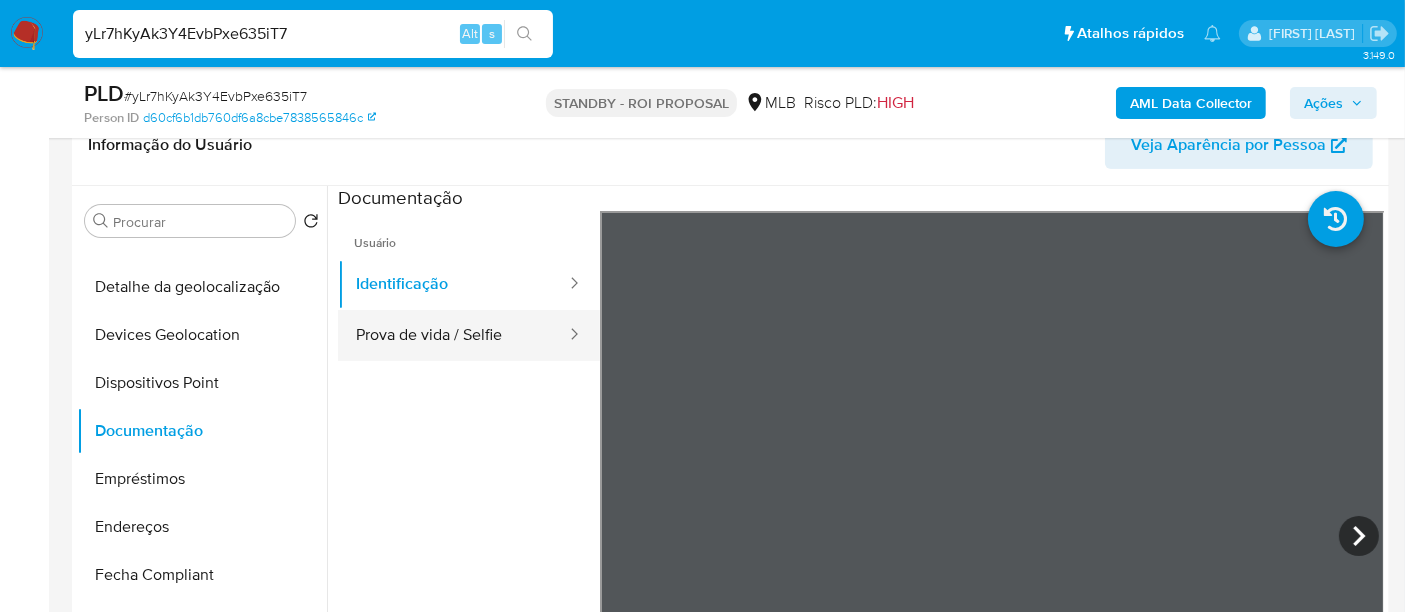 click on "Prova de vida / Selfie" at bounding box center (453, 335) 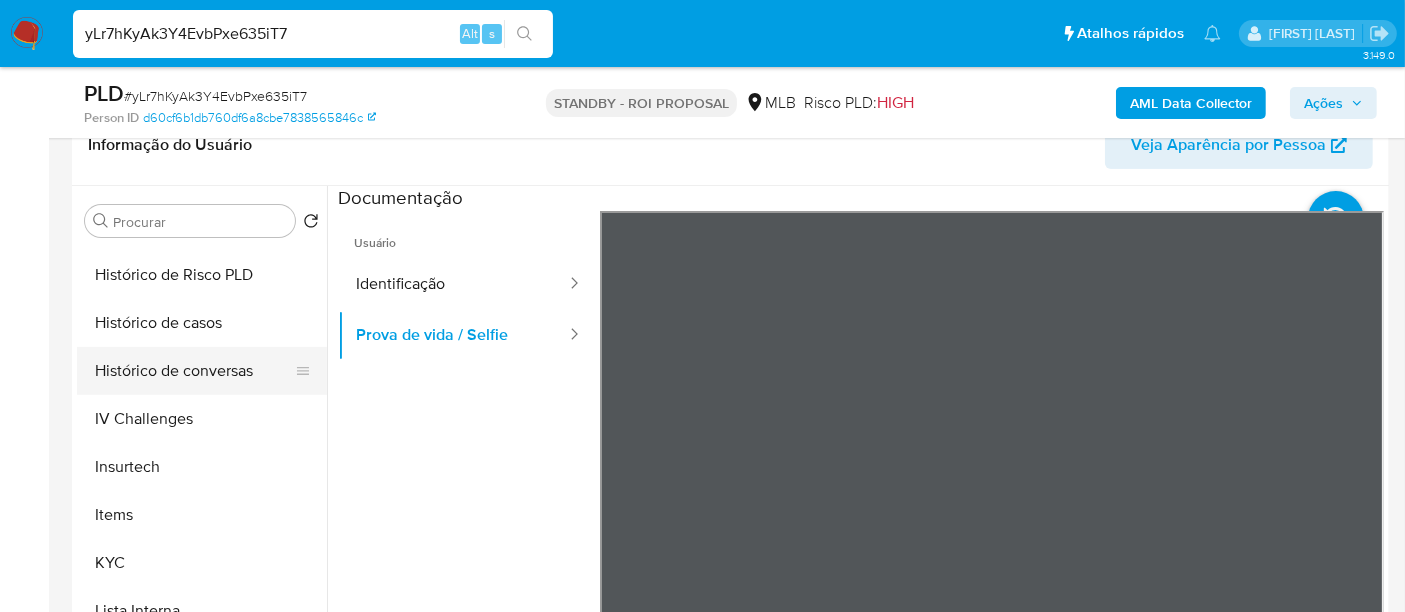 scroll, scrollTop: 844, scrollLeft: 0, axis: vertical 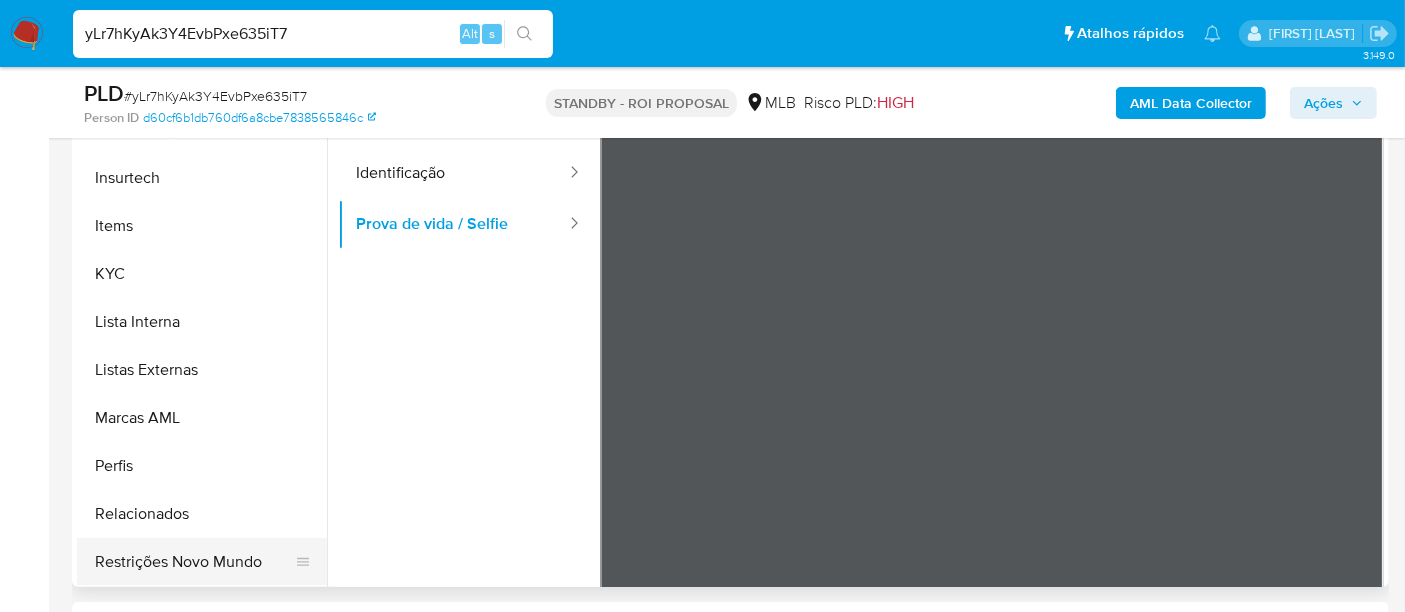 click on "Restrições Novo Mundo" at bounding box center (194, 562) 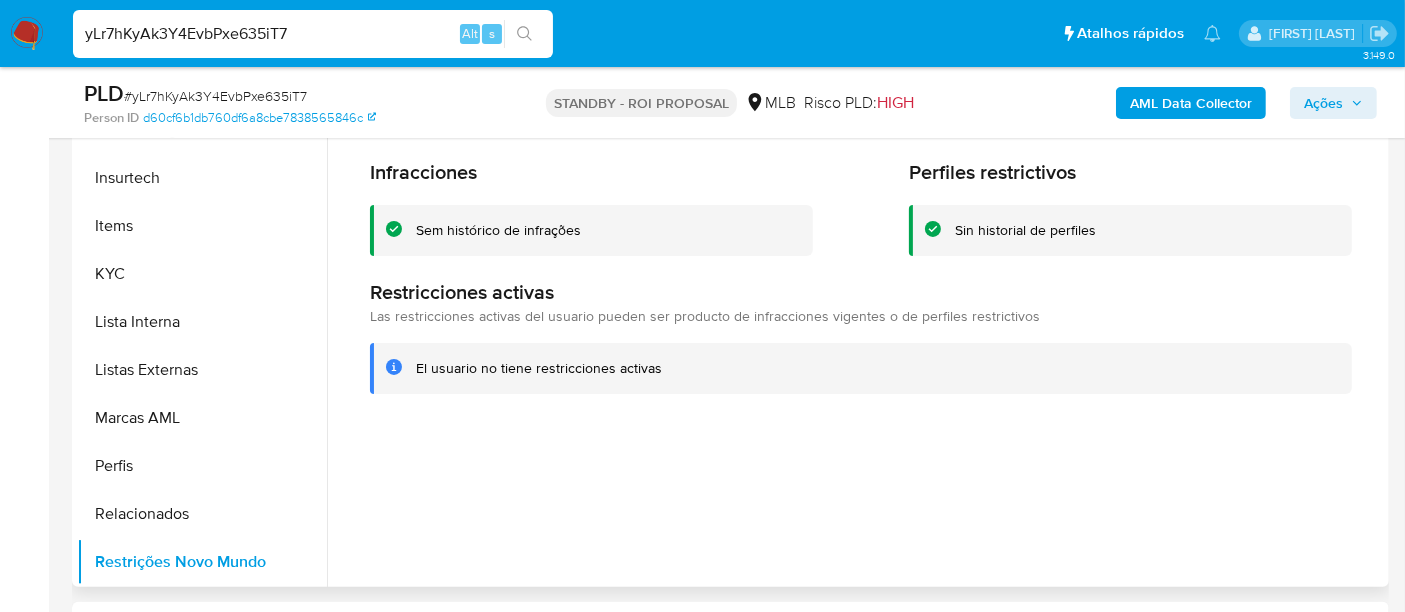 scroll, scrollTop: 333, scrollLeft: 0, axis: vertical 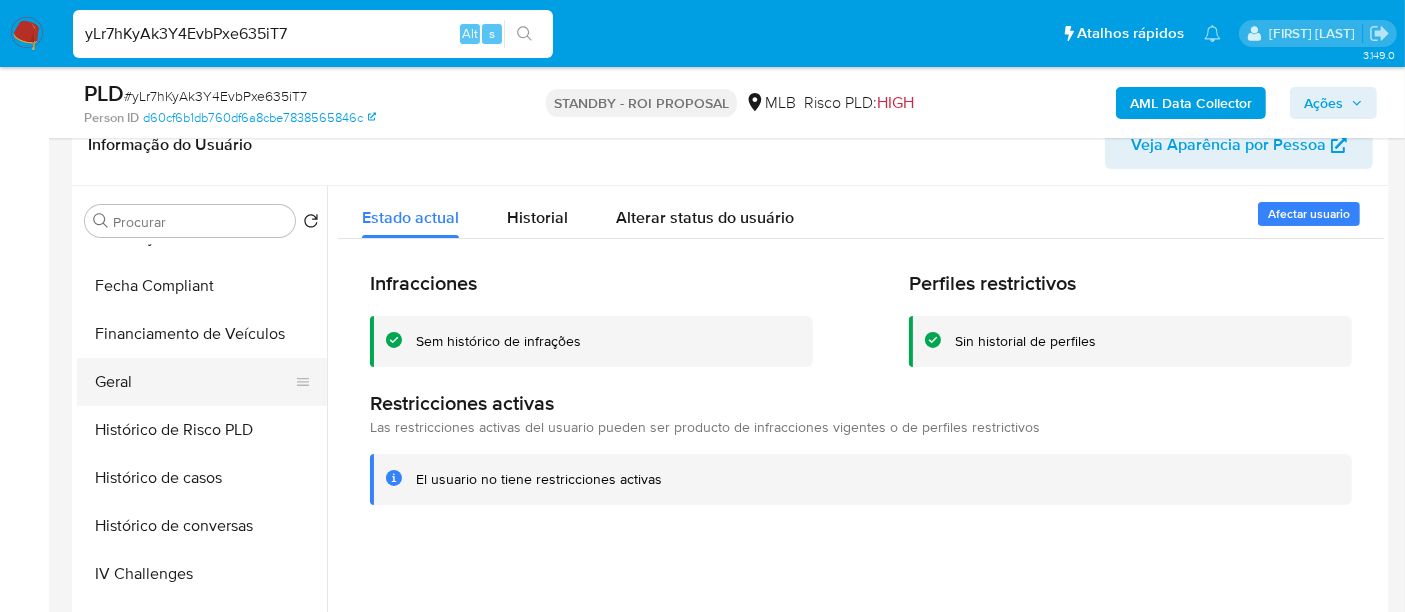click on "Geral" at bounding box center [194, 382] 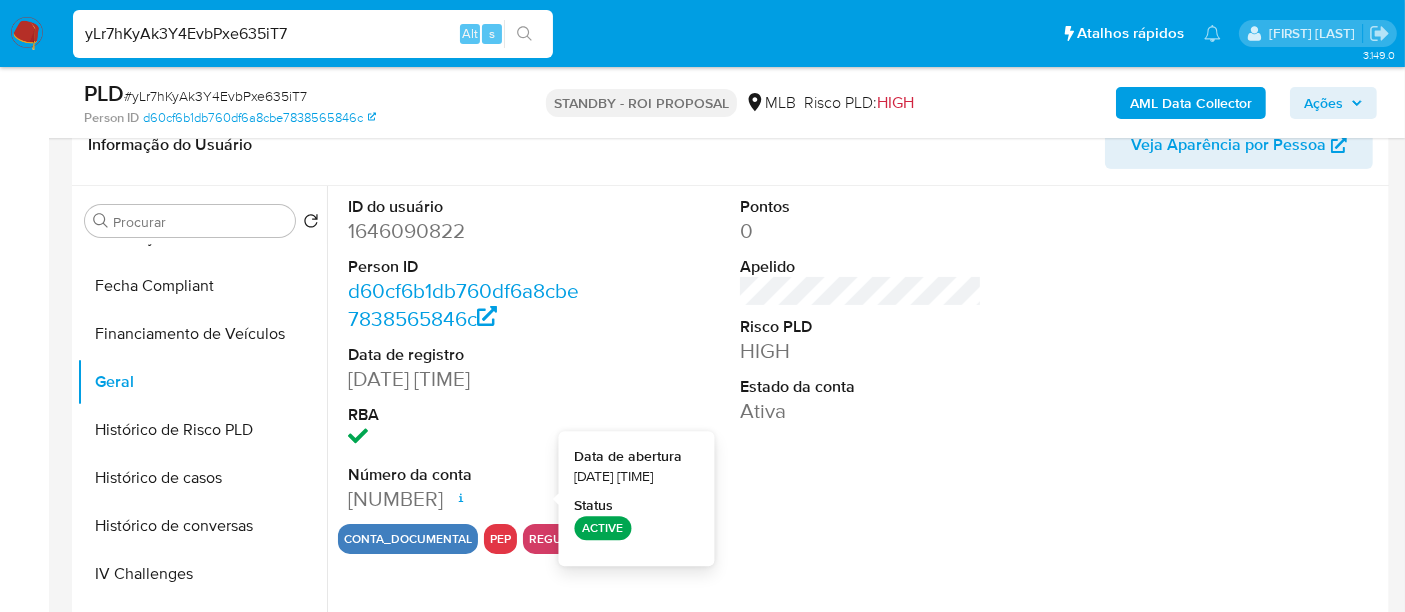 type 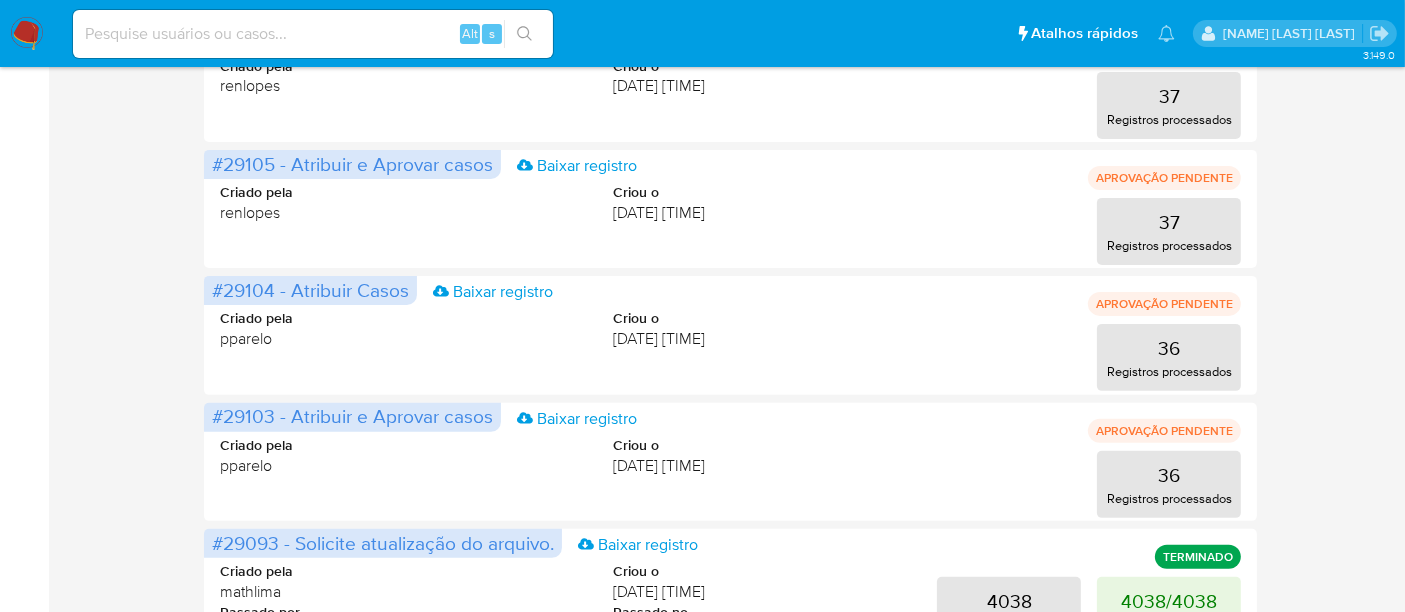 scroll, scrollTop: 666, scrollLeft: 0, axis: vertical 